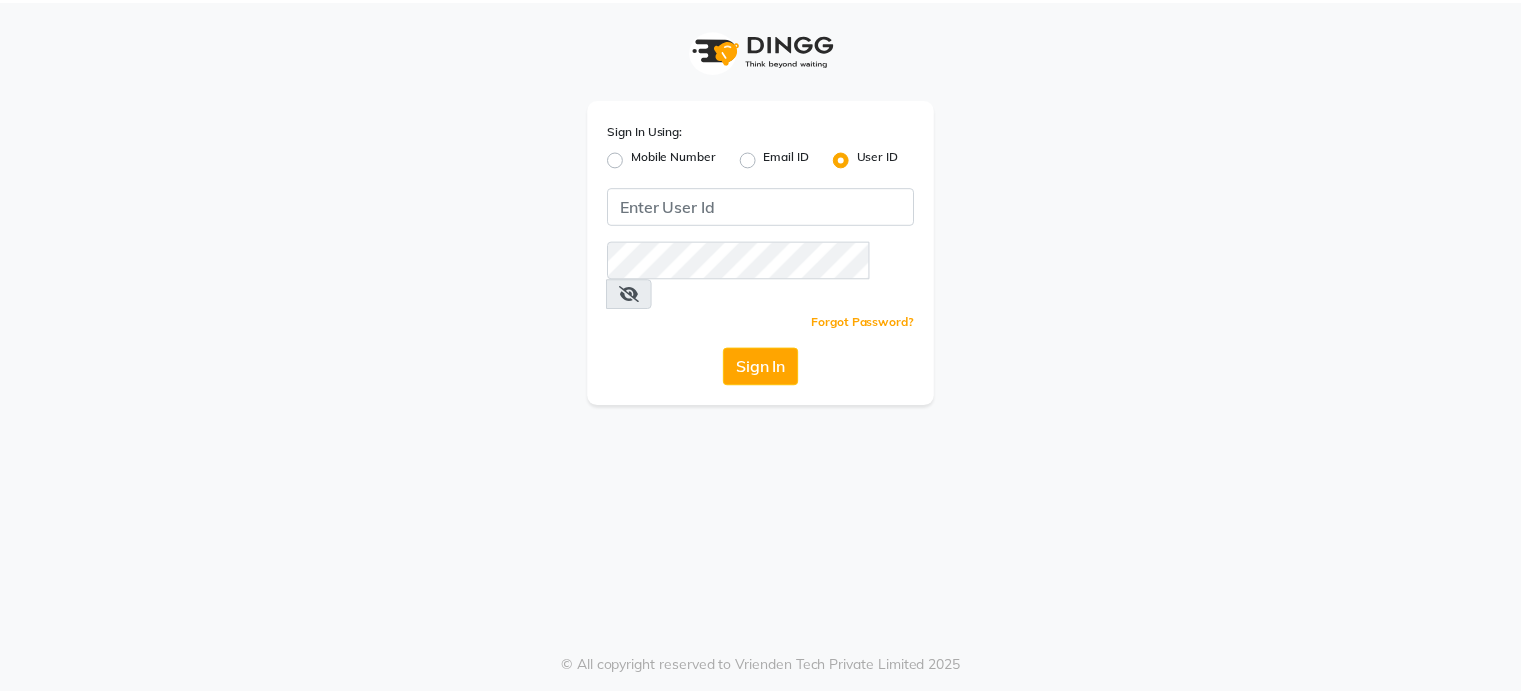 scroll, scrollTop: 0, scrollLeft: 0, axis: both 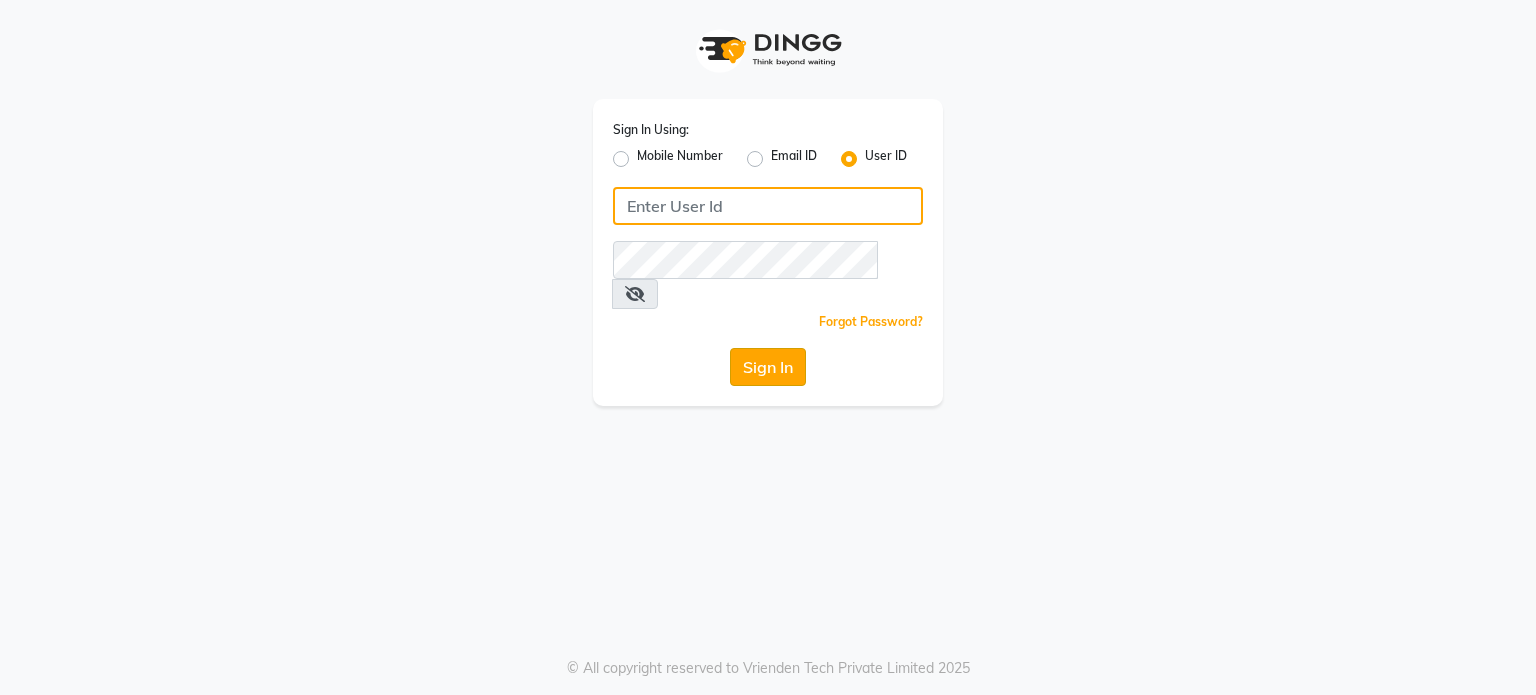 type on "tanishqa2003" 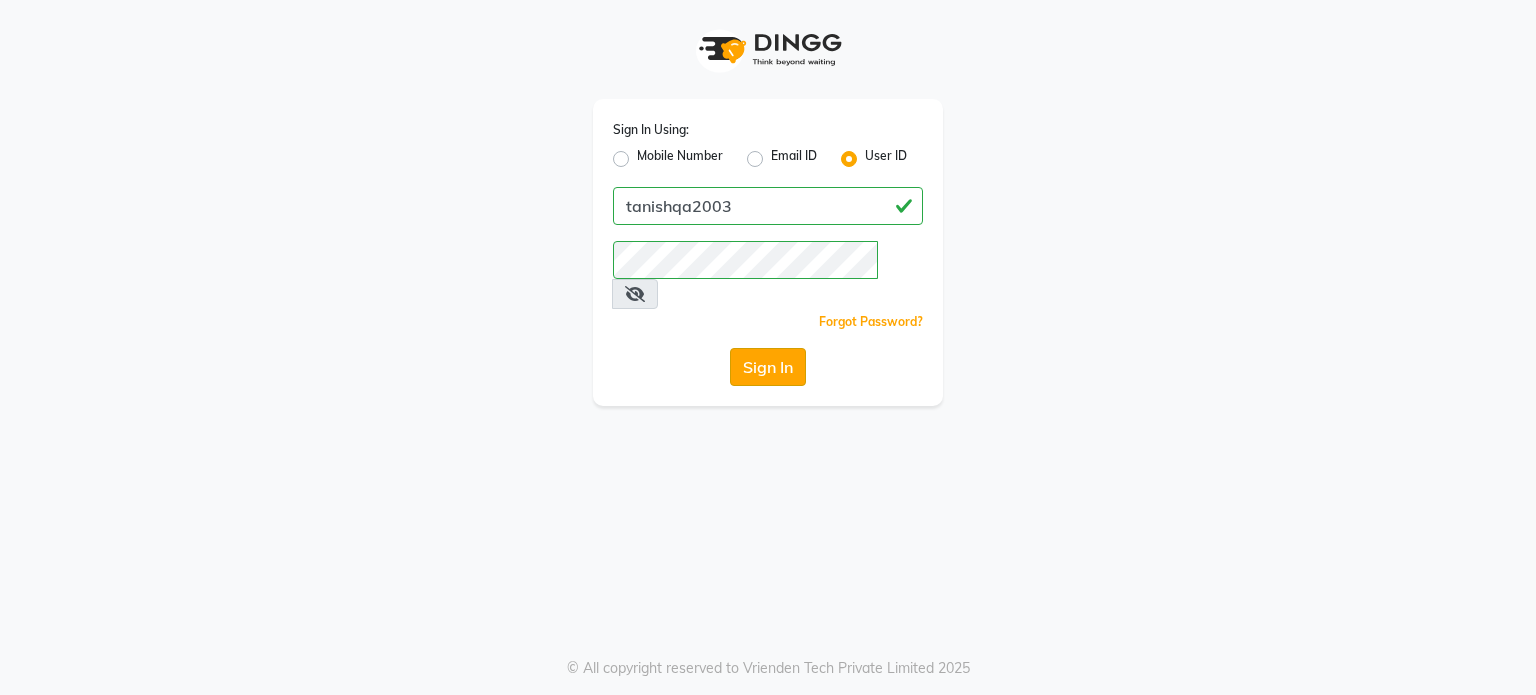 click on "Sign In" 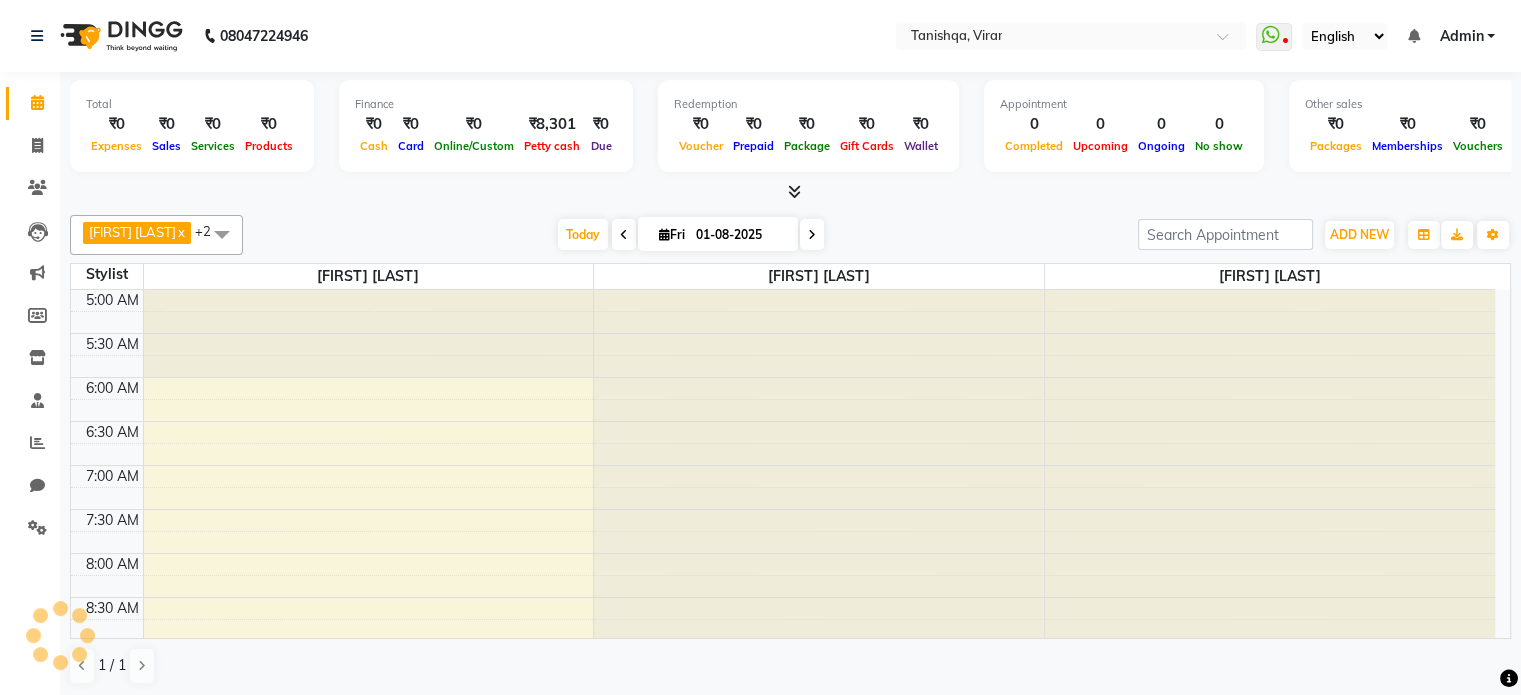 scroll, scrollTop: 88, scrollLeft: 0, axis: vertical 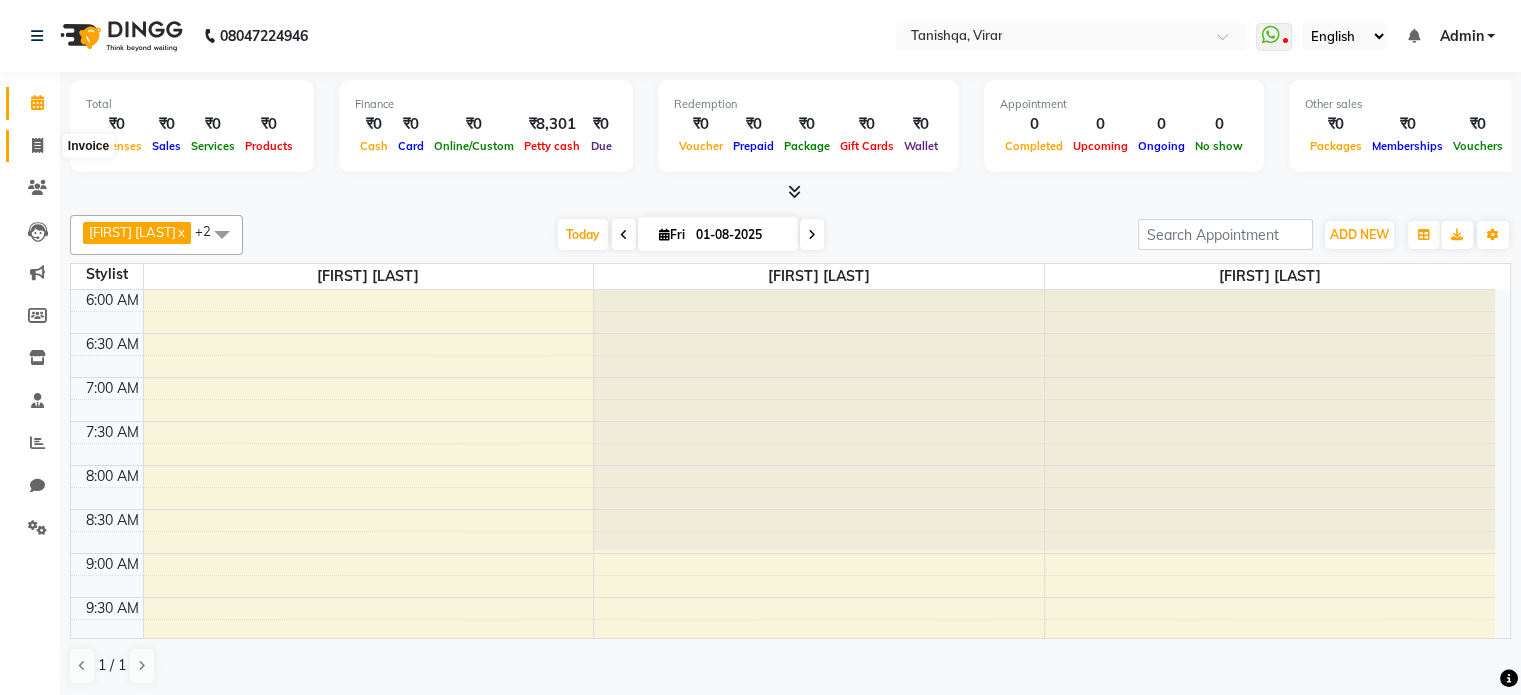click 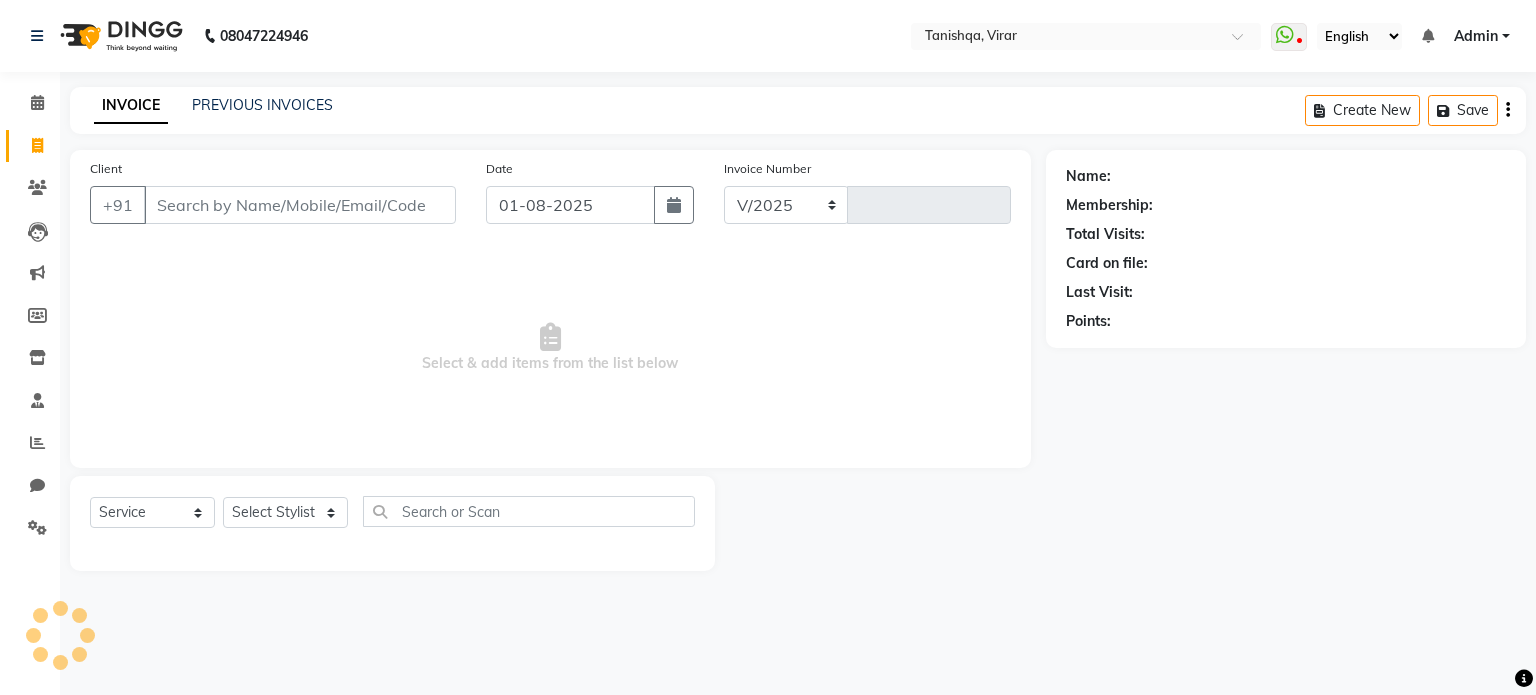 select on "8149" 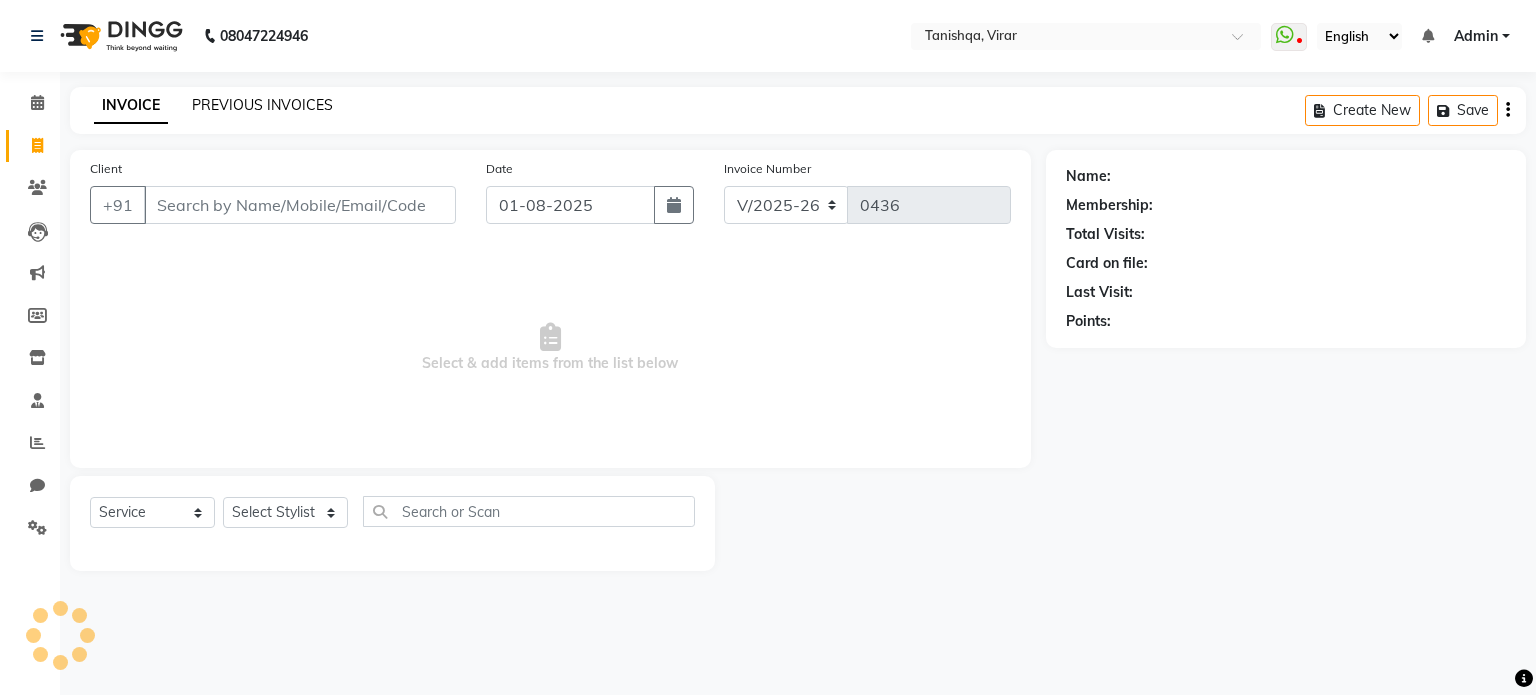 click on "PREVIOUS INVOICES" 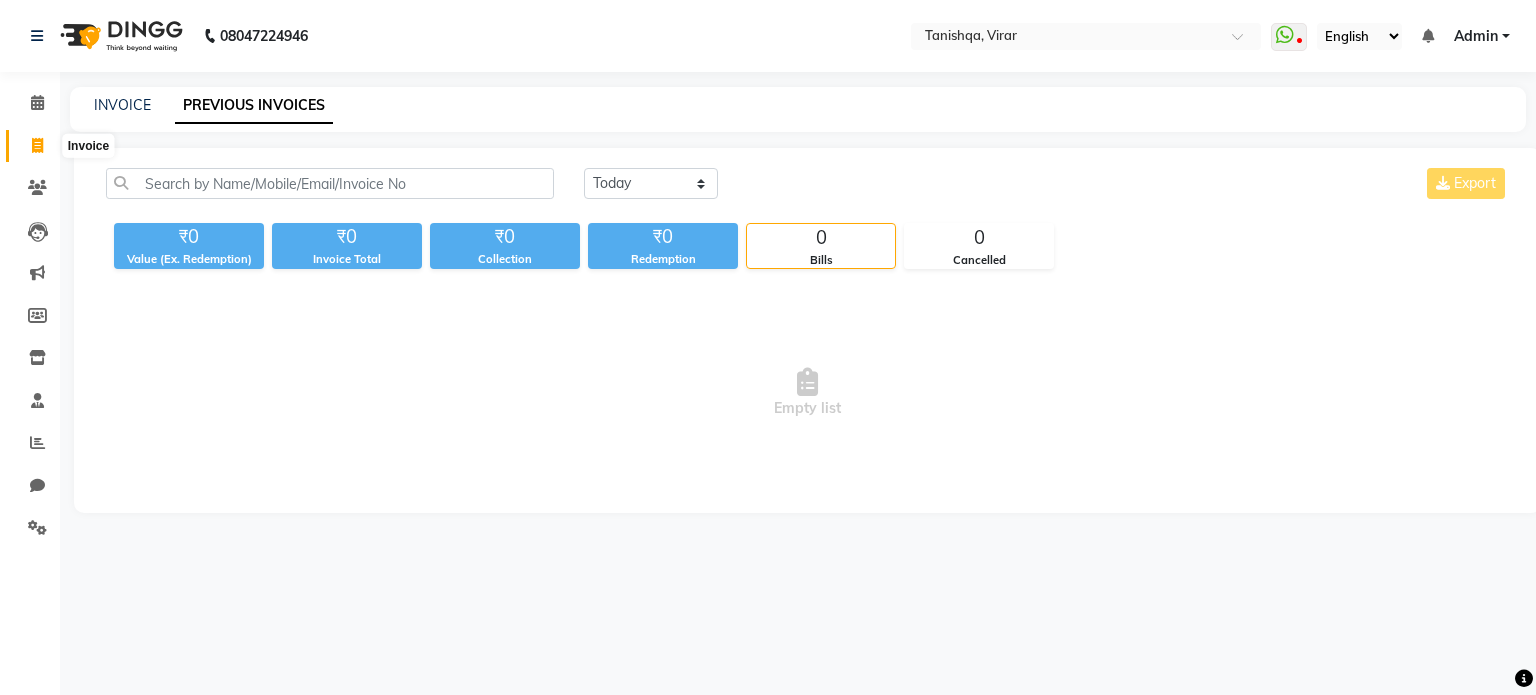 click 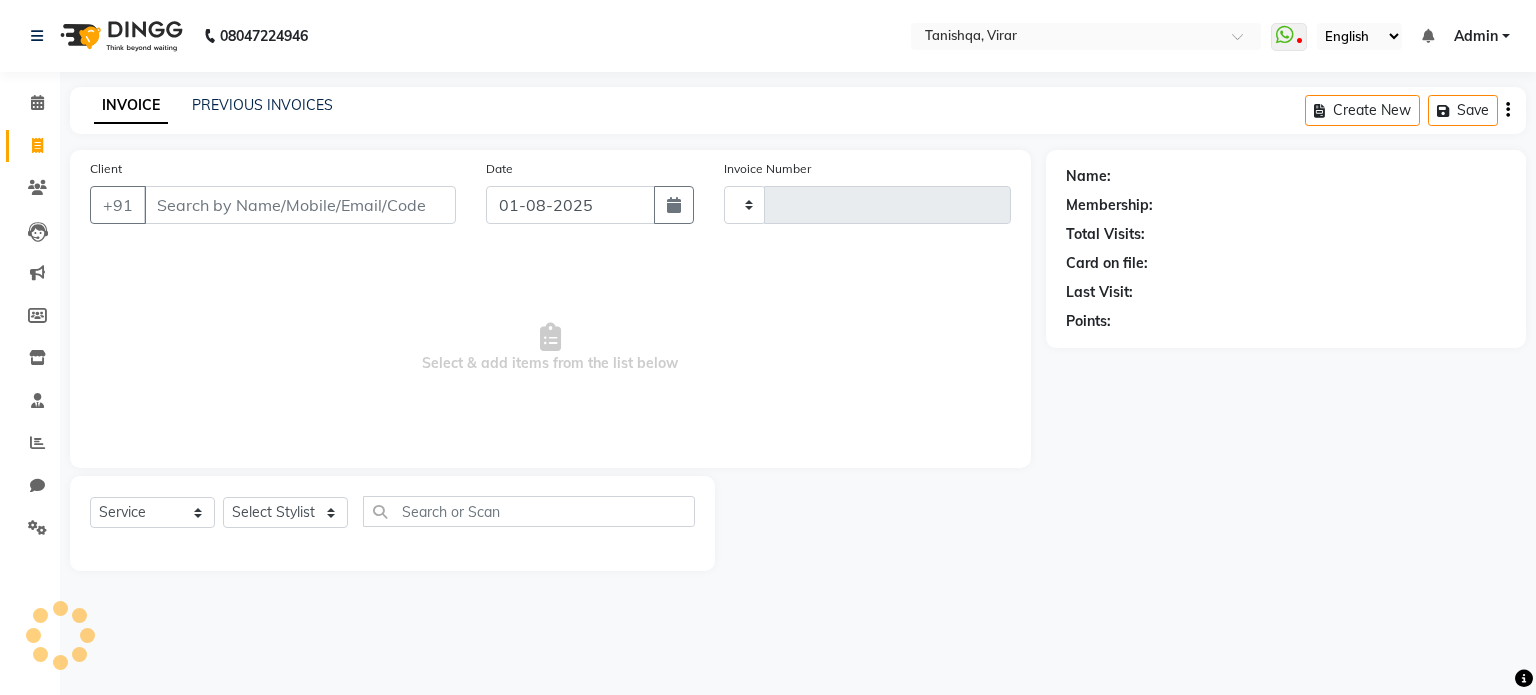 type on "0436" 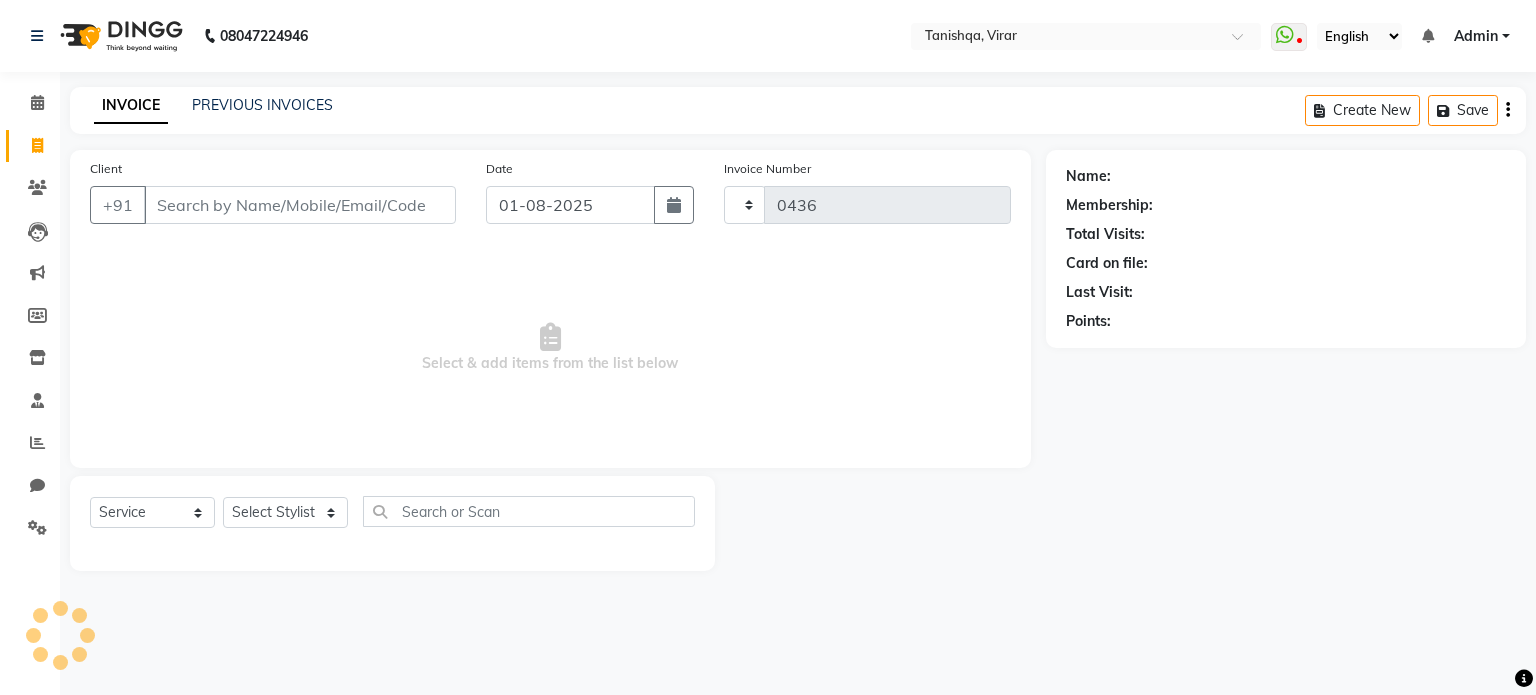 select on "8149" 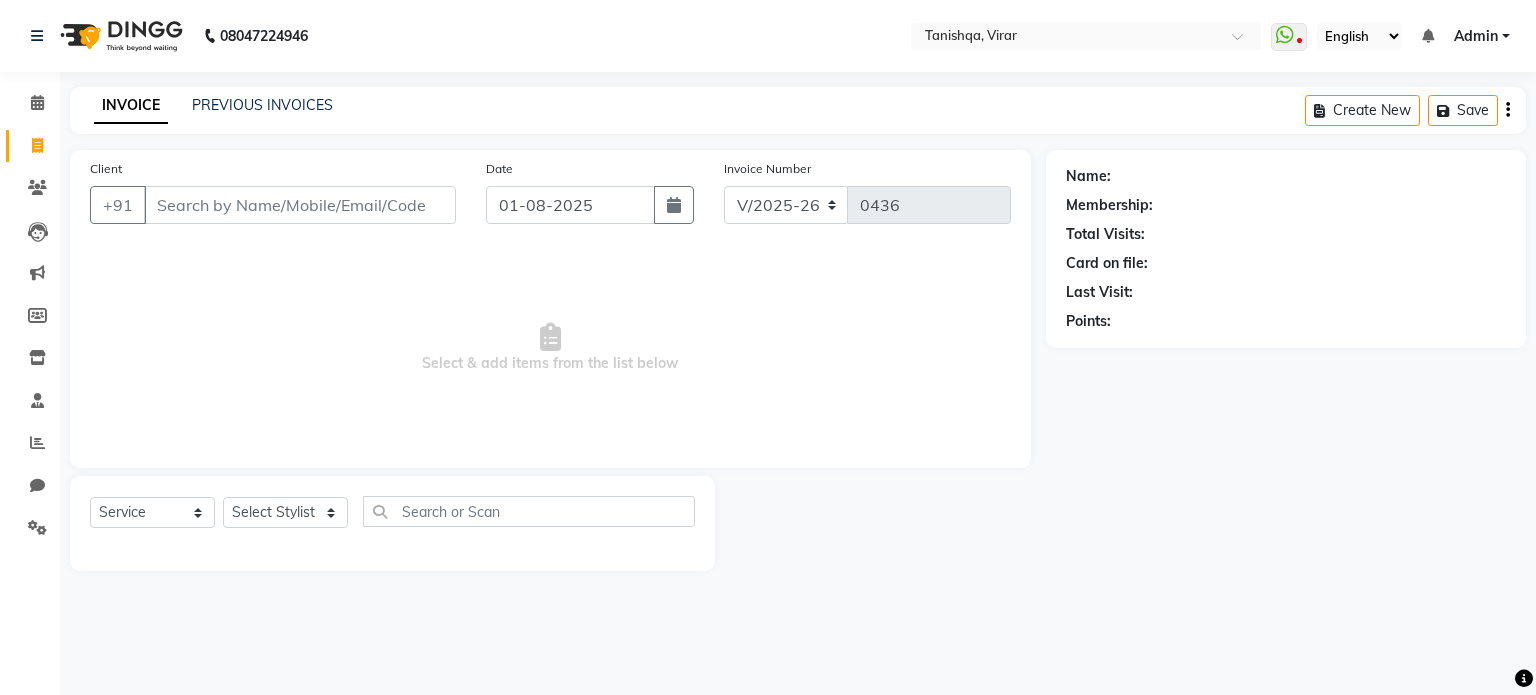 click on "Client" at bounding box center [300, 205] 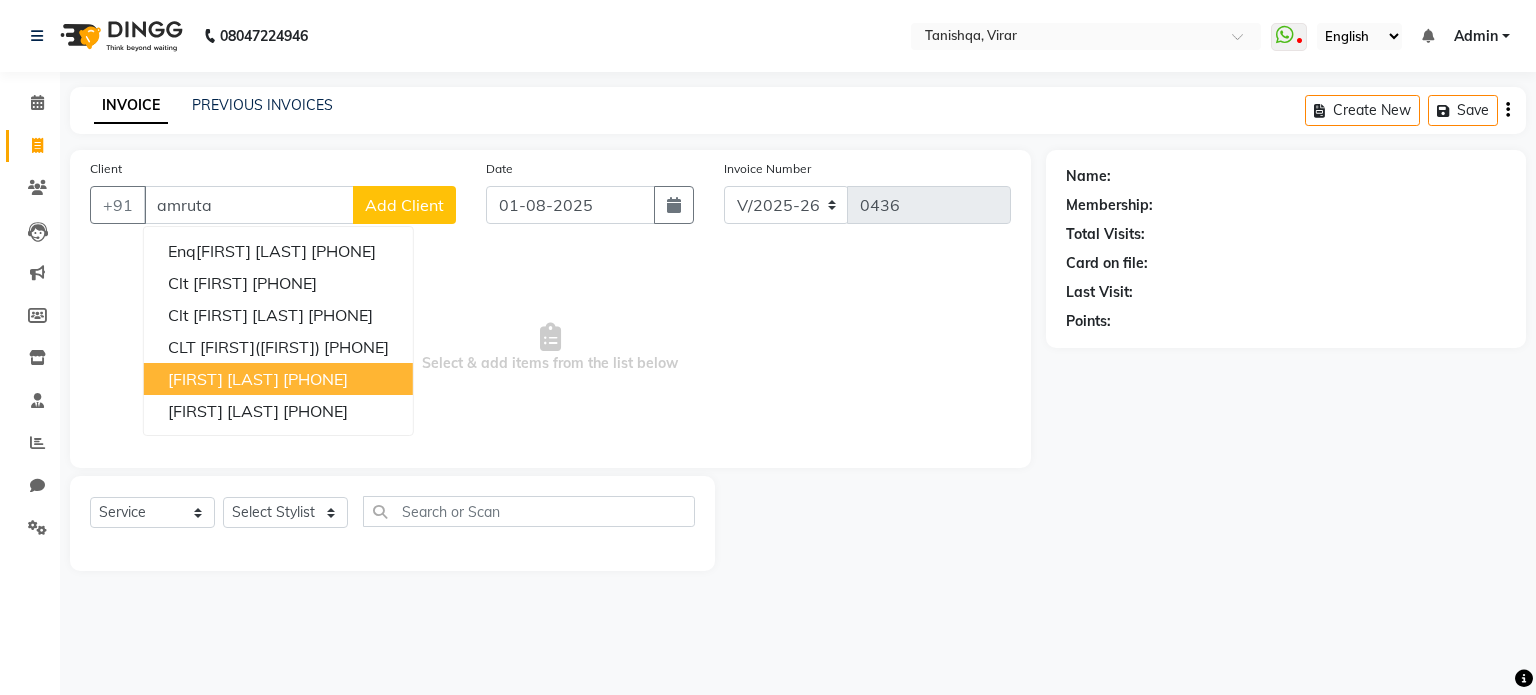 click on "[FIRST] [LAST]" at bounding box center [223, 379] 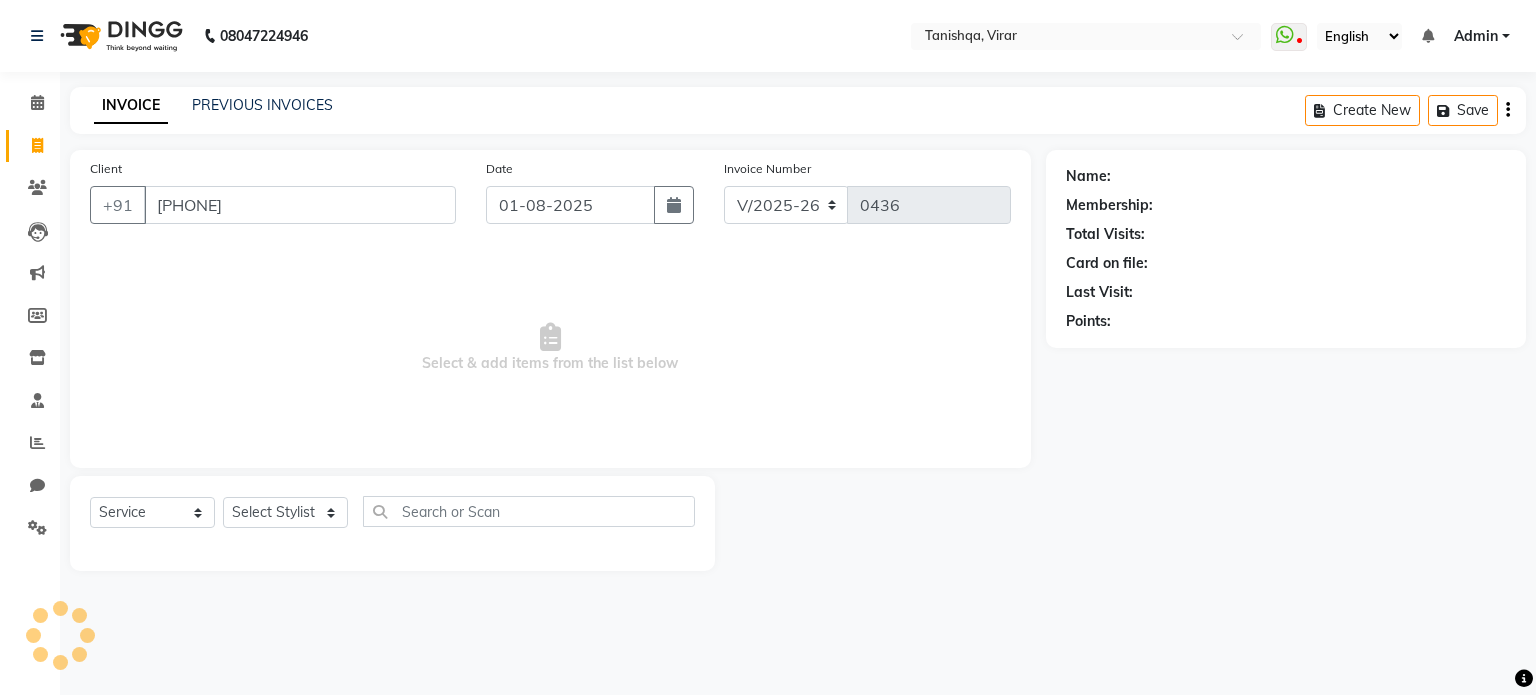 type on "[PHONE]" 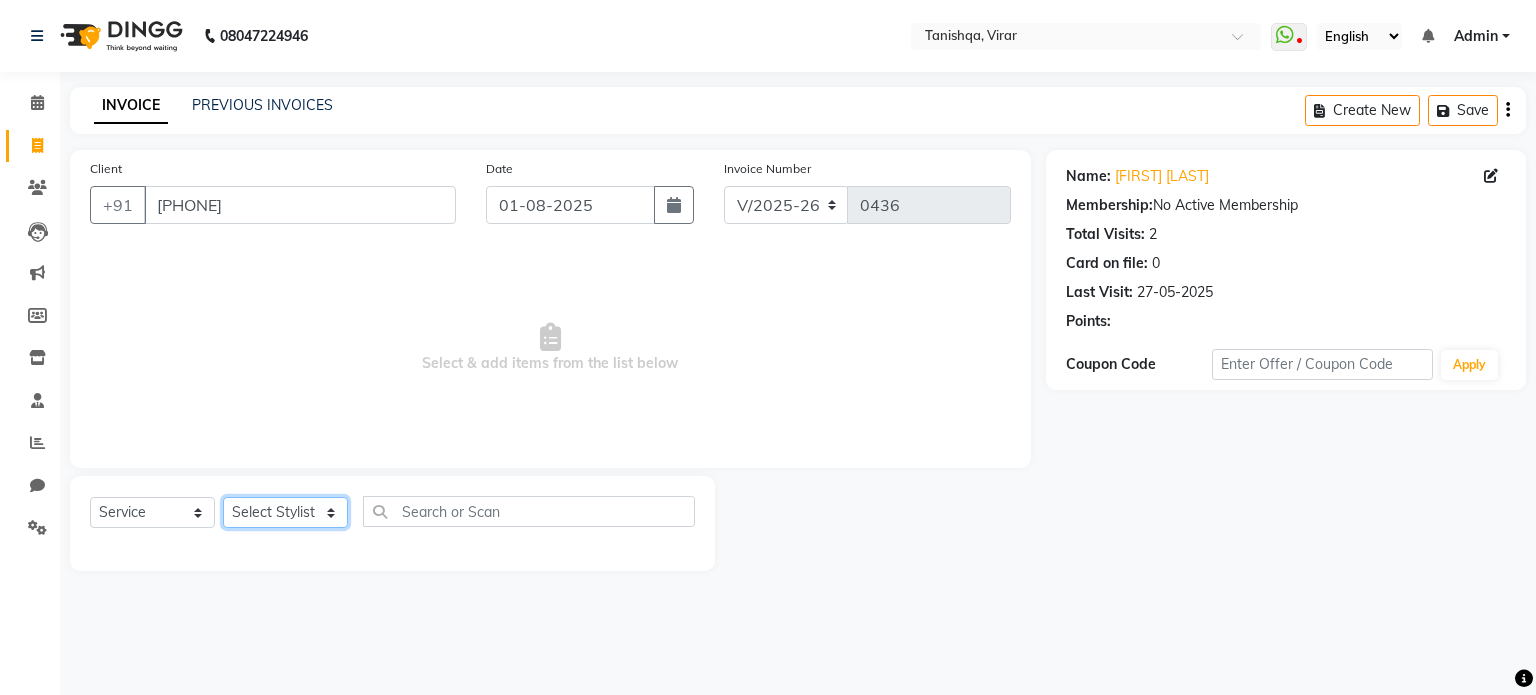 click on "Select Stylist [FIRST] [FIRST] [FIRST] [FIRST]  [FIRST] [LAST]" 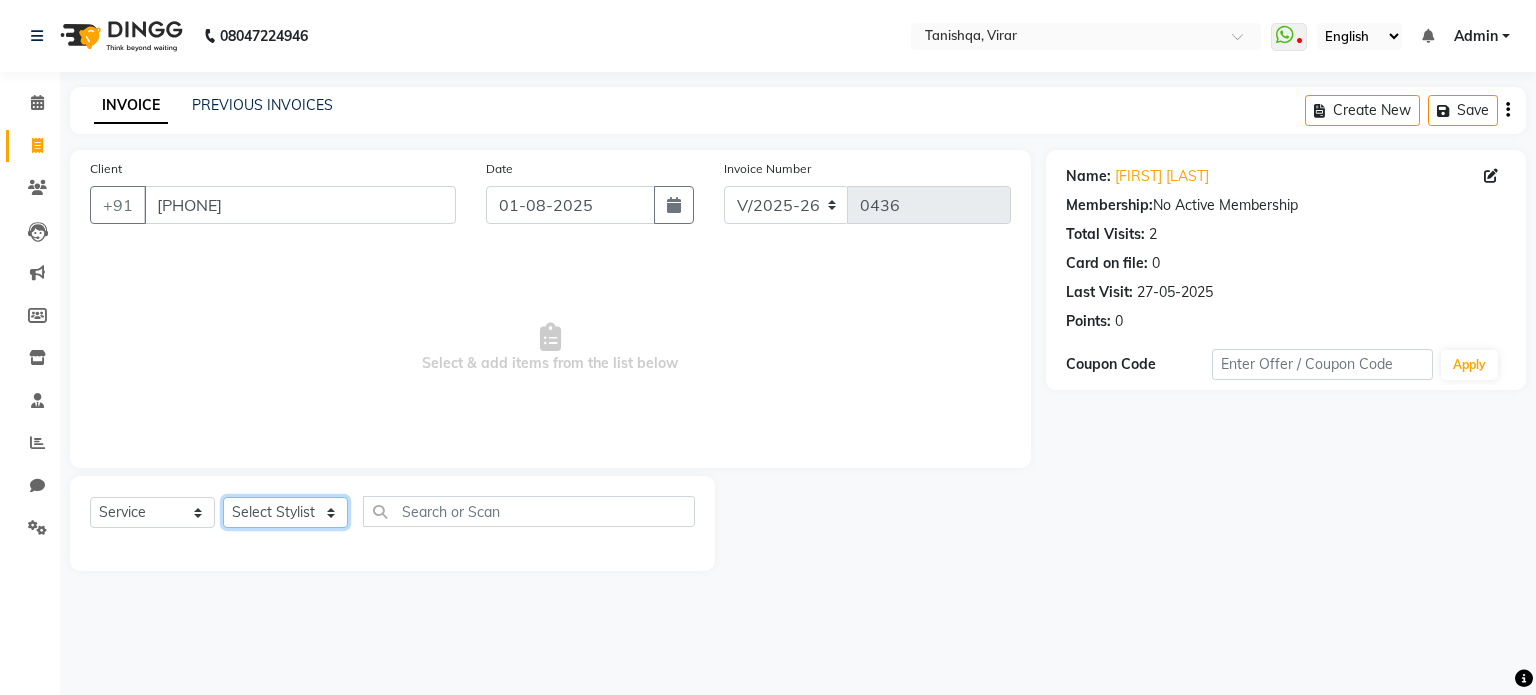 select on "75950" 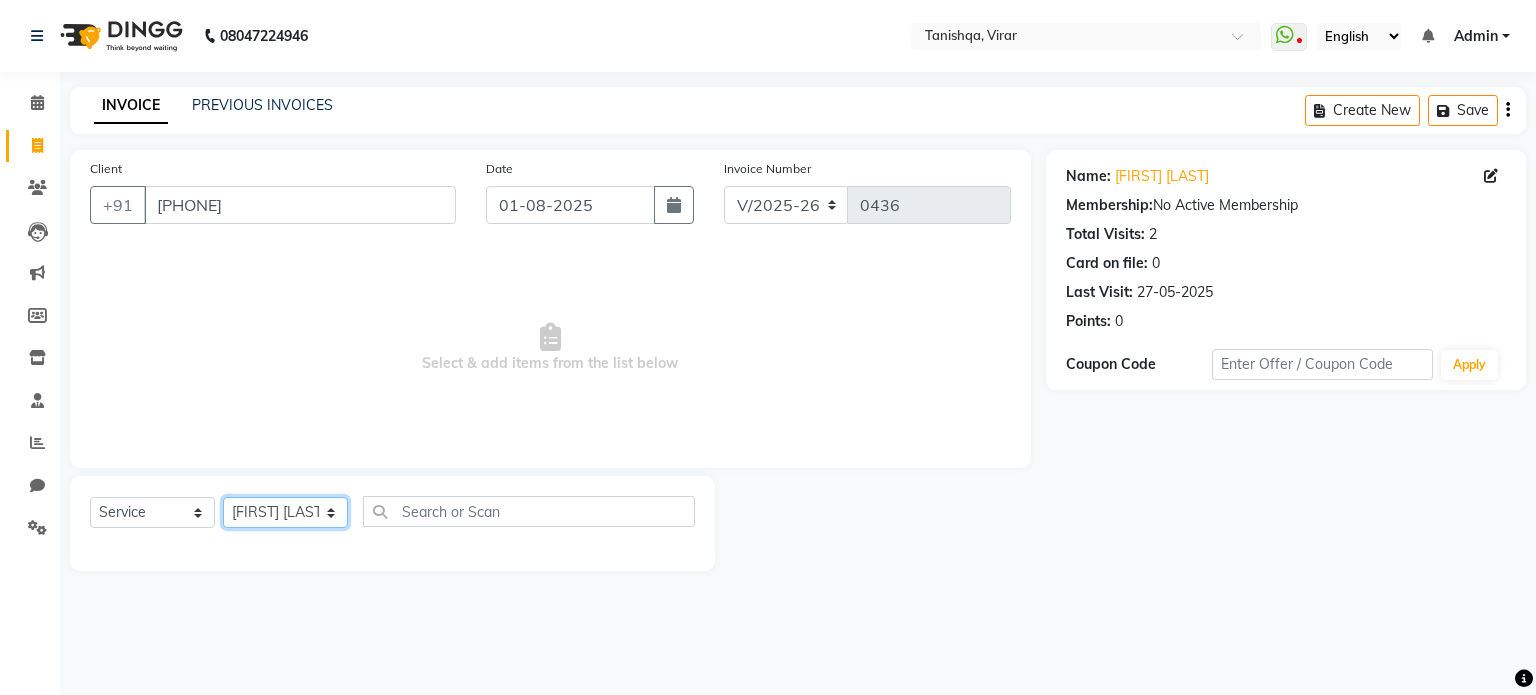 click on "Select Stylist [FIRST] [FIRST] [FIRST] [FIRST]  [FIRST] [LAST]" 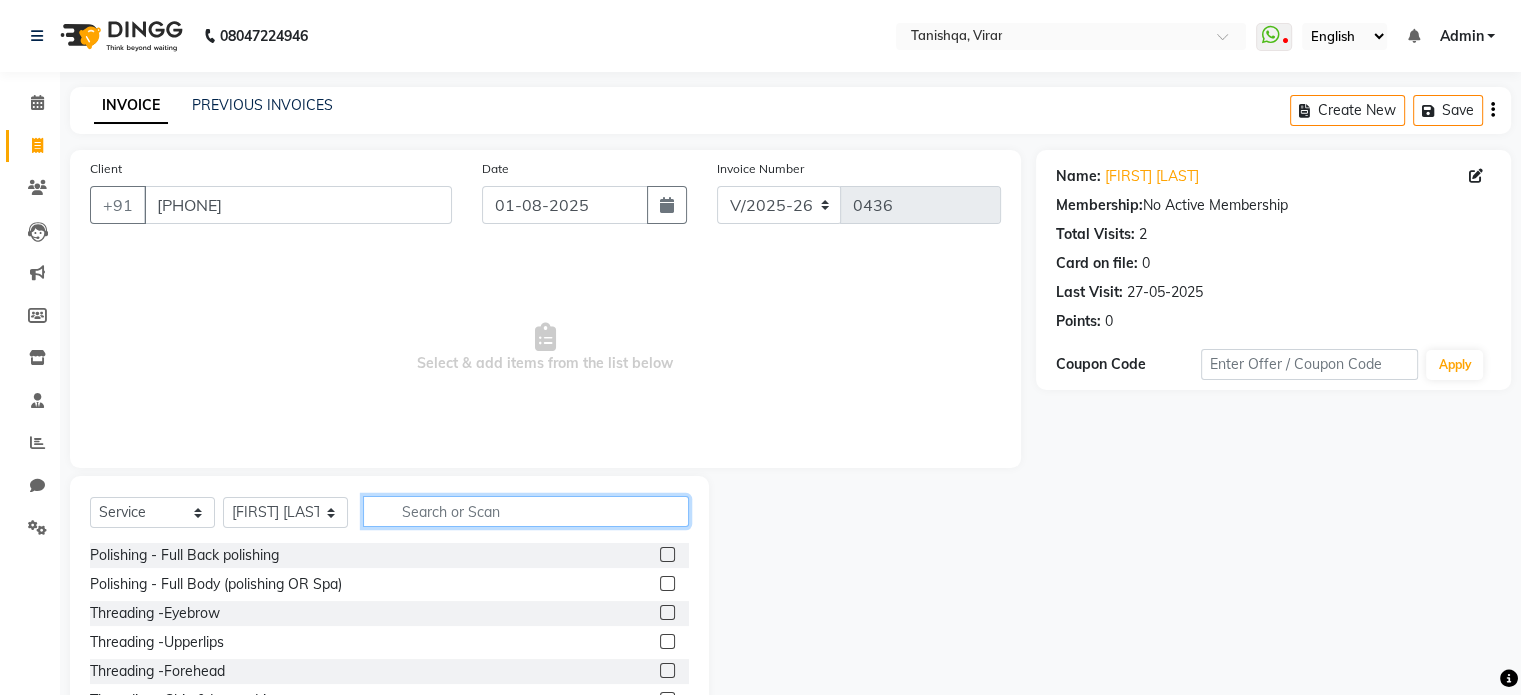 click 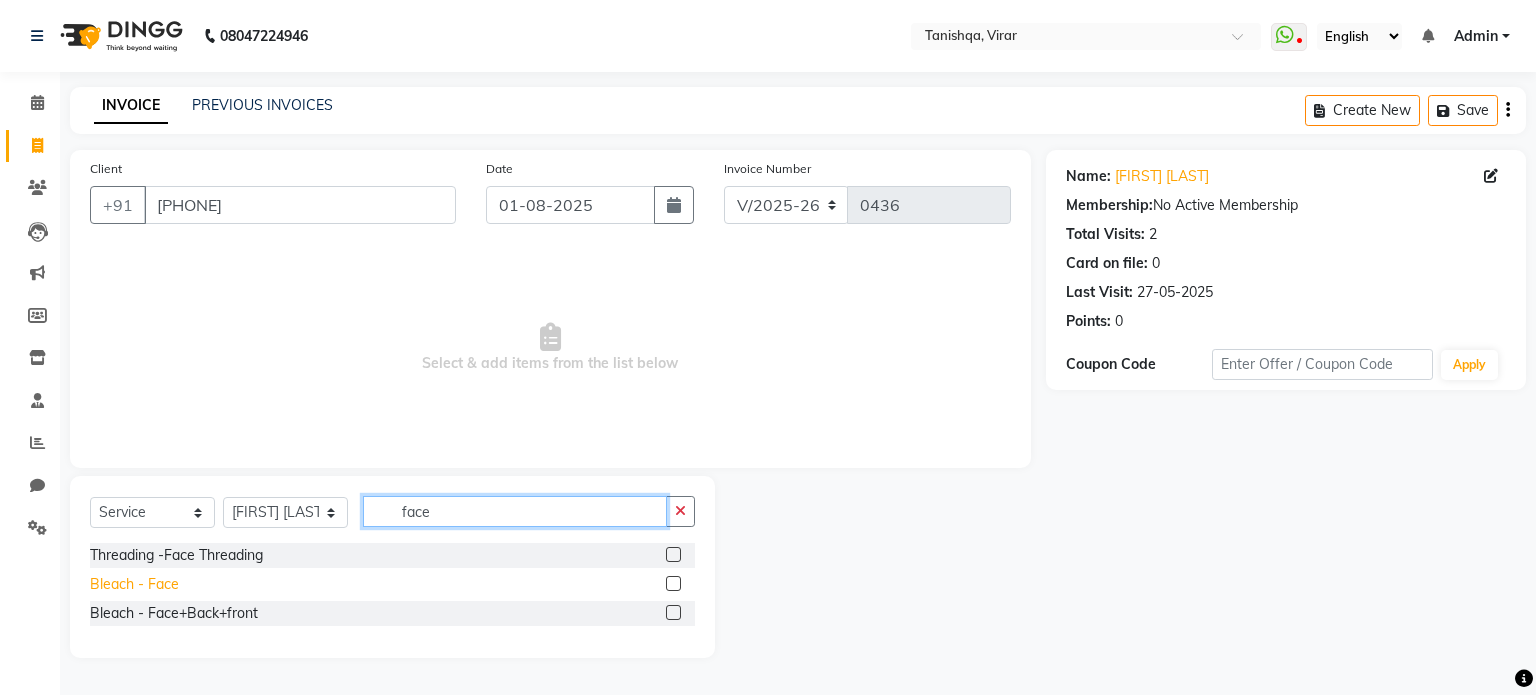 type on "face" 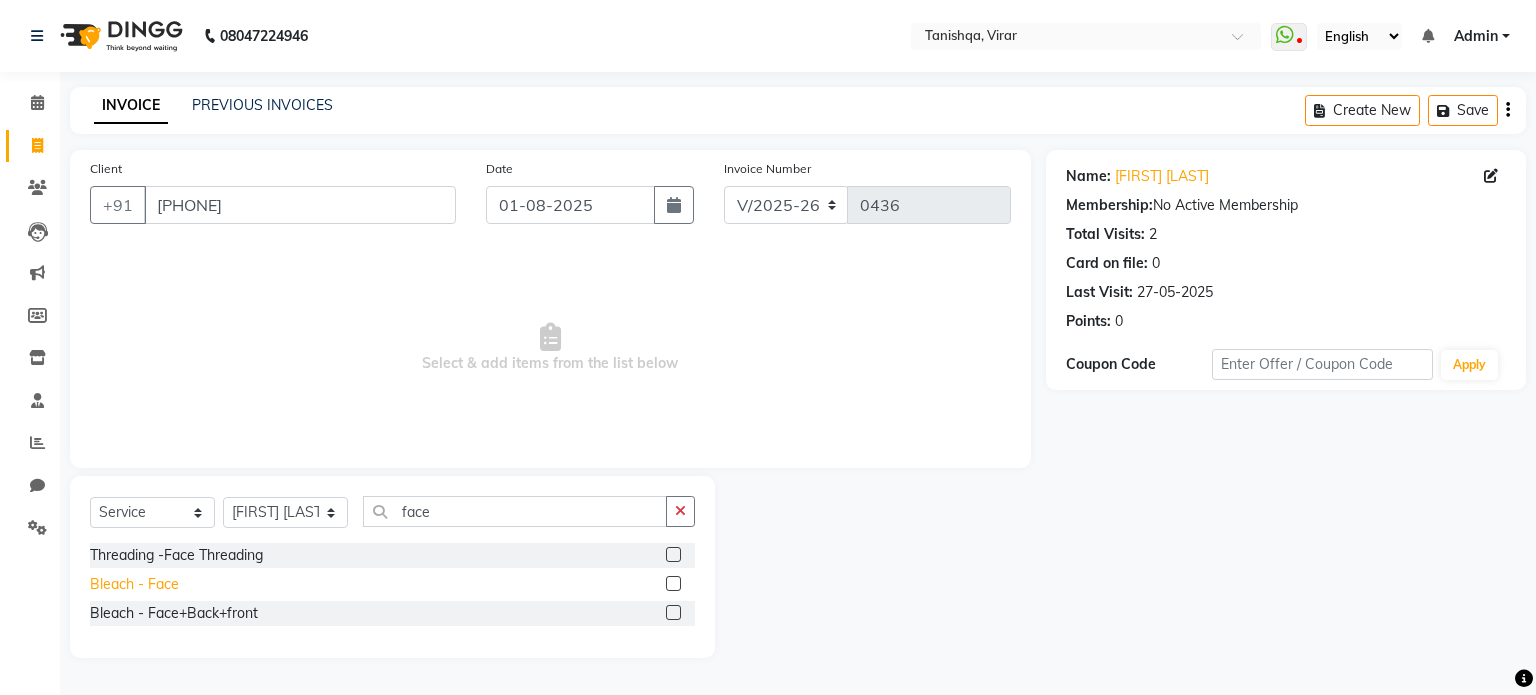 click on "Bleach - Face" 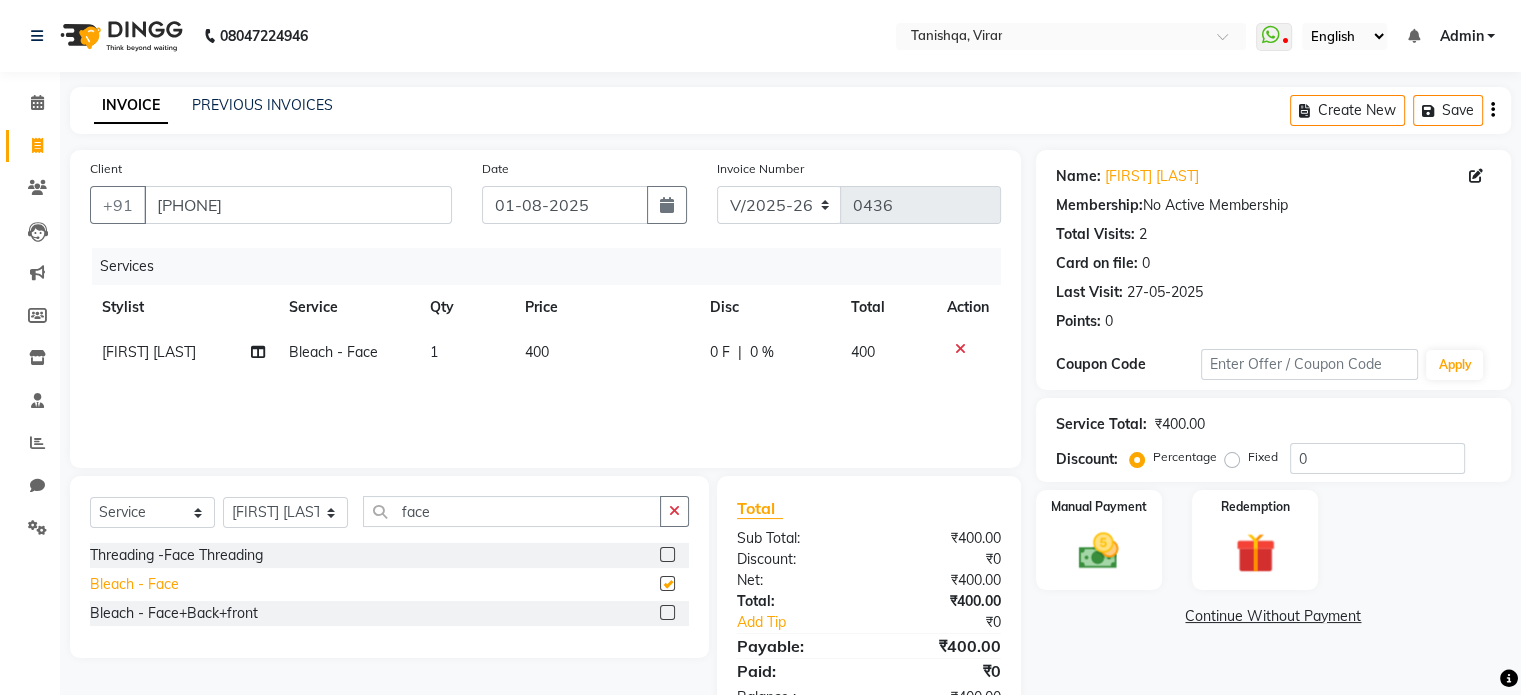 checkbox on "false" 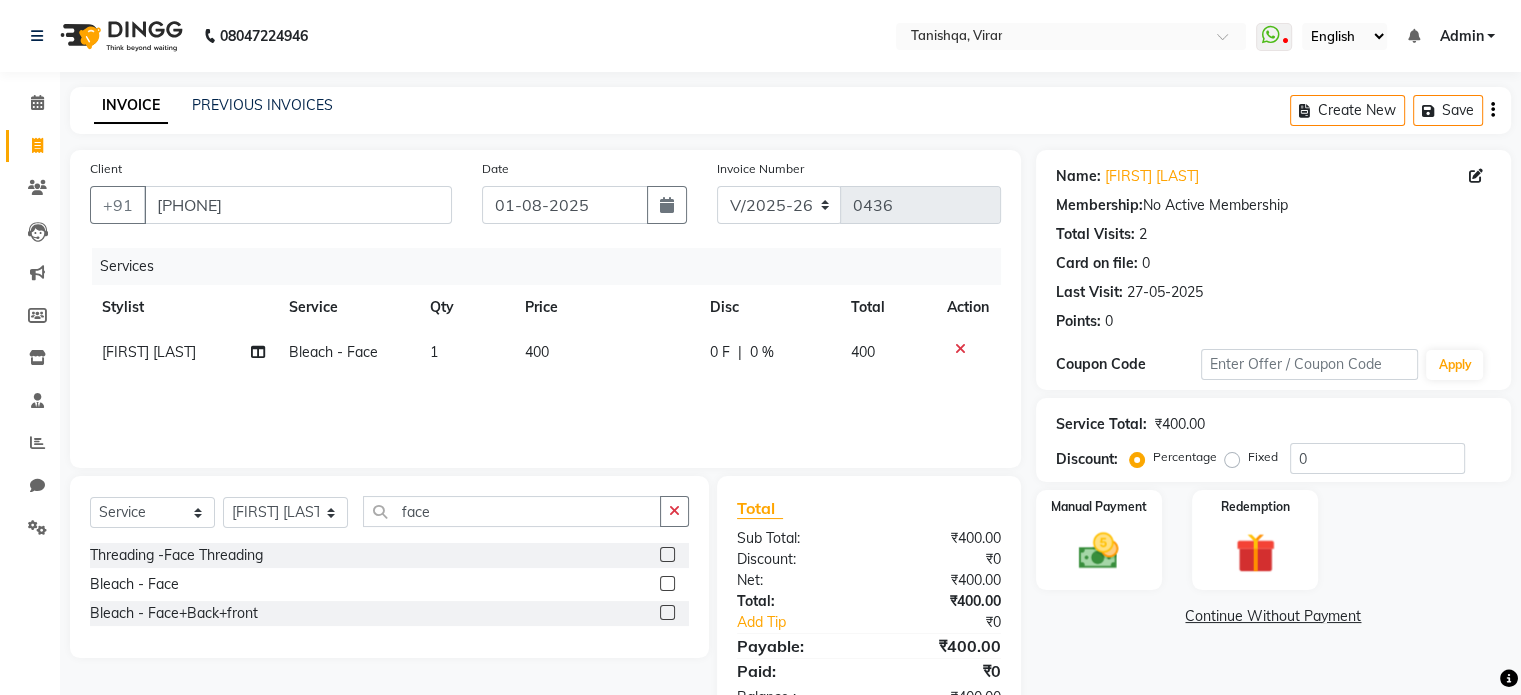 click on "400" 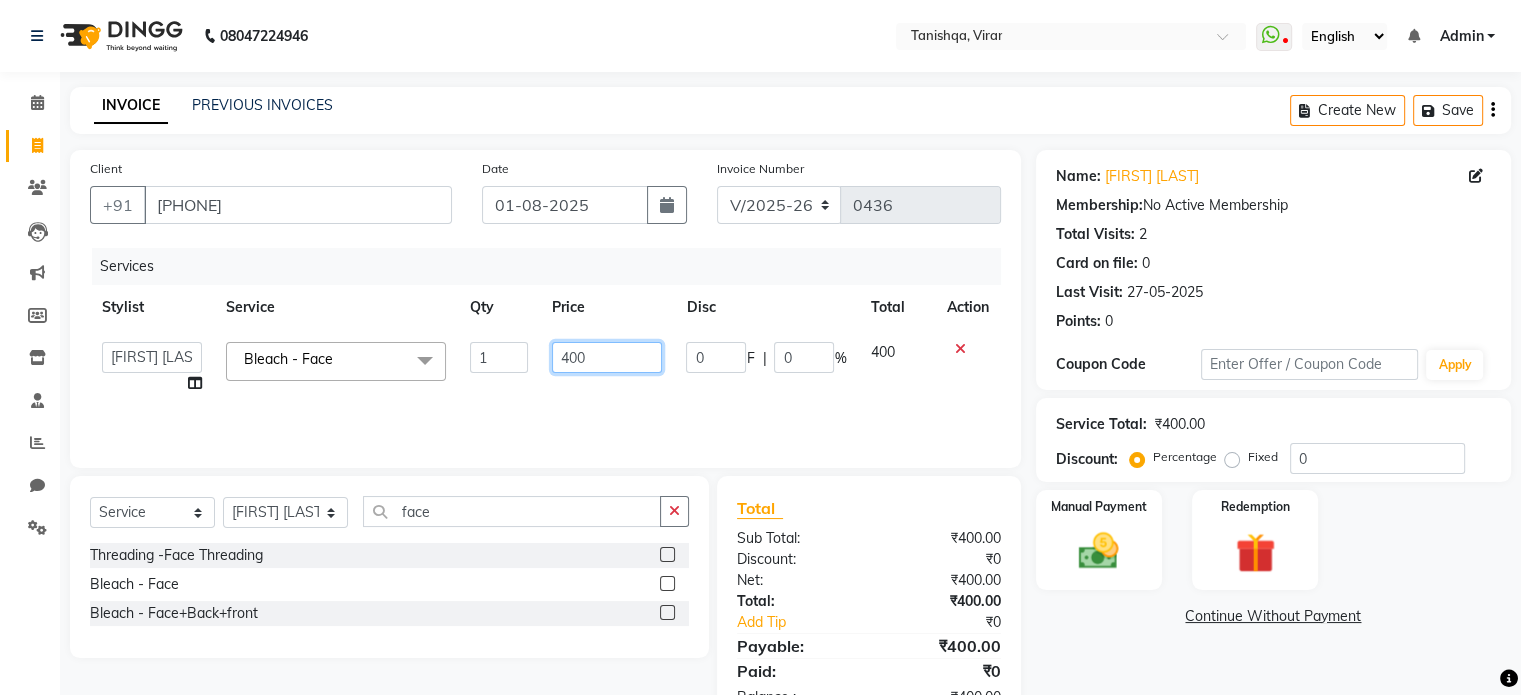 click on "400" 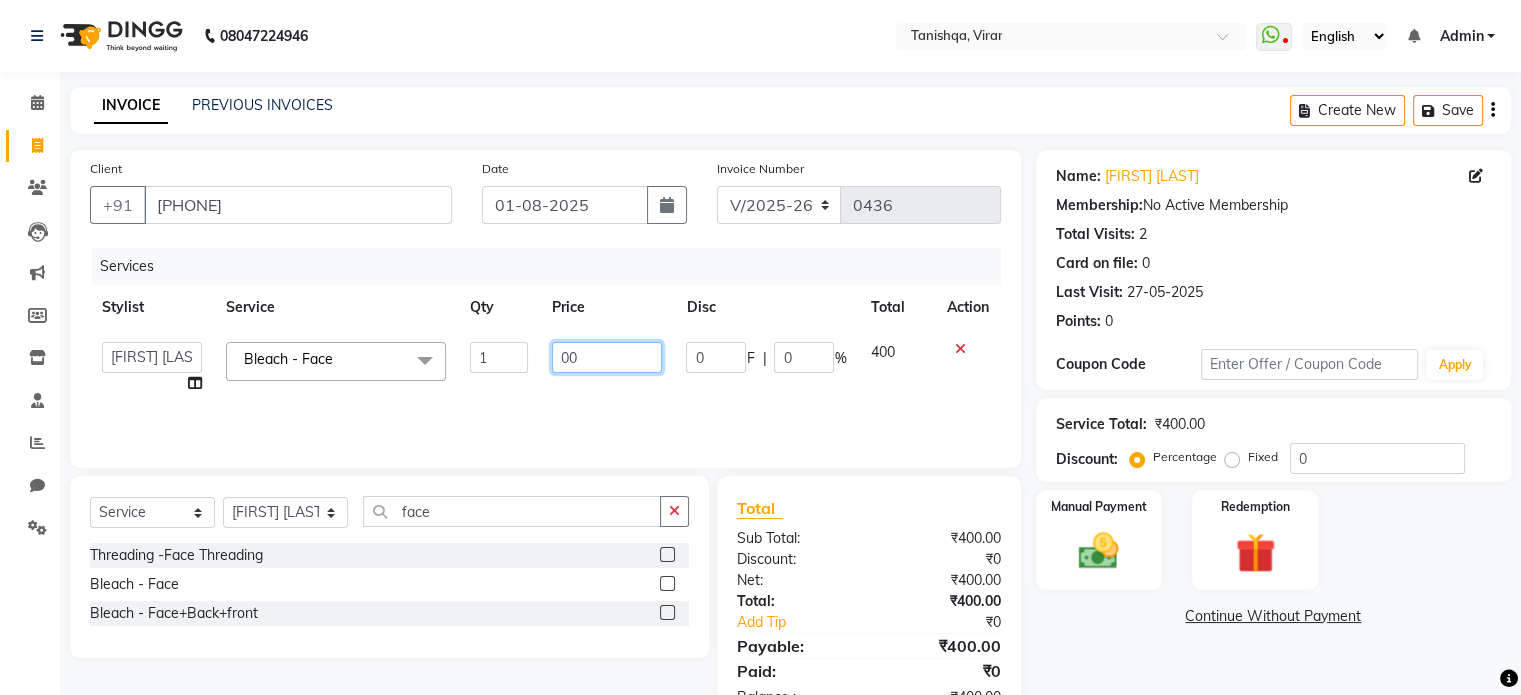 type on "300" 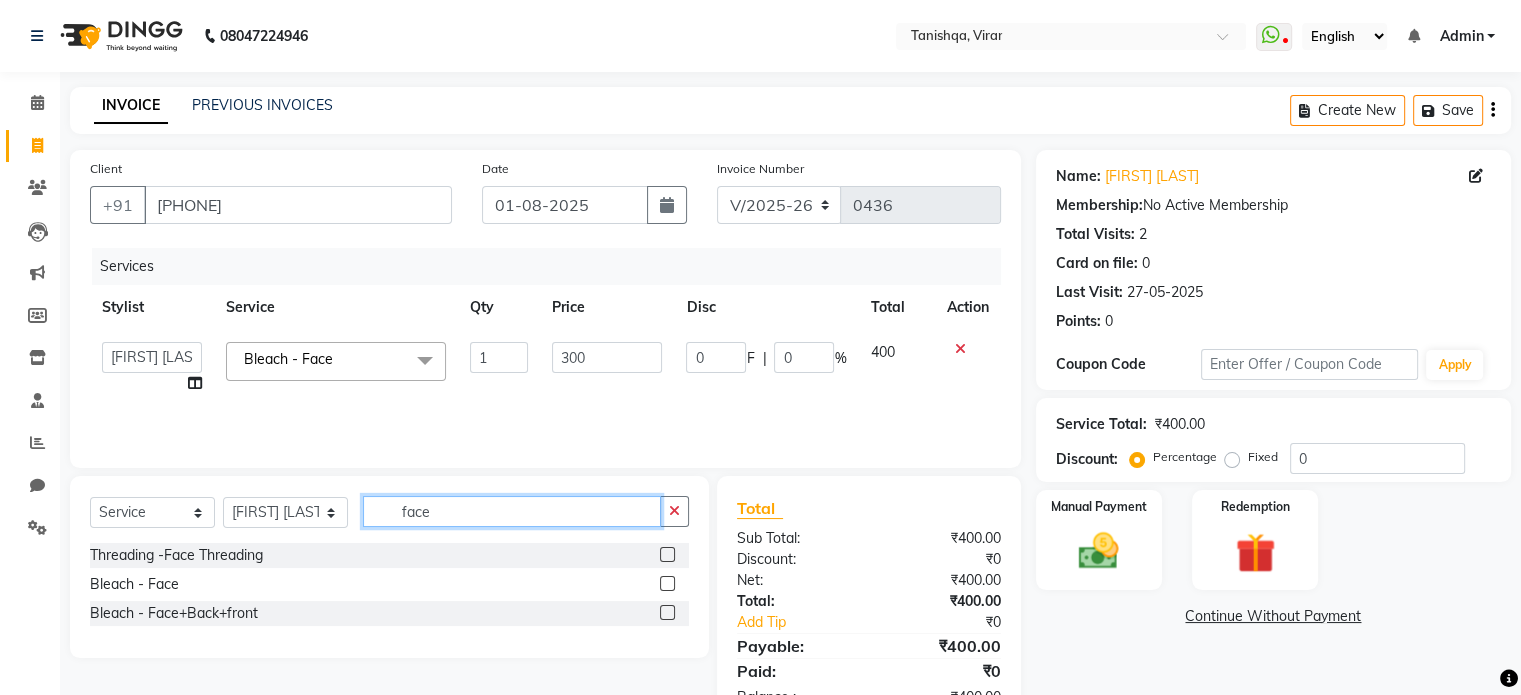 click on "face" 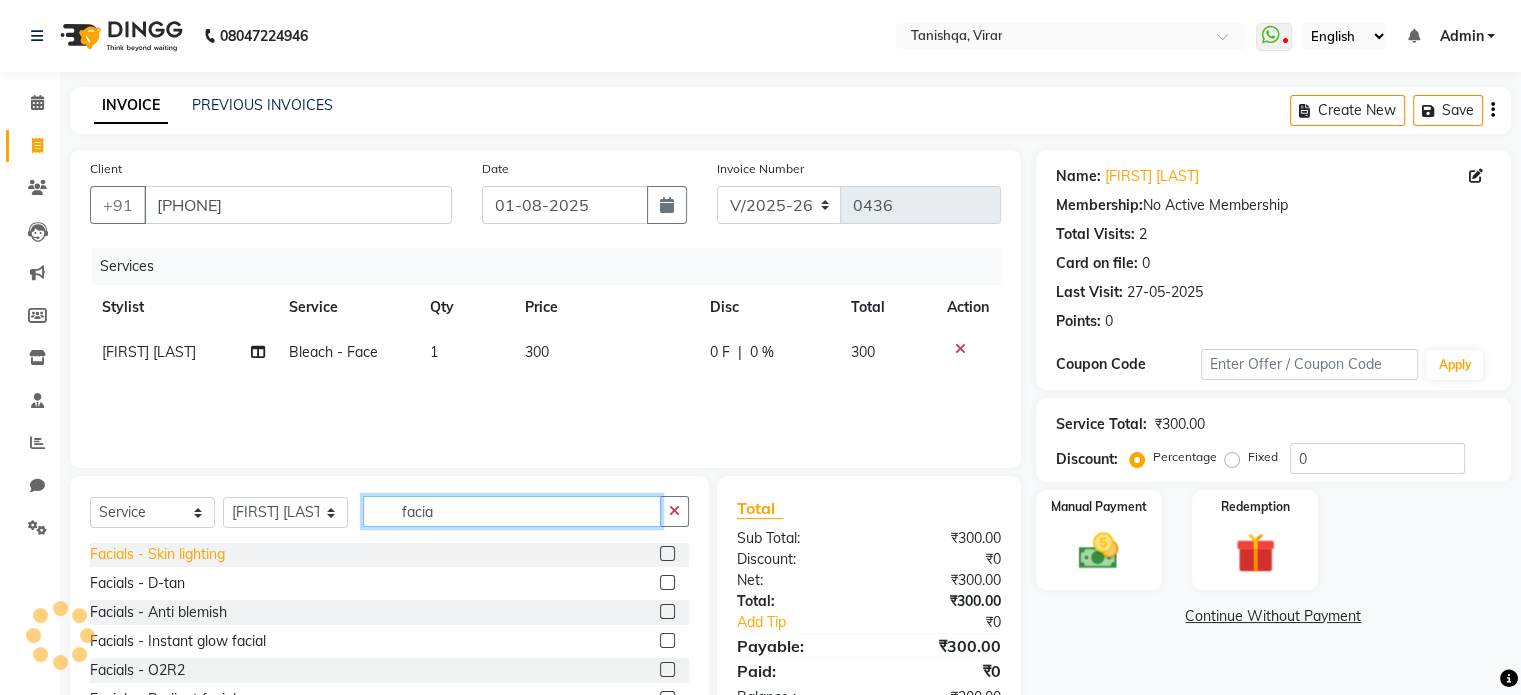 scroll, scrollTop: 60, scrollLeft: 0, axis: vertical 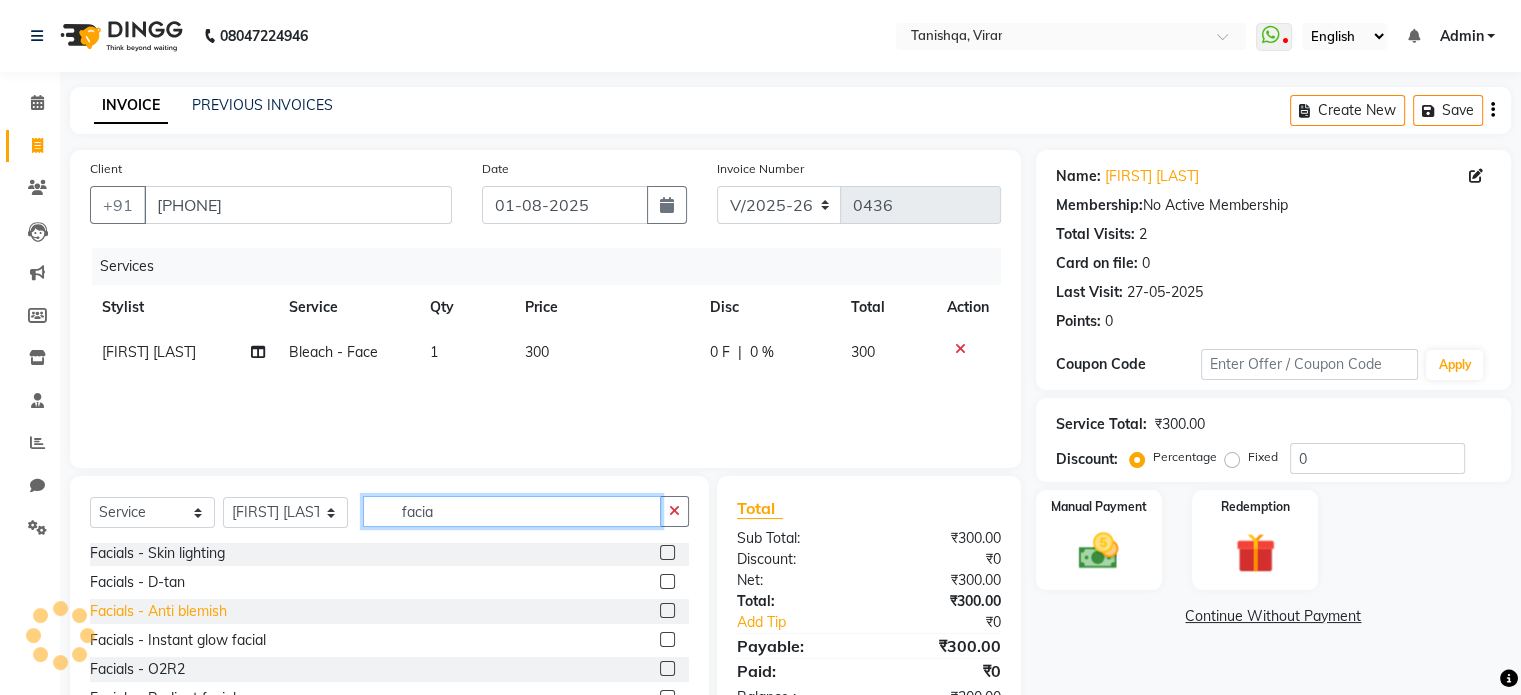 type on "facia" 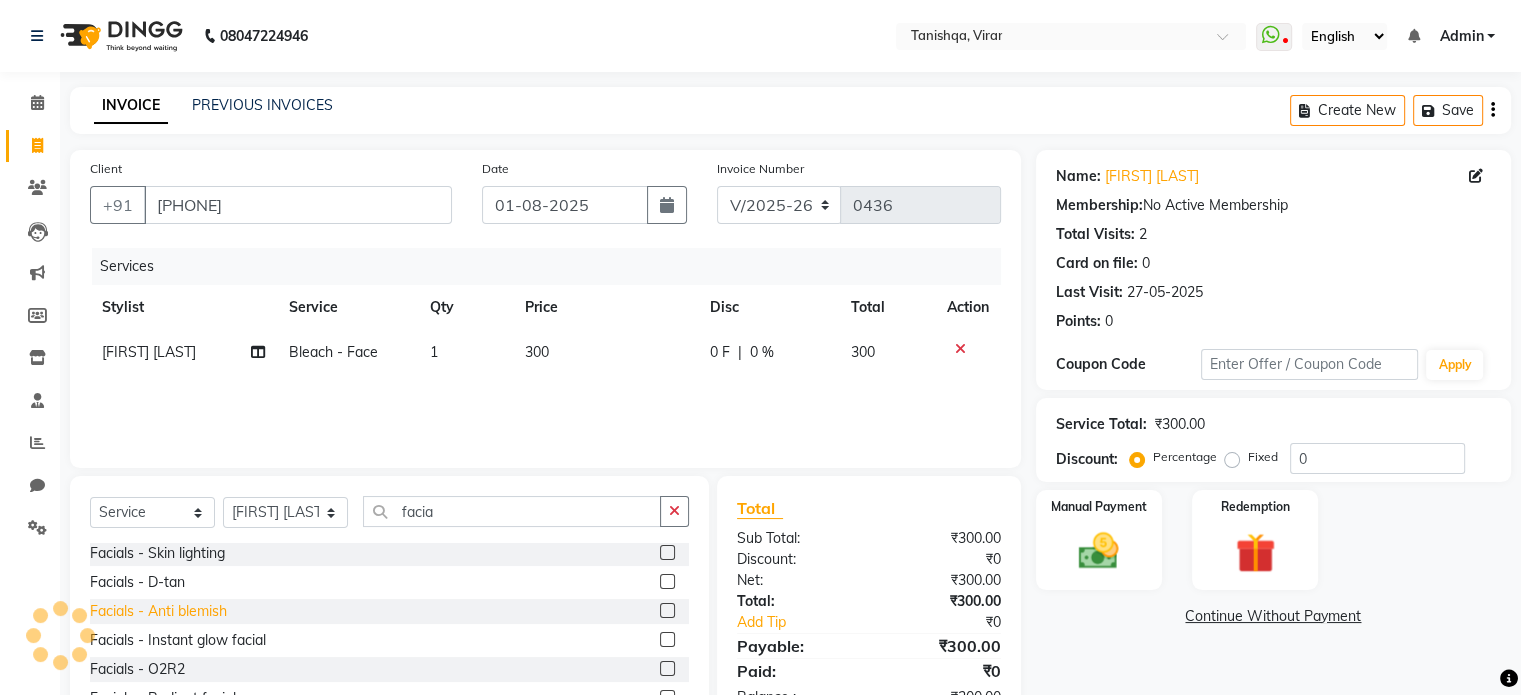 click on "Facials - Anti blemish" 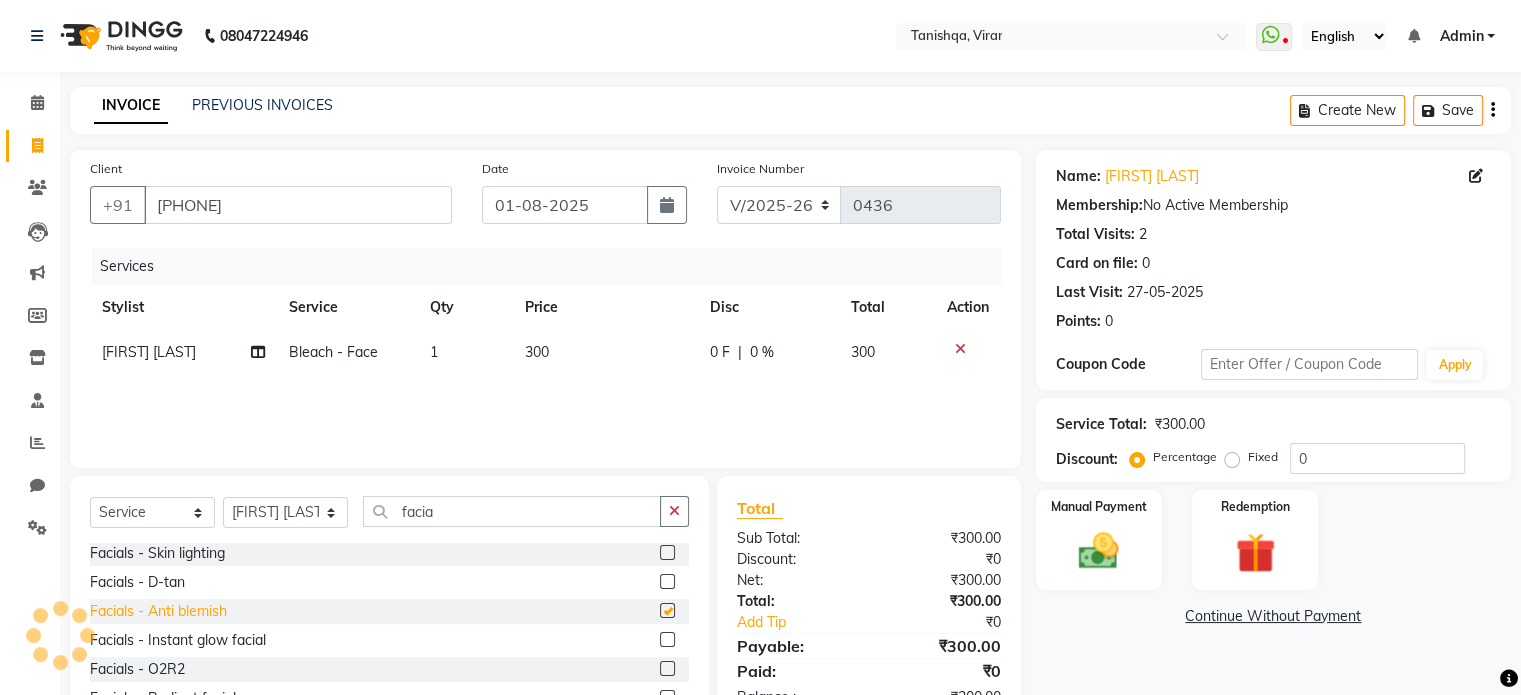 checkbox on "false" 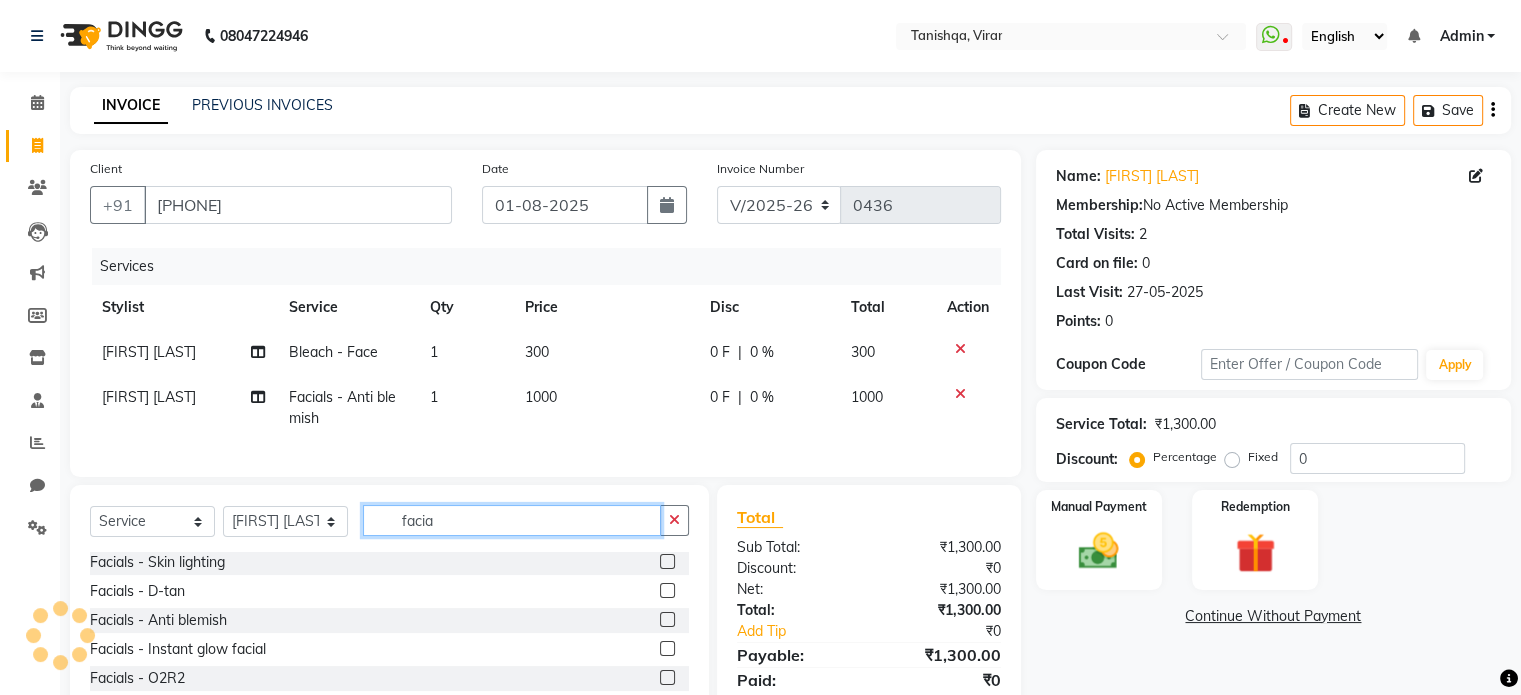 click on "facia" 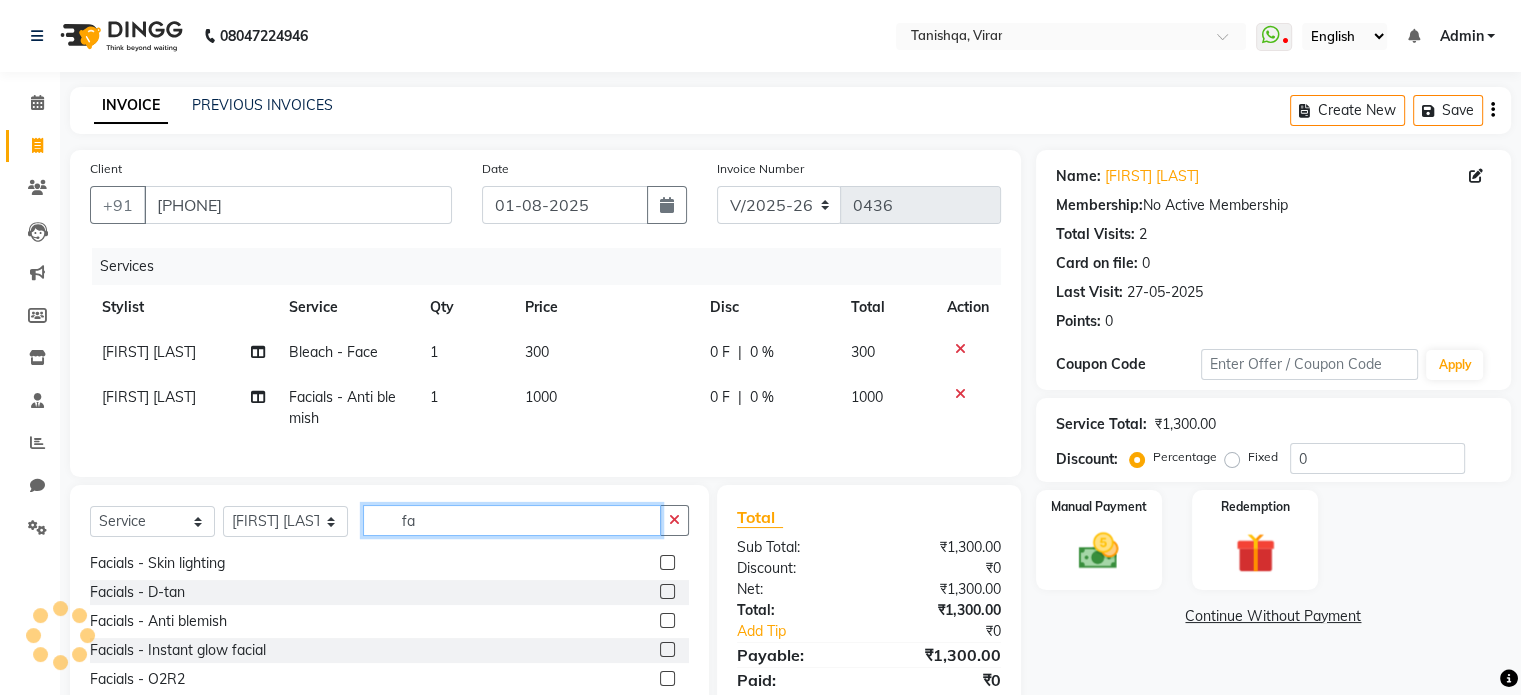 type on "f" 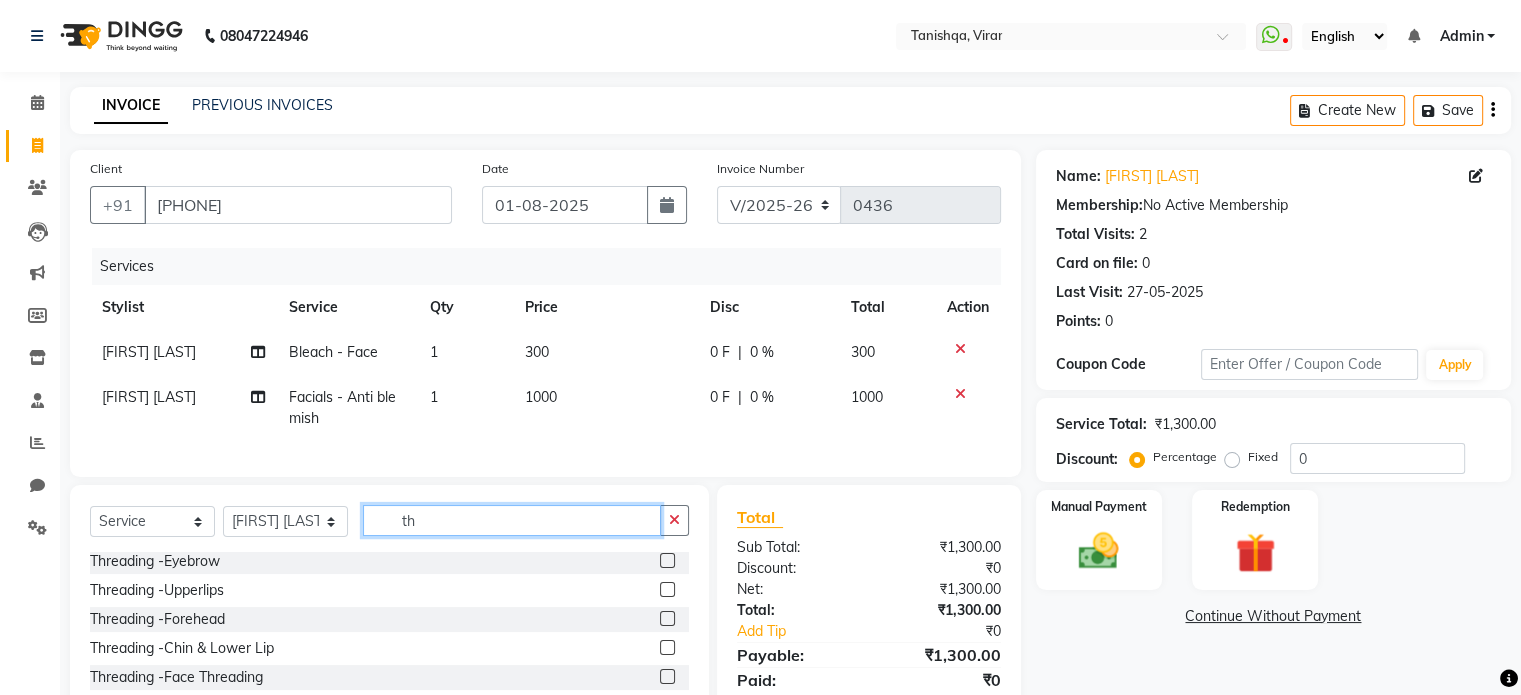 scroll, scrollTop: 0, scrollLeft: 0, axis: both 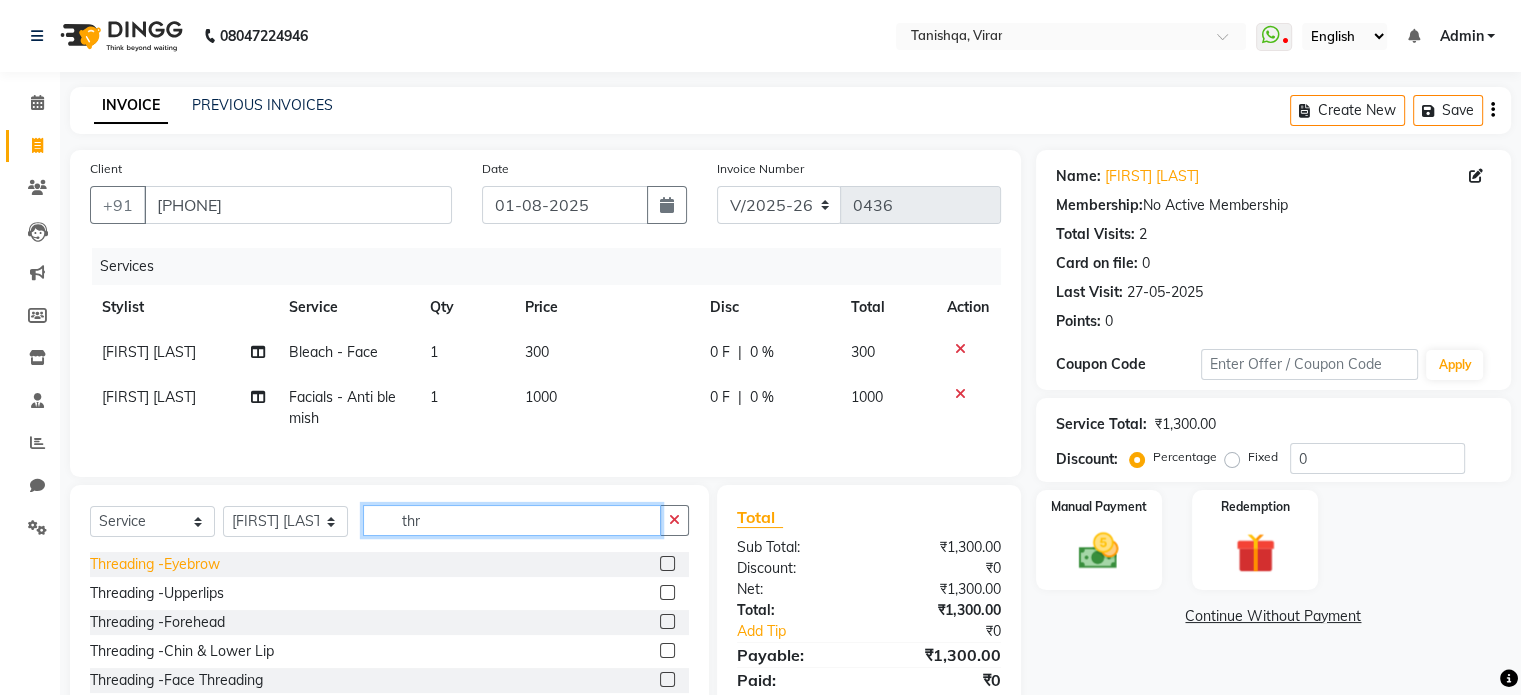 type on "thr" 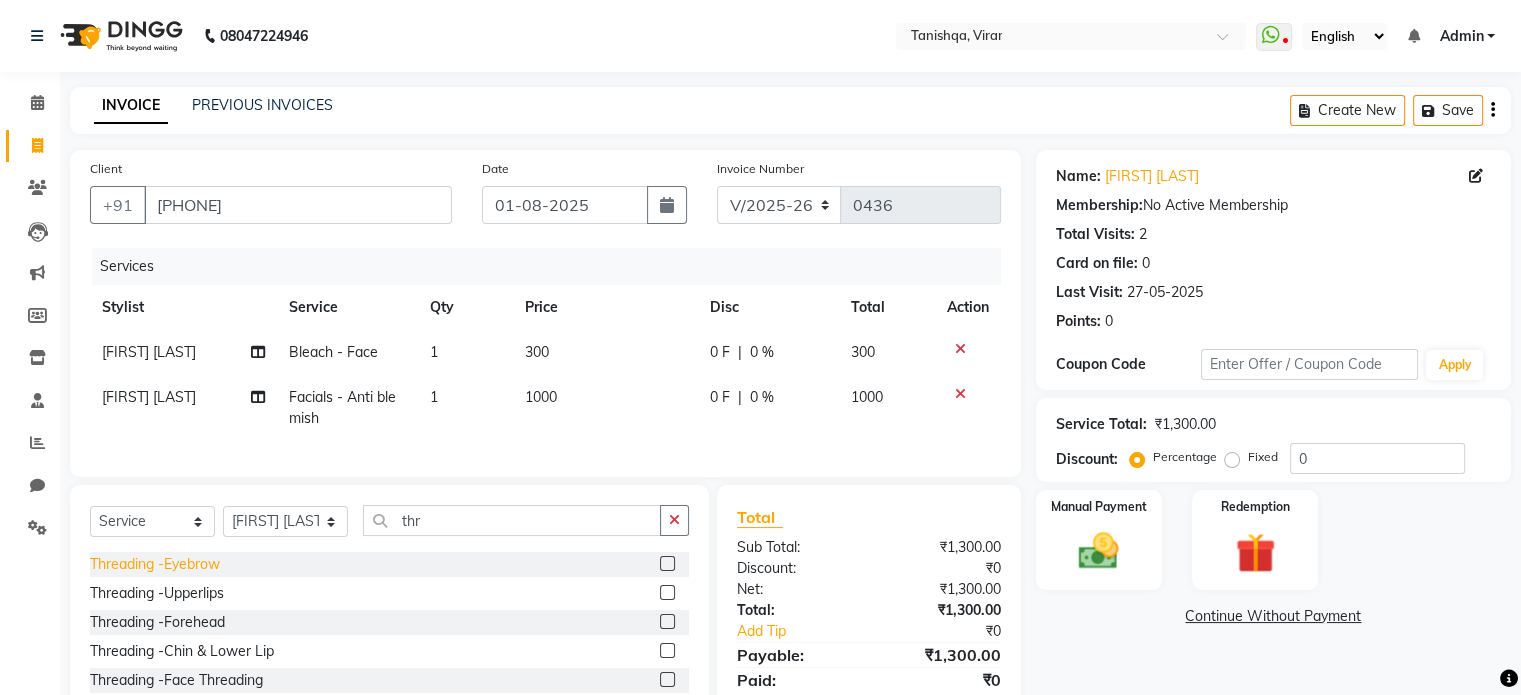 click on "Threading -Eyebrow" 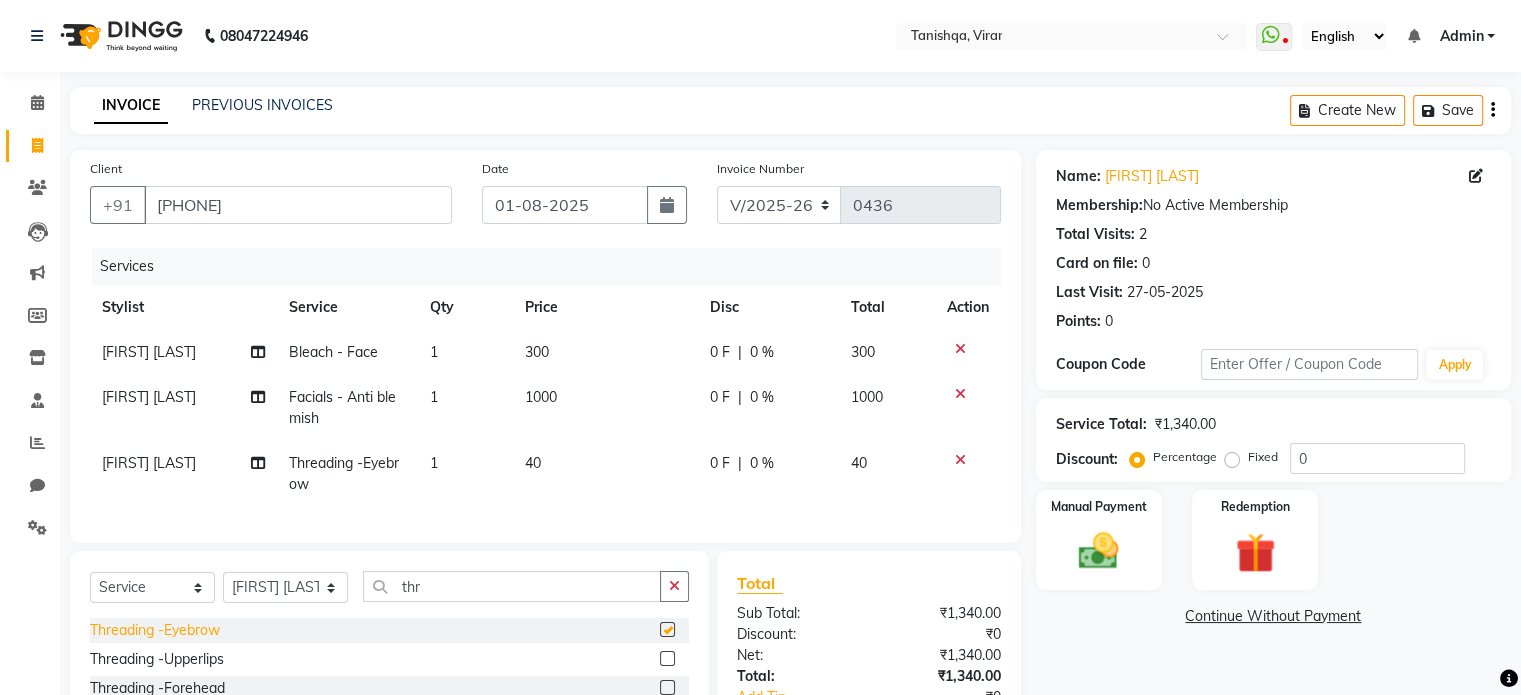 checkbox on "false" 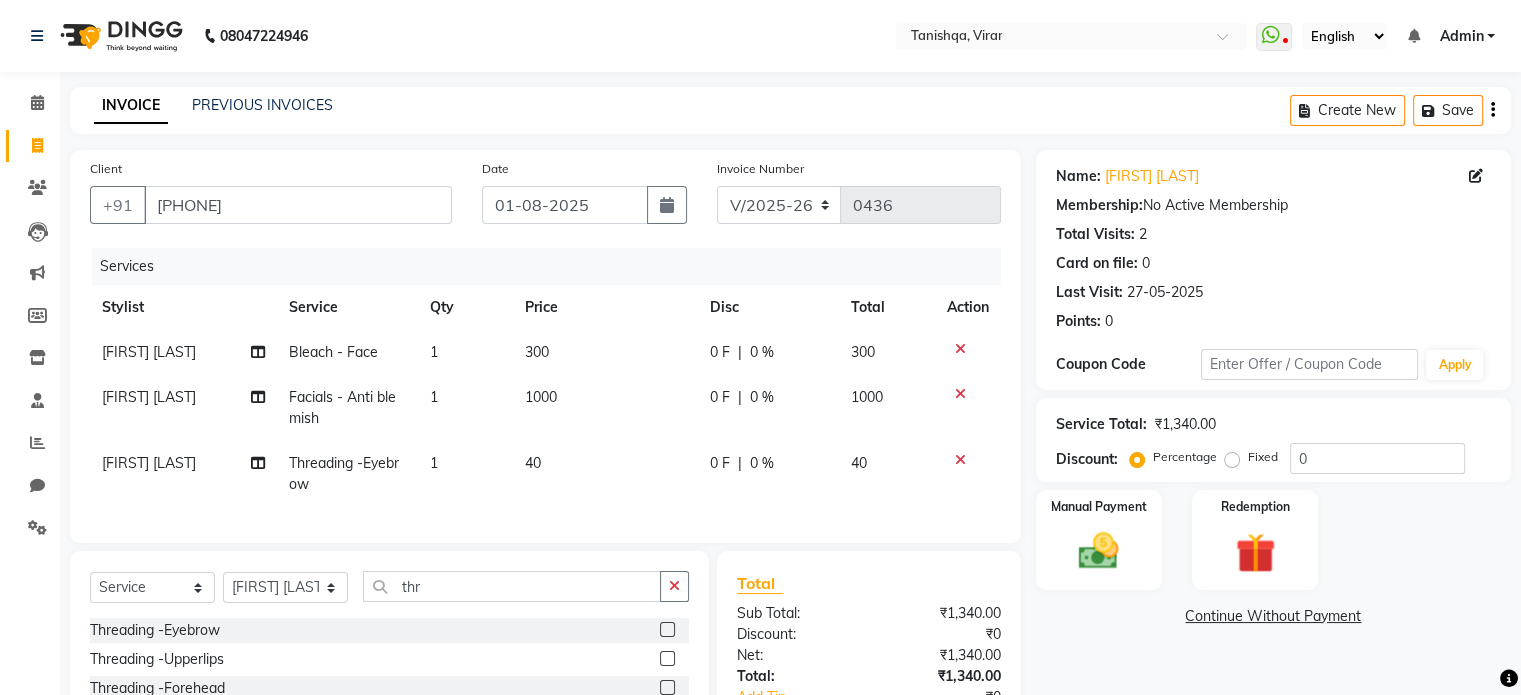 scroll, scrollTop: 153, scrollLeft: 0, axis: vertical 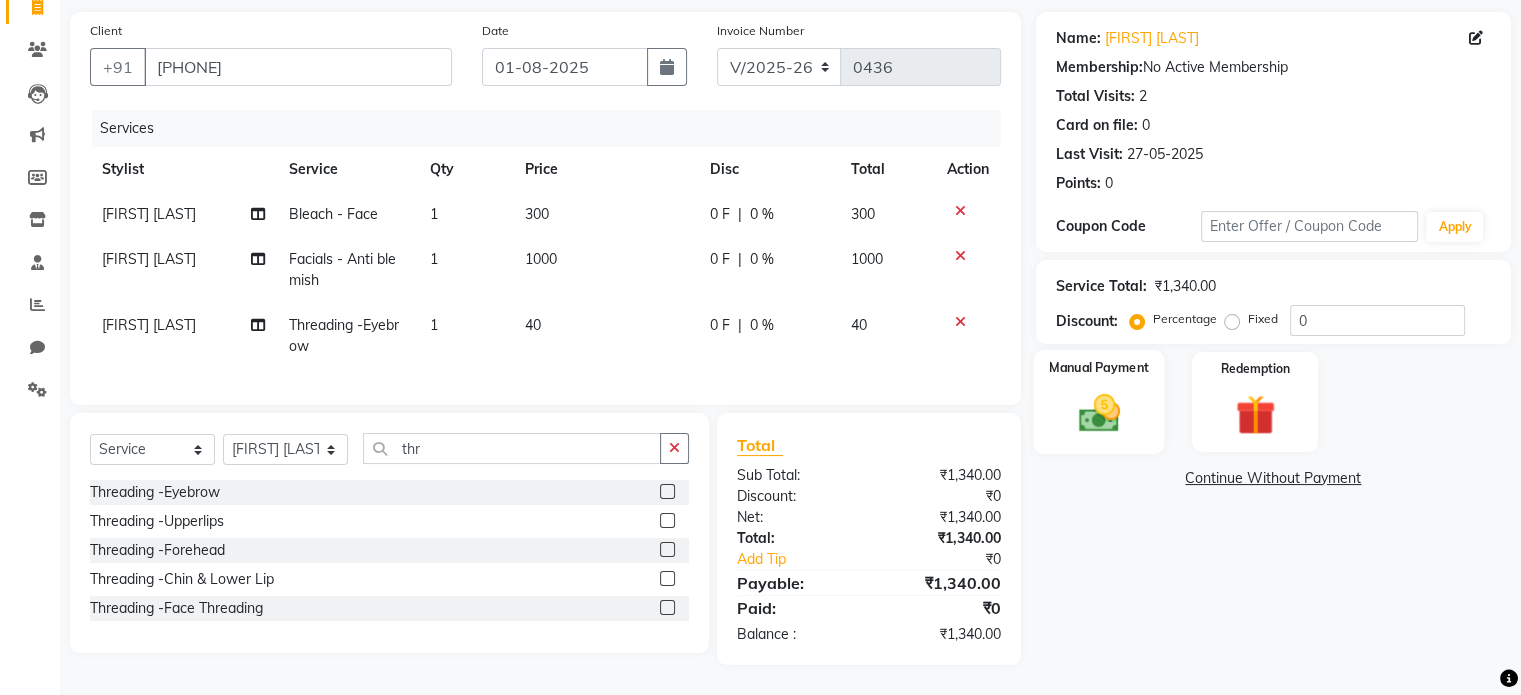 click 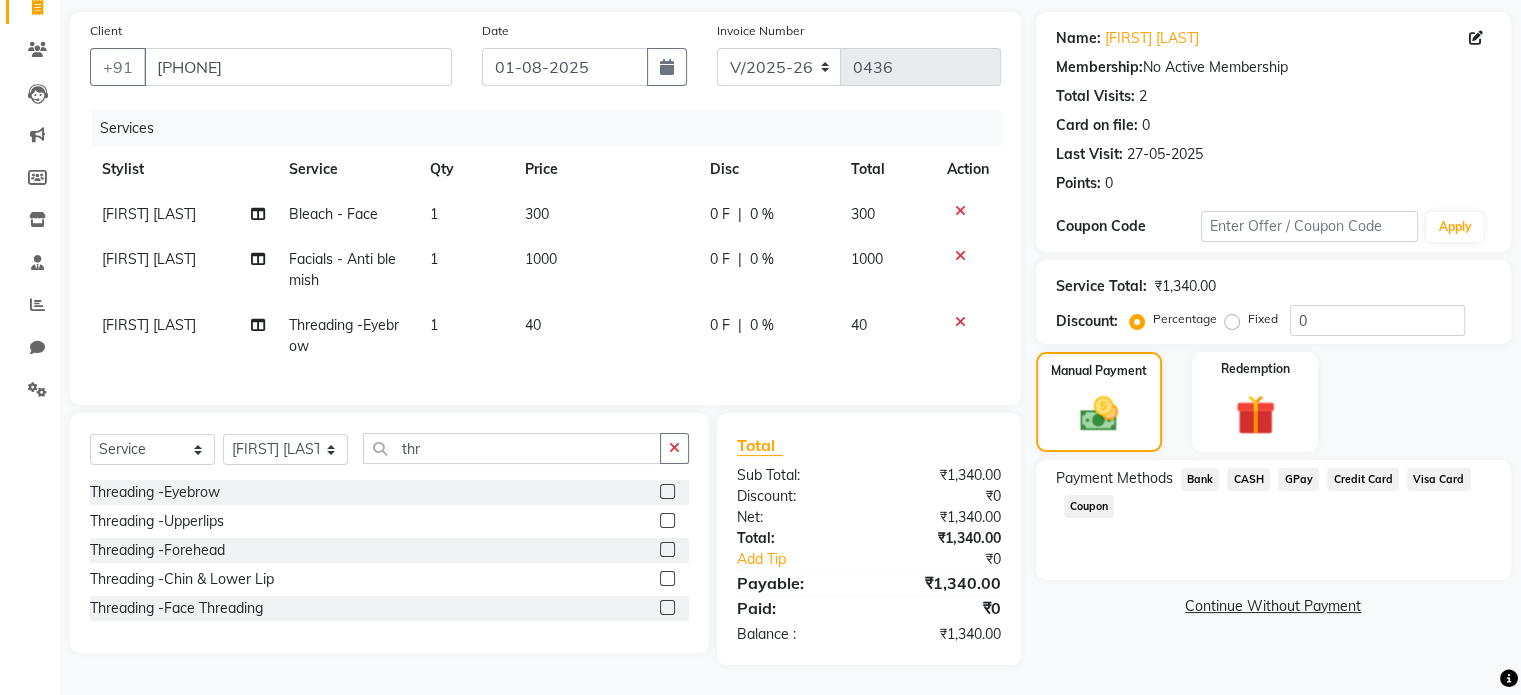 click on "GPay" 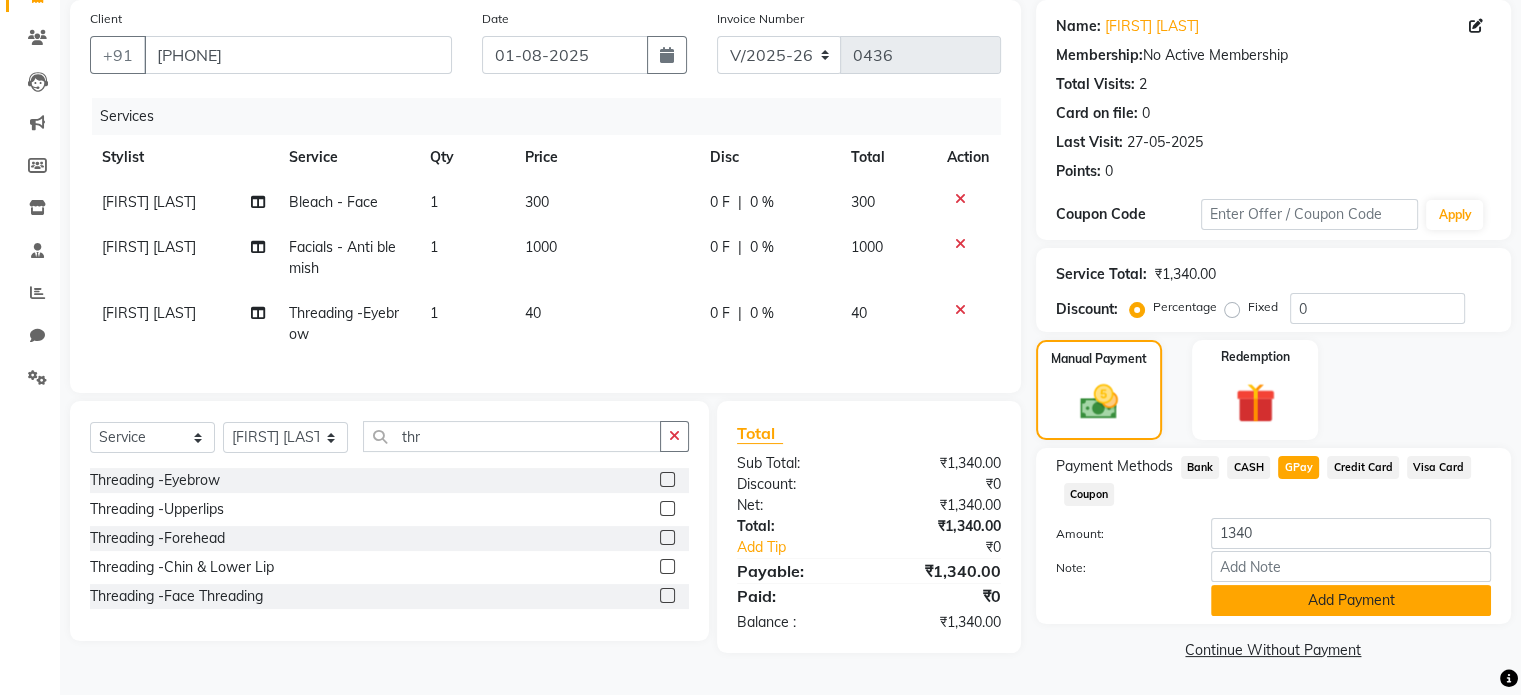 click on "Add Payment" 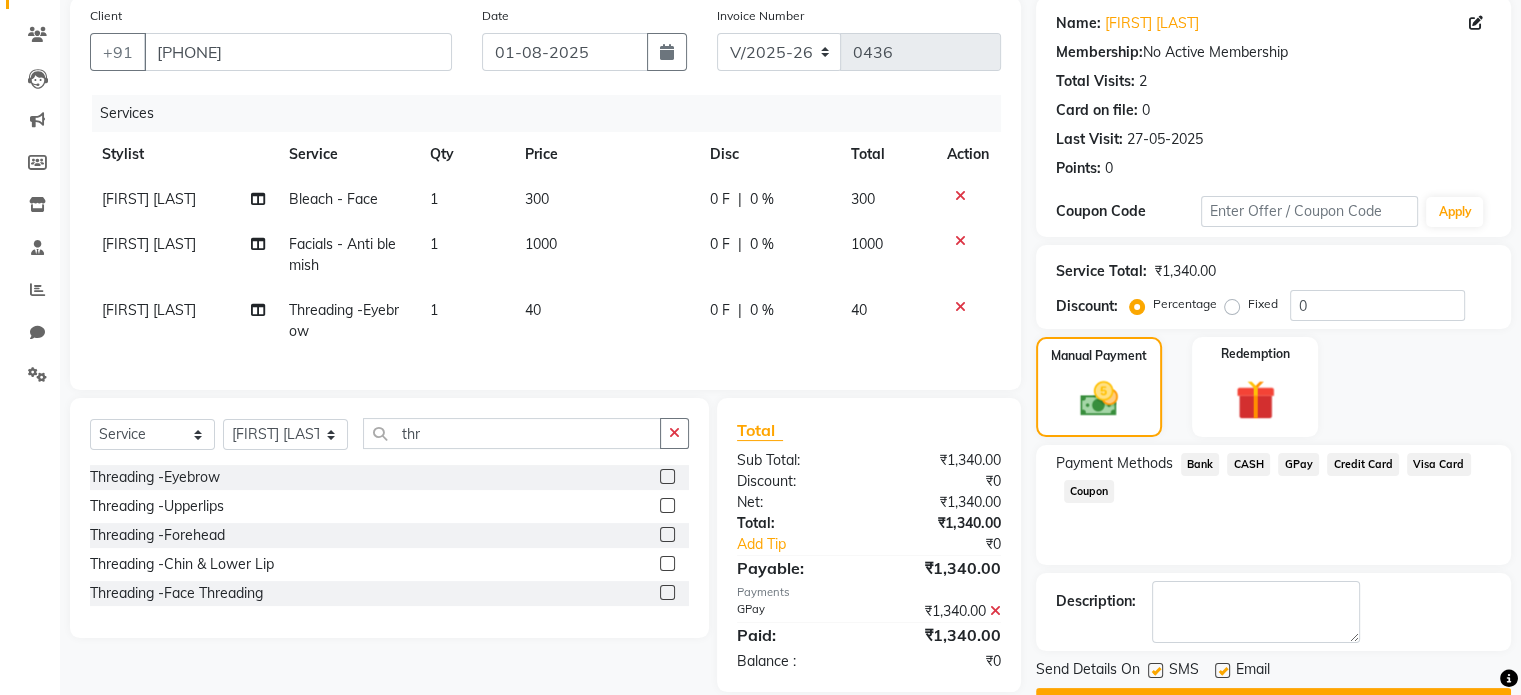 scroll, scrollTop: 205, scrollLeft: 0, axis: vertical 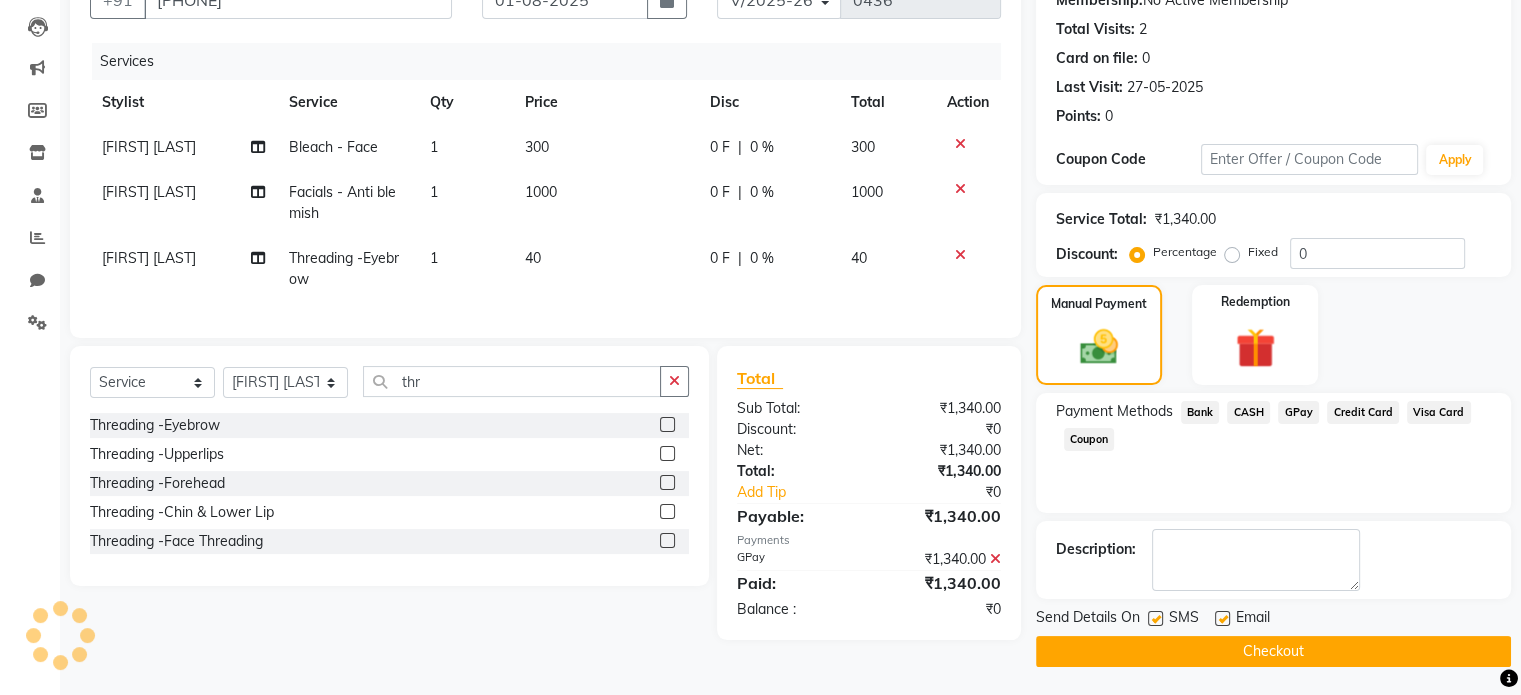 click on "Checkout" 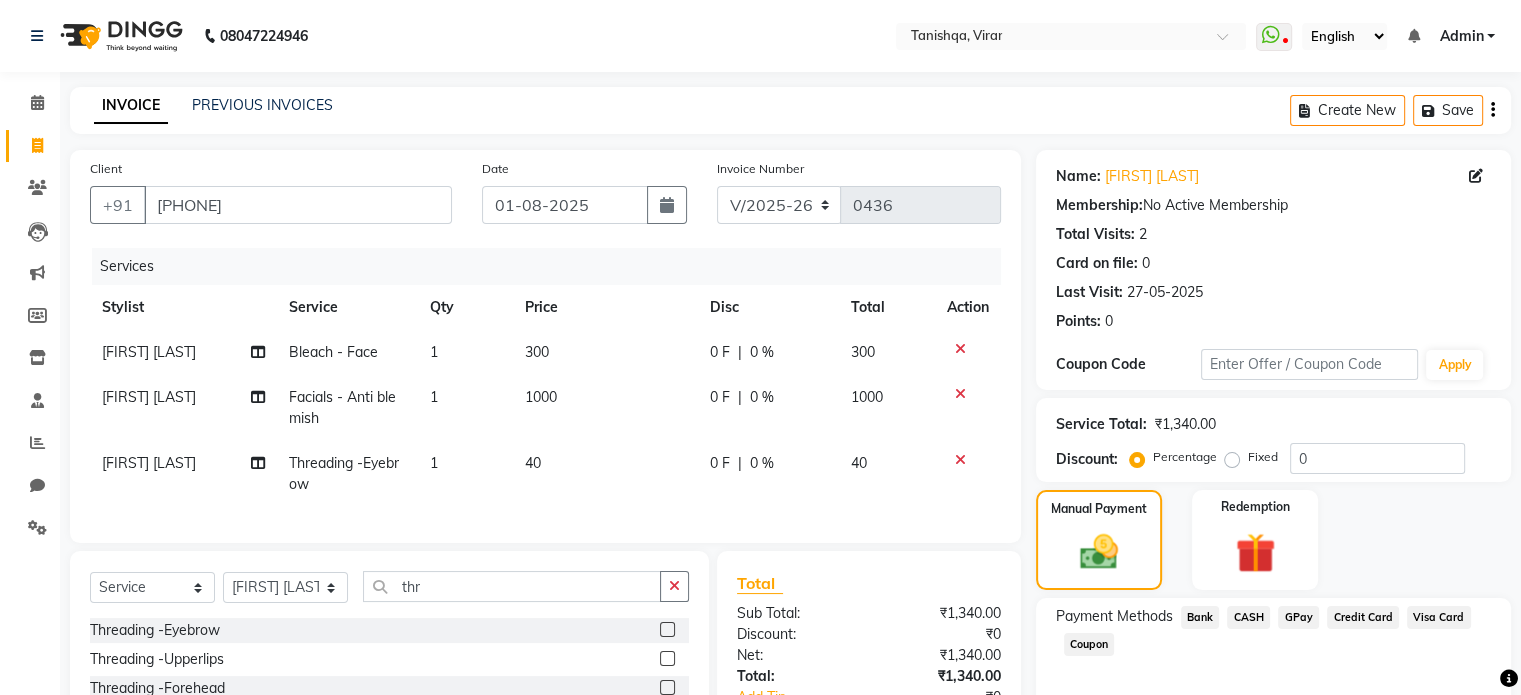 scroll, scrollTop: 205, scrollLeft: 0, axis: vertical 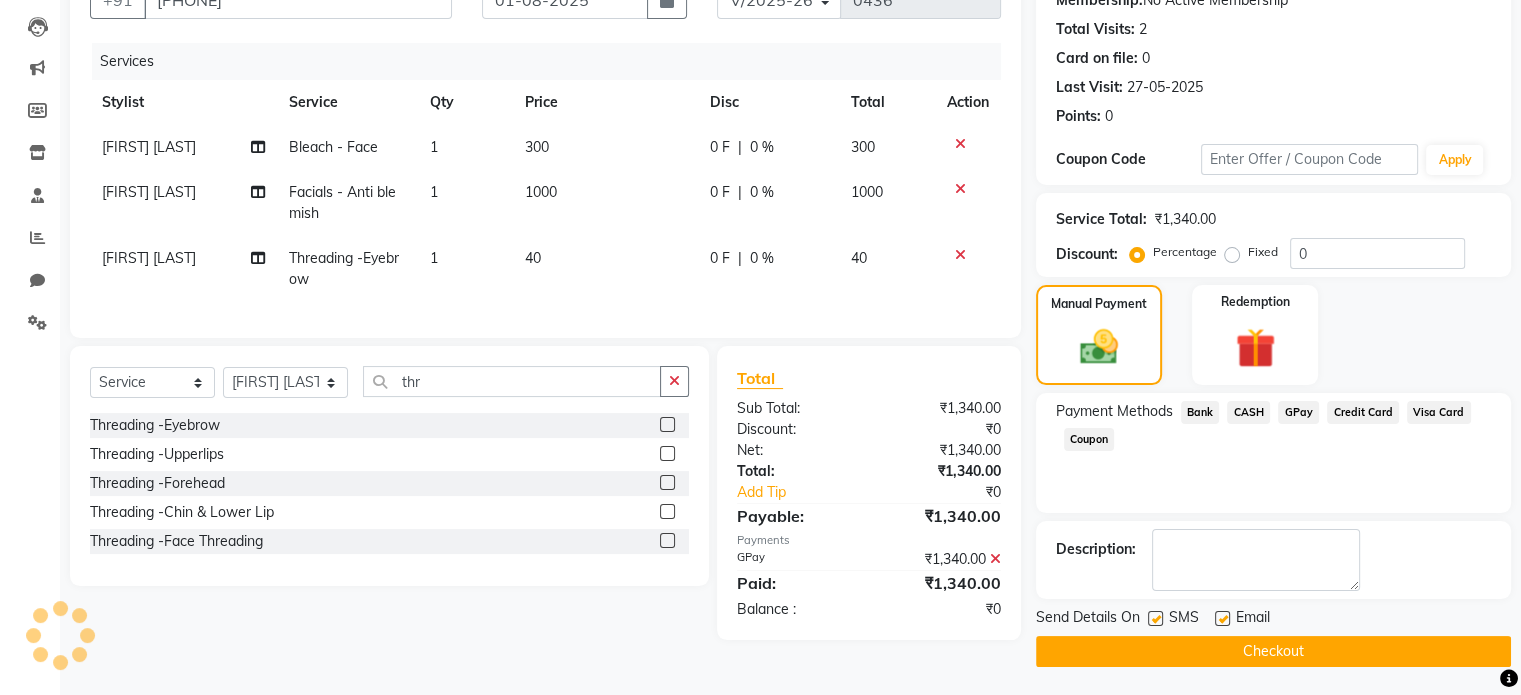 click on "Checkout" 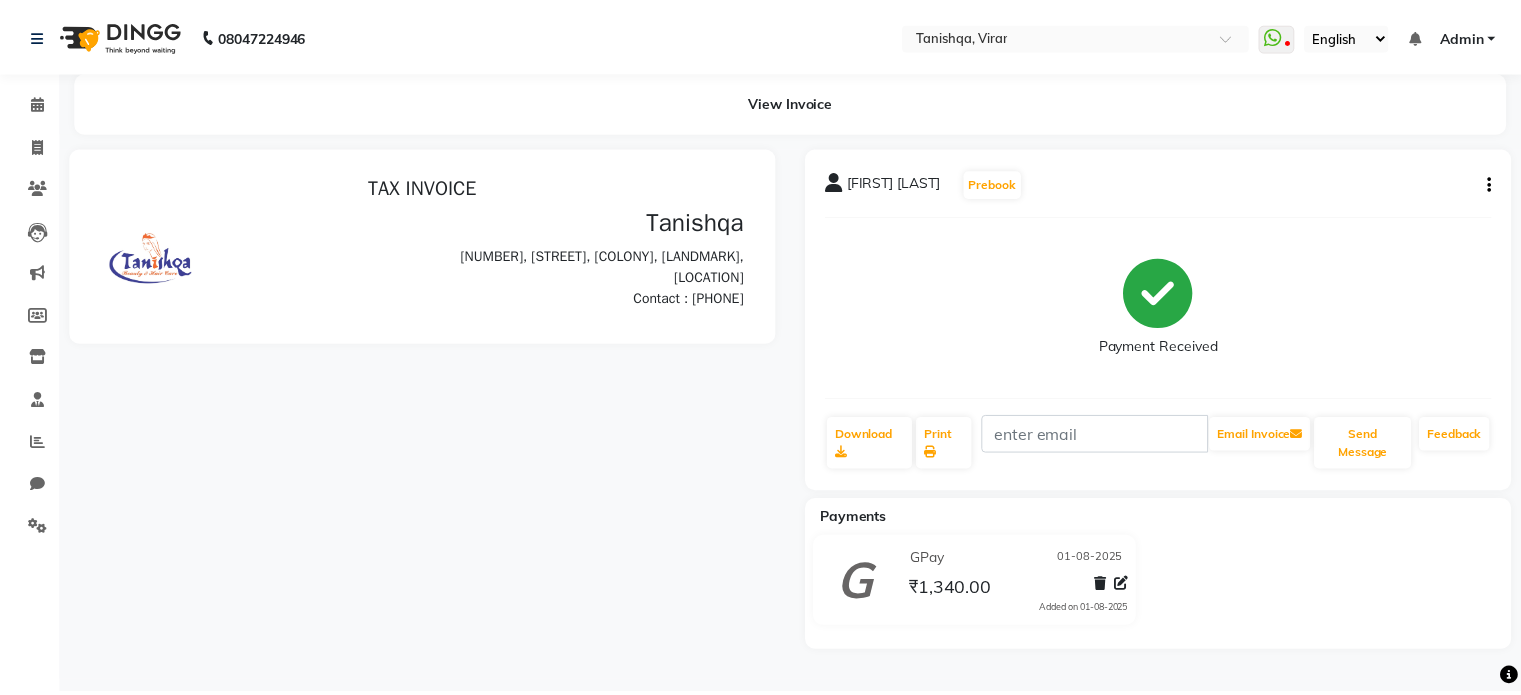 scroll, scrollTop: 0, scrollLeft: 0, axis: both 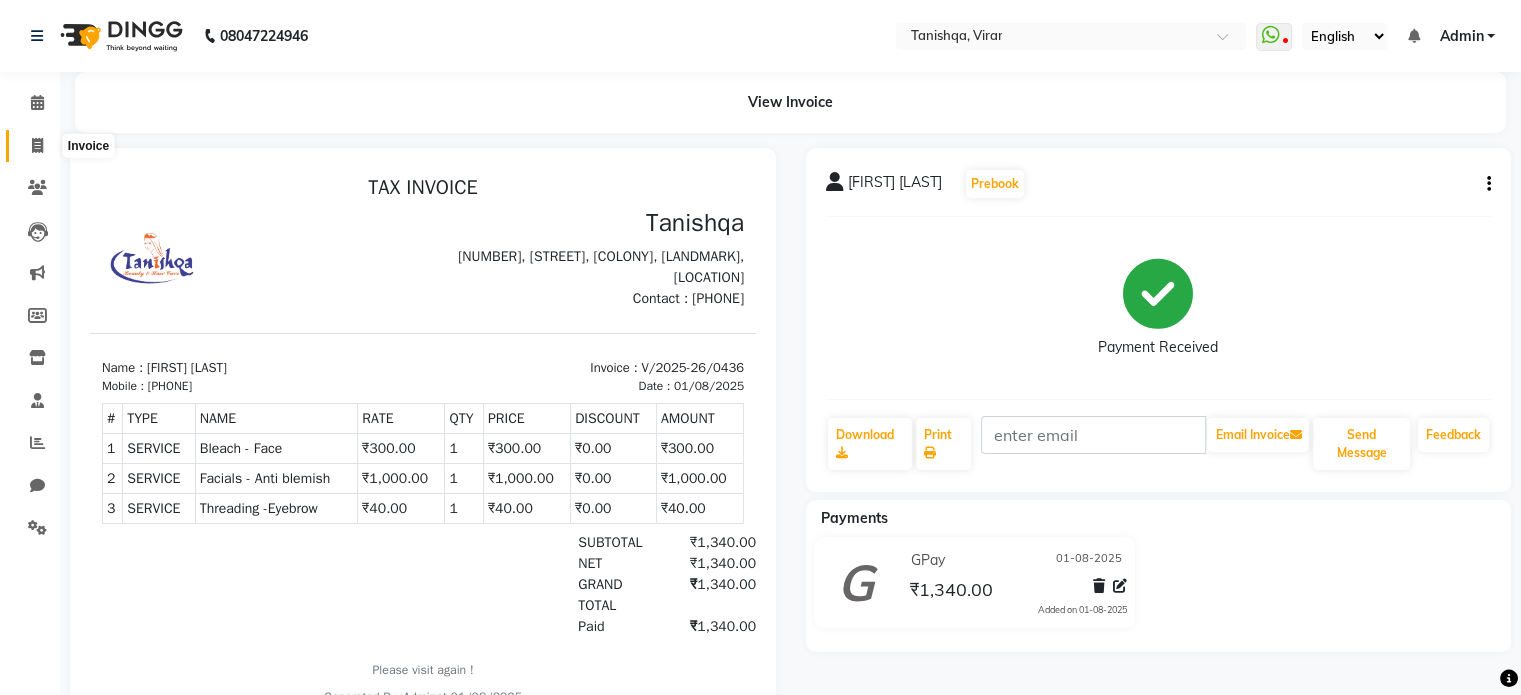 click 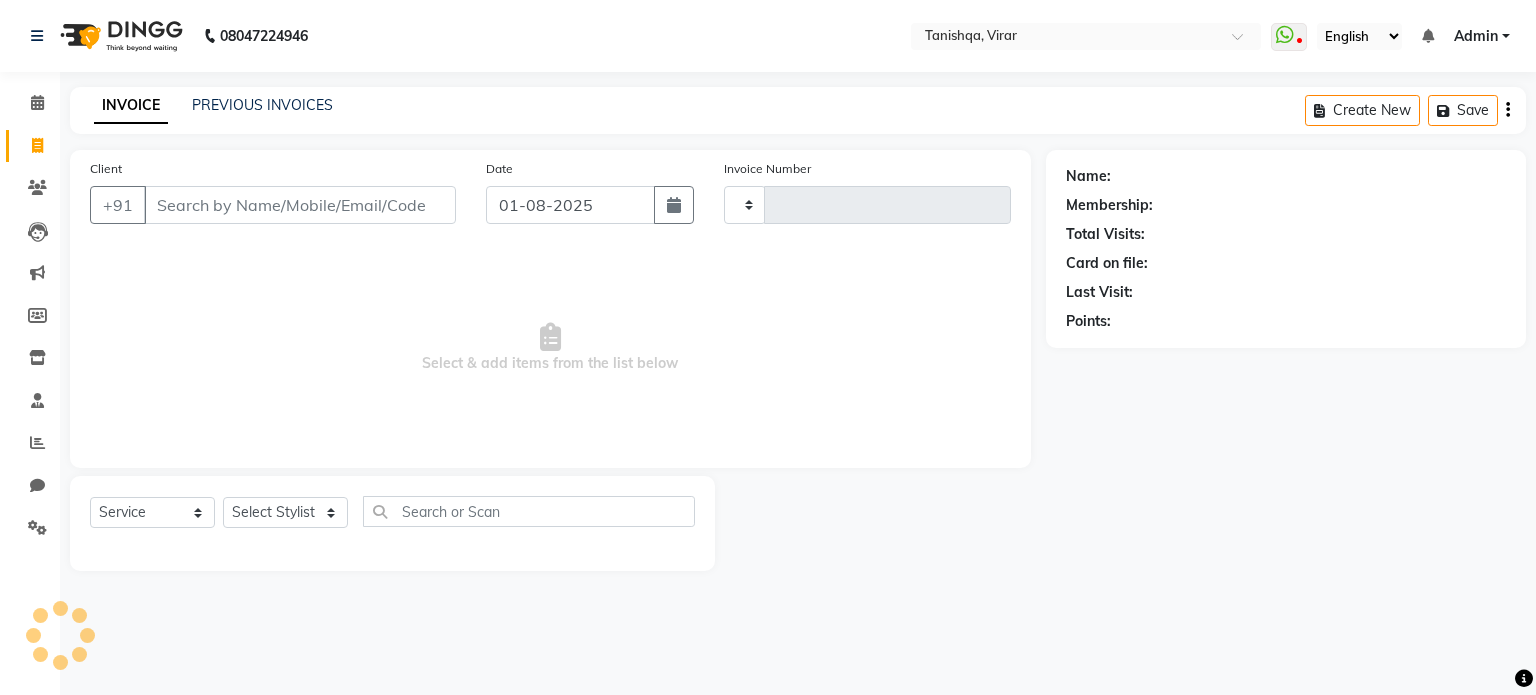click on "Client" at bounding box center [300, 205] 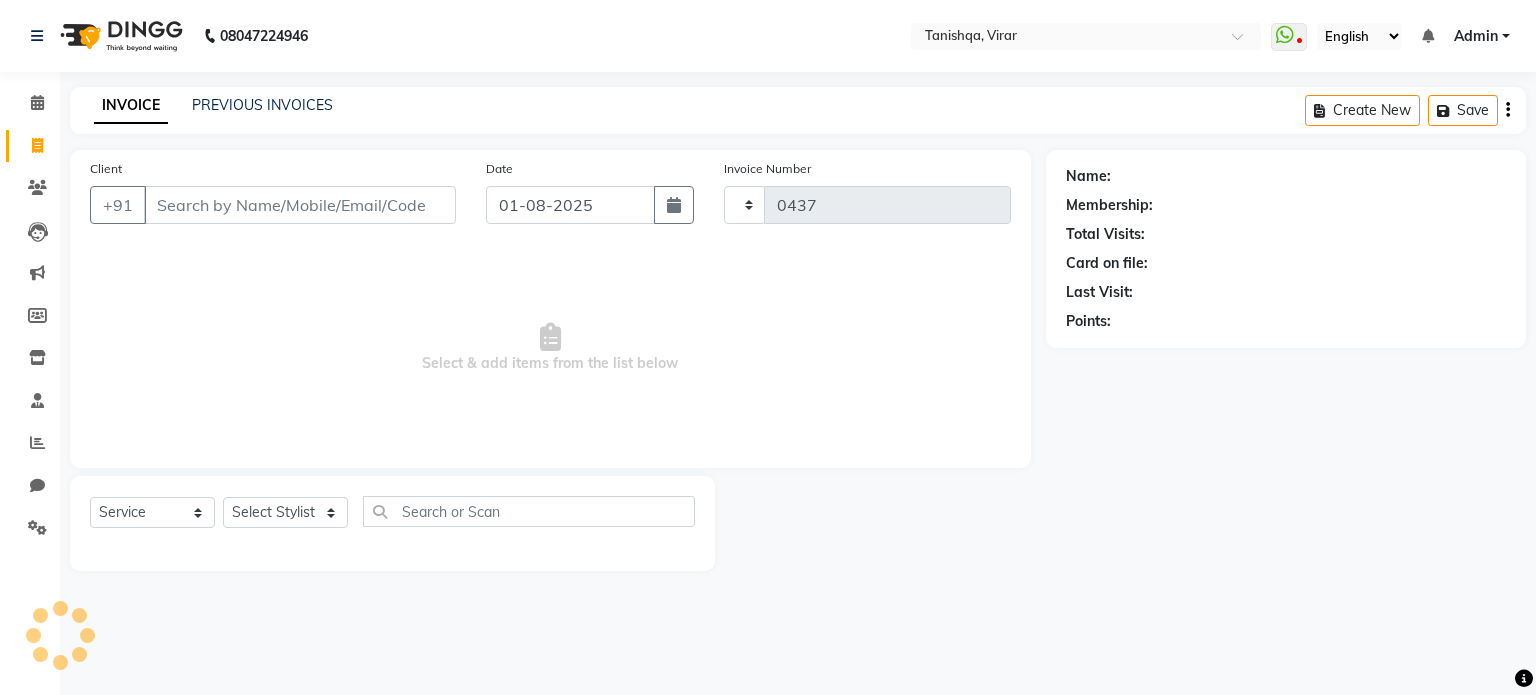 select on "8149" 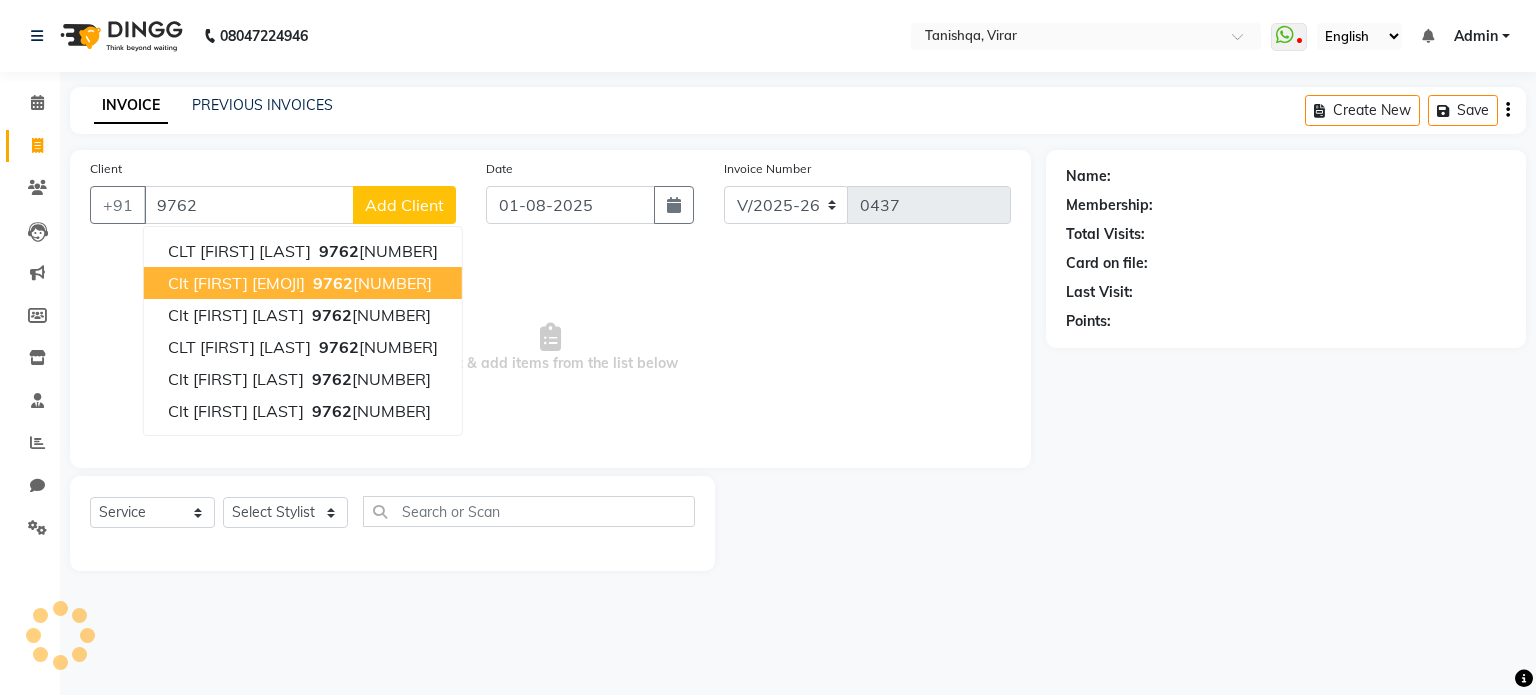 click on "Clt [FIRST] [EMOJI]" at bounding box center (236, 283) 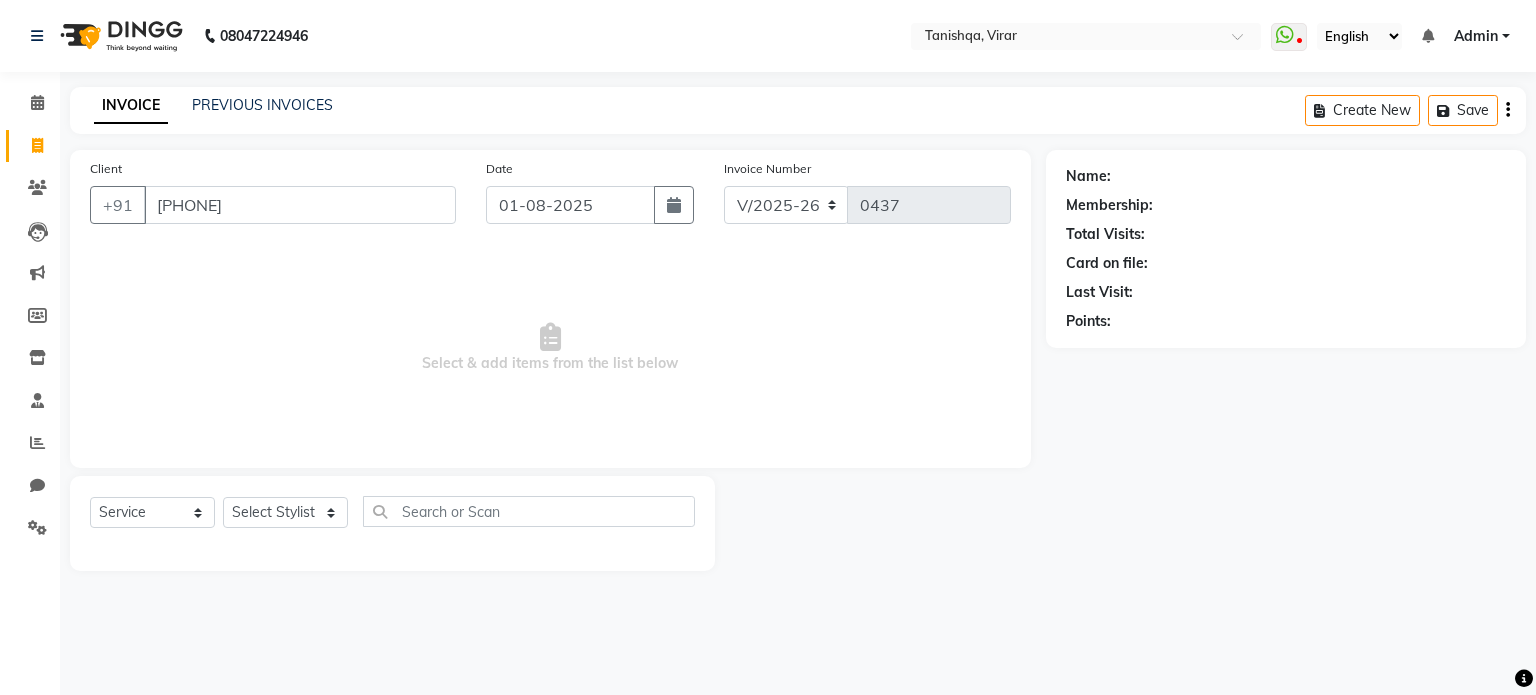 type on "[PHONE]" 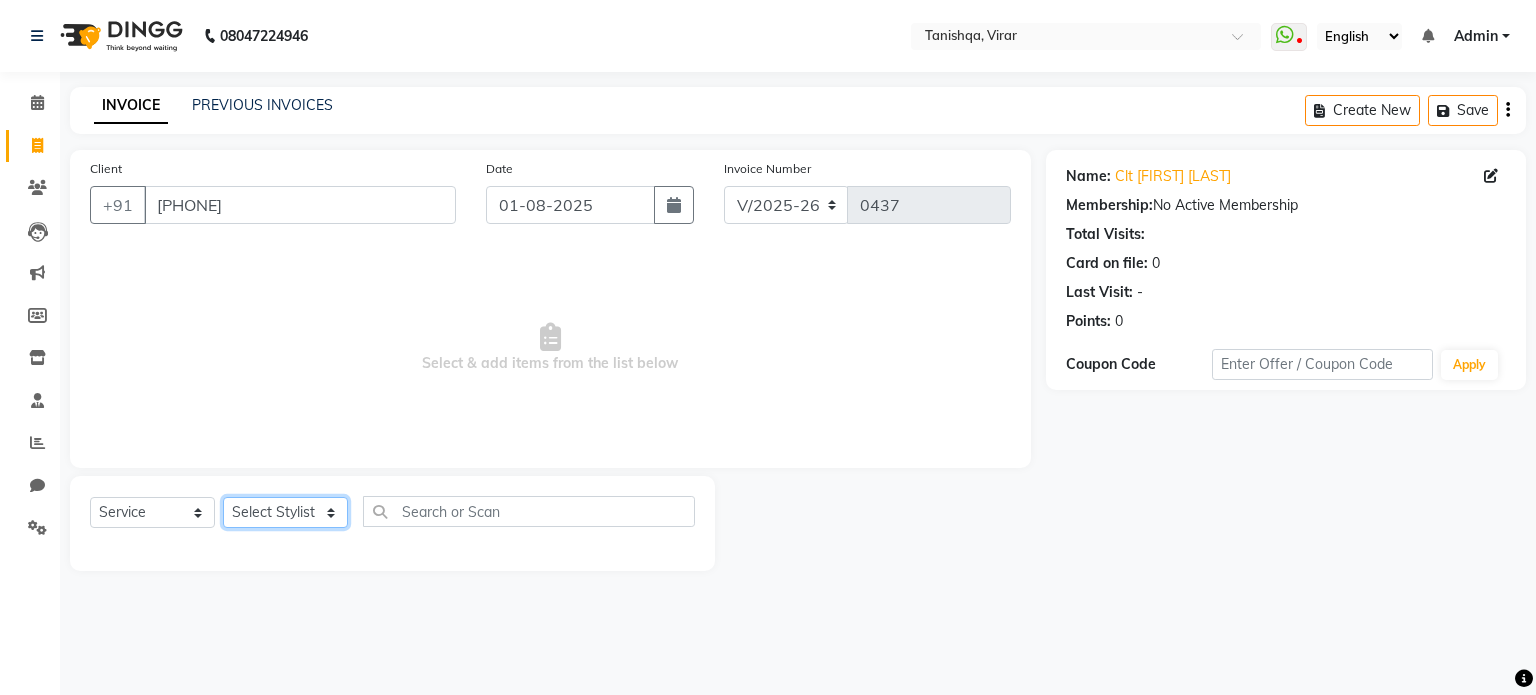 click on "Select Stylist [FIRST] [FIRST] [FIRST] [FIRST]  [FIRST] [LAST]" 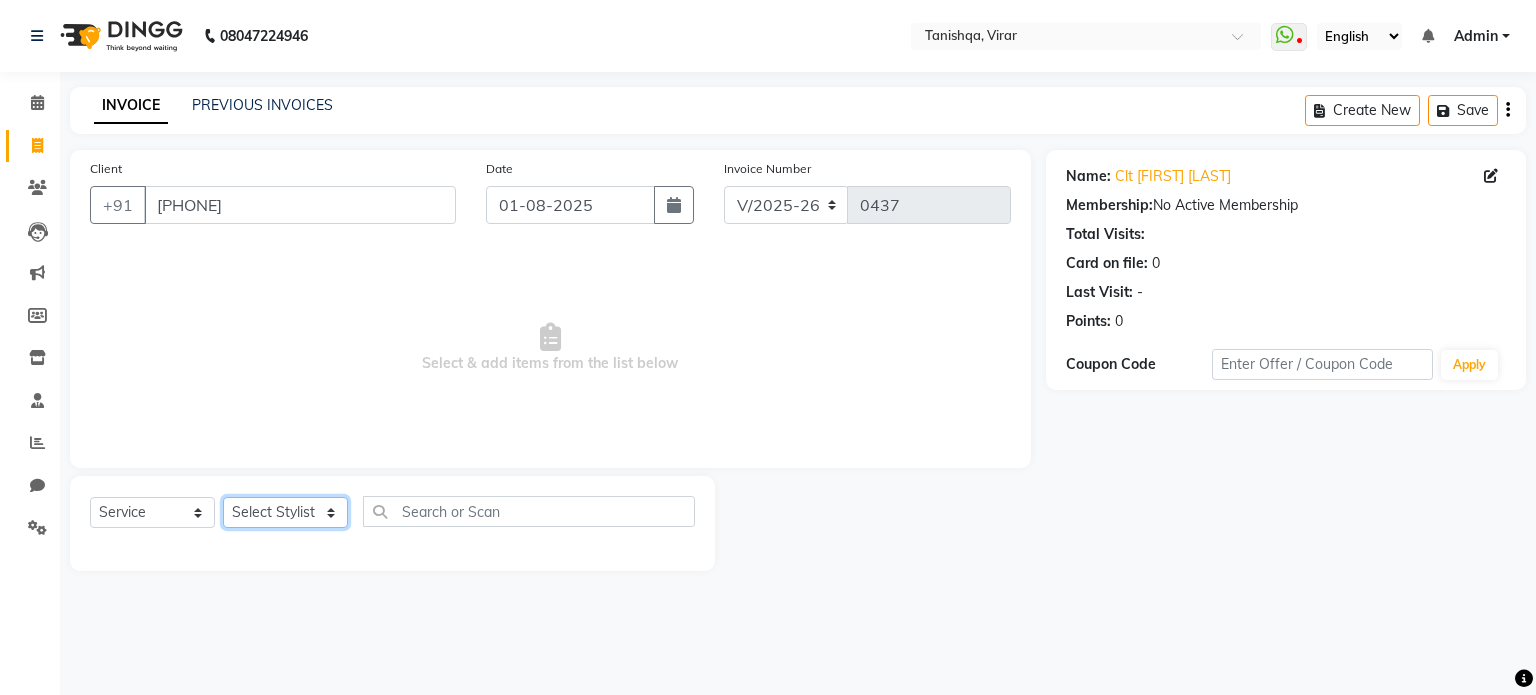 select on "75950" 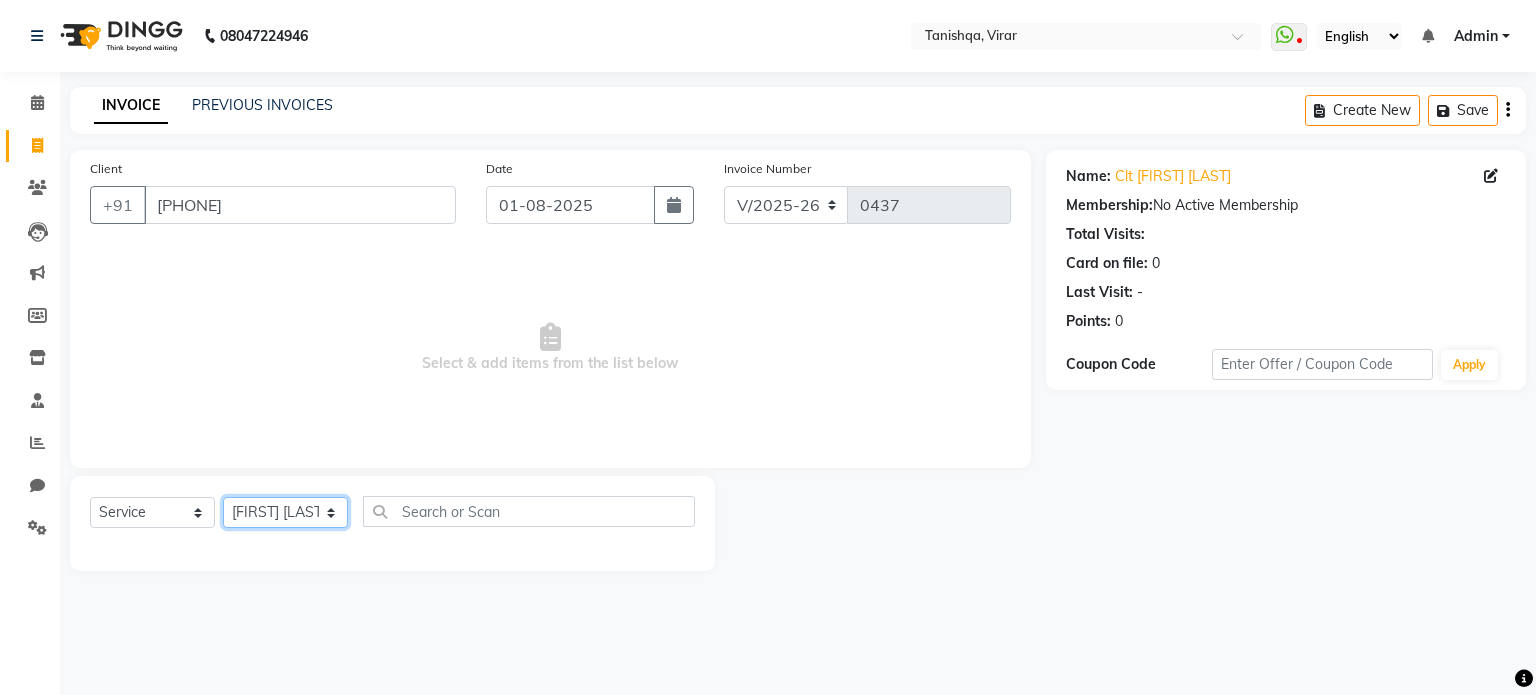 click on "Select Stylist [FIRST] [FIRST] [FIRST] [FIRST]  [FIRST] [LAST]" 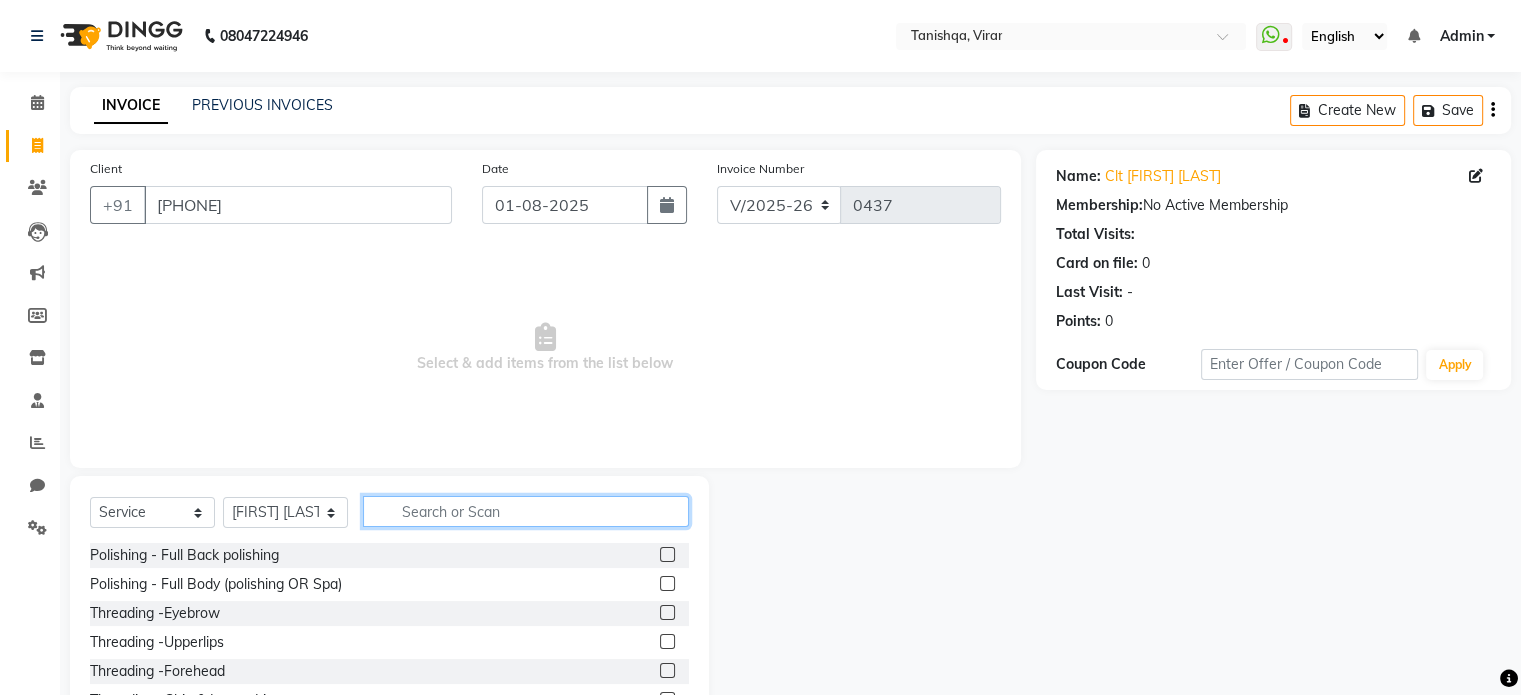 click 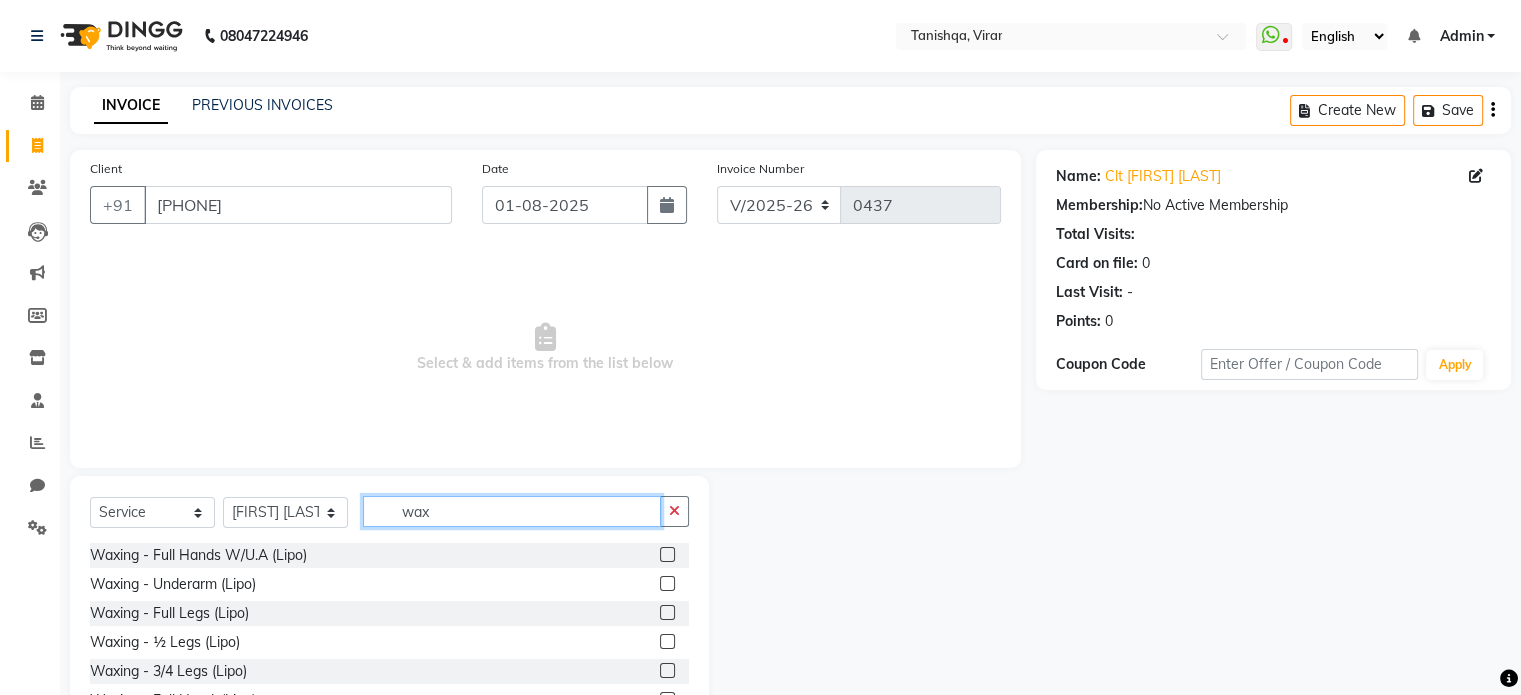 type on "wax" 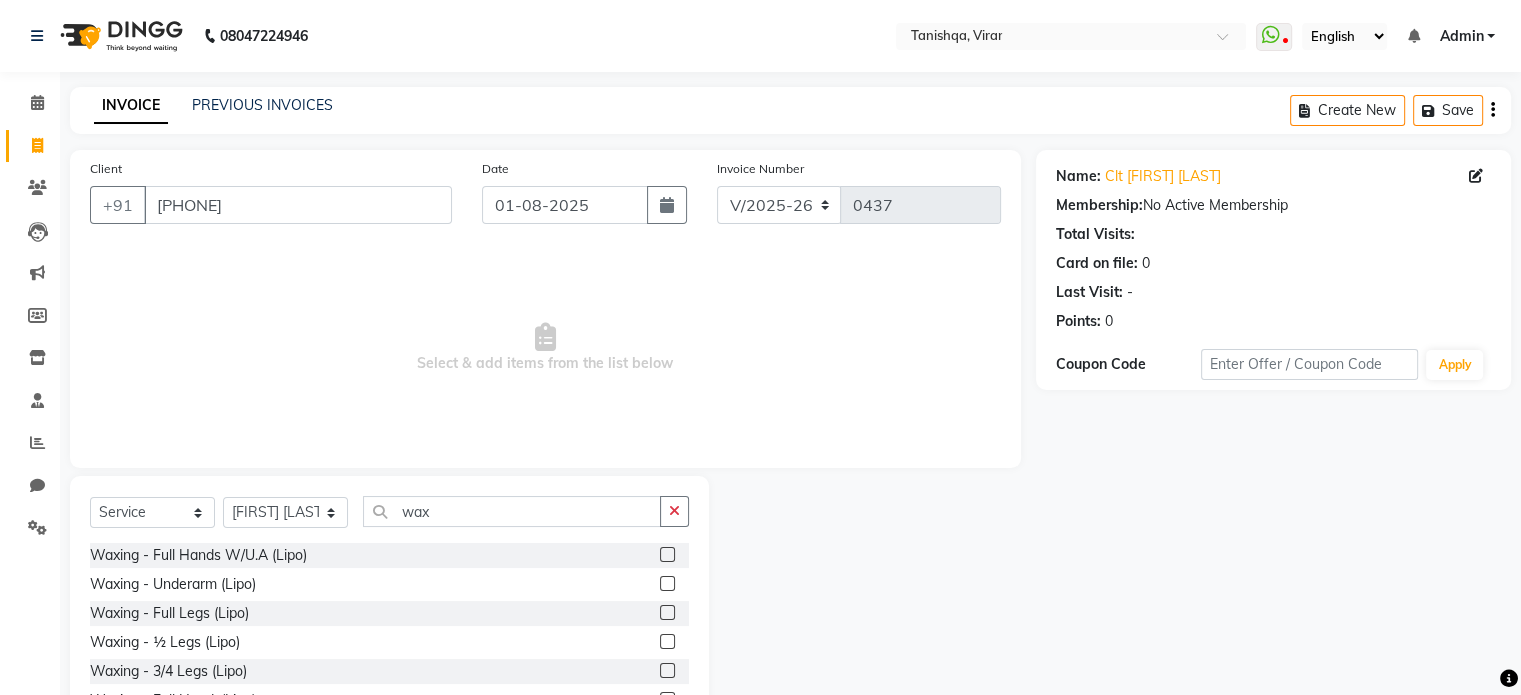 click 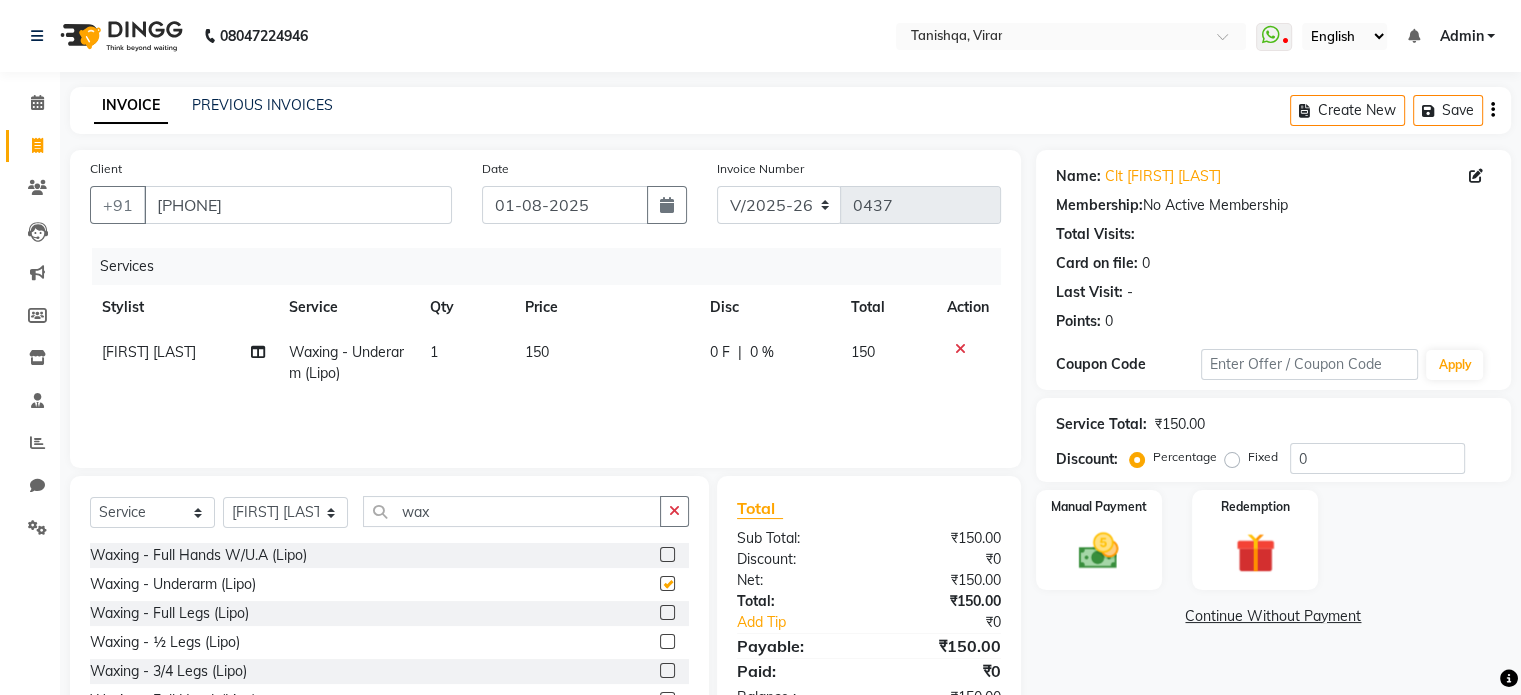 checkbox on "false" 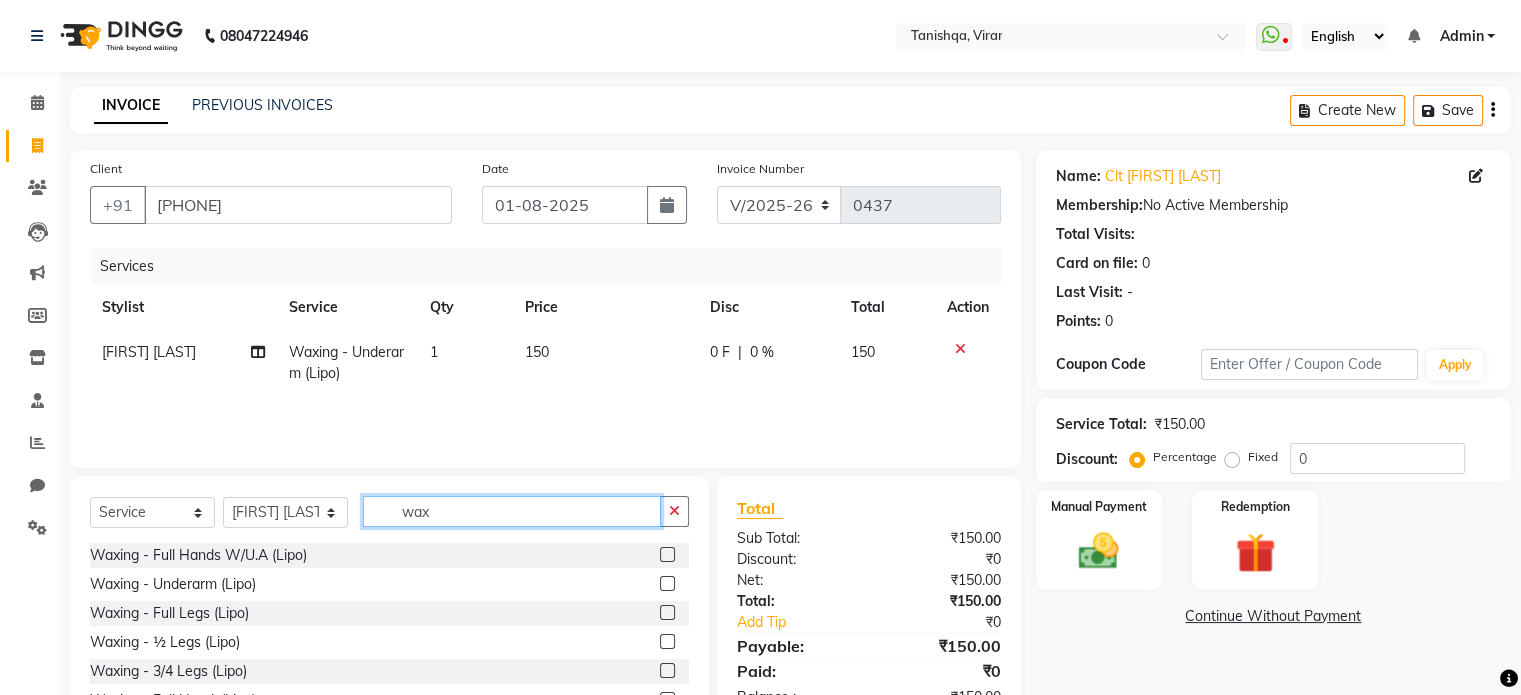 click on "wax" 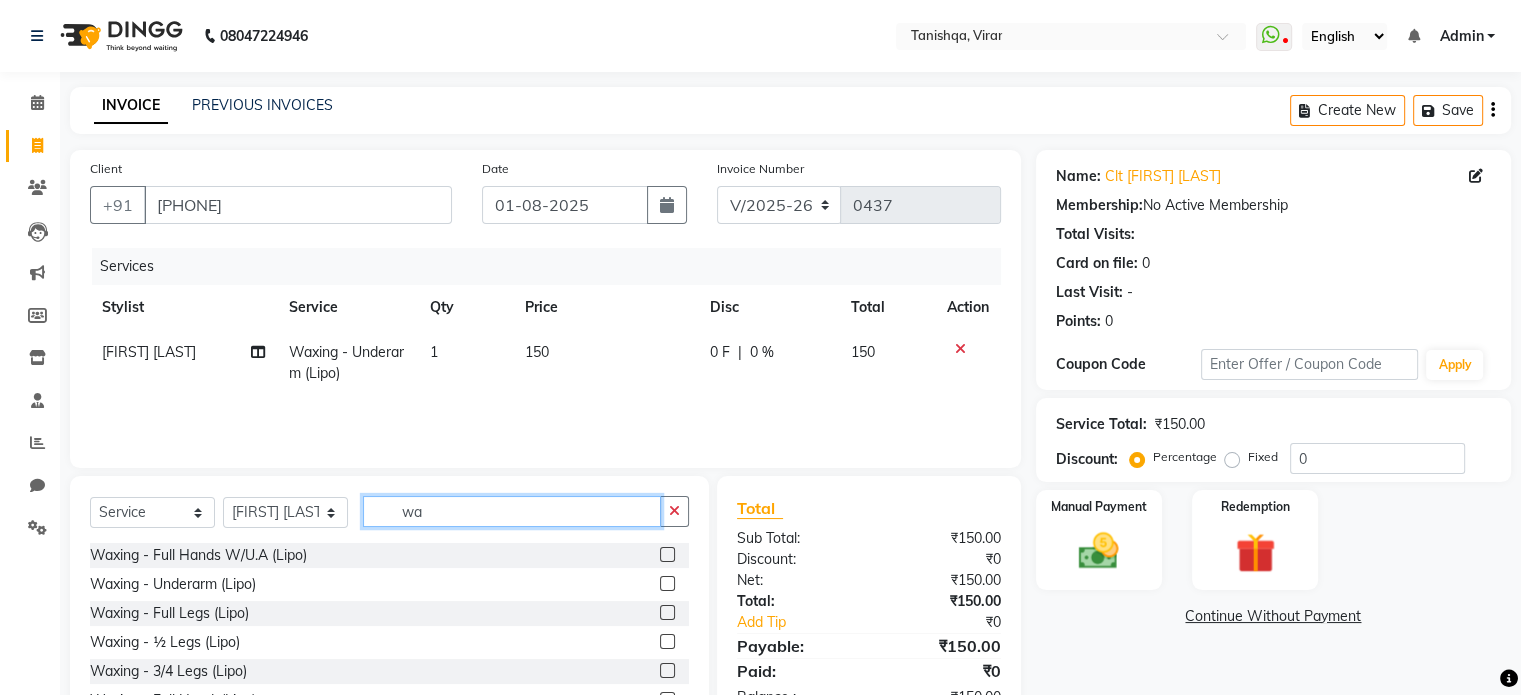 type on "w" 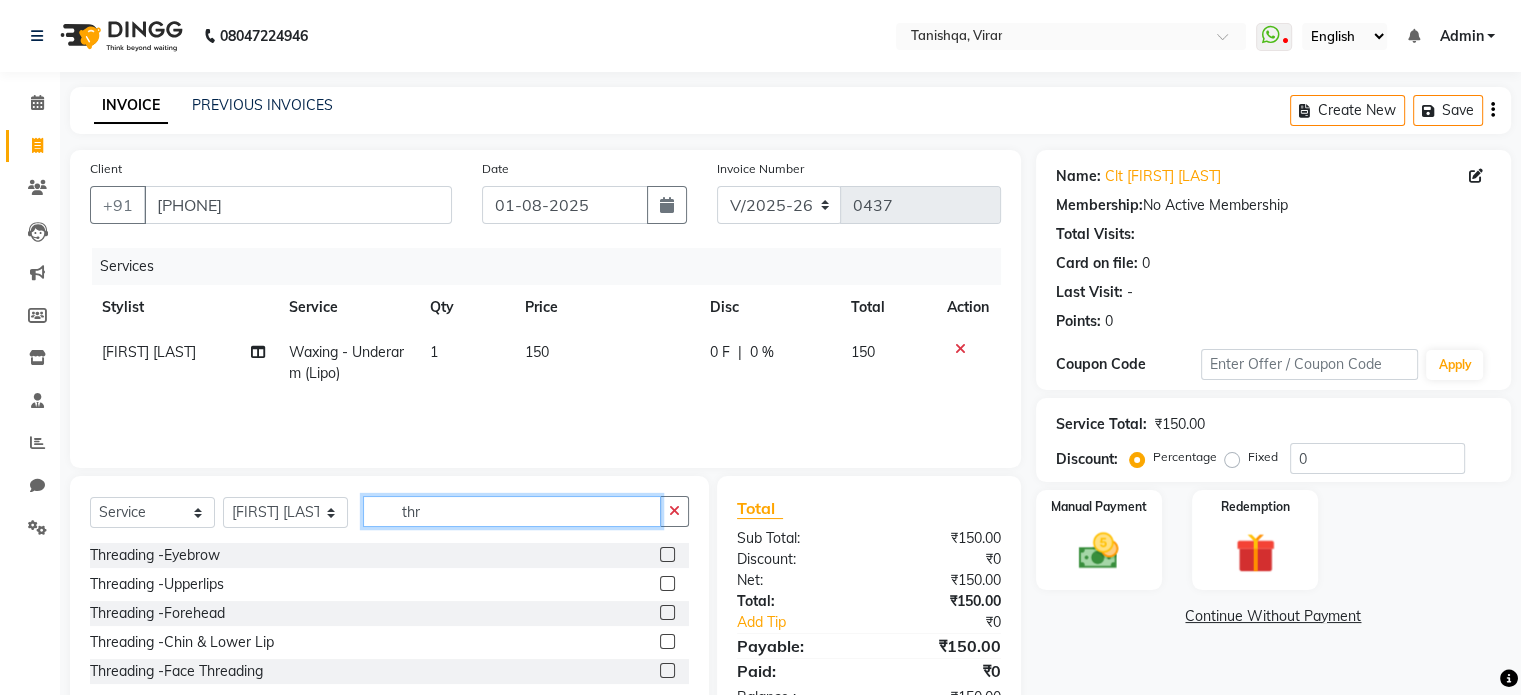 type on "thr" 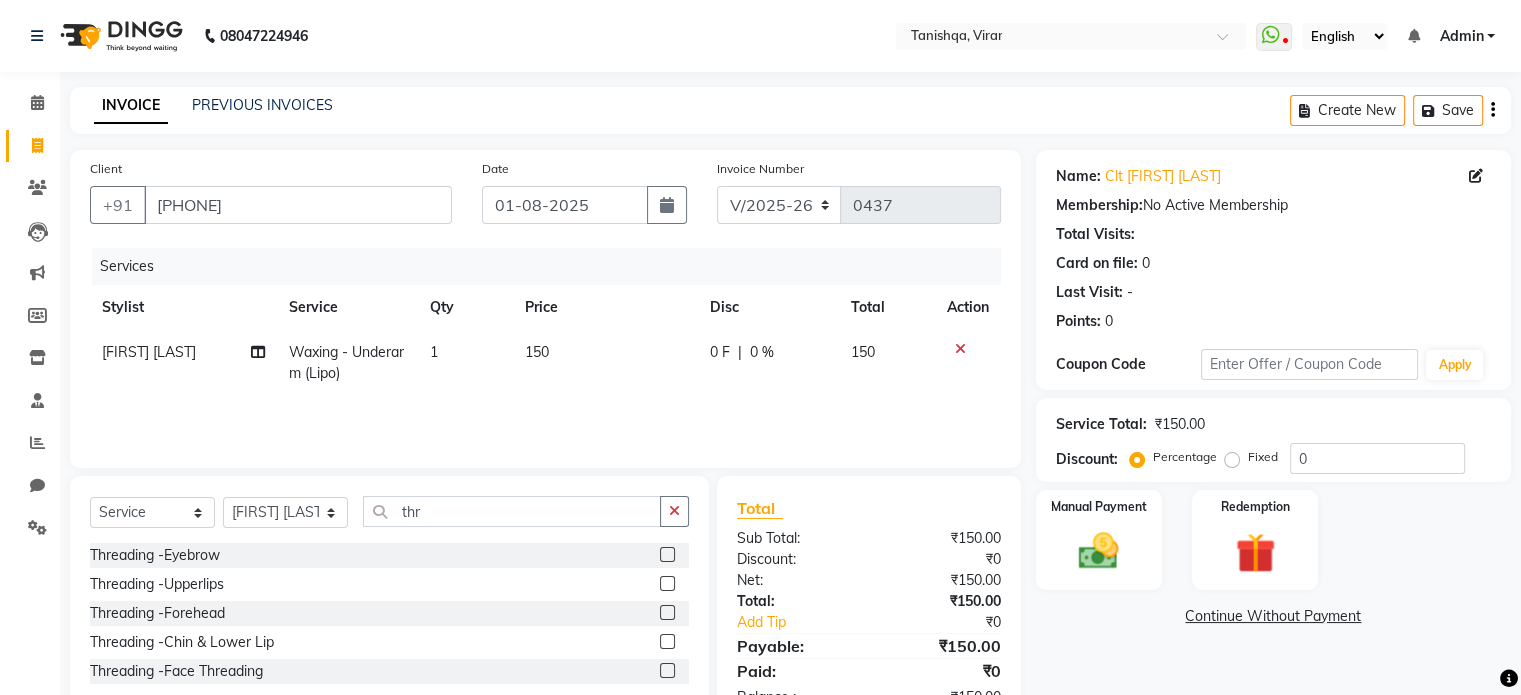 click 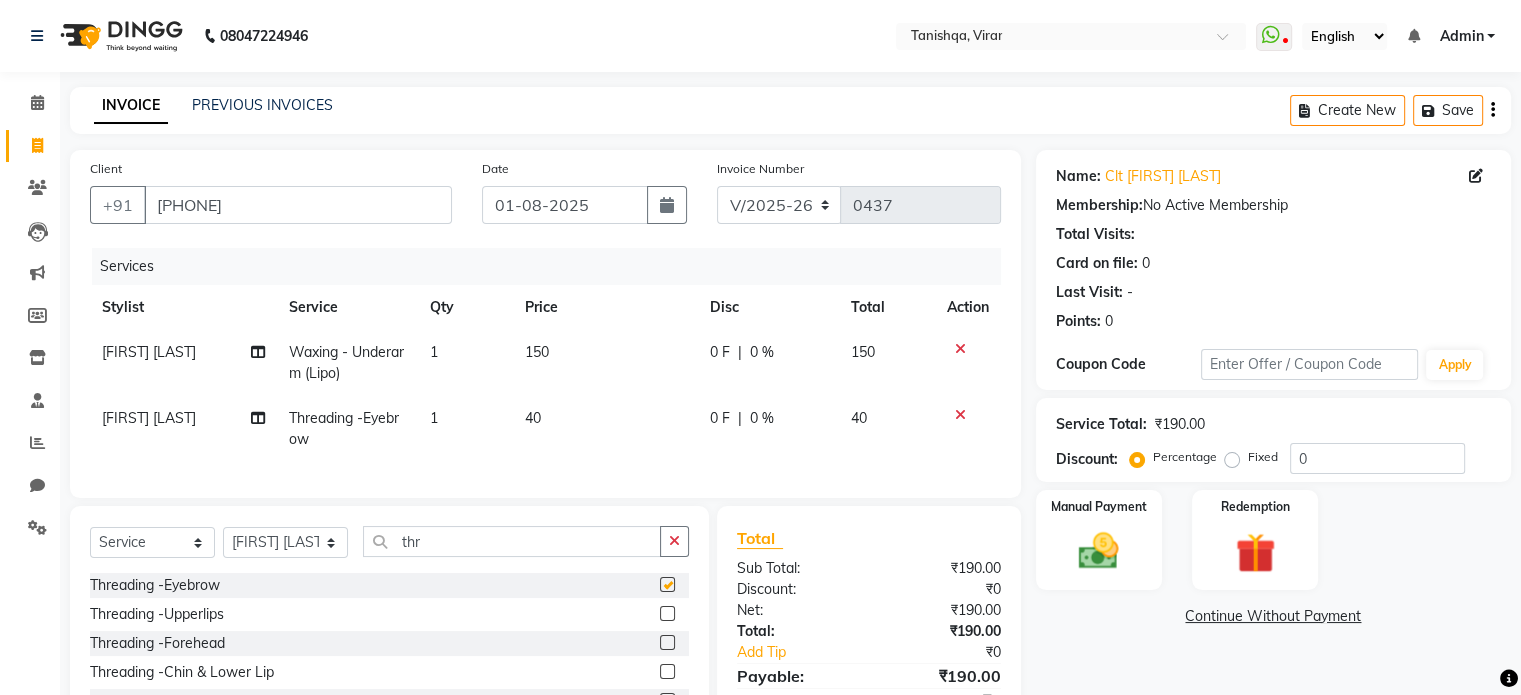 checkbox on "false" 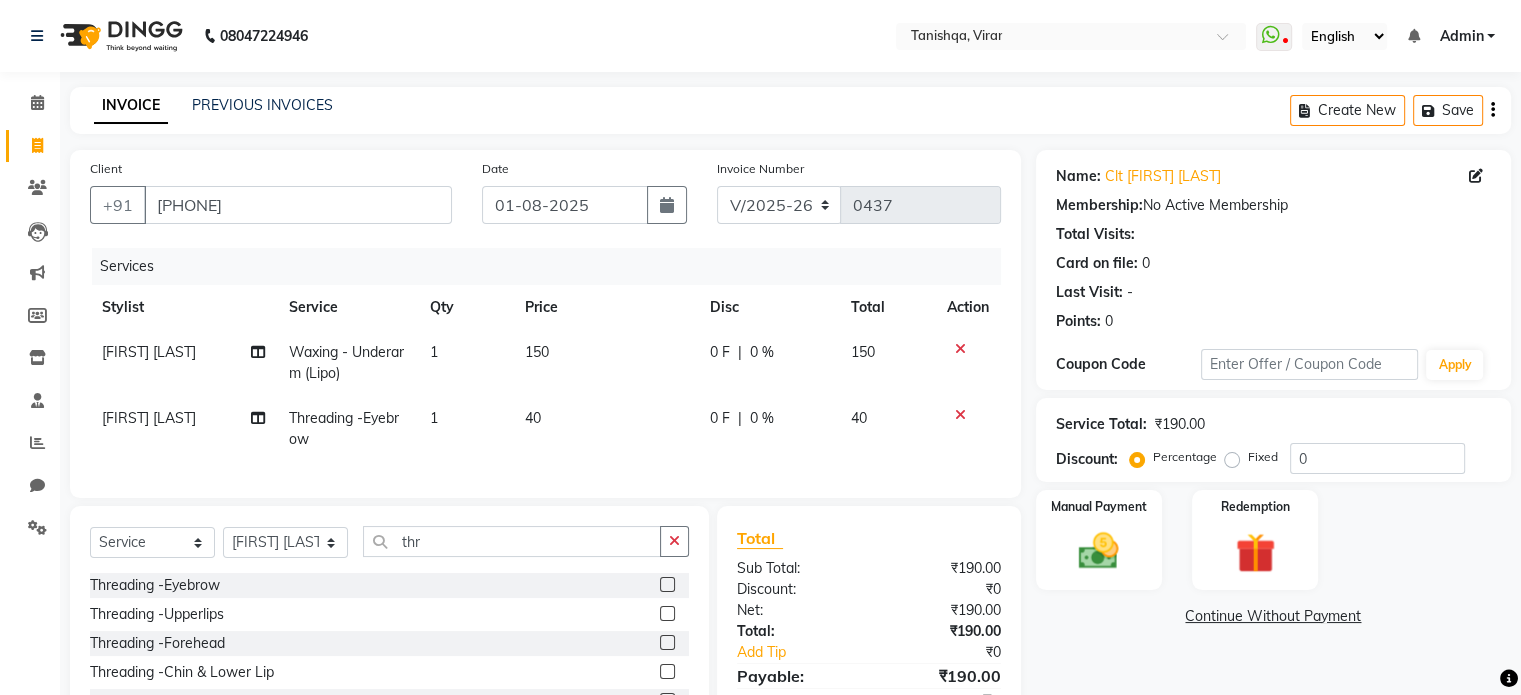 click 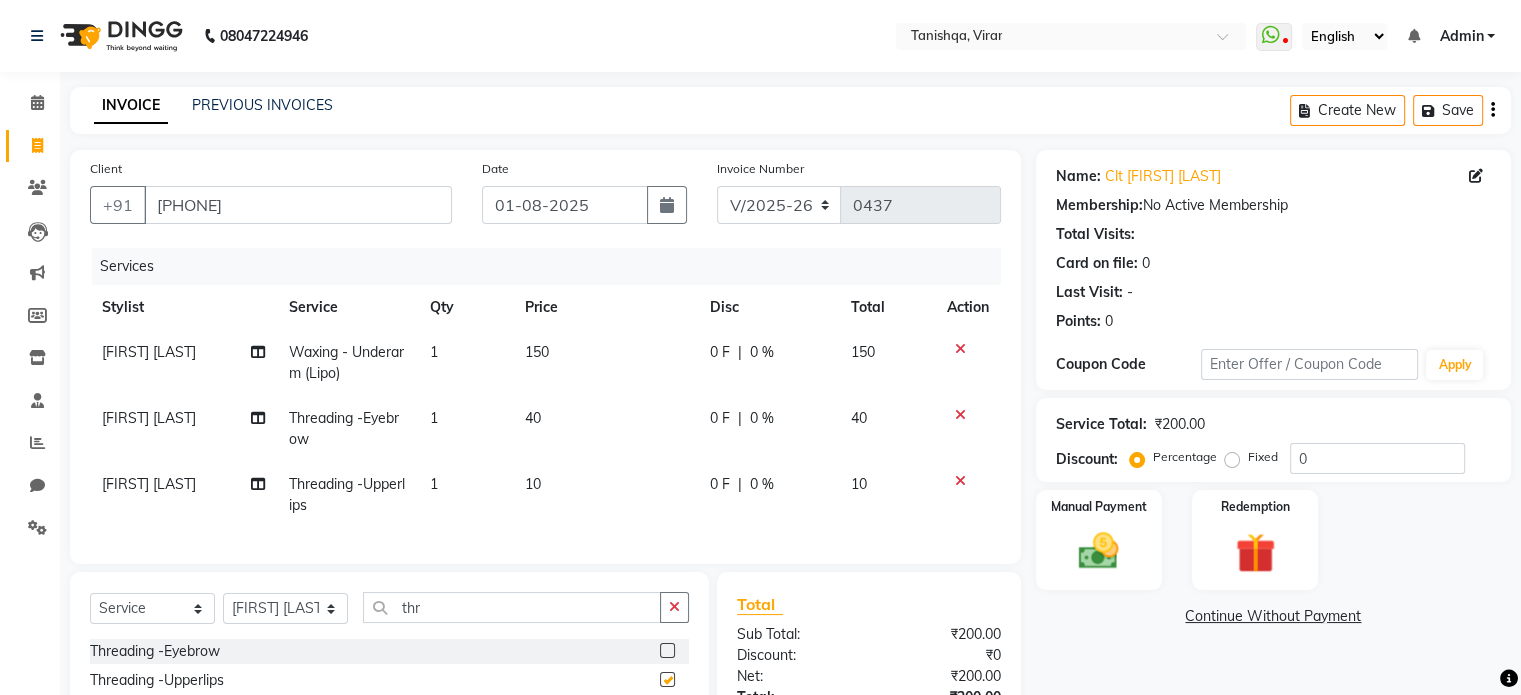 checkbox on "false" 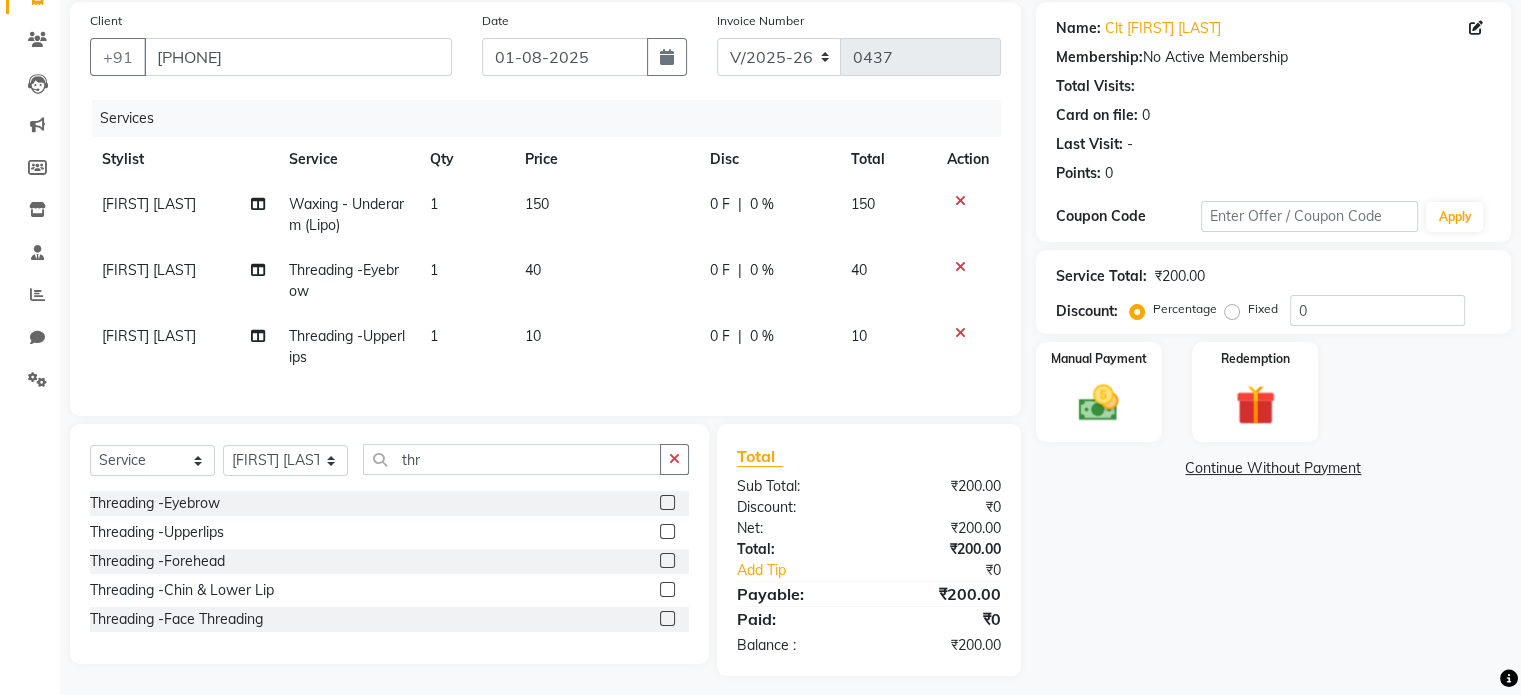 scroll, scrollTop: 152, scrollLeft: 0, axis: vertical 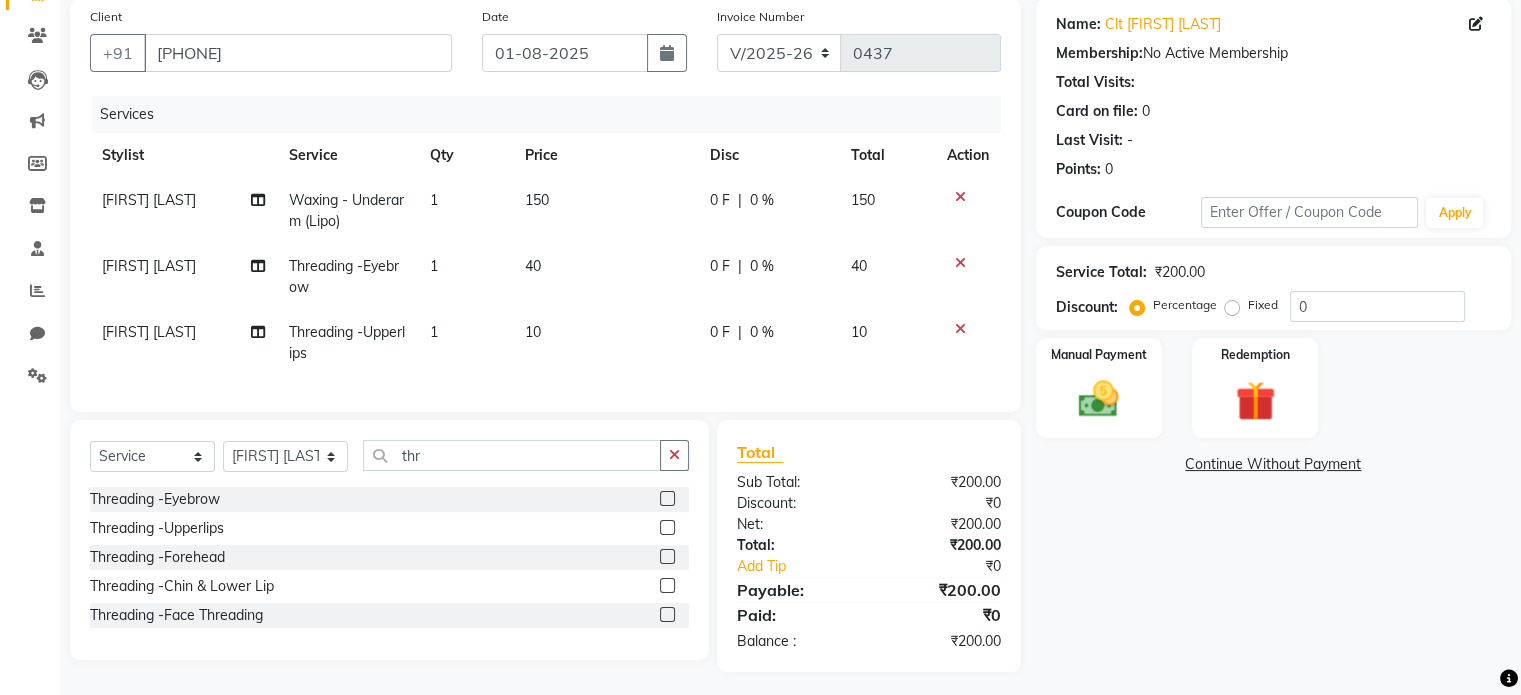 click 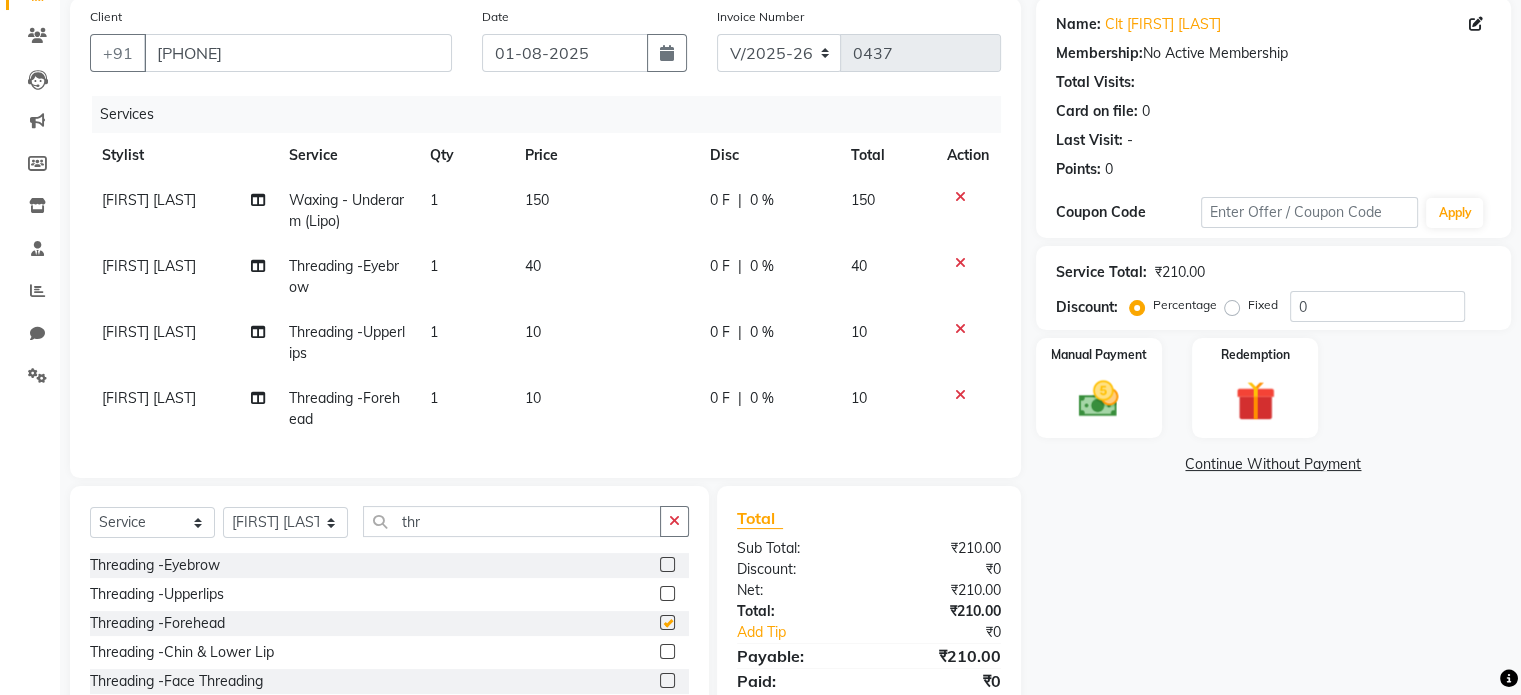 checkbox on "false" 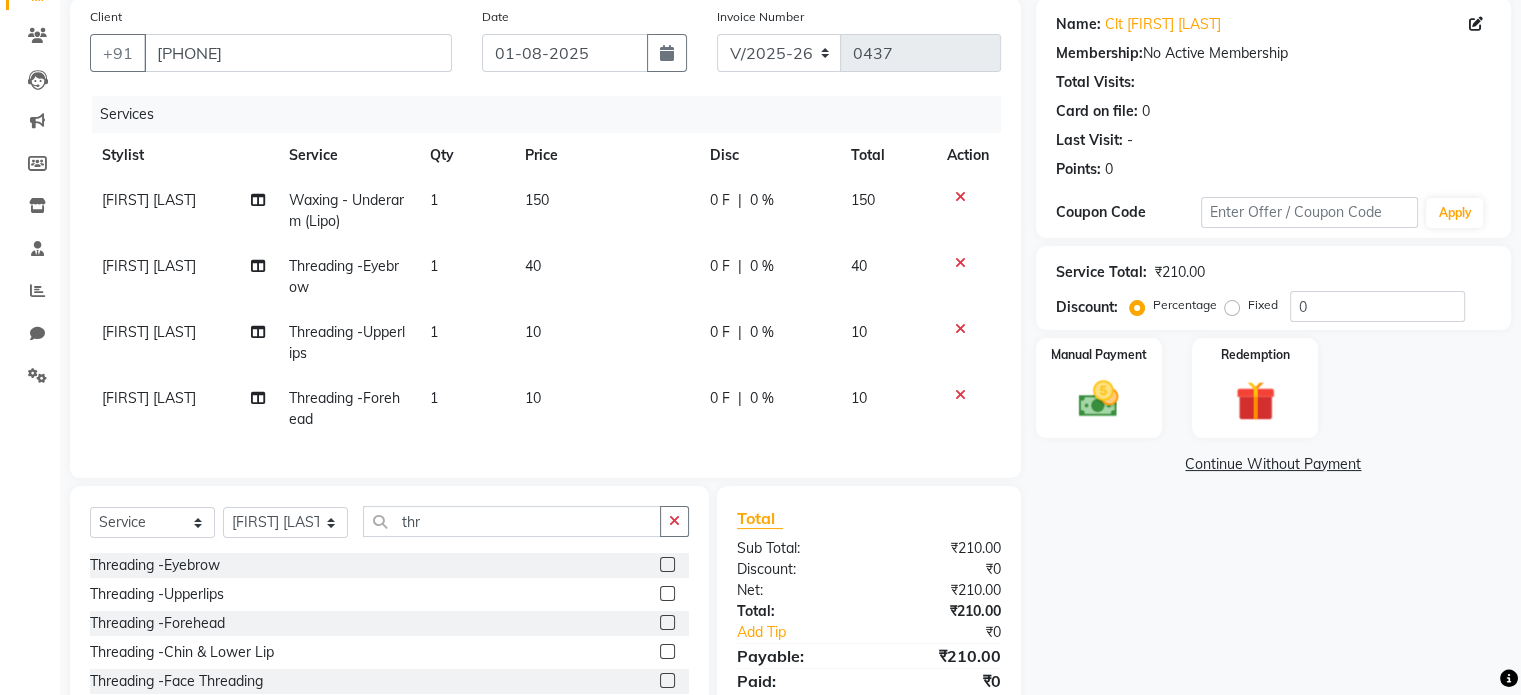 scroll, scrollTop: 240, scrollLeft: 0, axis: vertical 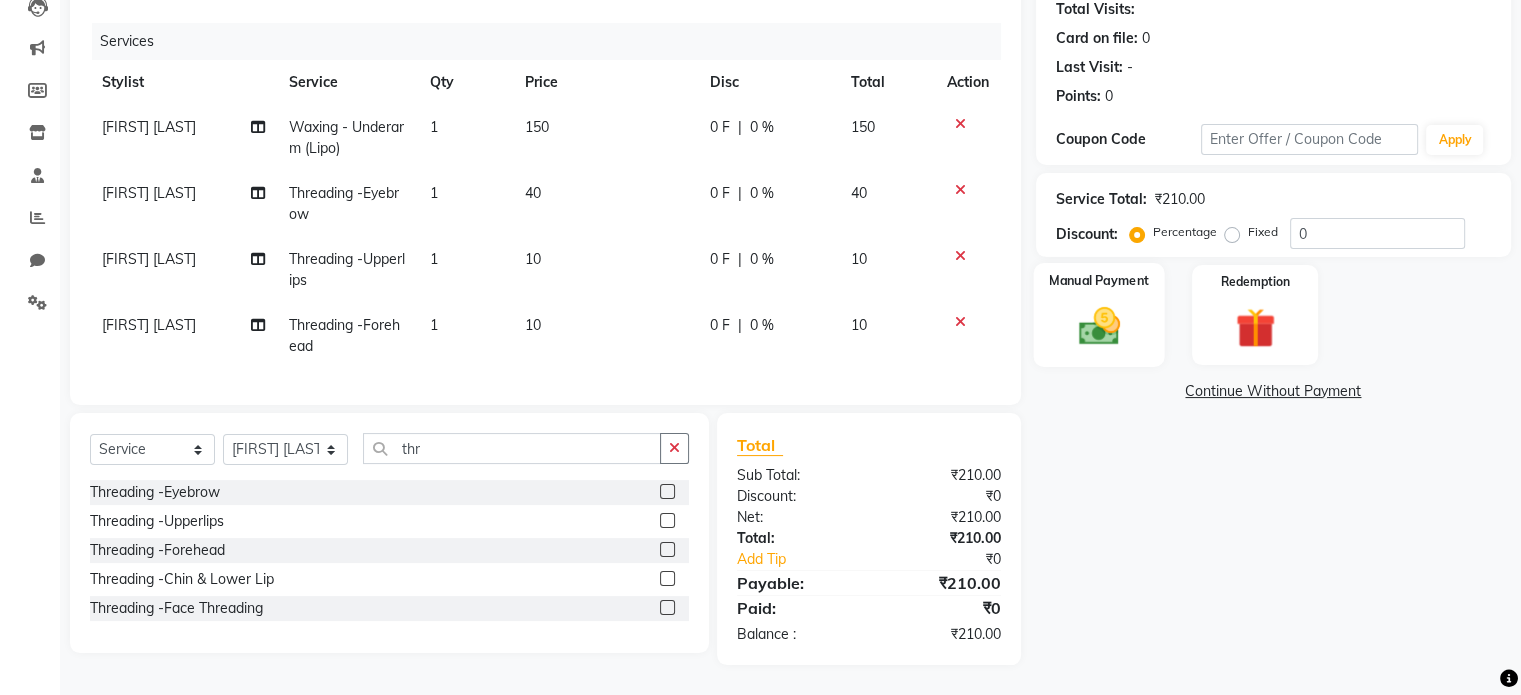 click 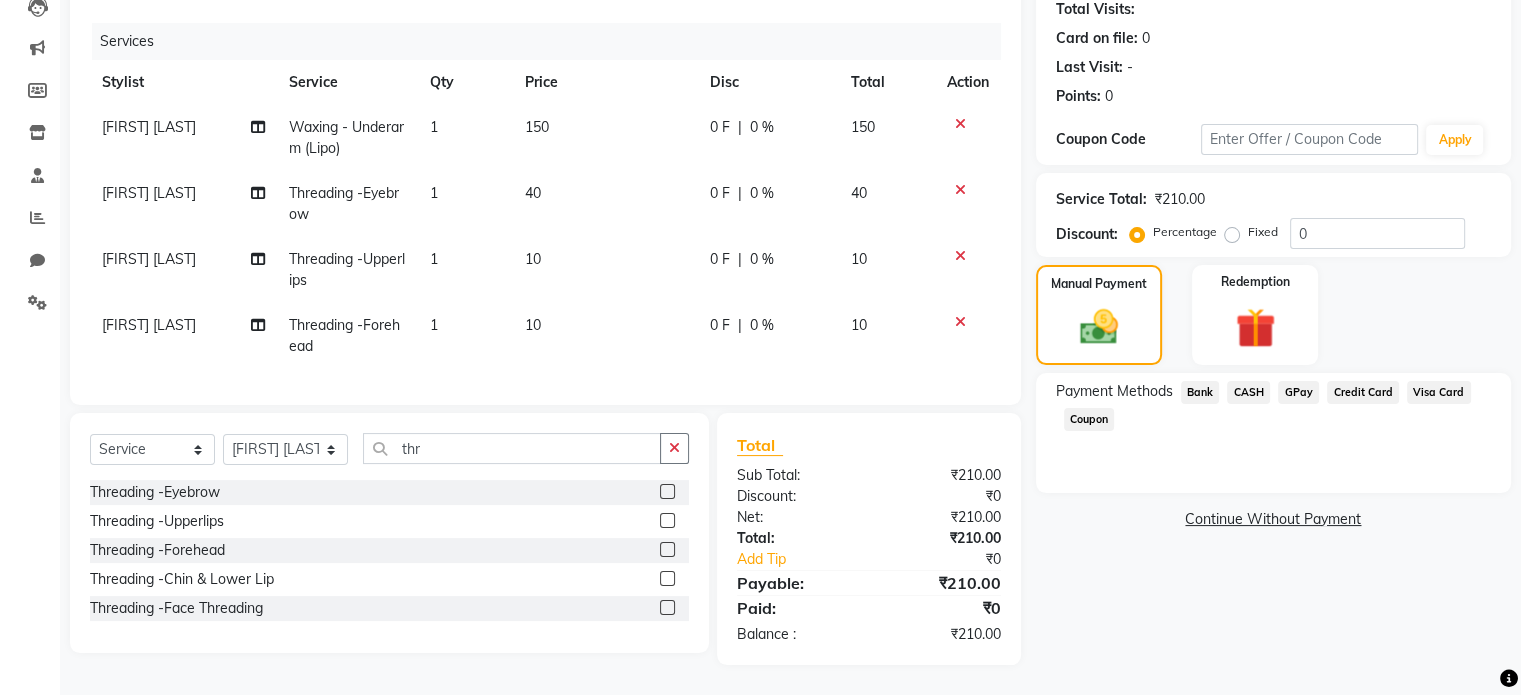 click on "CASH" 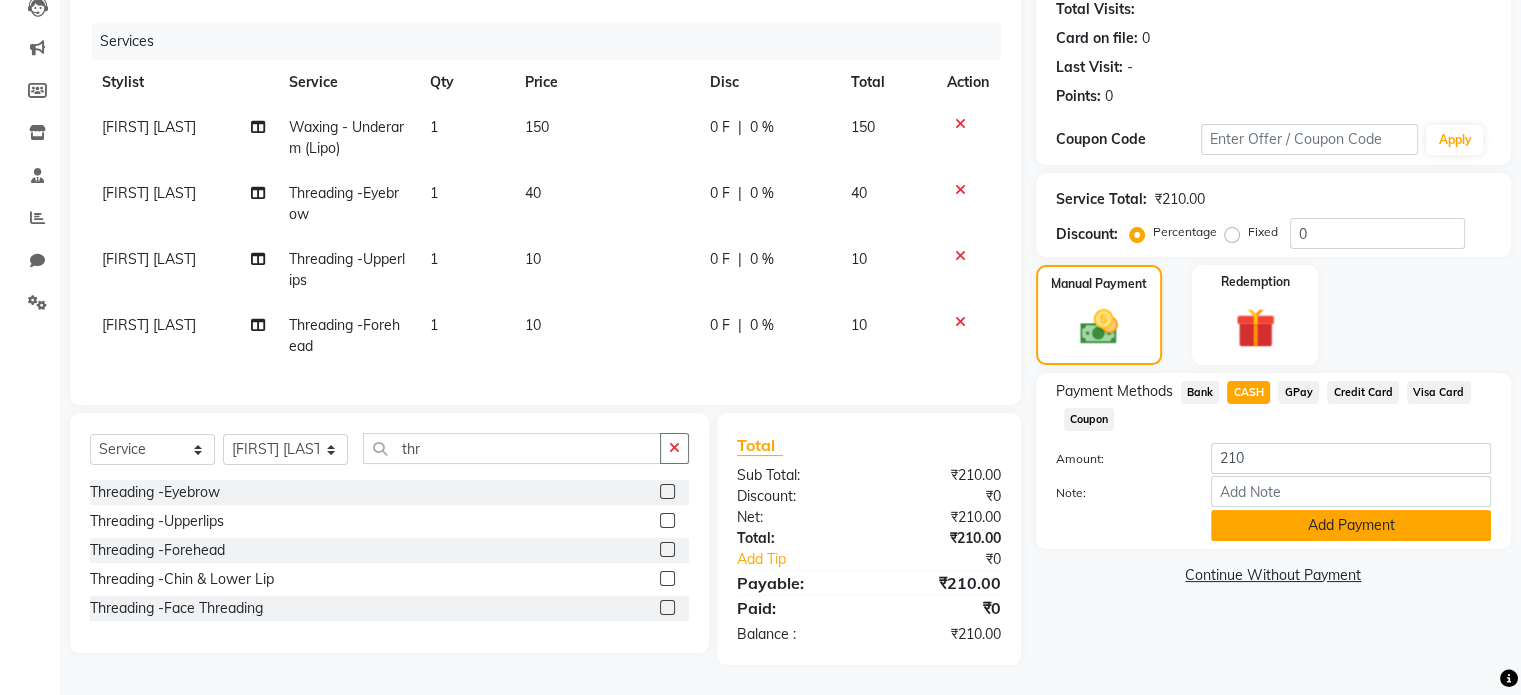 click on "Add Payment" 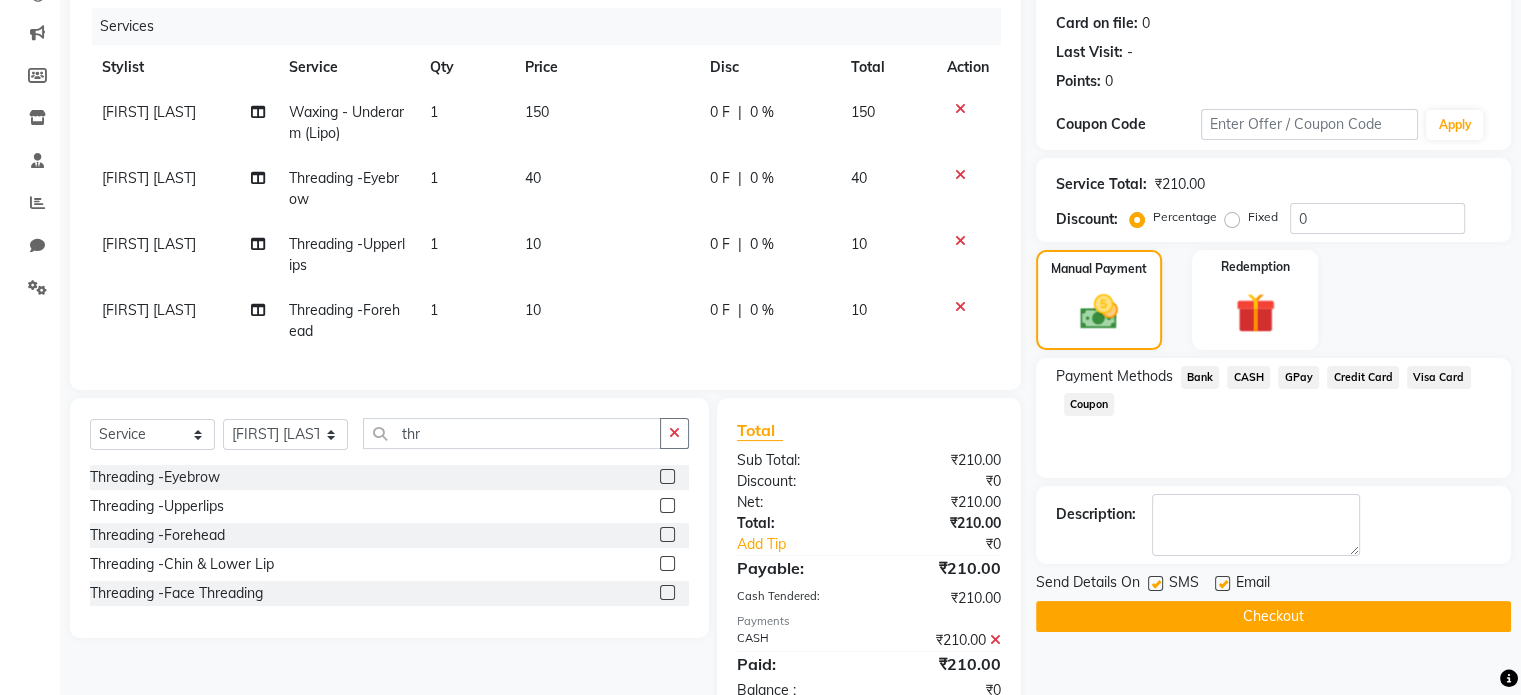 click on "Checkout" 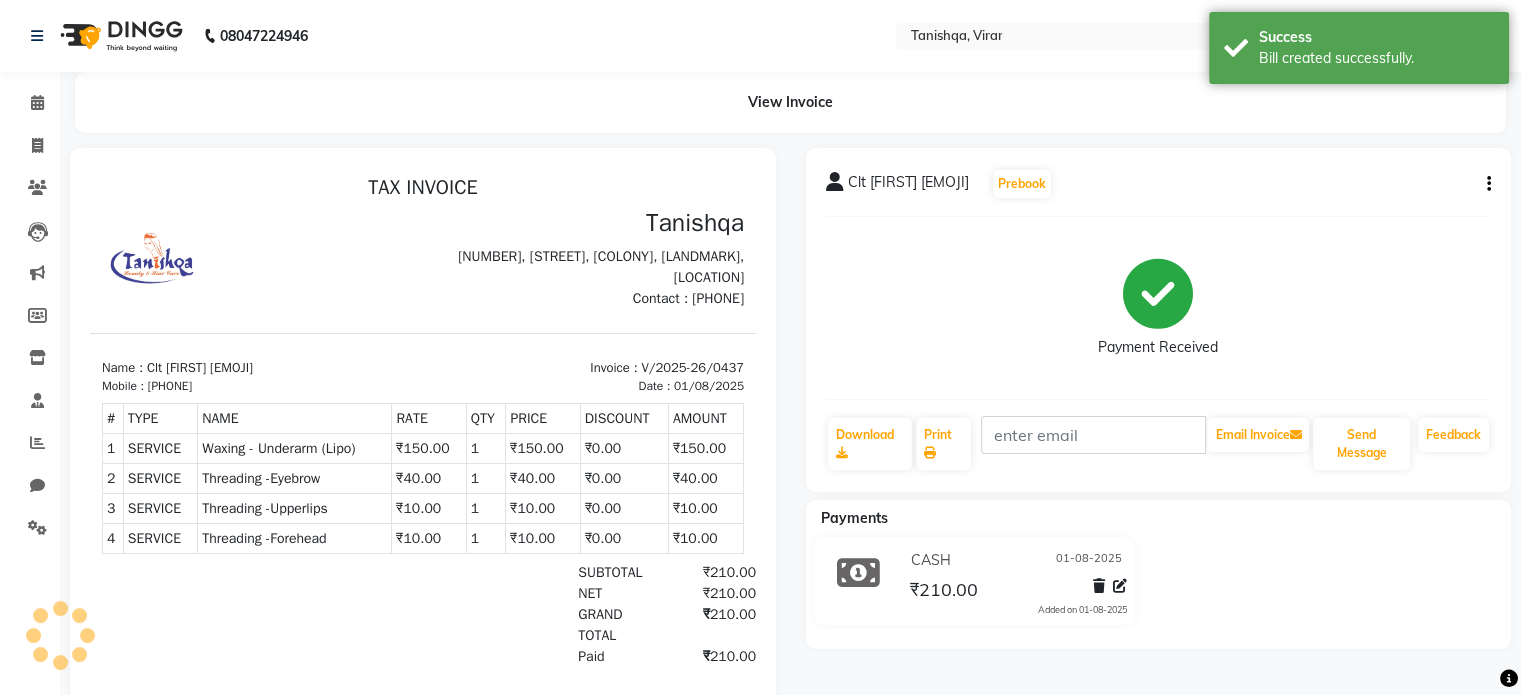 scroll, scrollTop: 0, scrollLeft: 0, axis: both 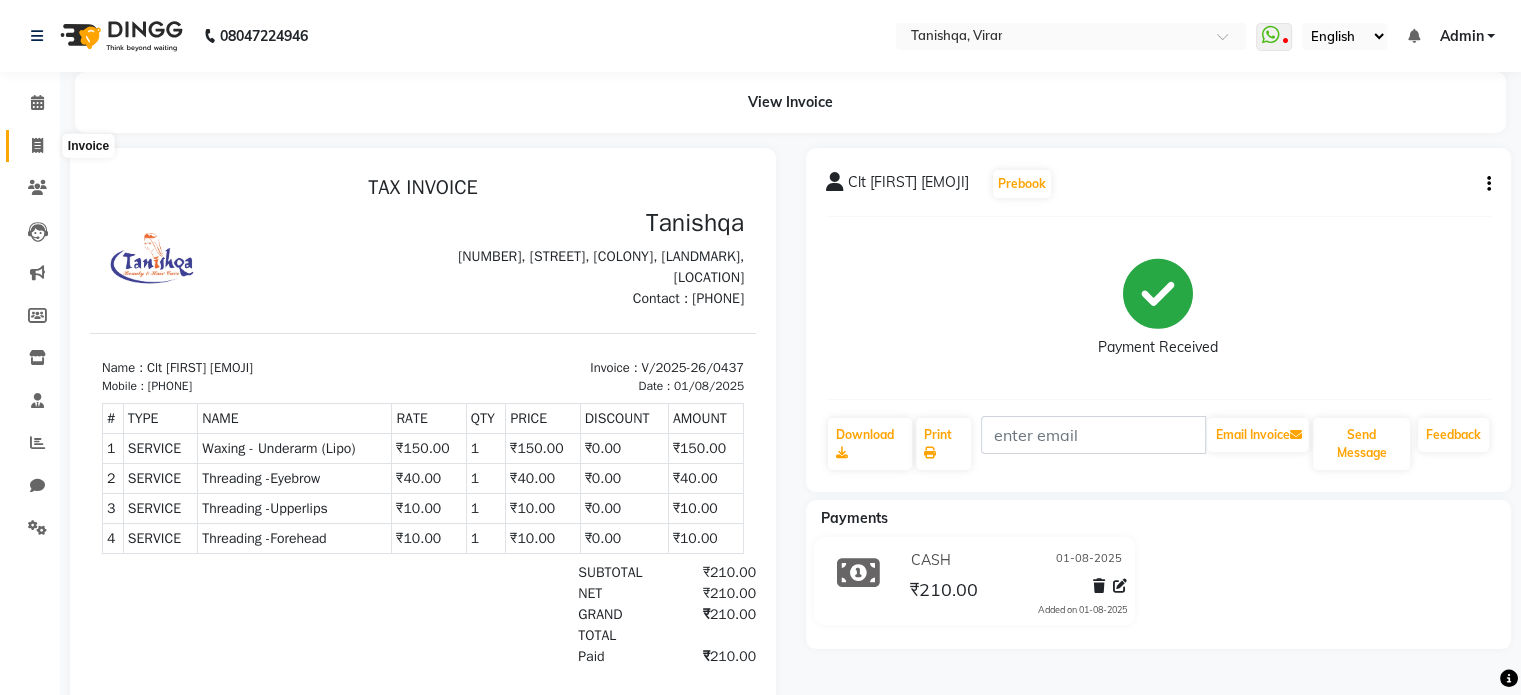click 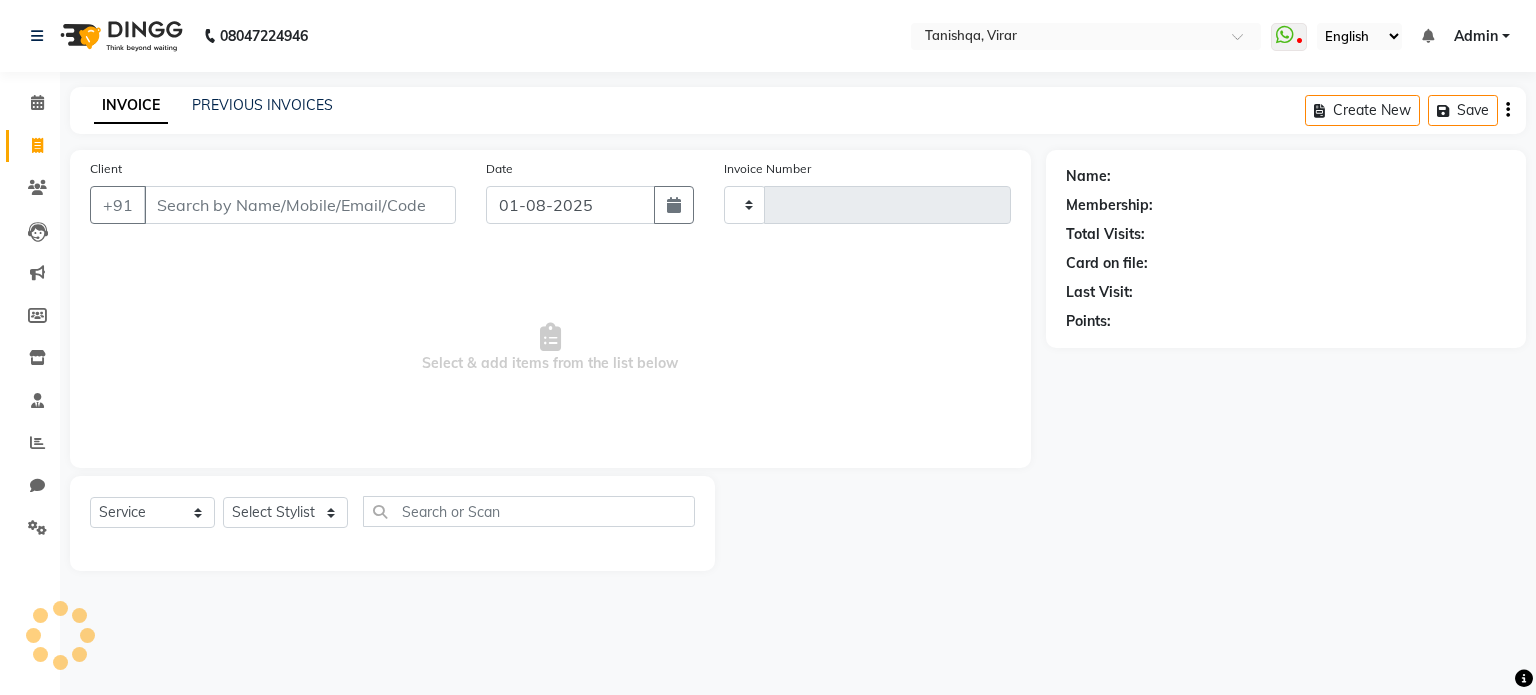 type on "0438" 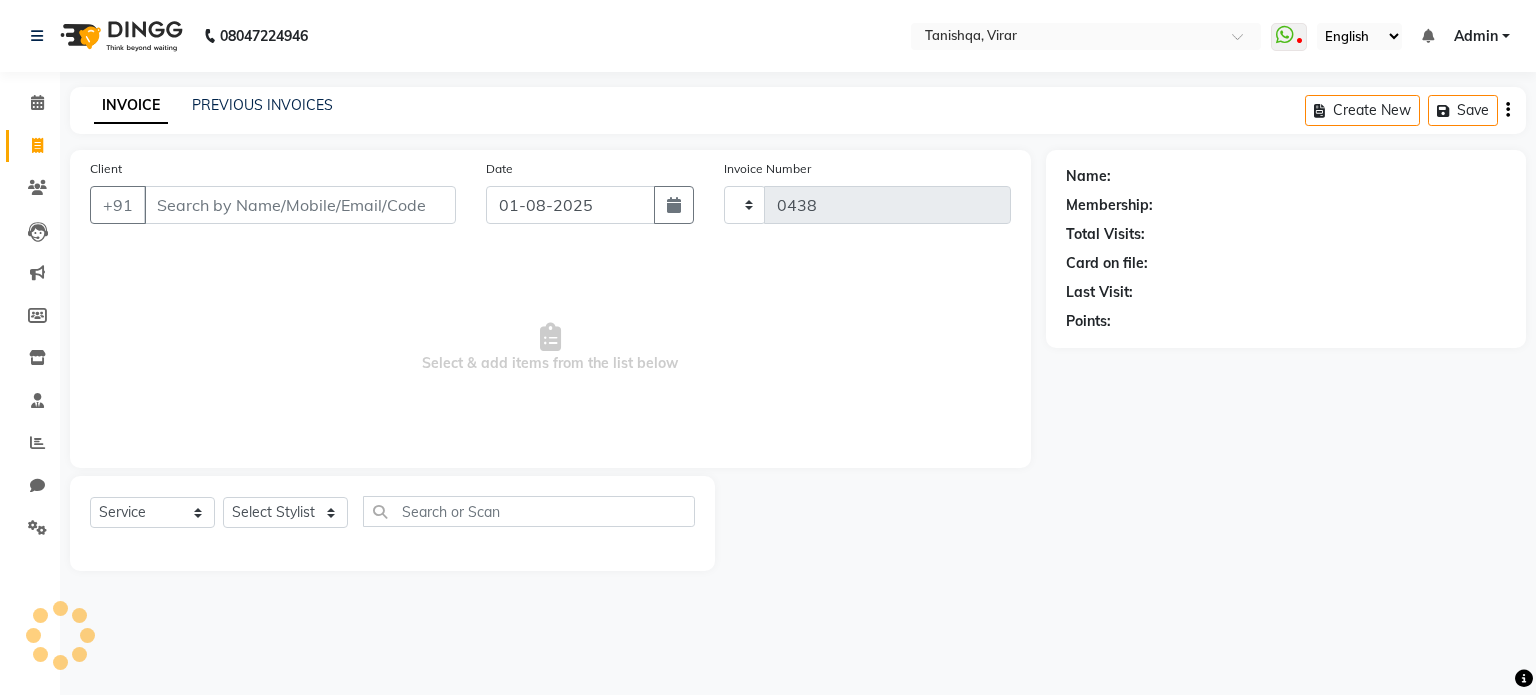 select on "8149" 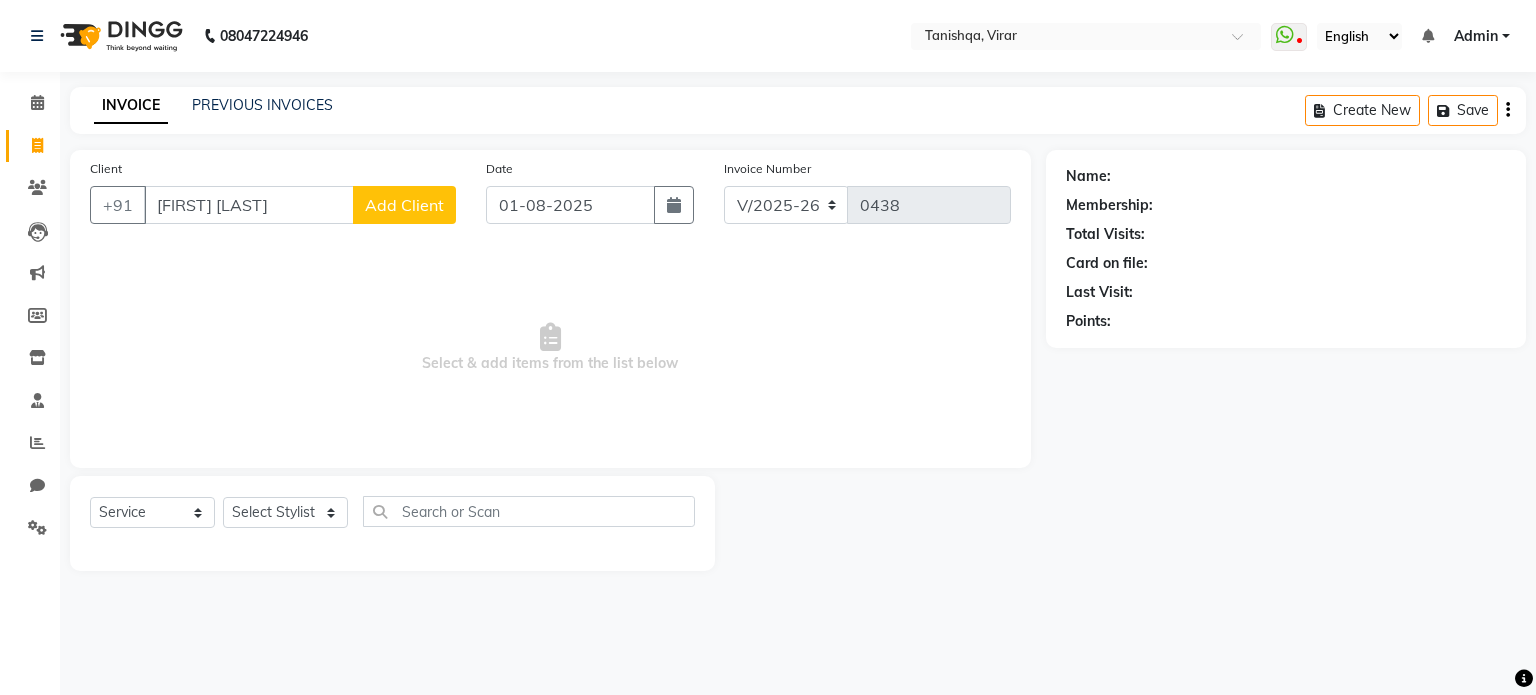 click on "[FIRST] [LAST]" at bounding box center [249, 205] 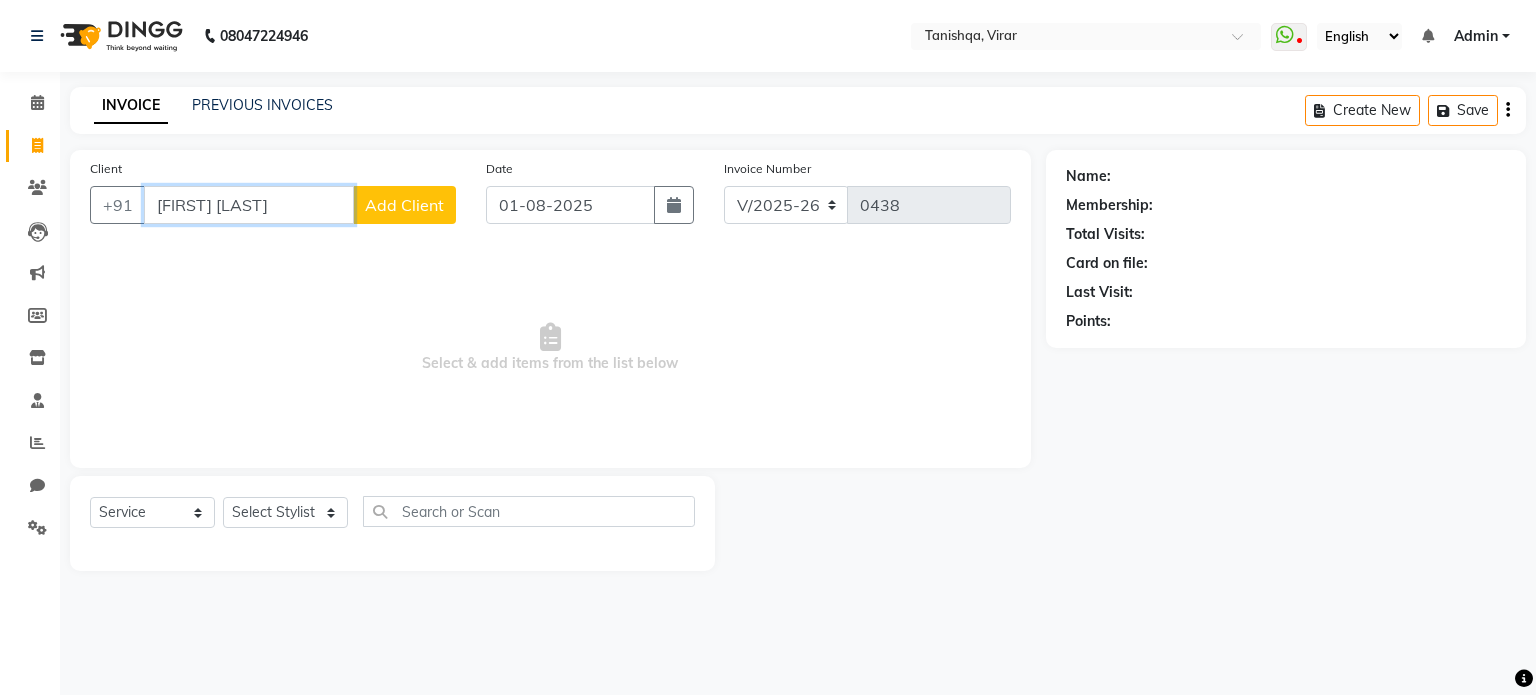 click on "[FIRST] [LAST]" at bounding box center [249, 205] 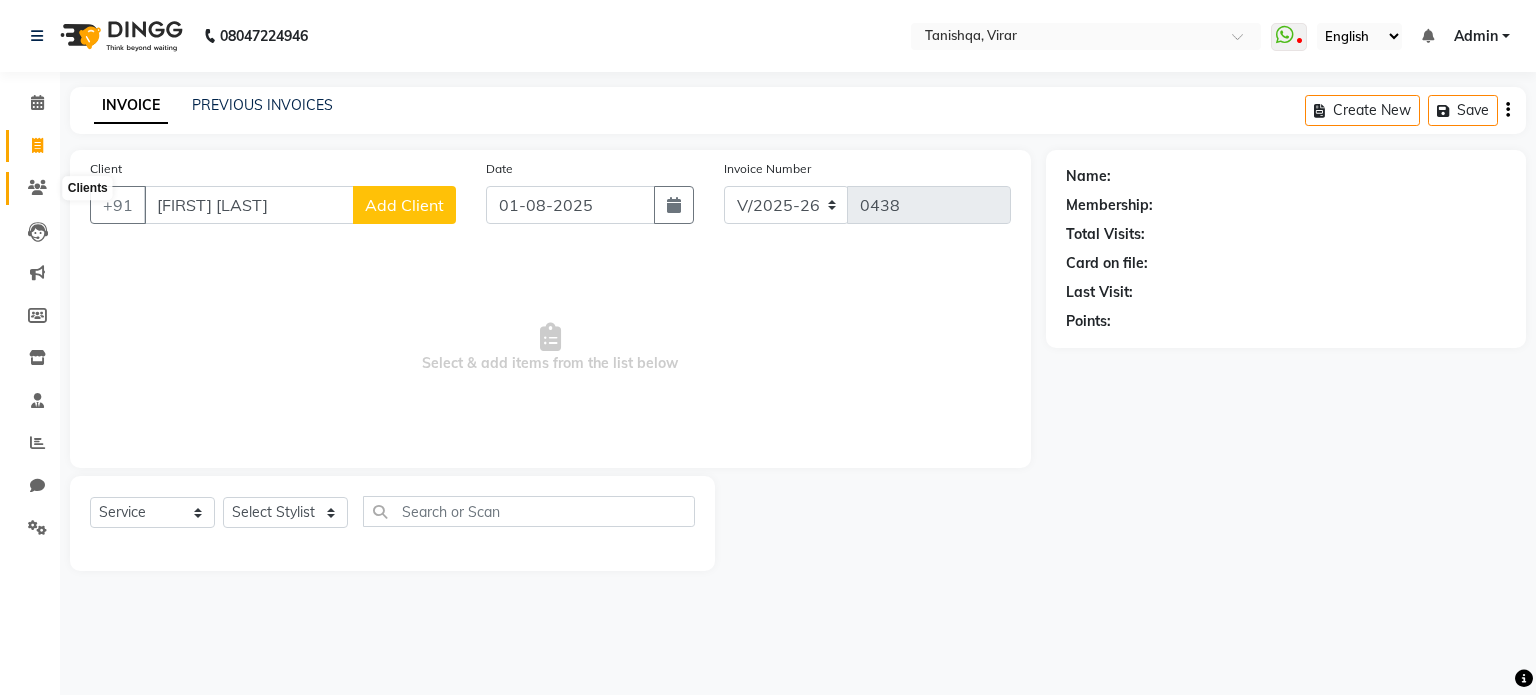 click 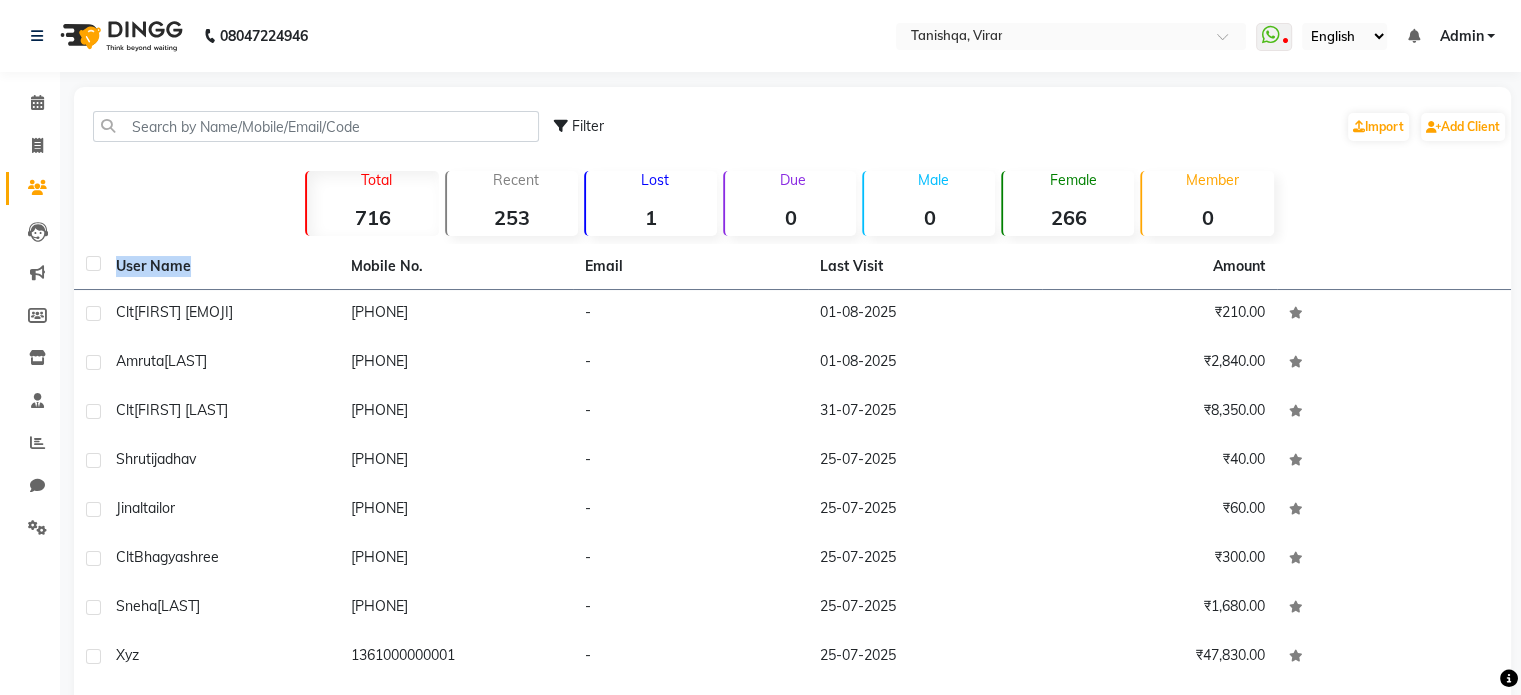 drag, startPoint x: 196, startPoint y: 259, endPoint x: 165, endPoint y: 199, distance: 67.53518 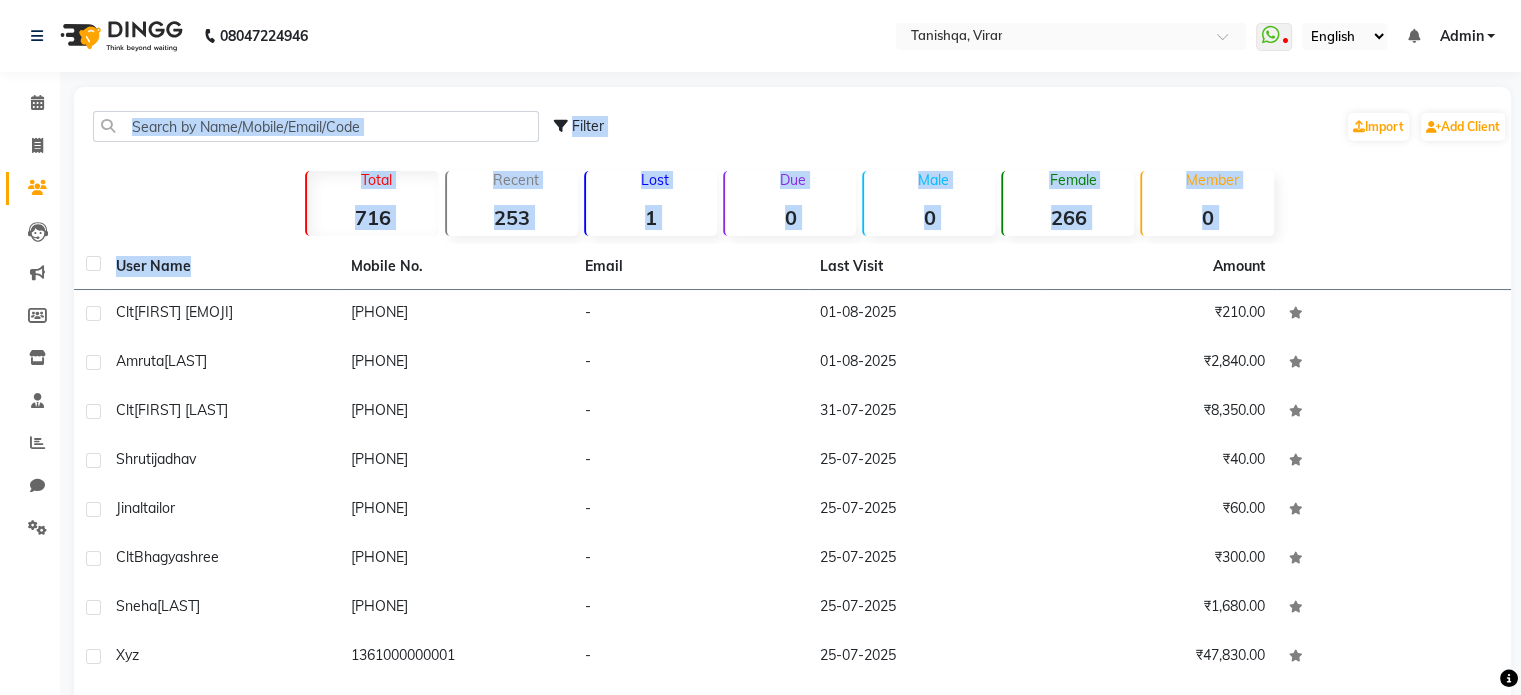click on "Filter  Import   Add Client   Total  716  Recent  253  Lost  1  Due  0  Male  0  Female  266  Member  0 User Name Mobile No. Email Last Visit Amount Clt  [FIRST] [EMOJI]   [PHONE]   -   [DATE]   ₹210.00  [FIRST]  [LAST]   [PHONE]   -   [DATE]   ₹2,840.00  Clt  [FIRST] [LAST]   [PHONE]   -   [DATE]   ₹8,350.00  [FIRST]  [LAST]   [PHONE]   -   [DATE]   ₹40.00  [FIRST]  [LAST]   [PHONE]   -   [DATE]   ₹60.00  Clt   [FIRST]   [PHONE]   -   [DATE]   ₹300.00  [FIRST]  [LAST]   [PHONE]   -   [DATE]   ₹1,680.00  xyz     [NUMBER]   -   [DATE]   ₹47,830.00  [FIRST]  [LAST]   [PHONE]   -   [DATE]   ₹50.00  [FIRST]  [LAST]   [PHONE]   -   [DATE]   ₹40.00   Previous   Next   10   50   100" 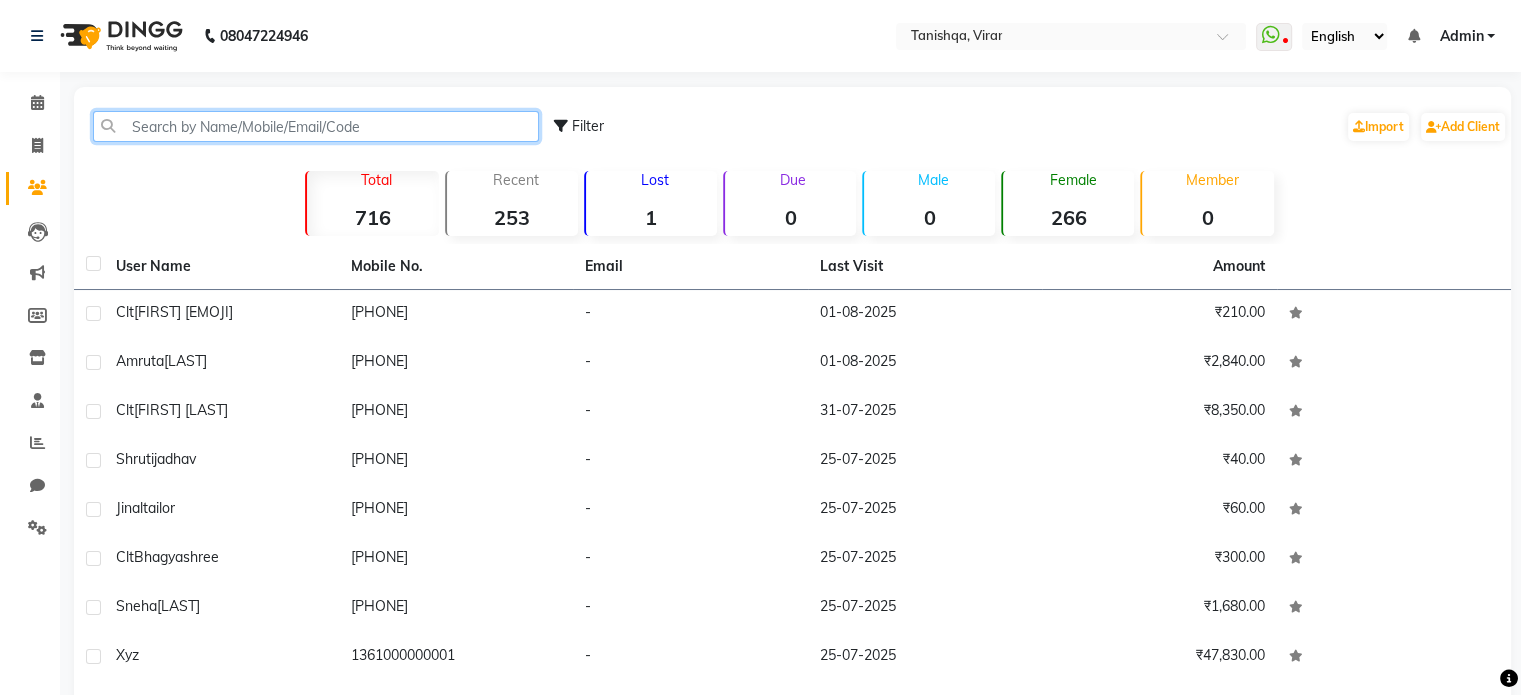 click 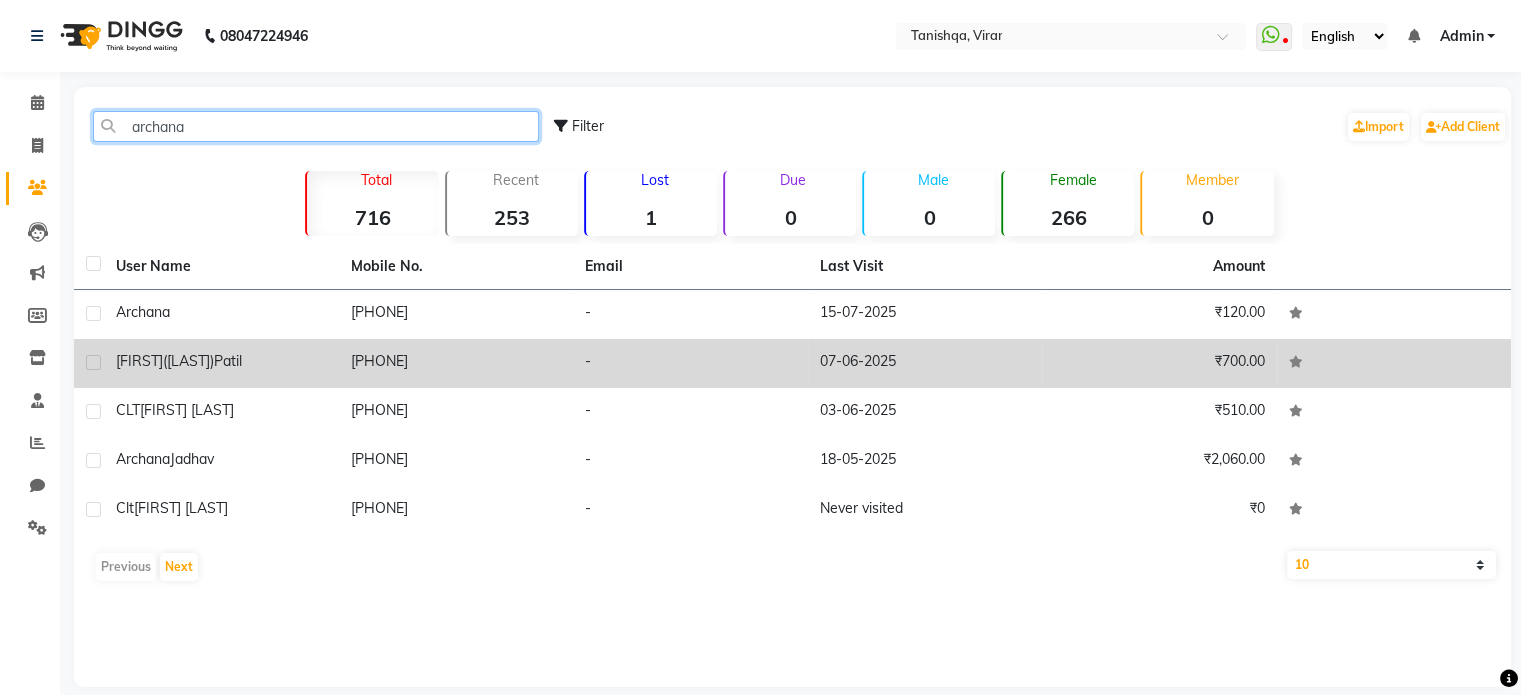 scroll, scrollTop: 21, scrollLeft: 0, axis: vertical 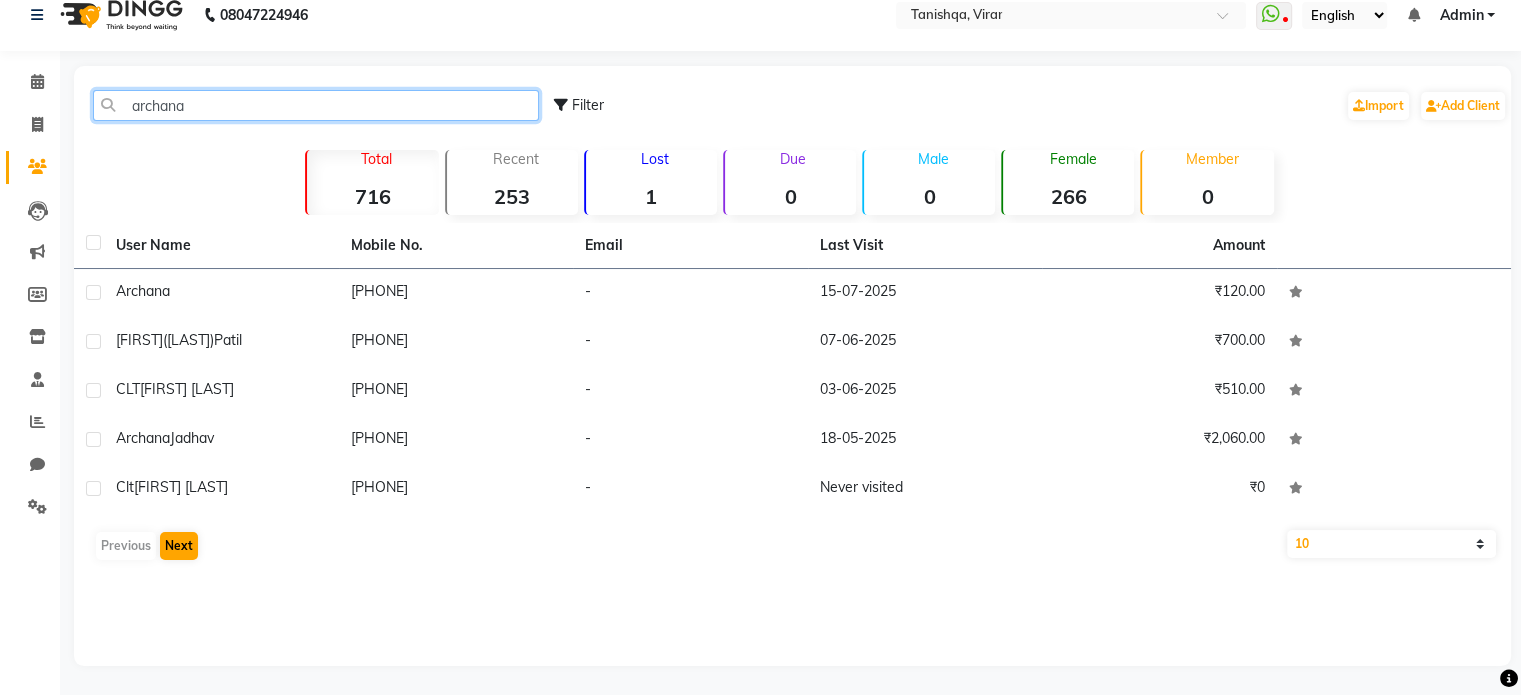 type on "archana" 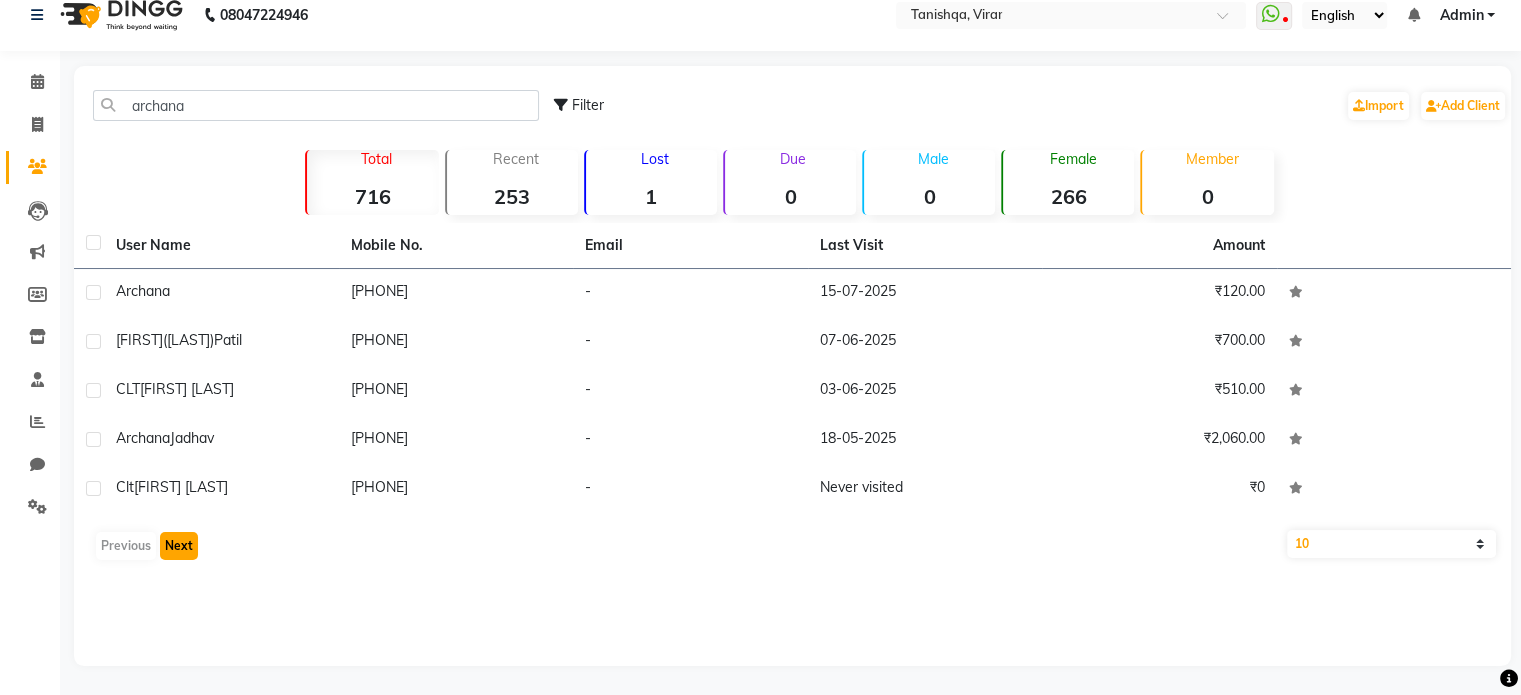 click on "Next" 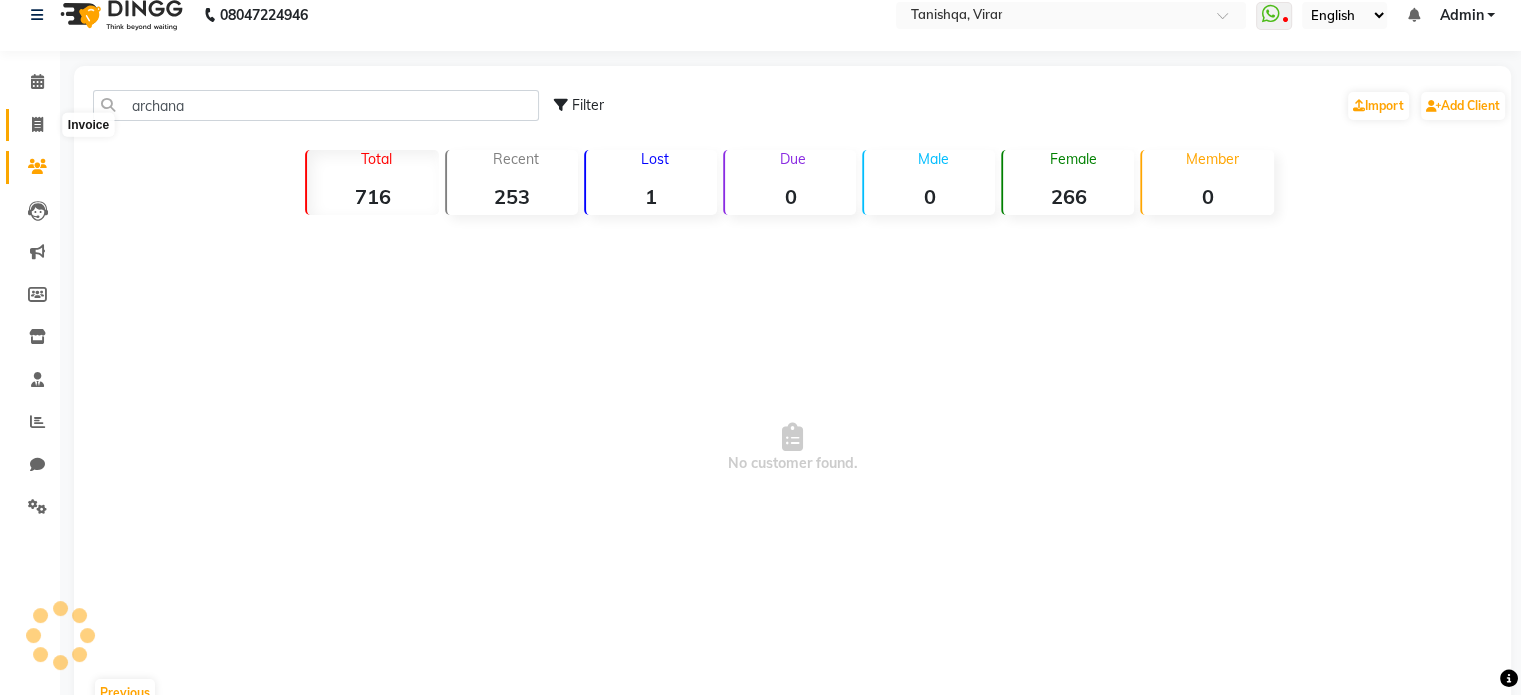 click 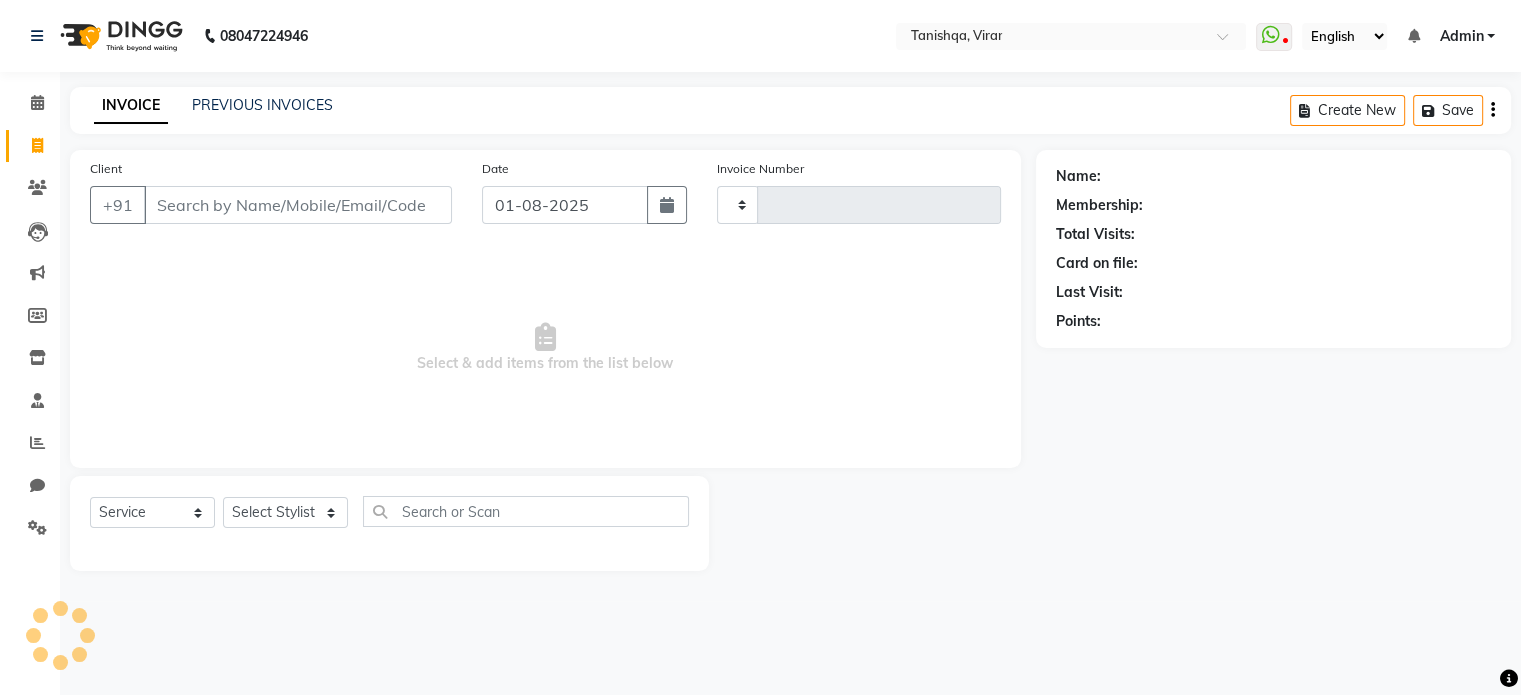 scroll, scrollTop: 0, scrollLeft: 0, axis: both 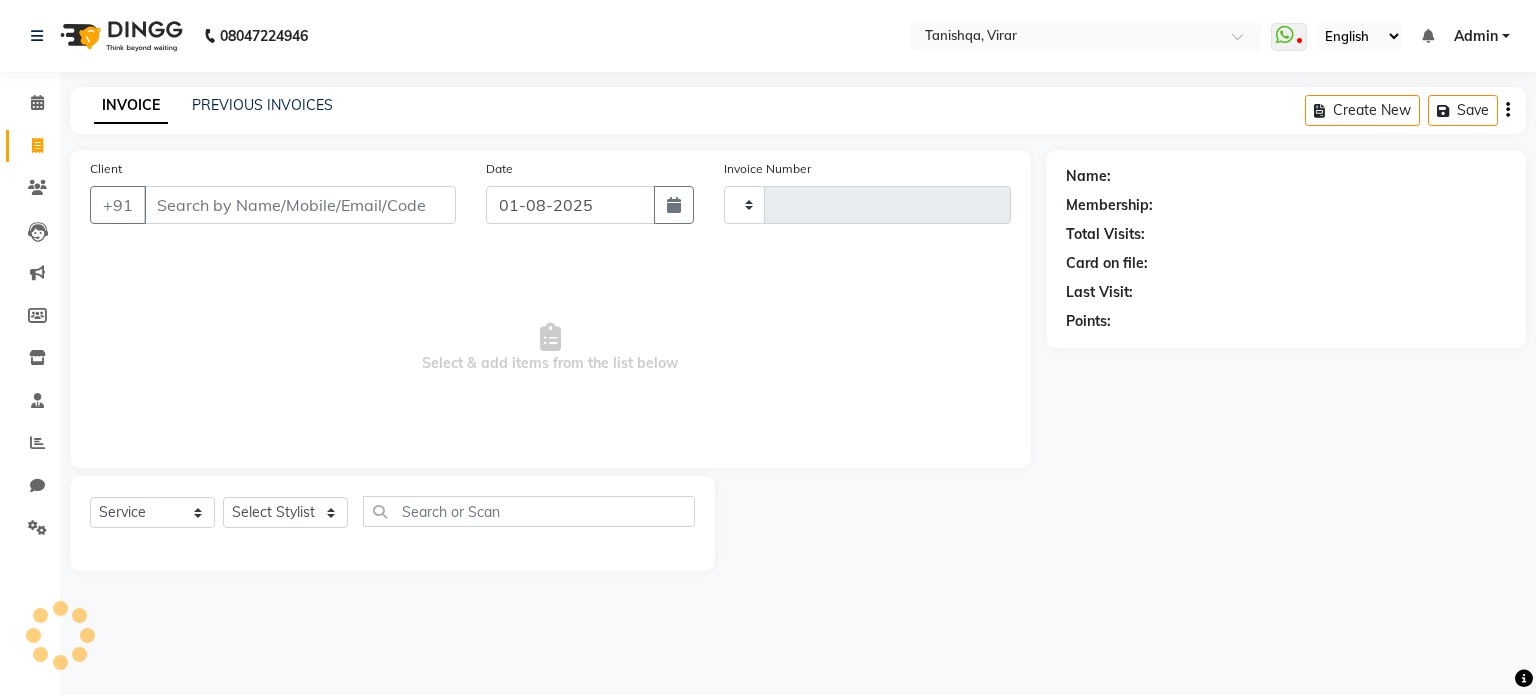 type on "0438" 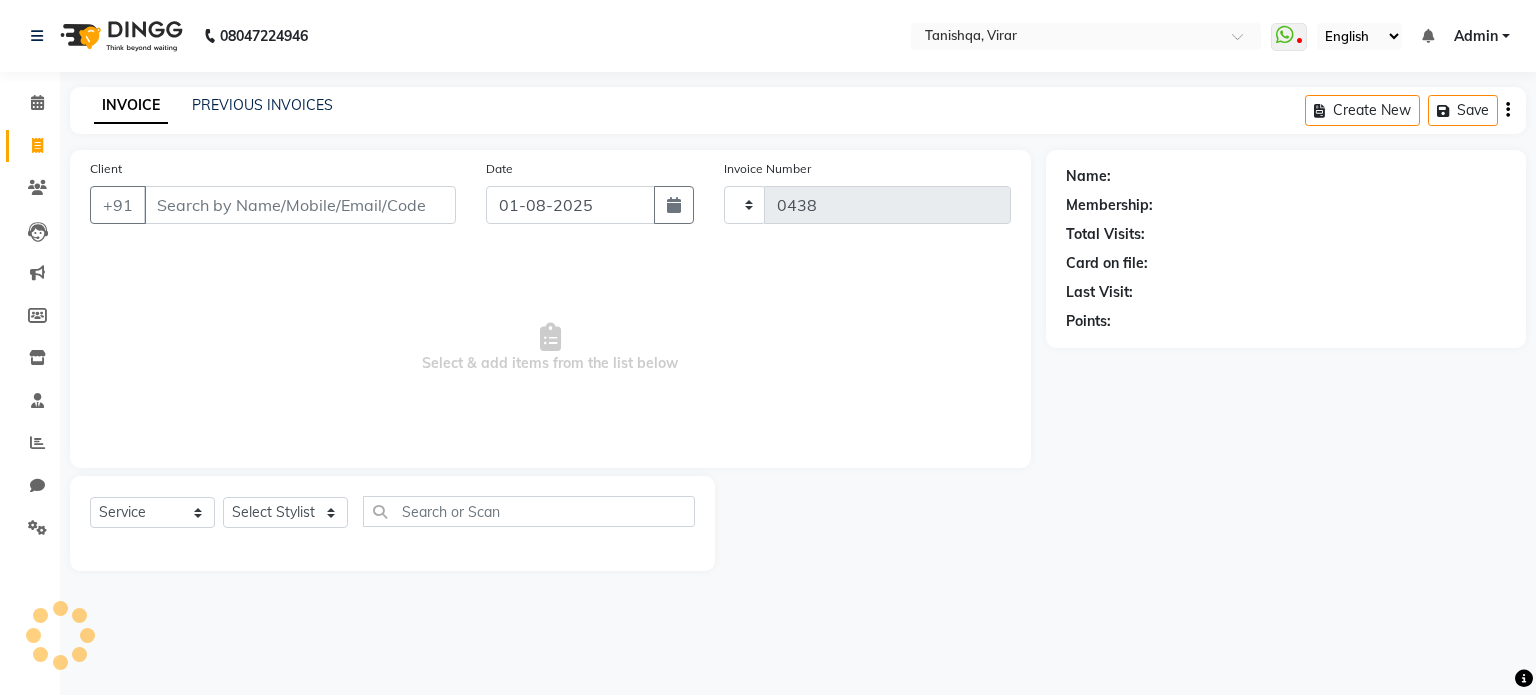 select on "8149" 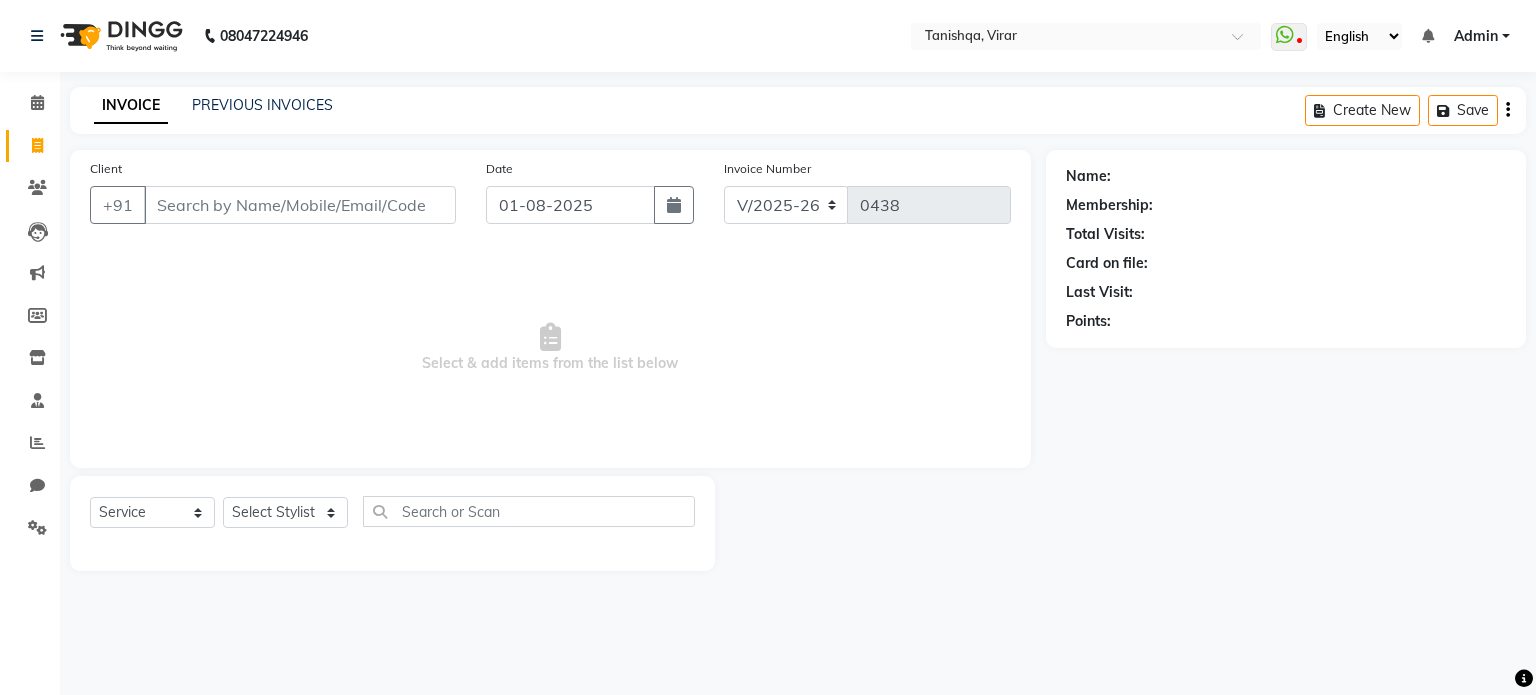 click on "Client" at bounding box center [300, 205] 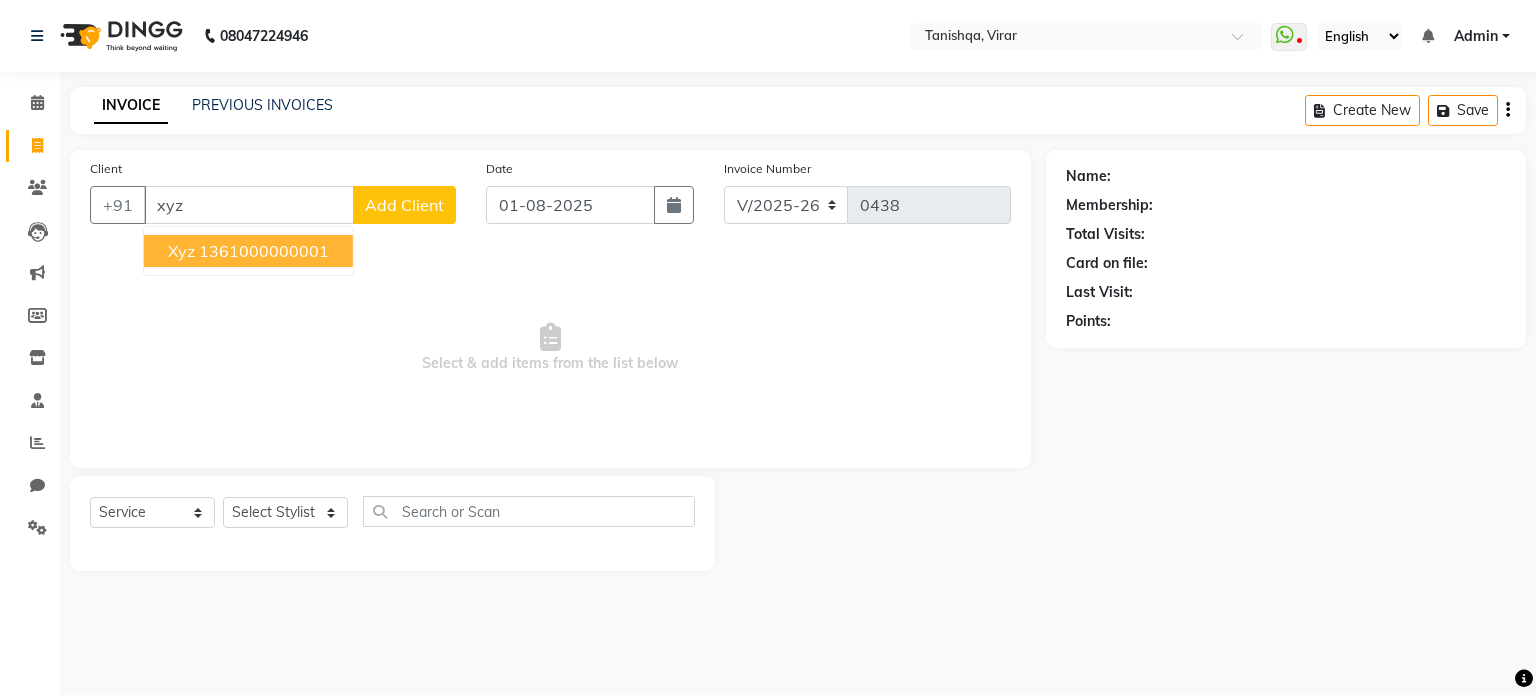 click on "1361000000001" at bounding box center [264, 251] 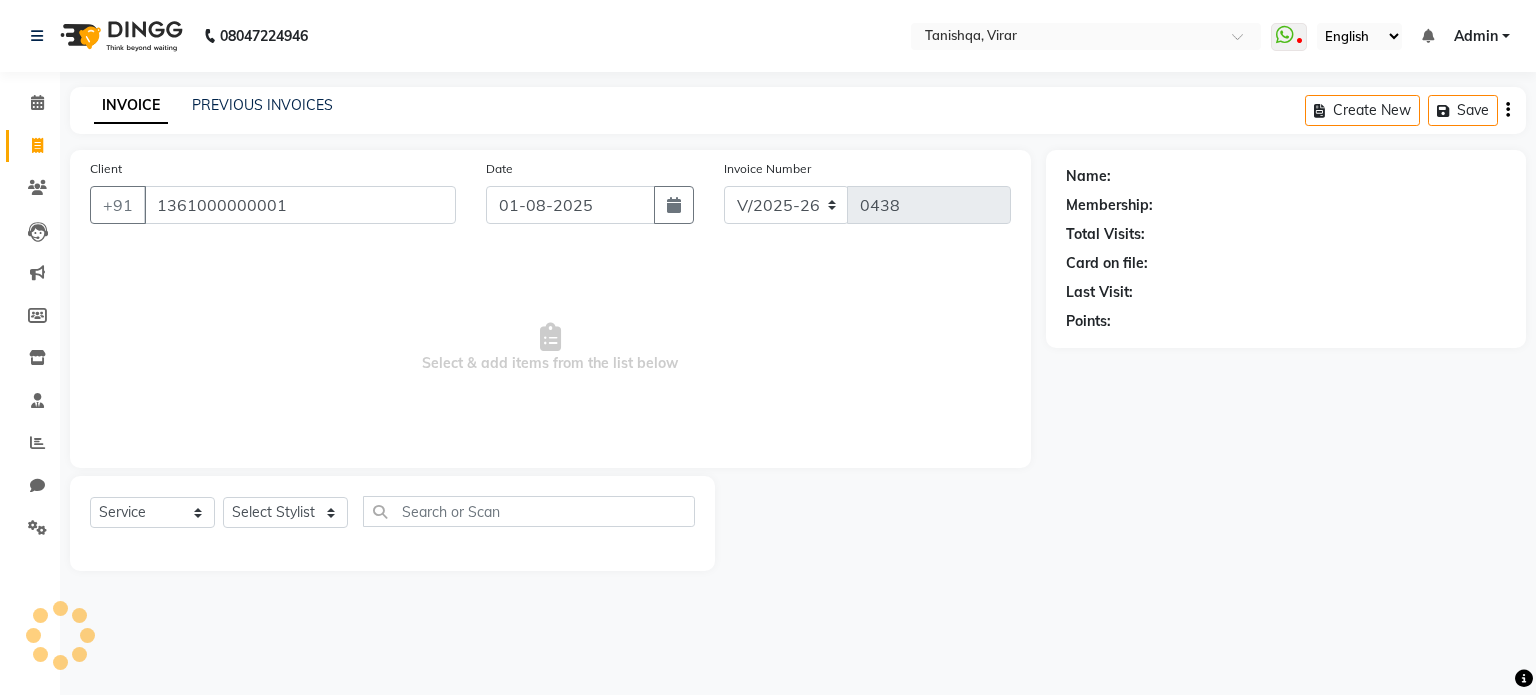 type on "1361000000001" 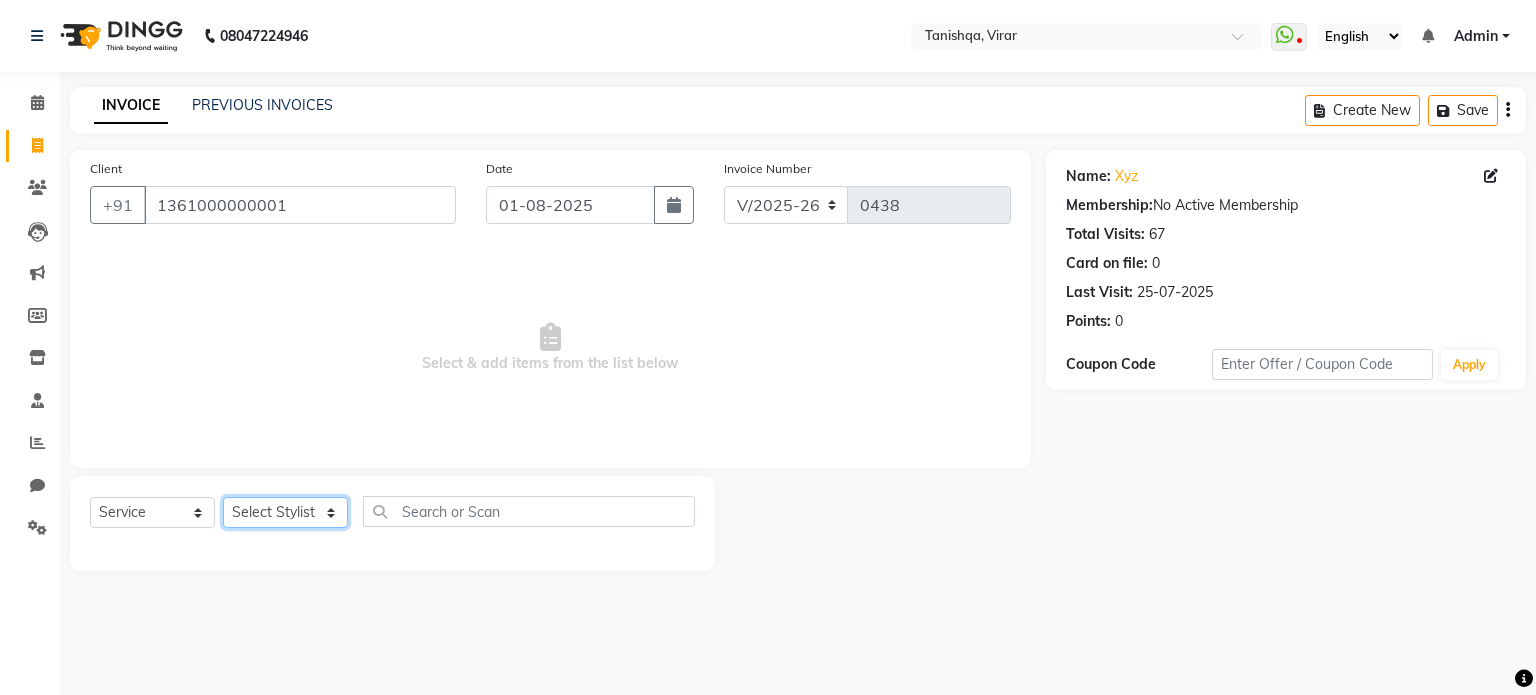click on "Select Stylist [FIRST] [FIRST] [FIRST] [FIRST]  [FIRST] [LAST]" 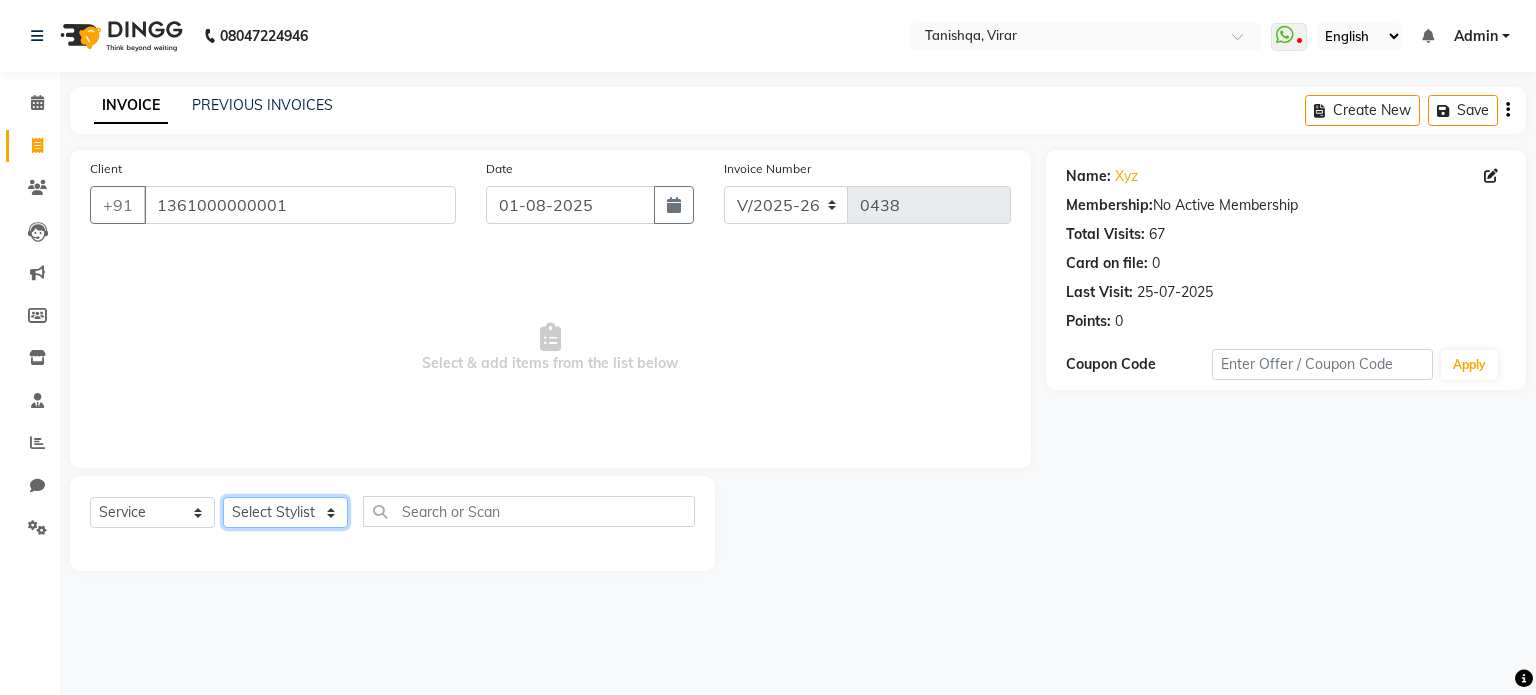 select on "75949" 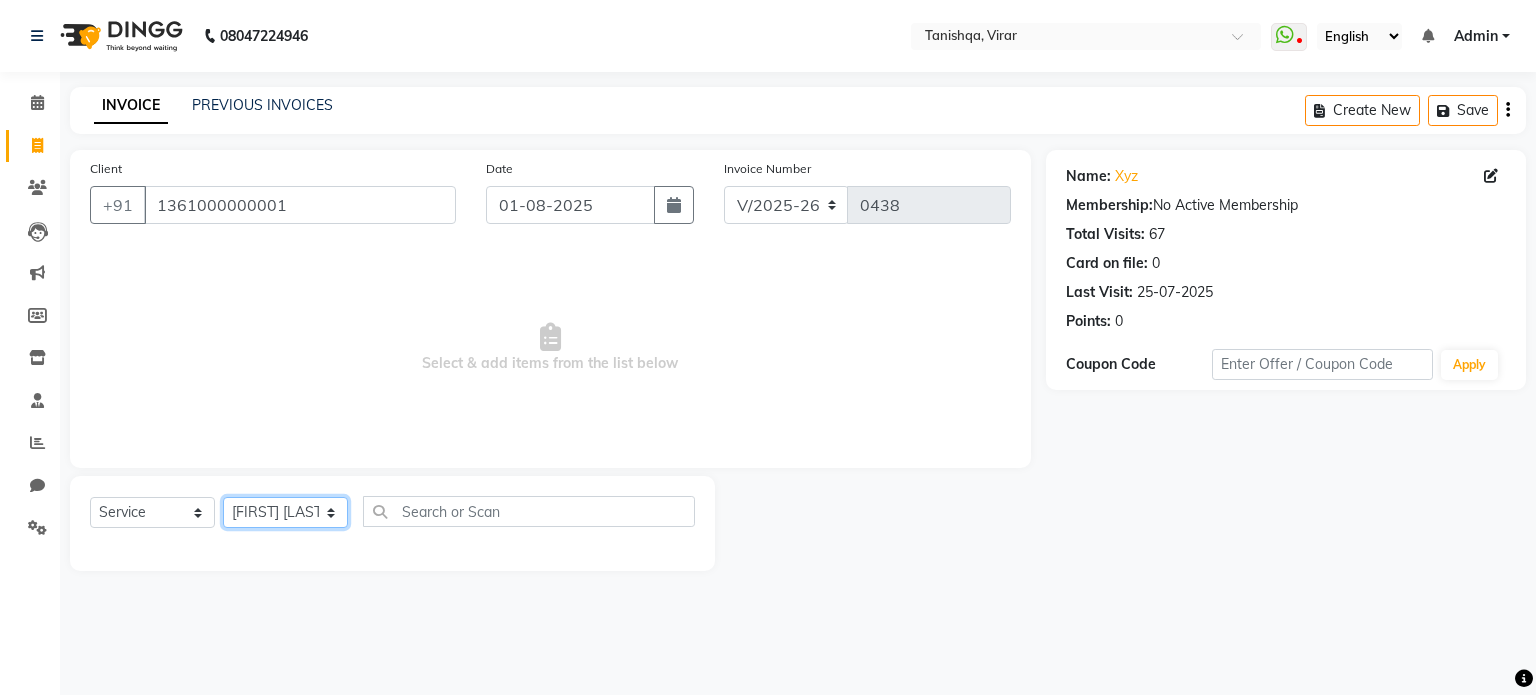 click on "Select Stylist [FIRST] [FIRST] [FIRST] [FIRST]  [FIRST] [LAST]" 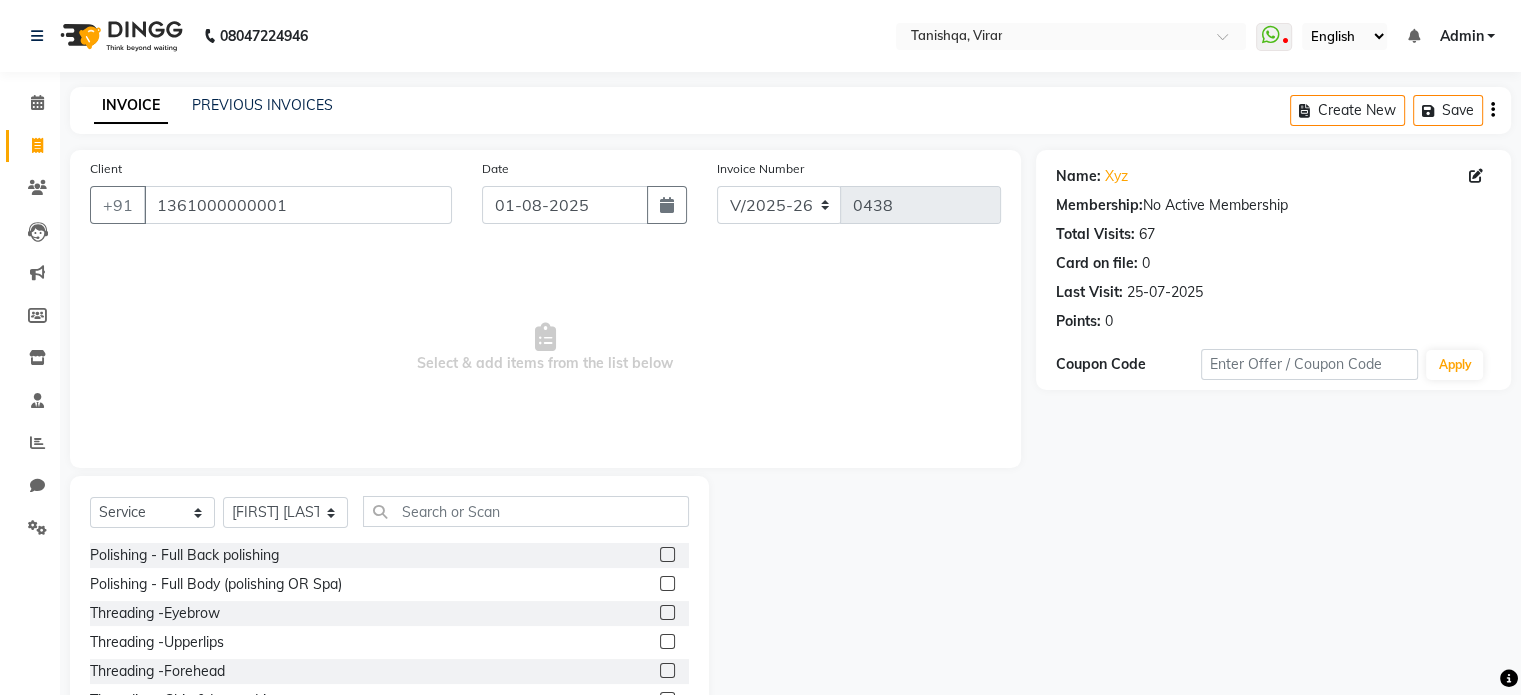 click 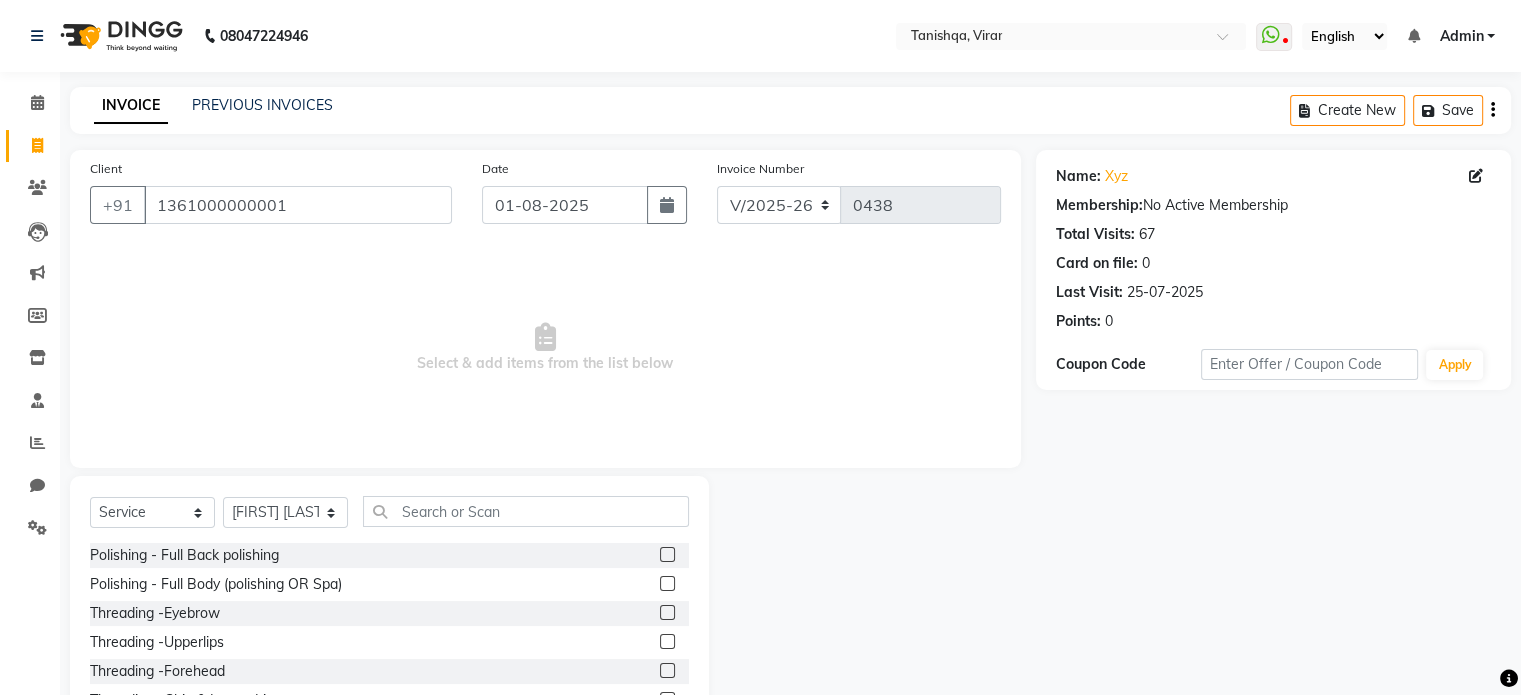 click at bounding box center (666, 613) 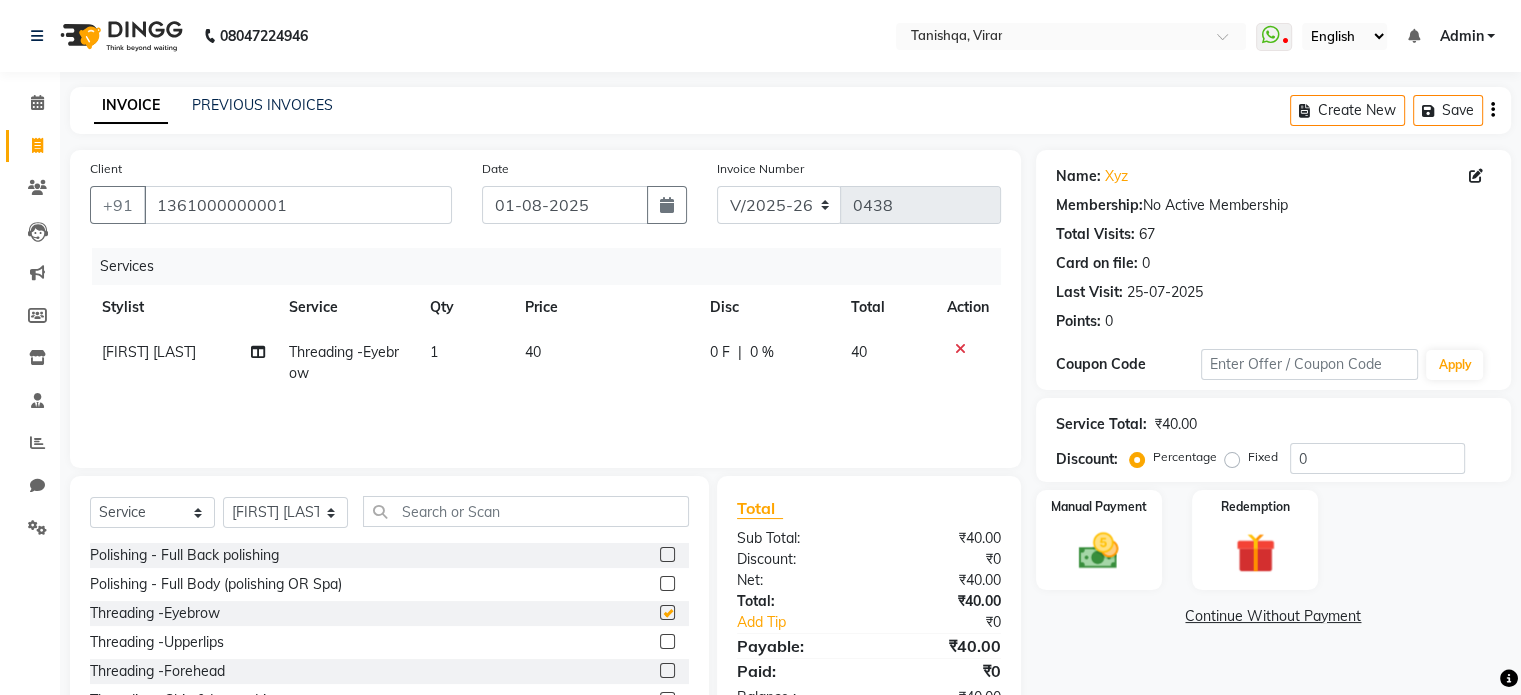 checkbox on "false" 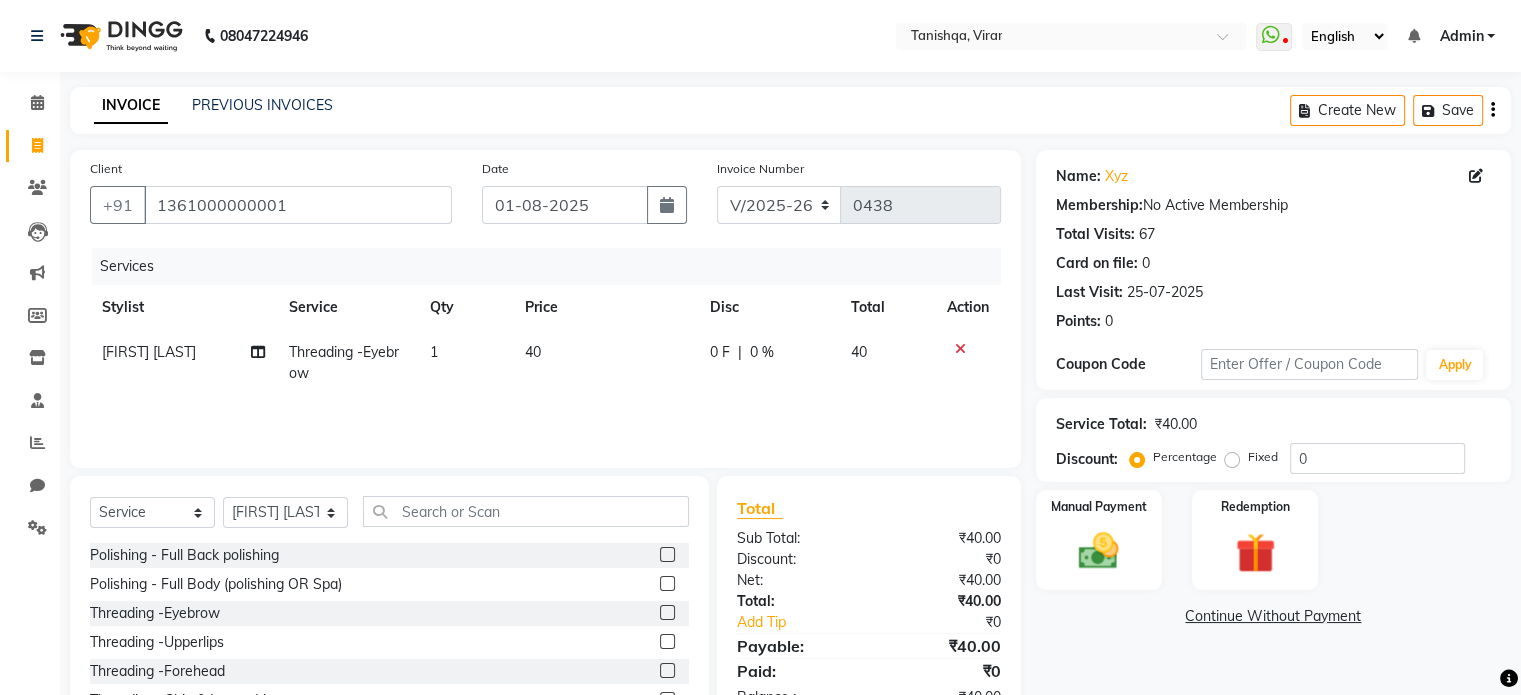click 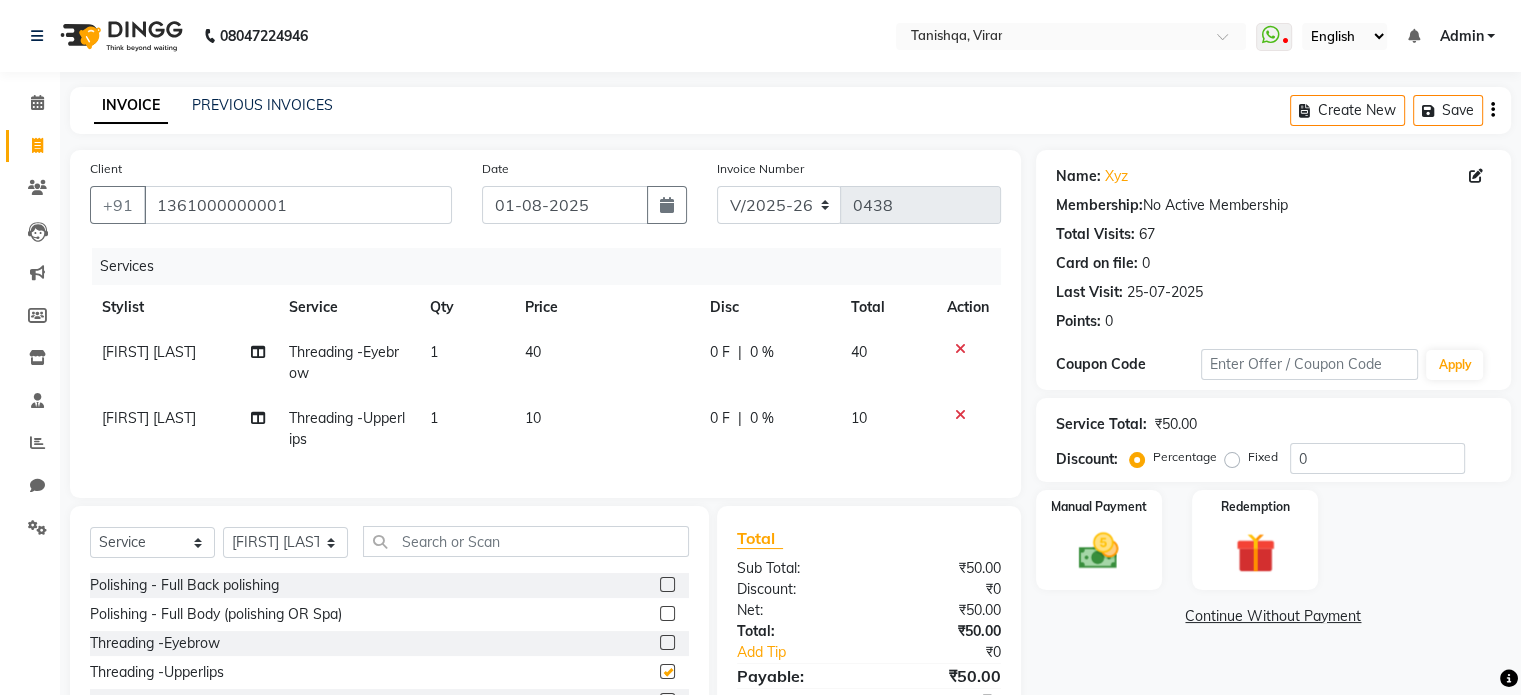 checkbox on "false" 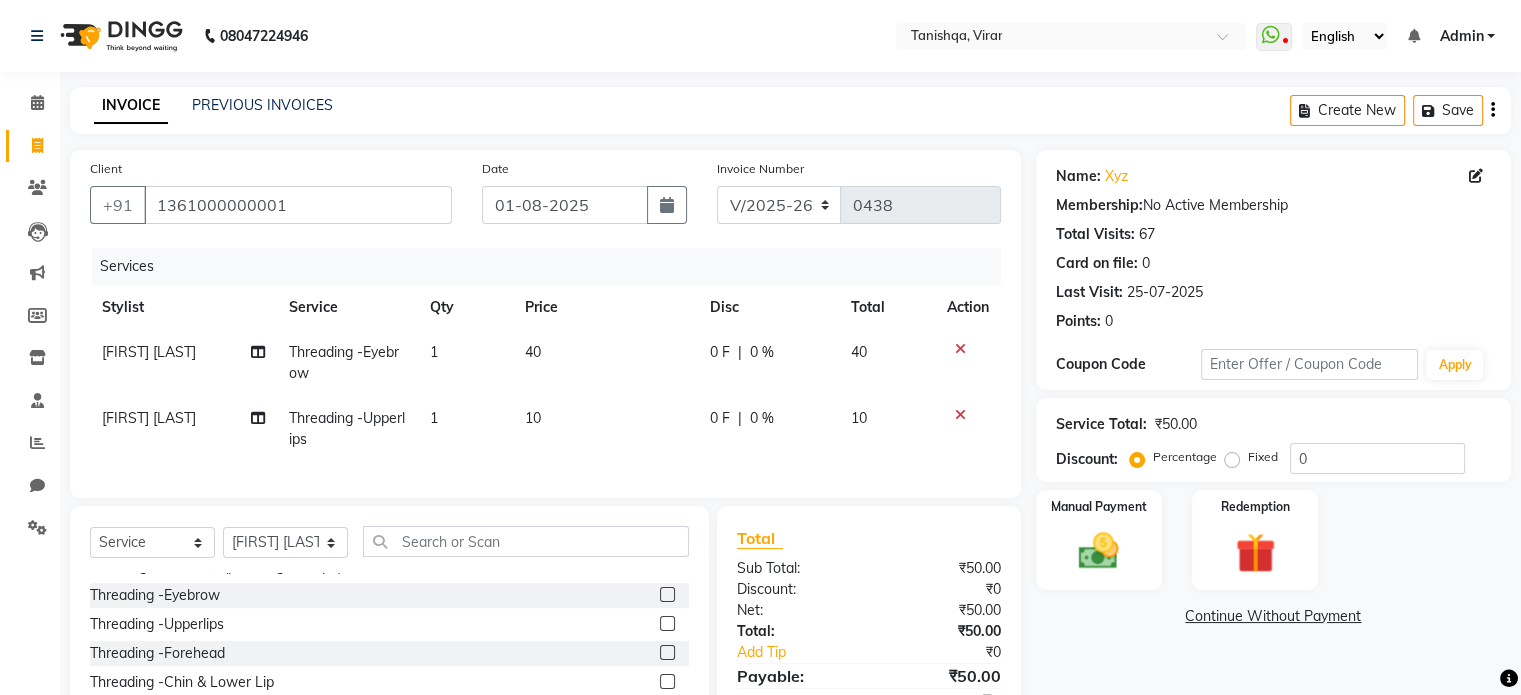 scroll, scrollTop: 52, scrollLeft: 0, axis: vertical 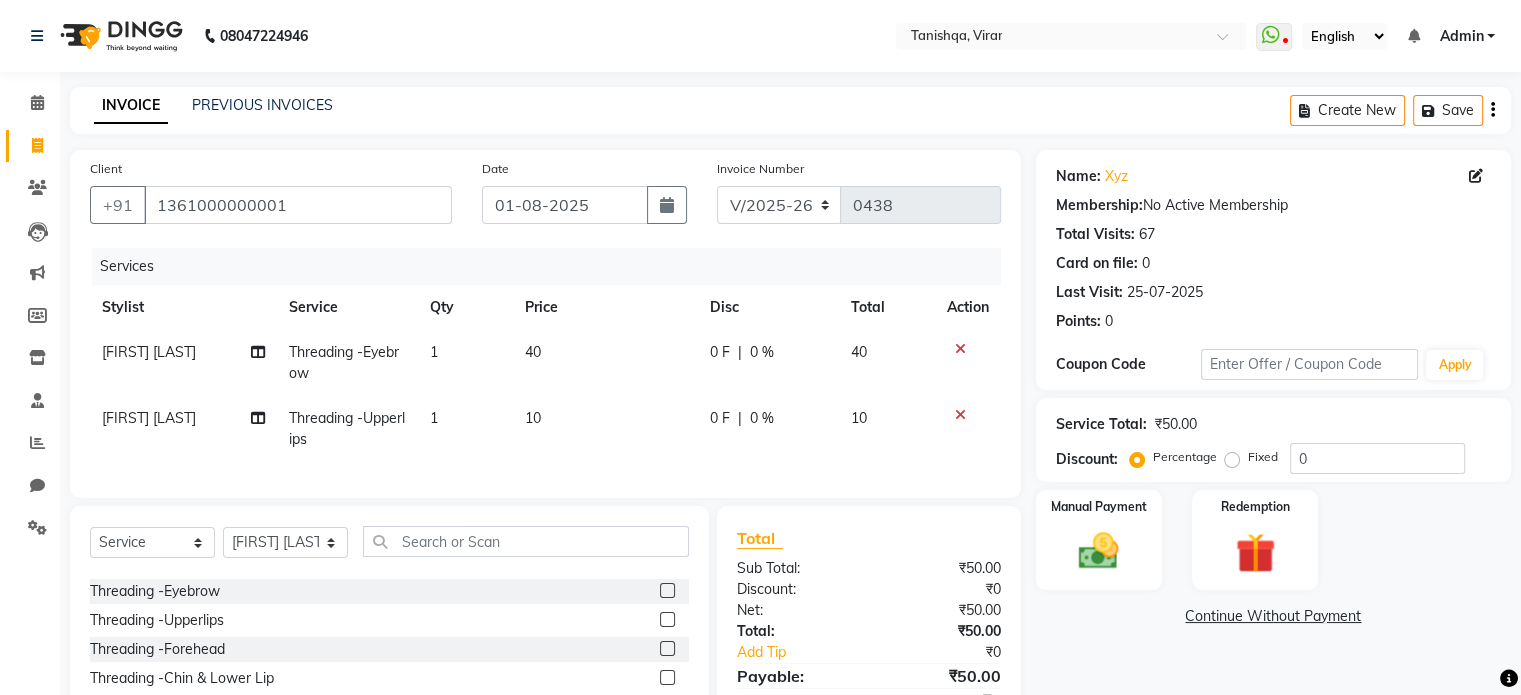 click 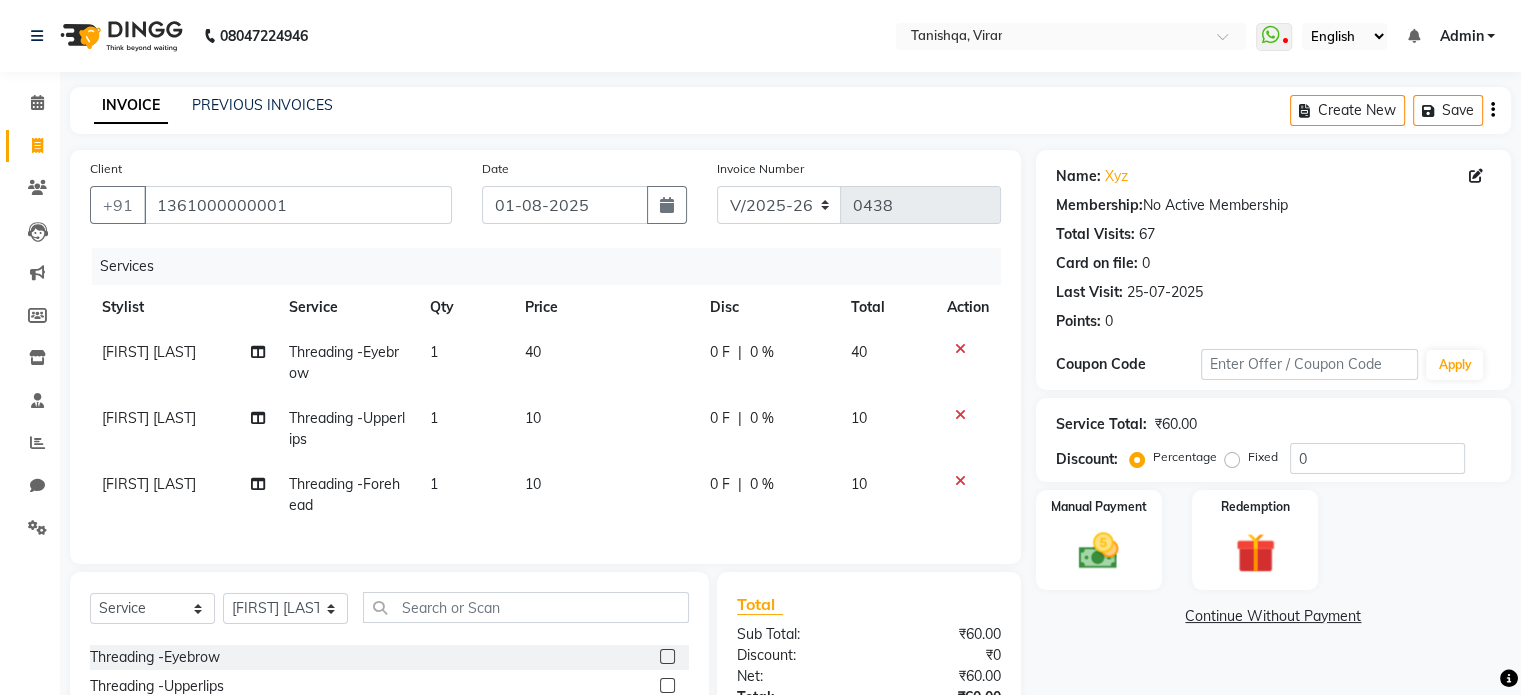 checkbox on "false" 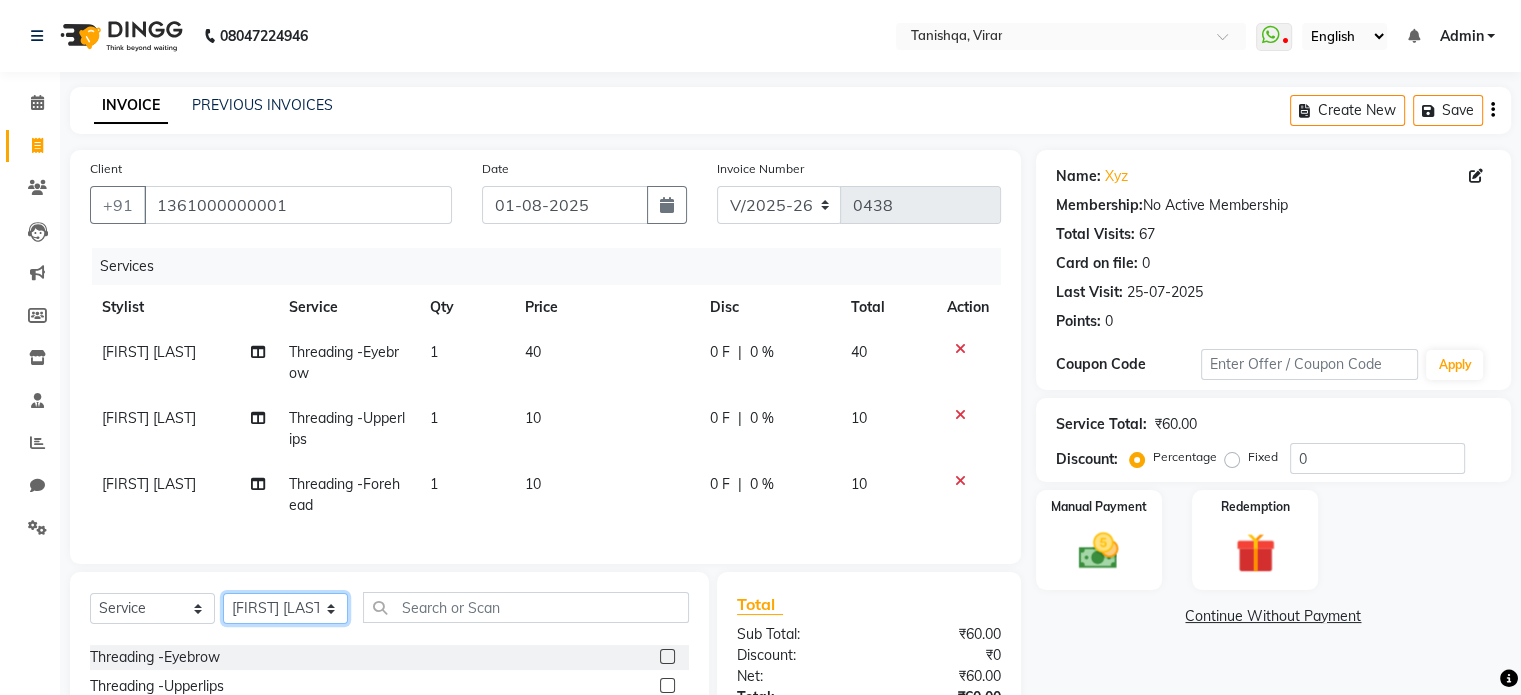 click on "Select Stylist [FIRST] [FIRST] [FIRST] [FIRST]  [FIRST] [LAST]" 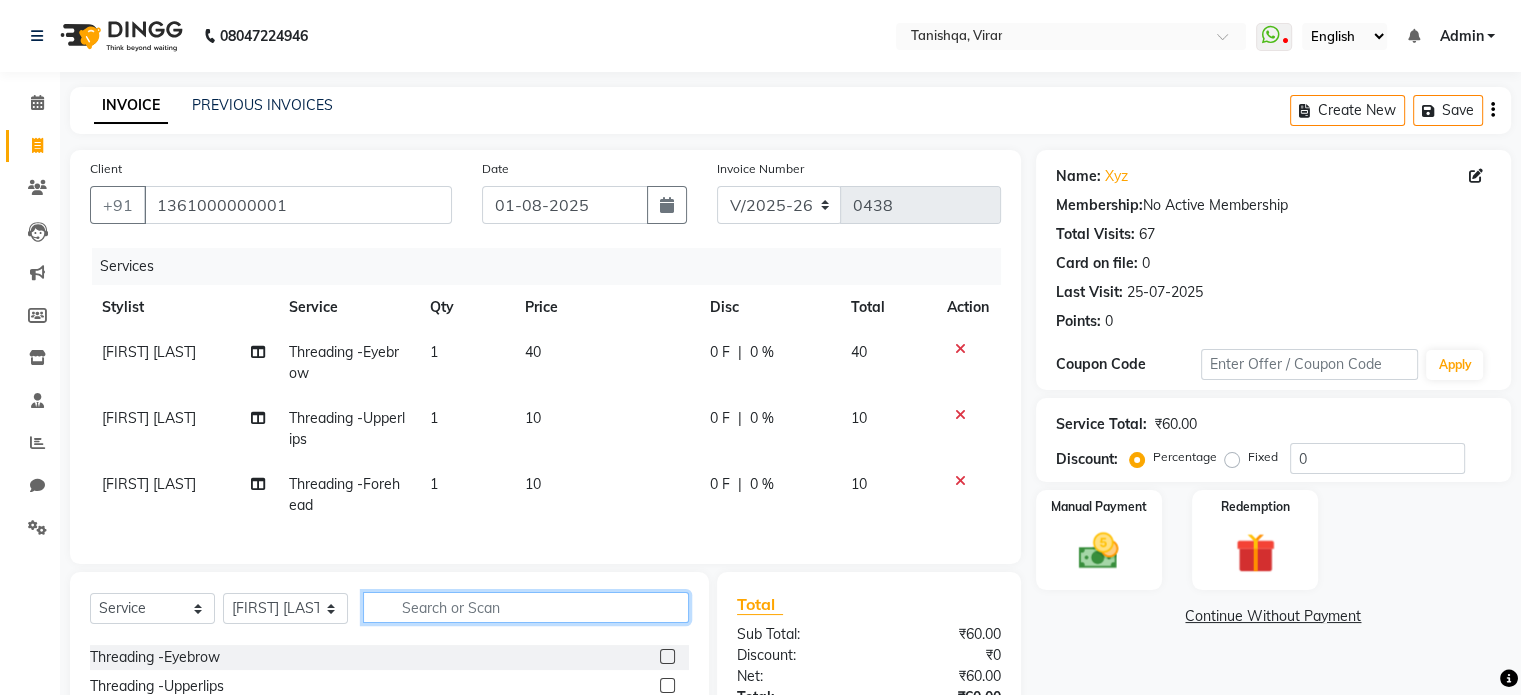 click 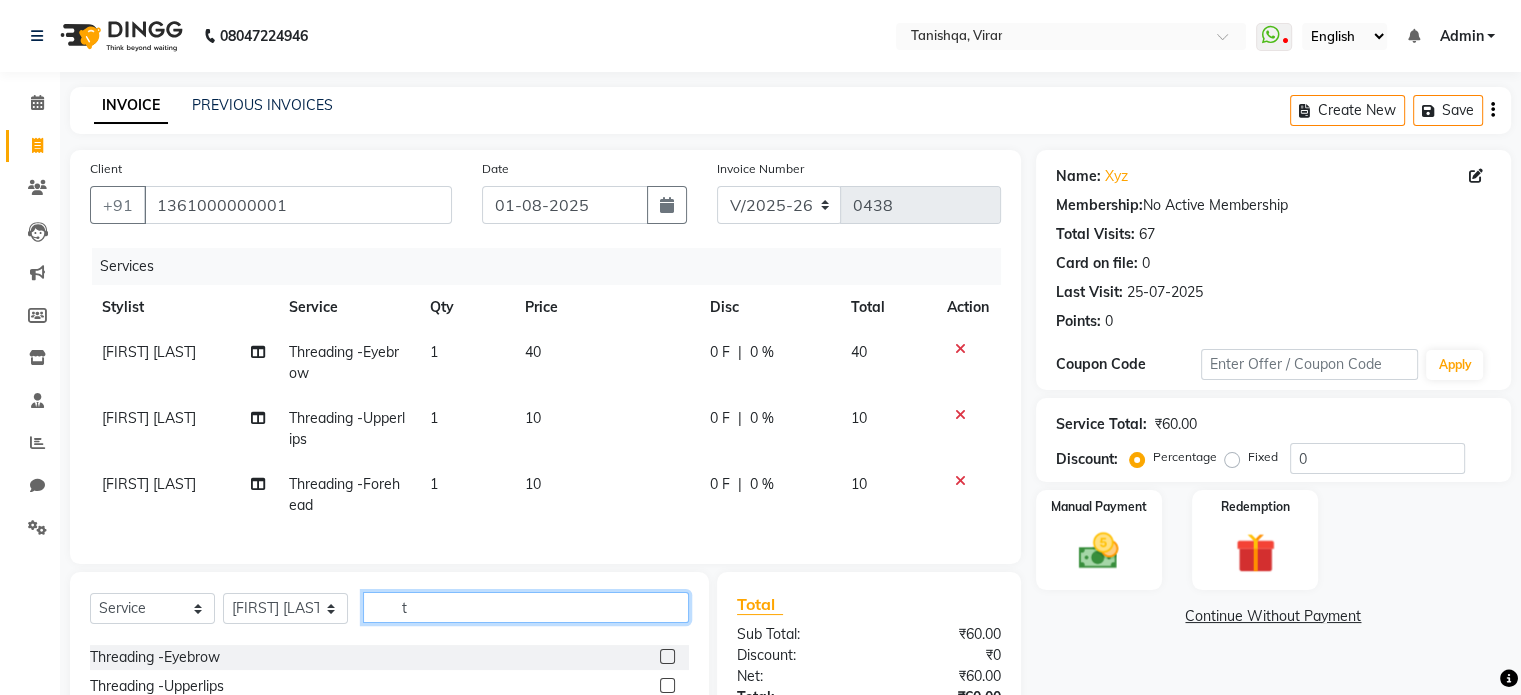 scroll, scrollTop: 0, scrollLeft: 0, axis: both 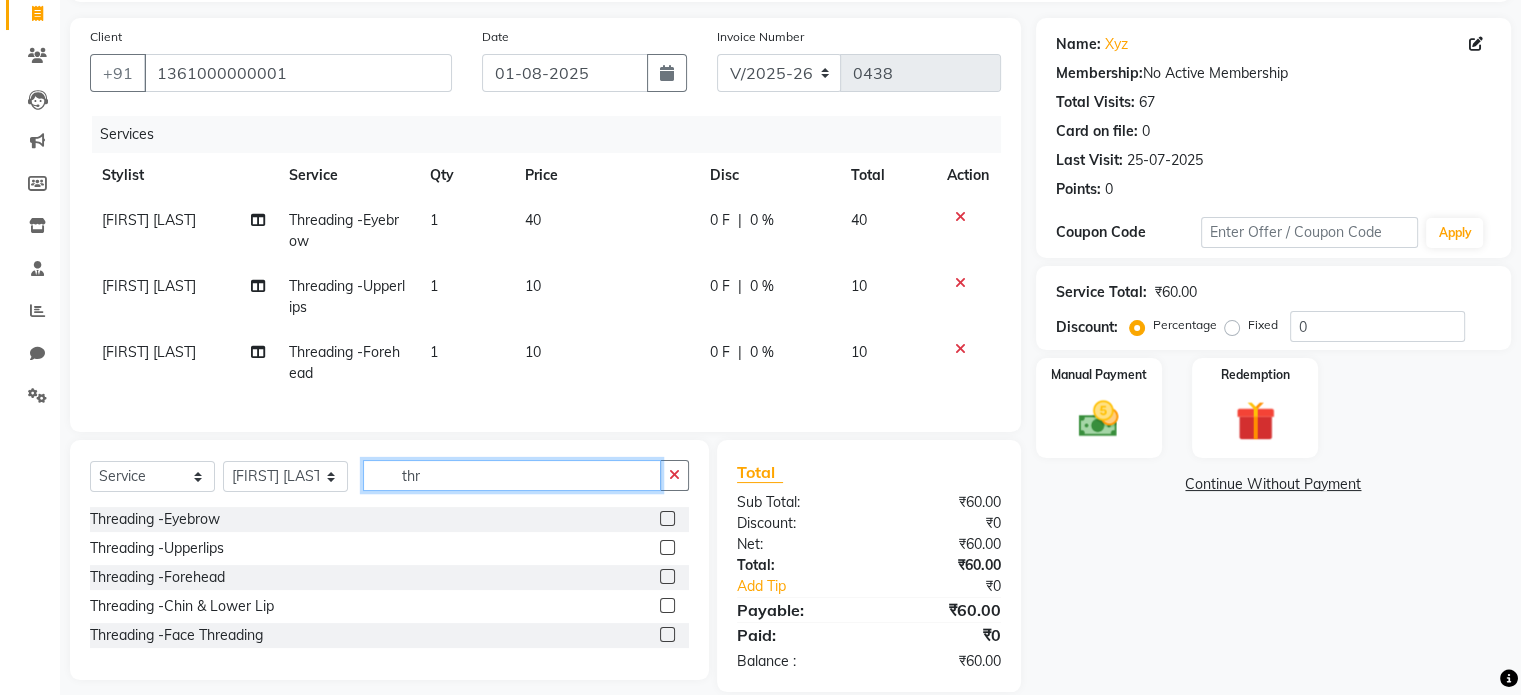 type on "thr" 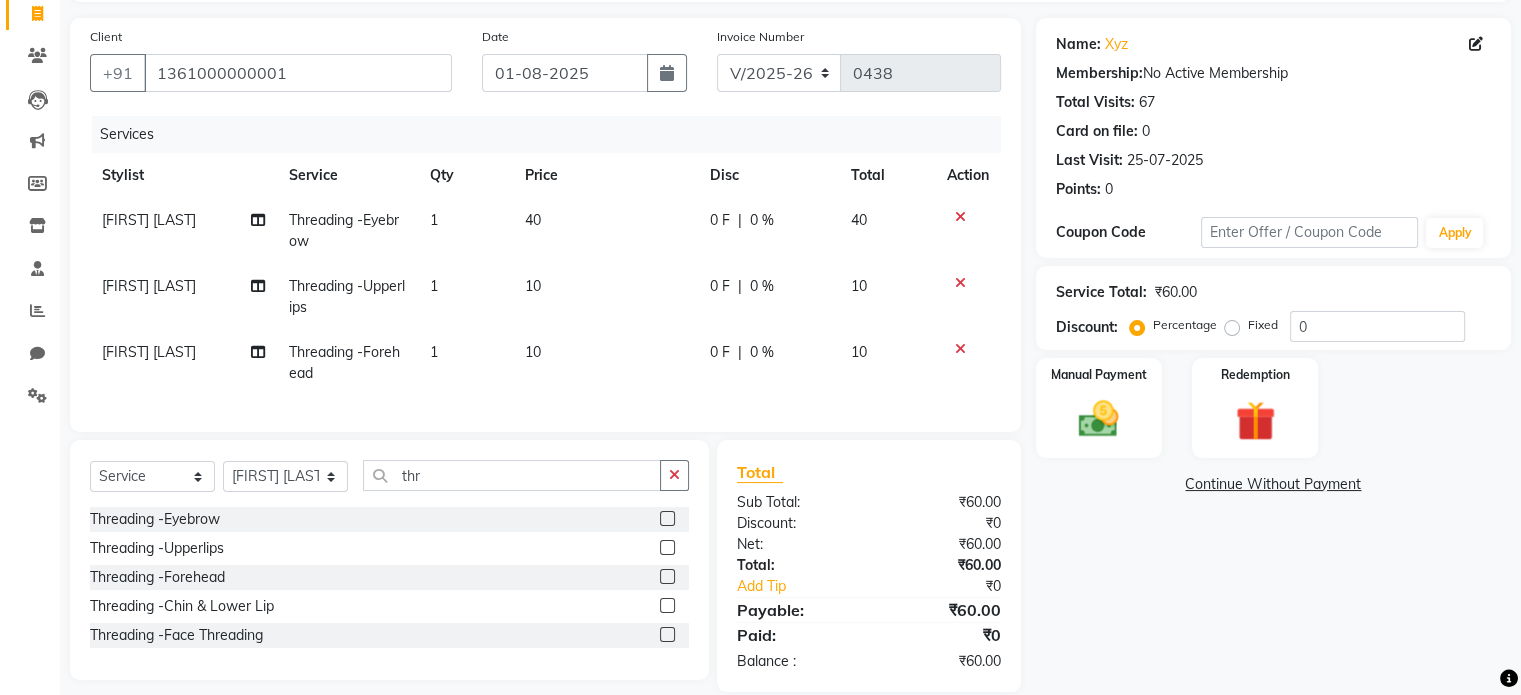 click 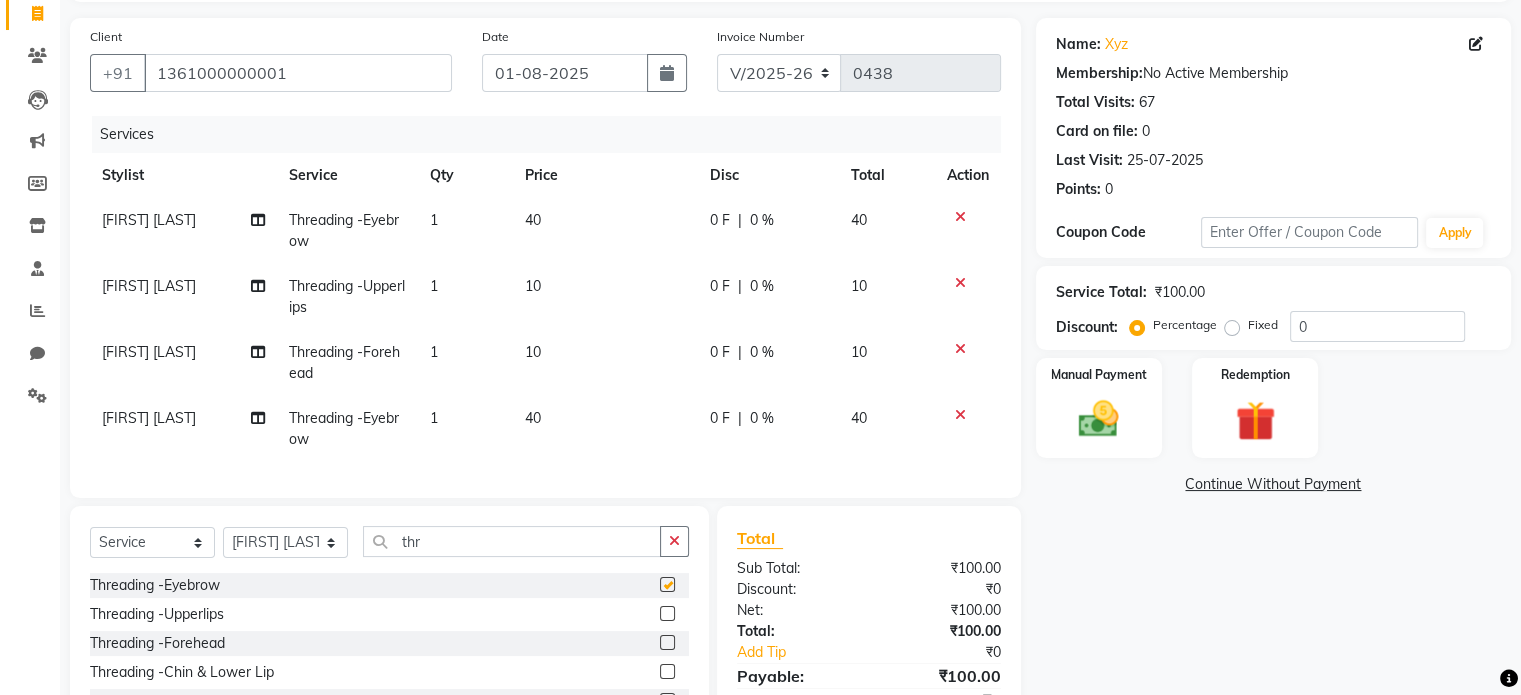 checkbox on "false" 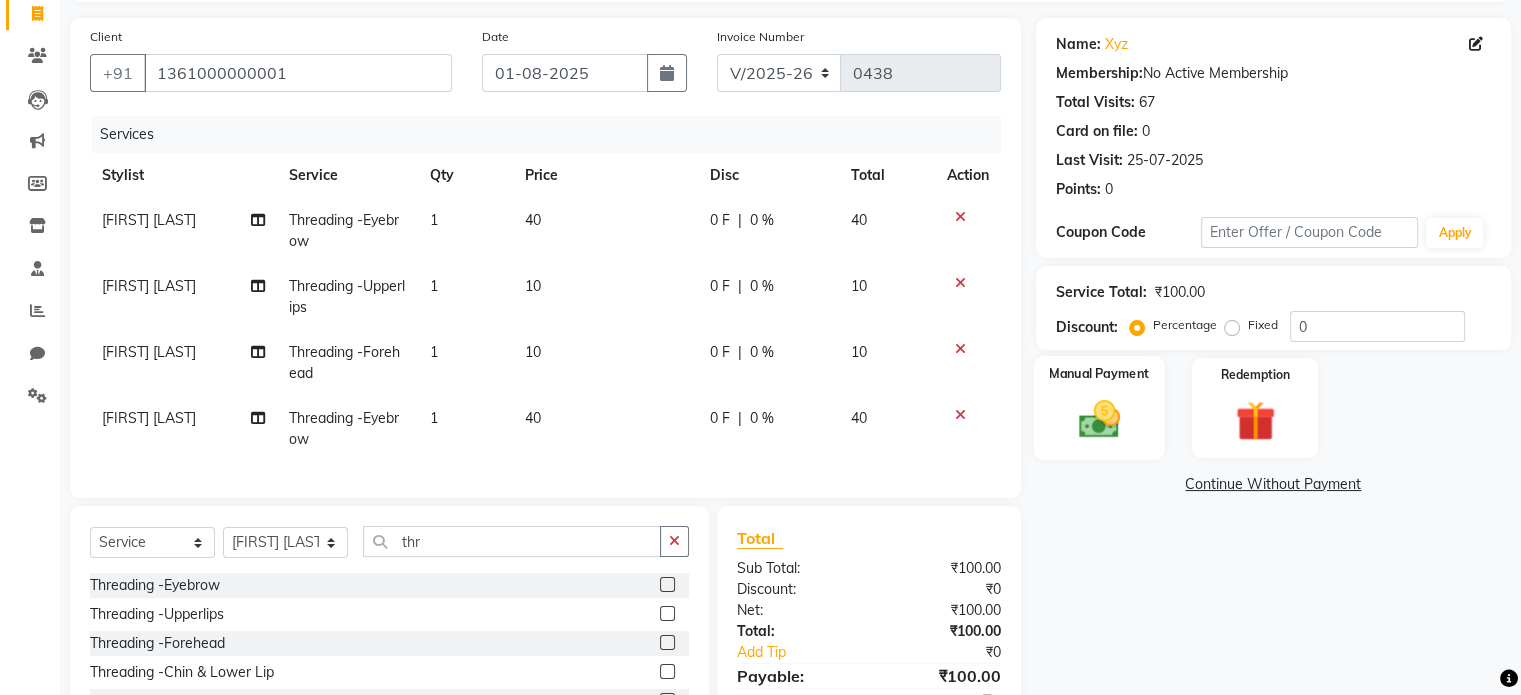 click 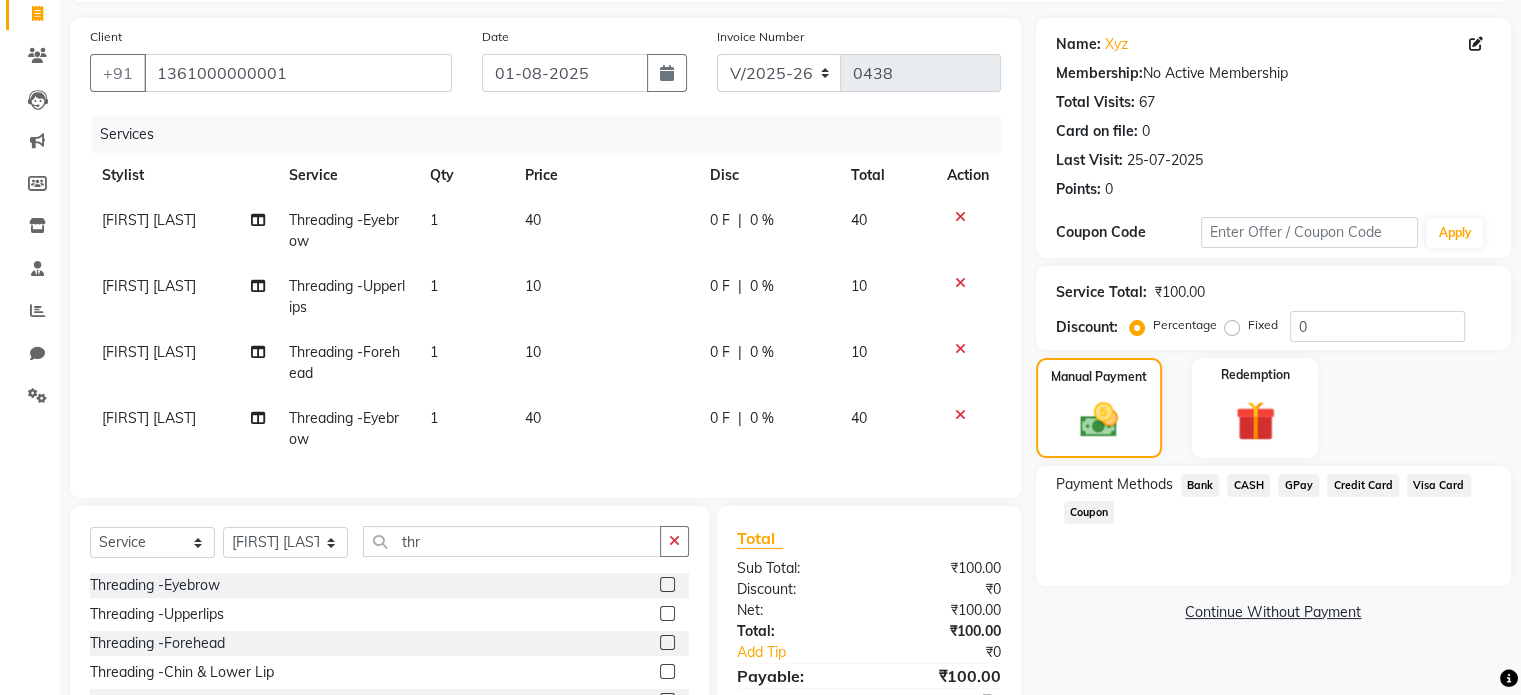 click on "GPay" 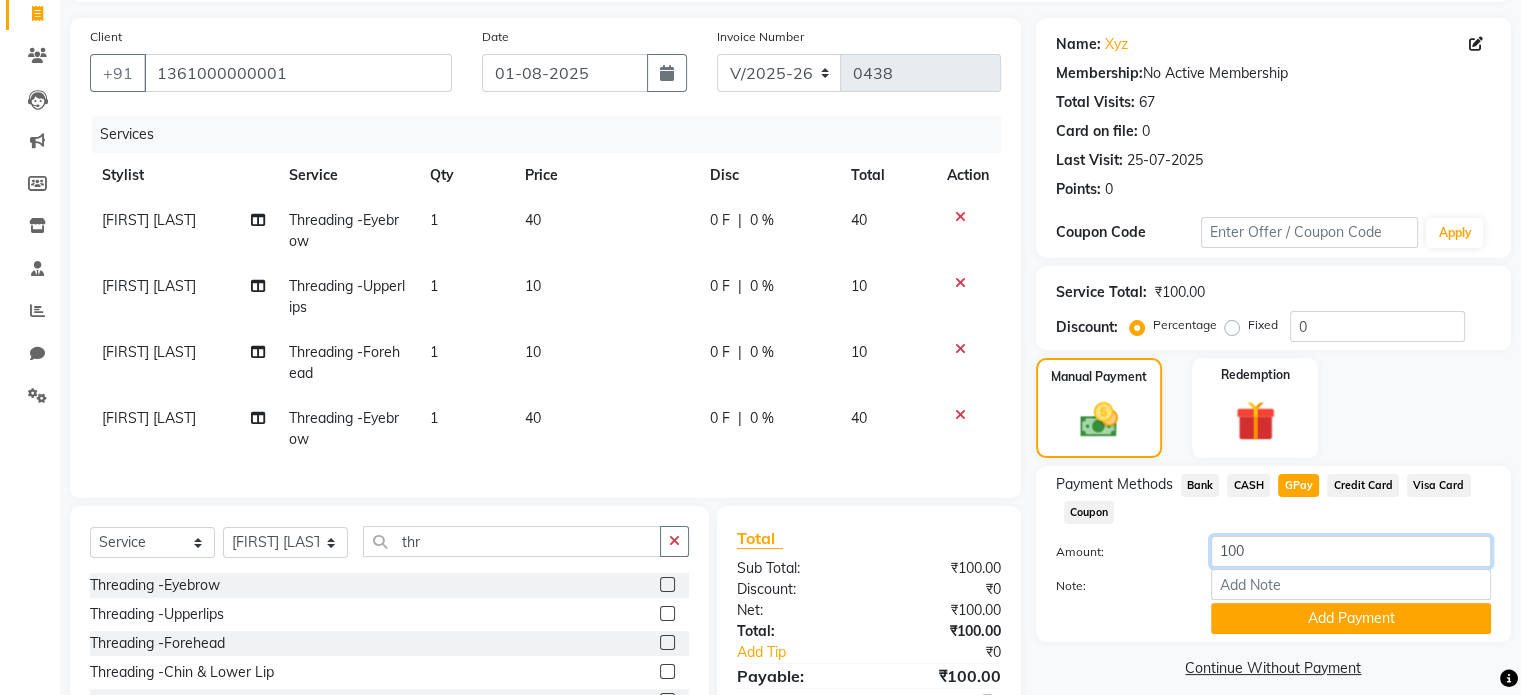 click on "100" 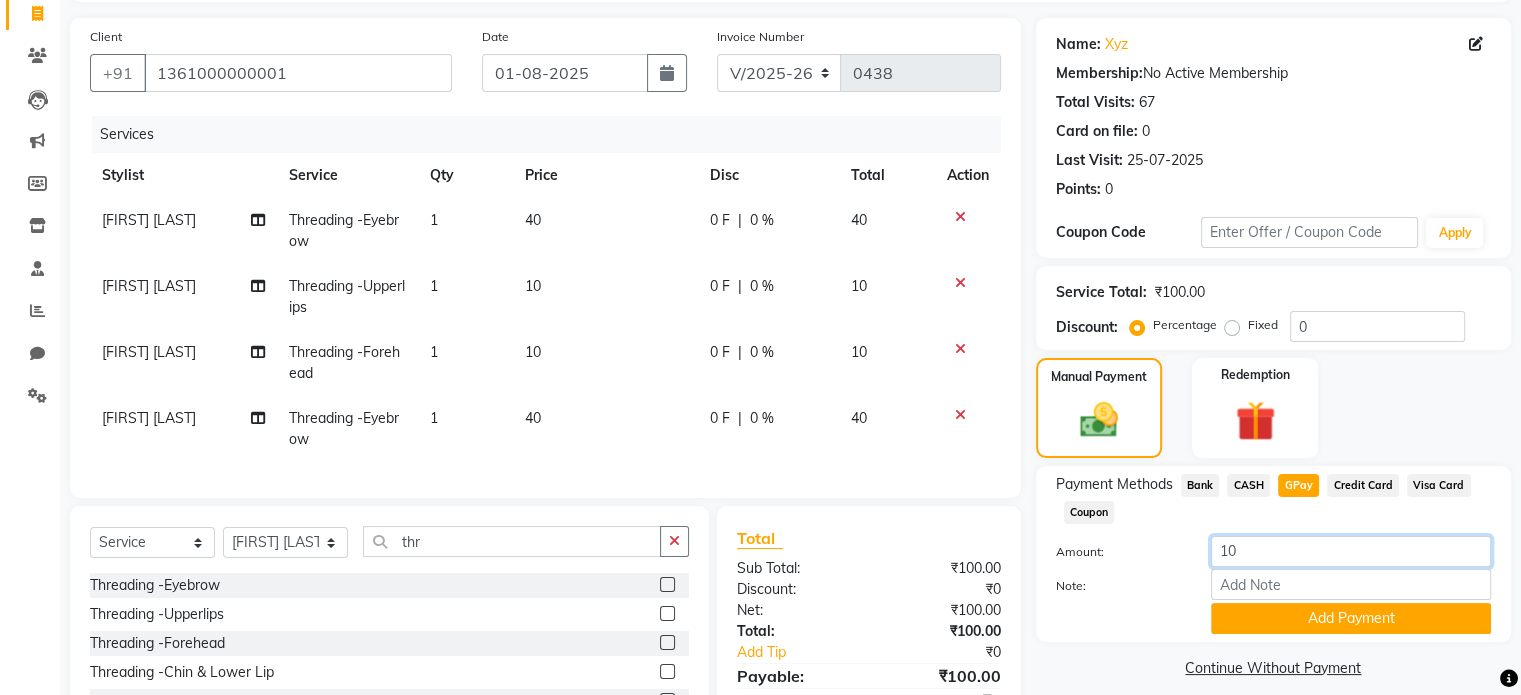 type on "1" 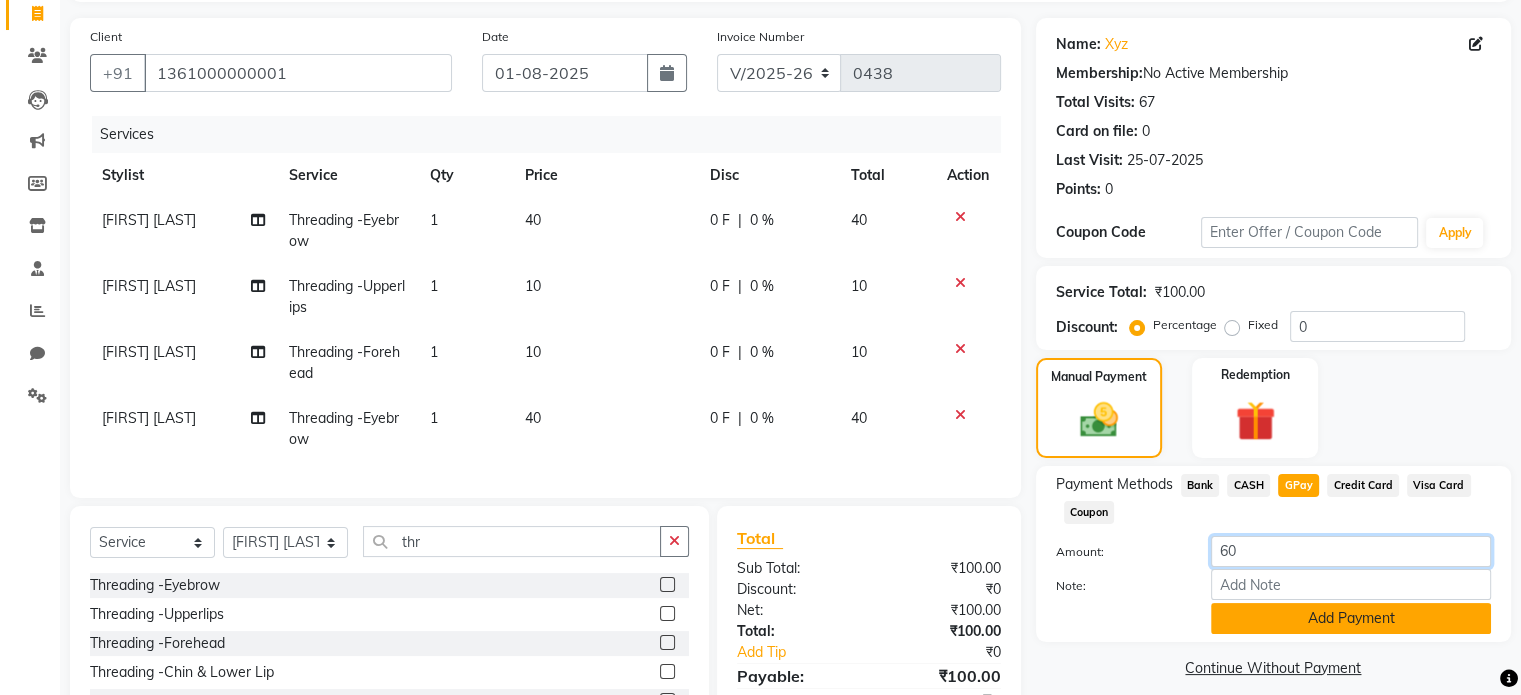type on "60" 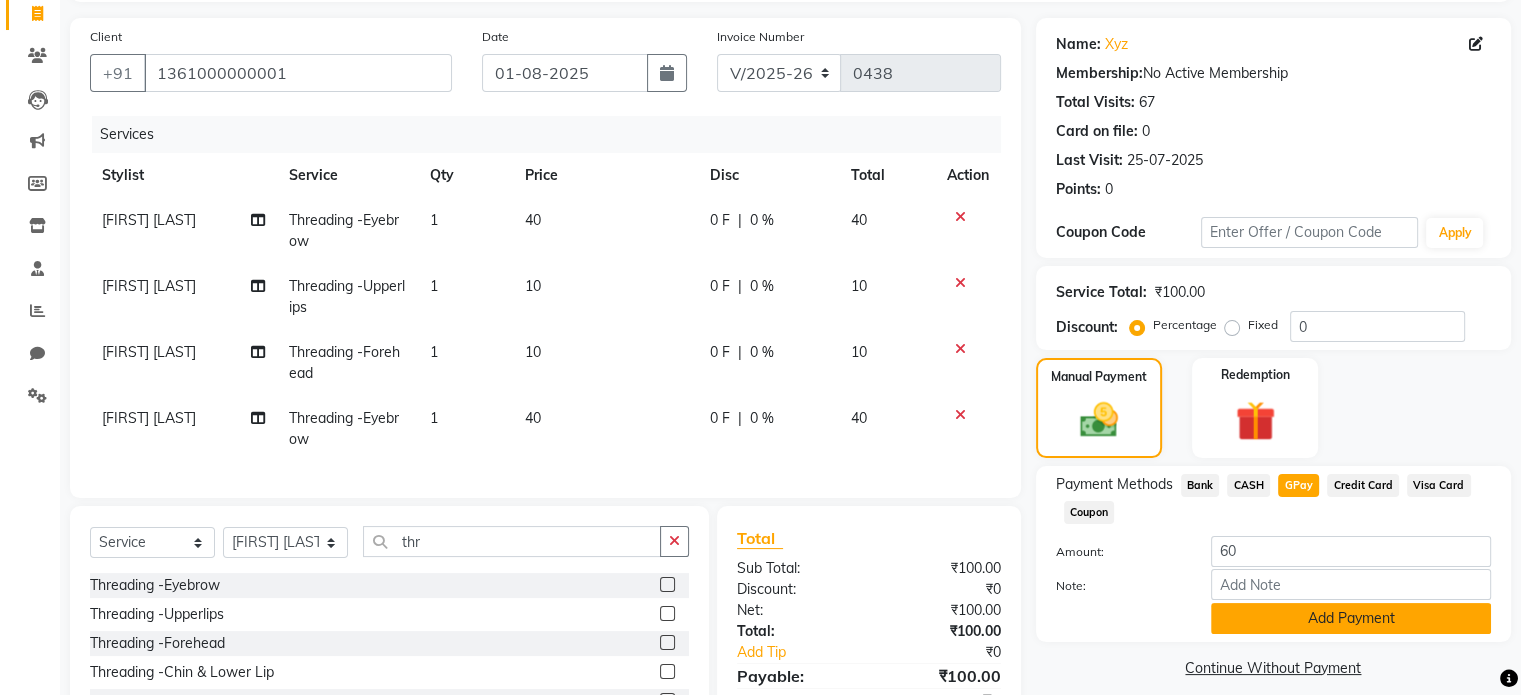 click on "Add Payment" 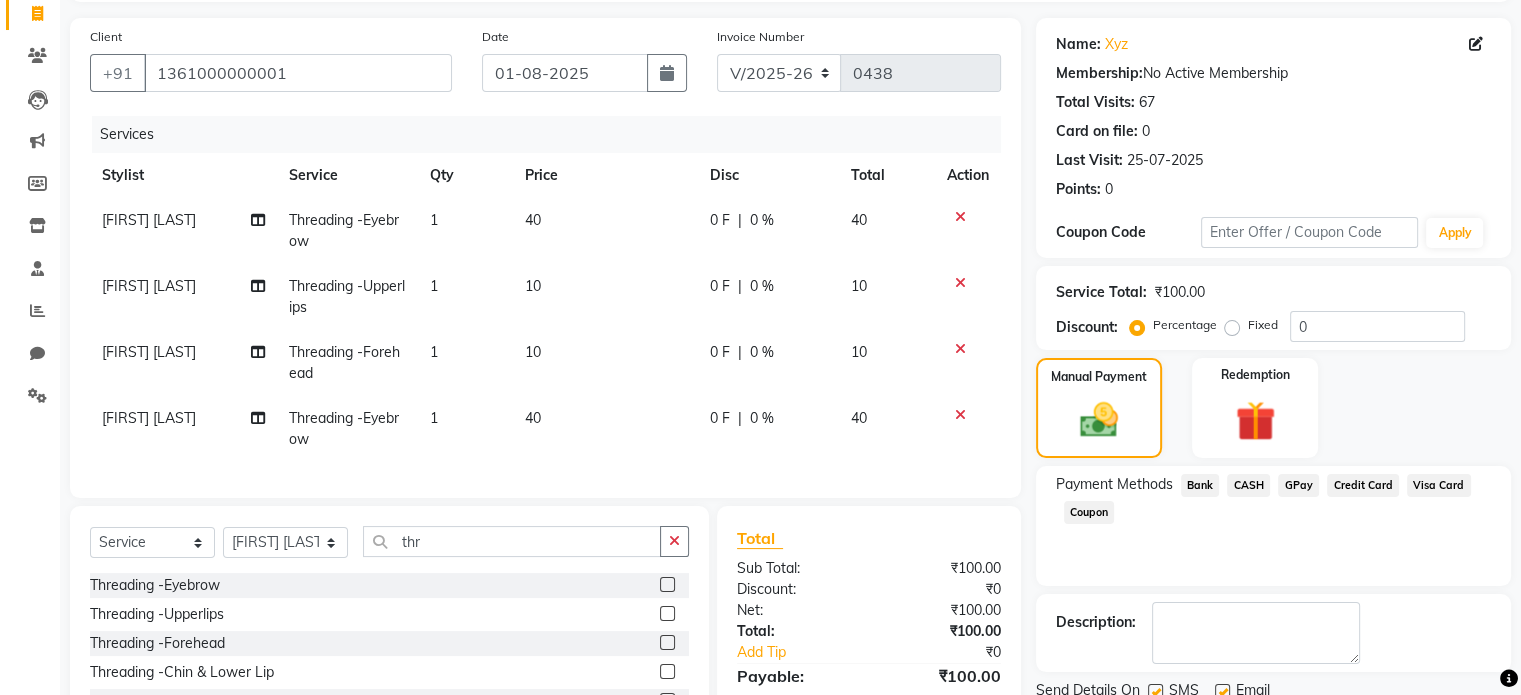 click on "CASH" 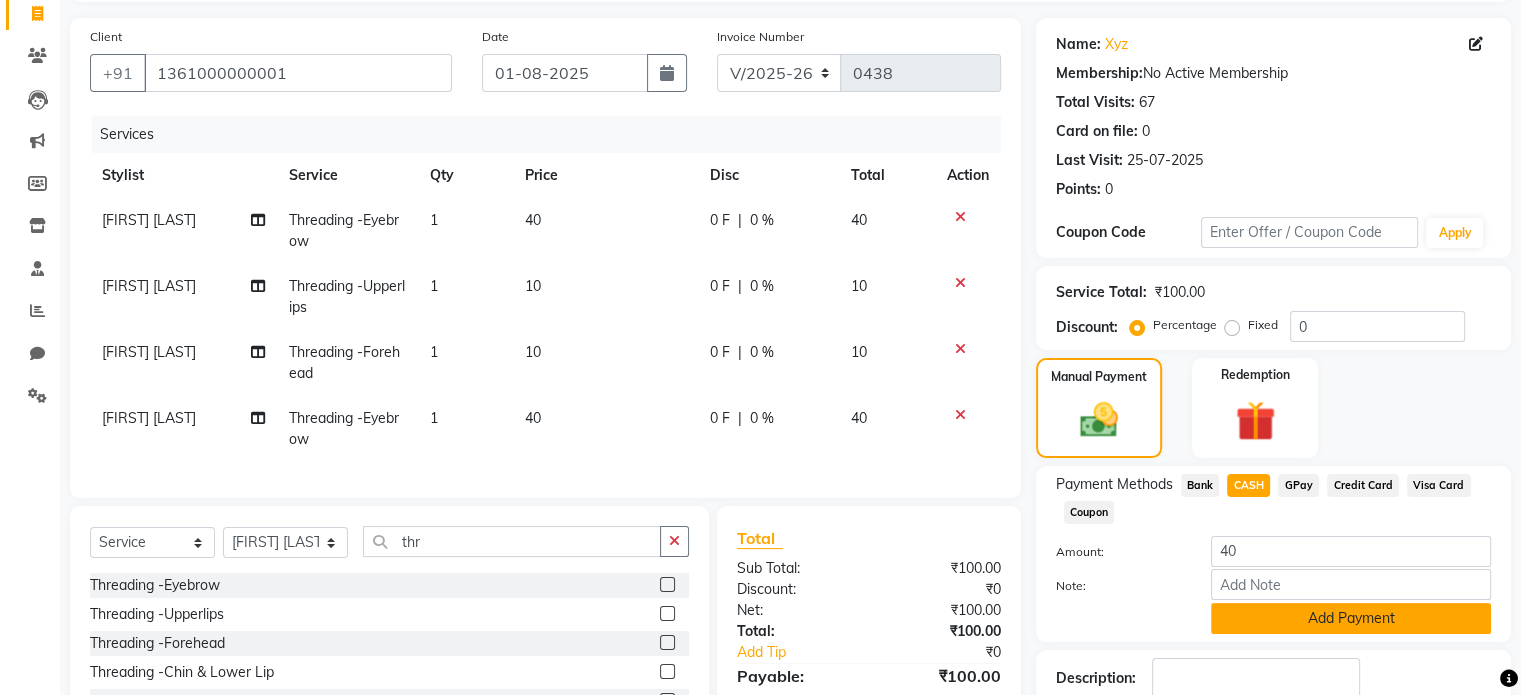 click on "Add Payment" 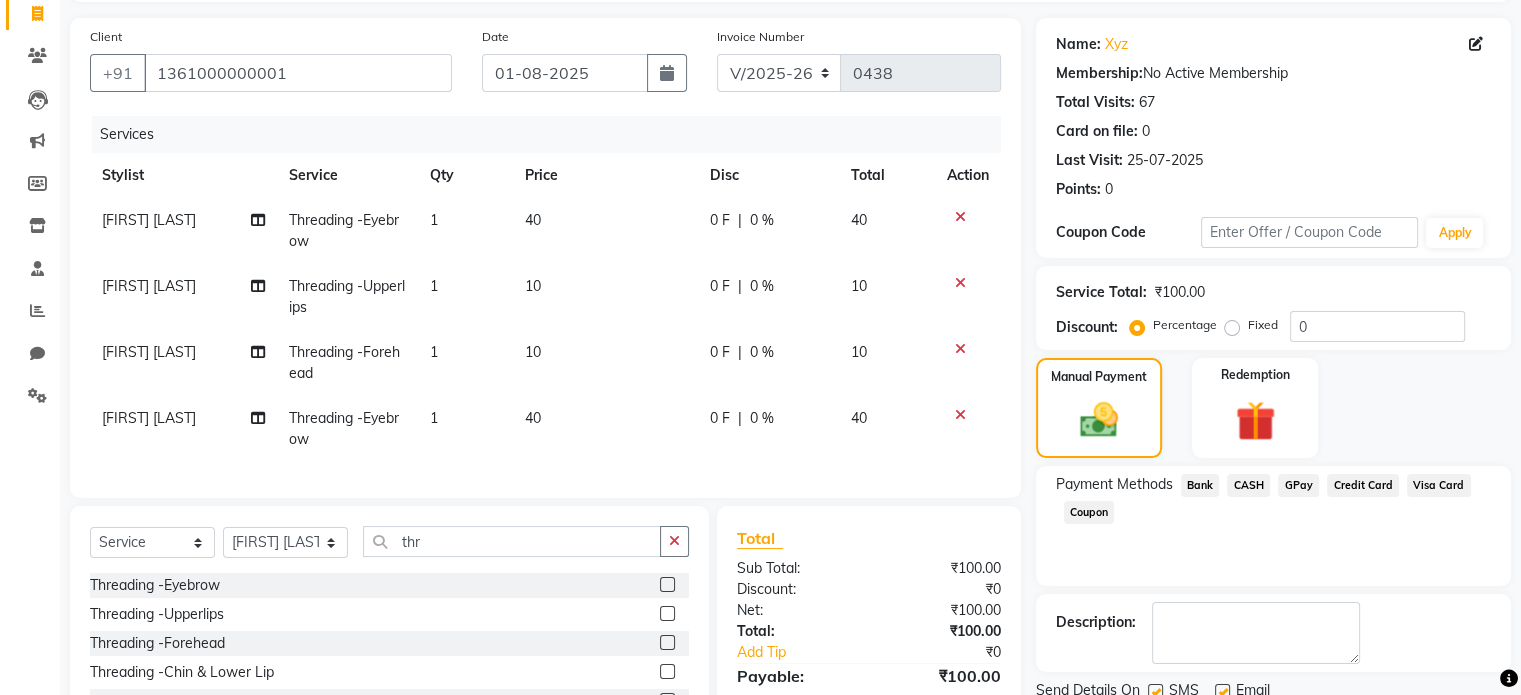 scroll, scrollTop: 332, scrollLeft: 0, axis: vertical 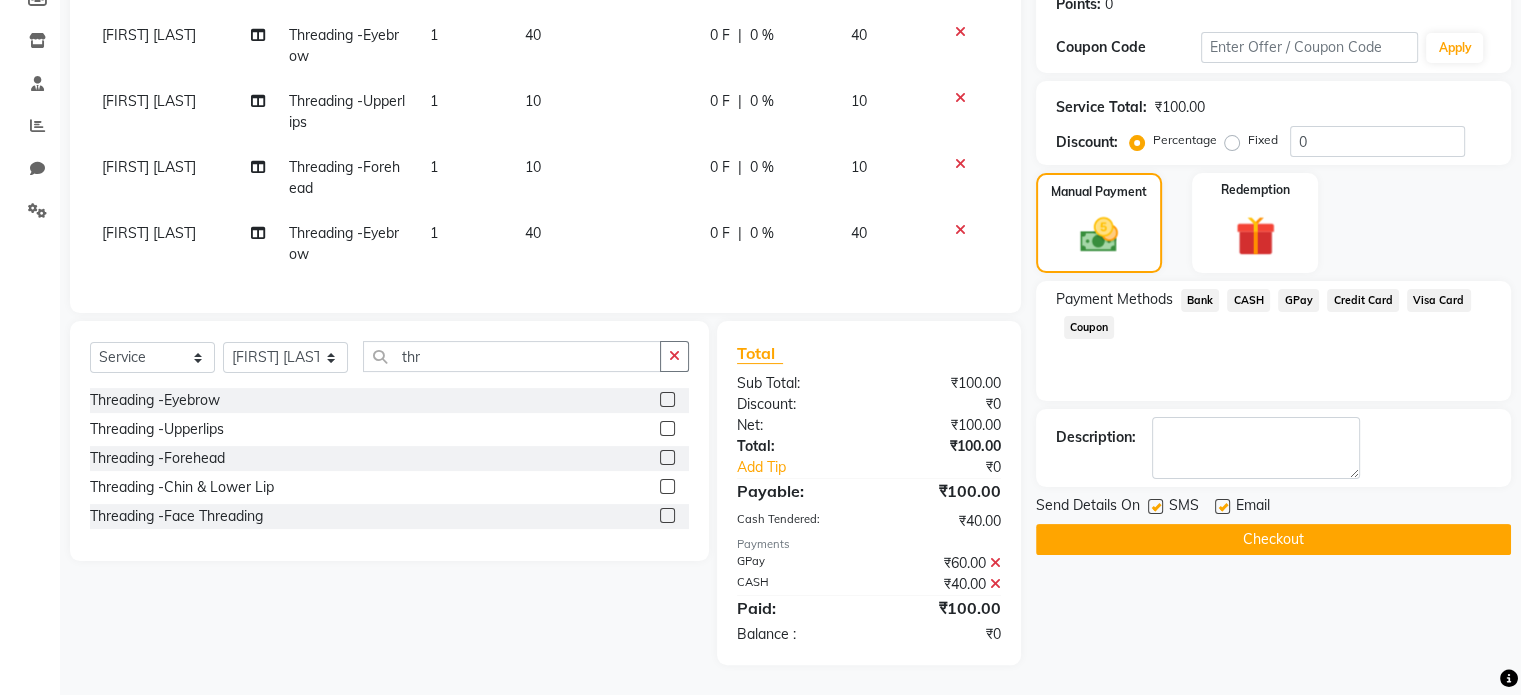 click on "Checkout" 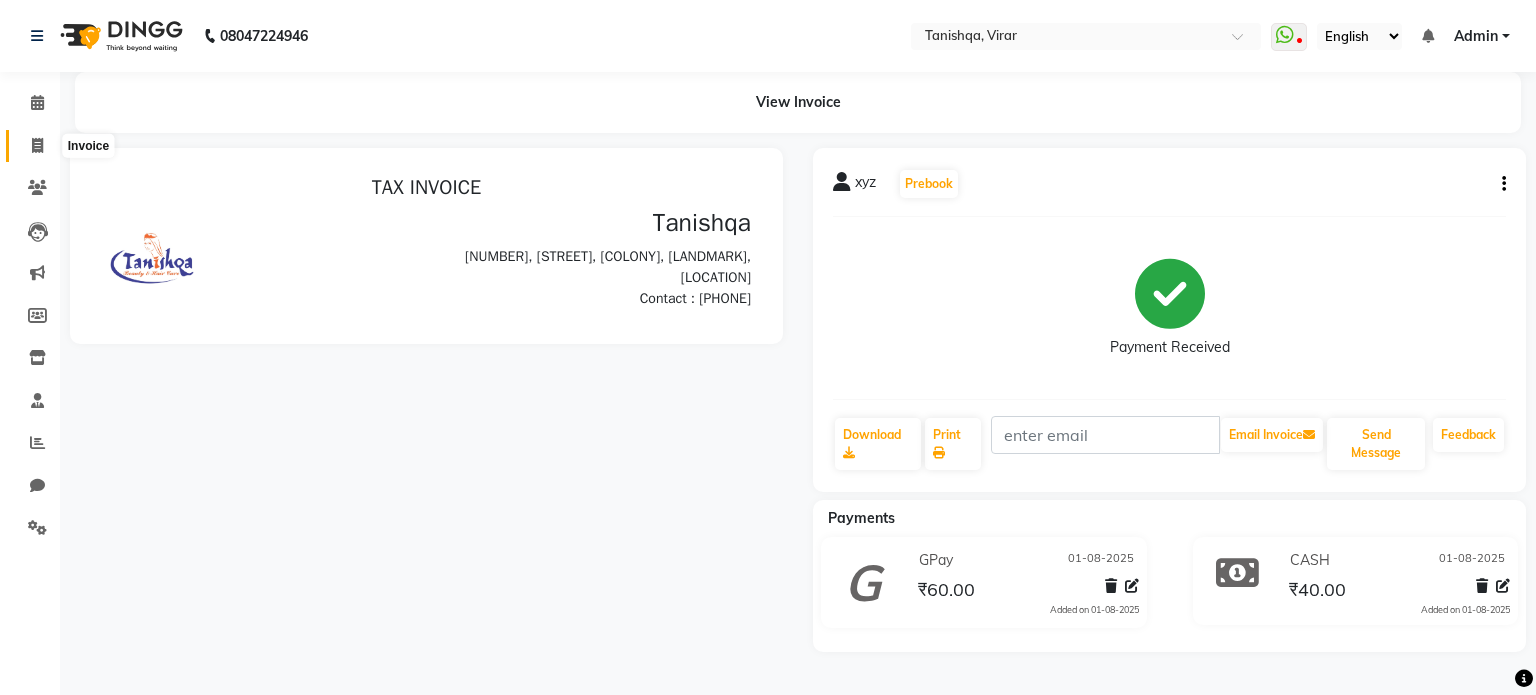 scroll, scrollTop: 0, scrollLeft: 0, axis: both 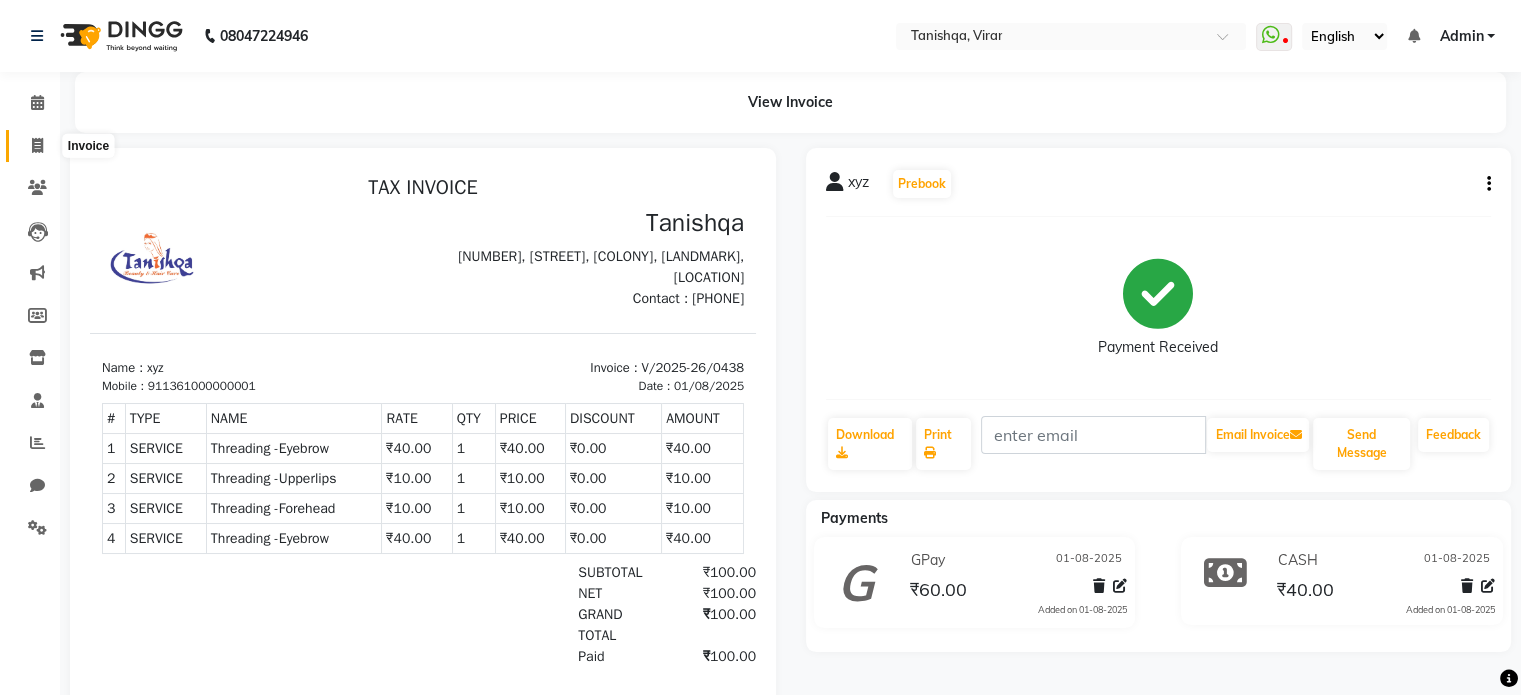 click 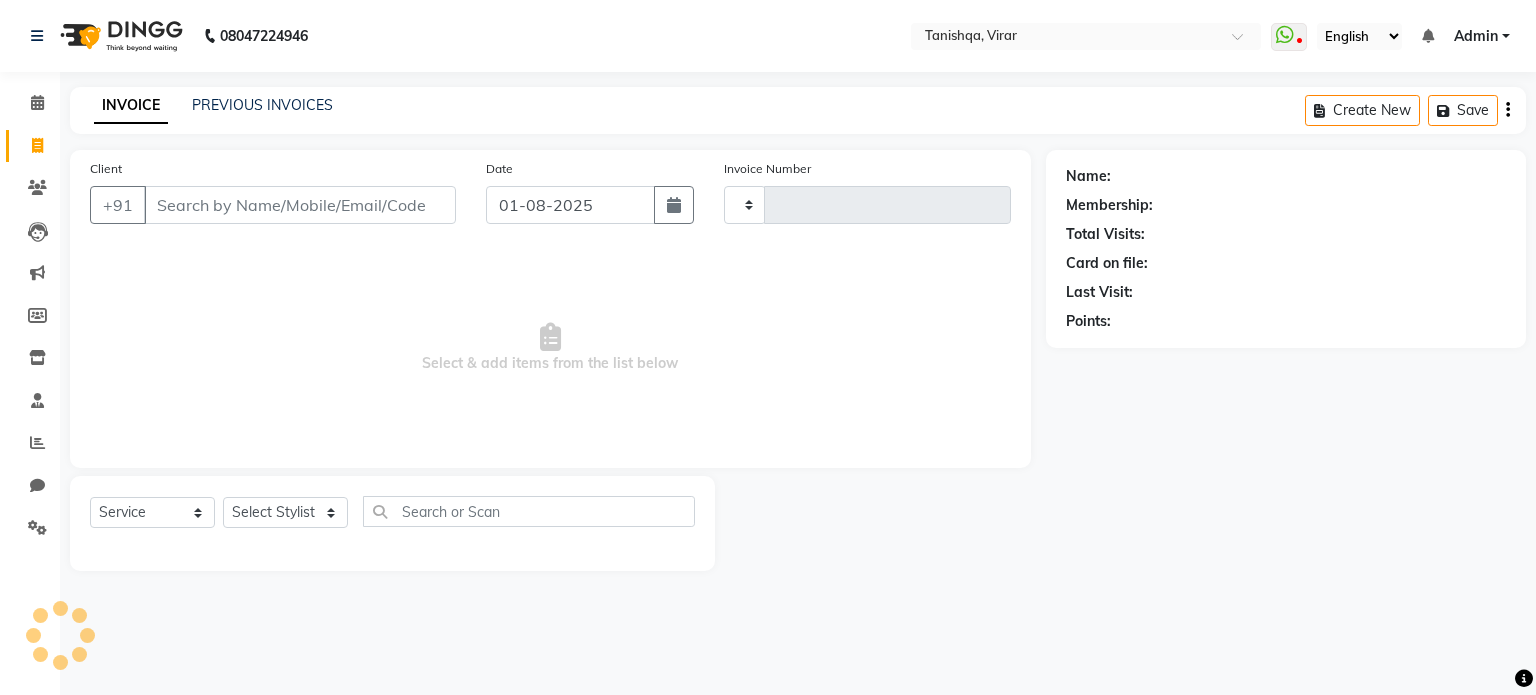 click on "Client" at bounding box center [300, 205] 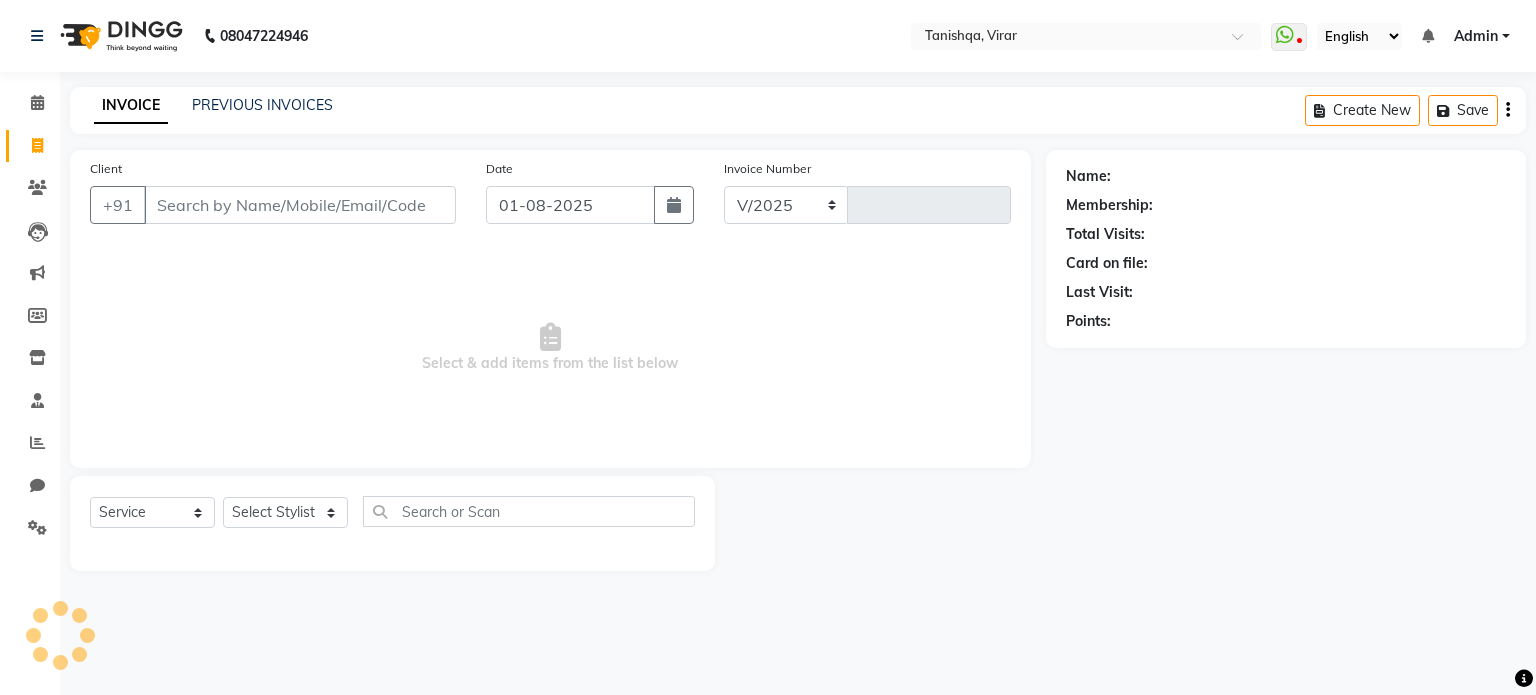 select on "8149" 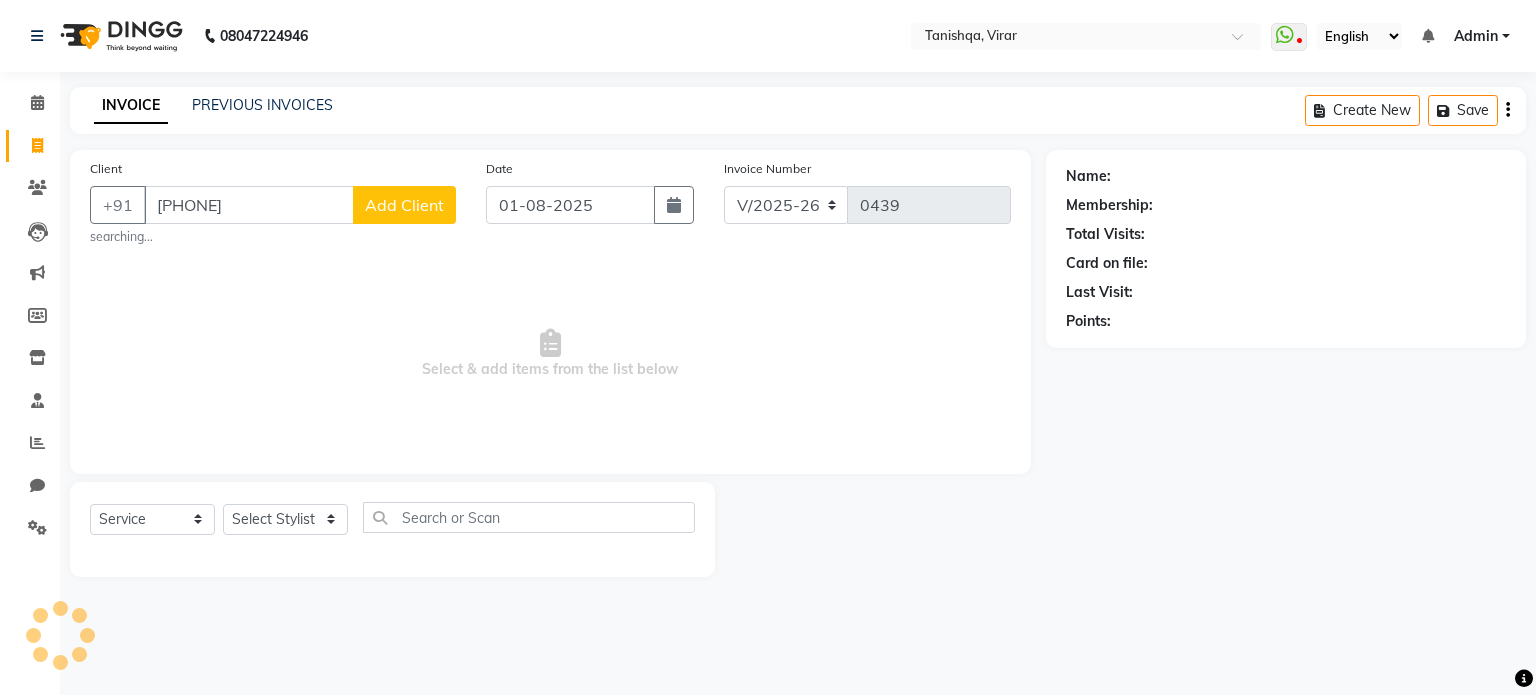 type on "[PHONE]" 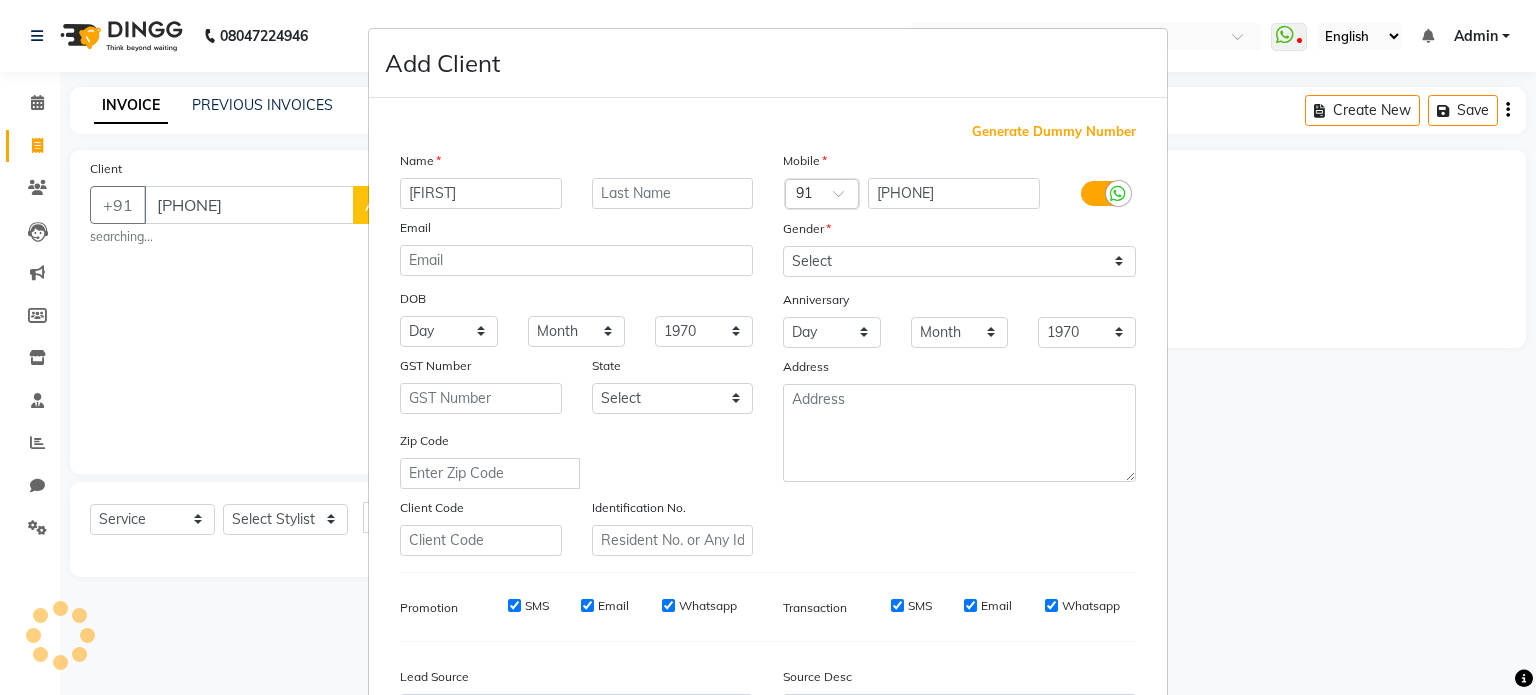 type on "[FIRST]" 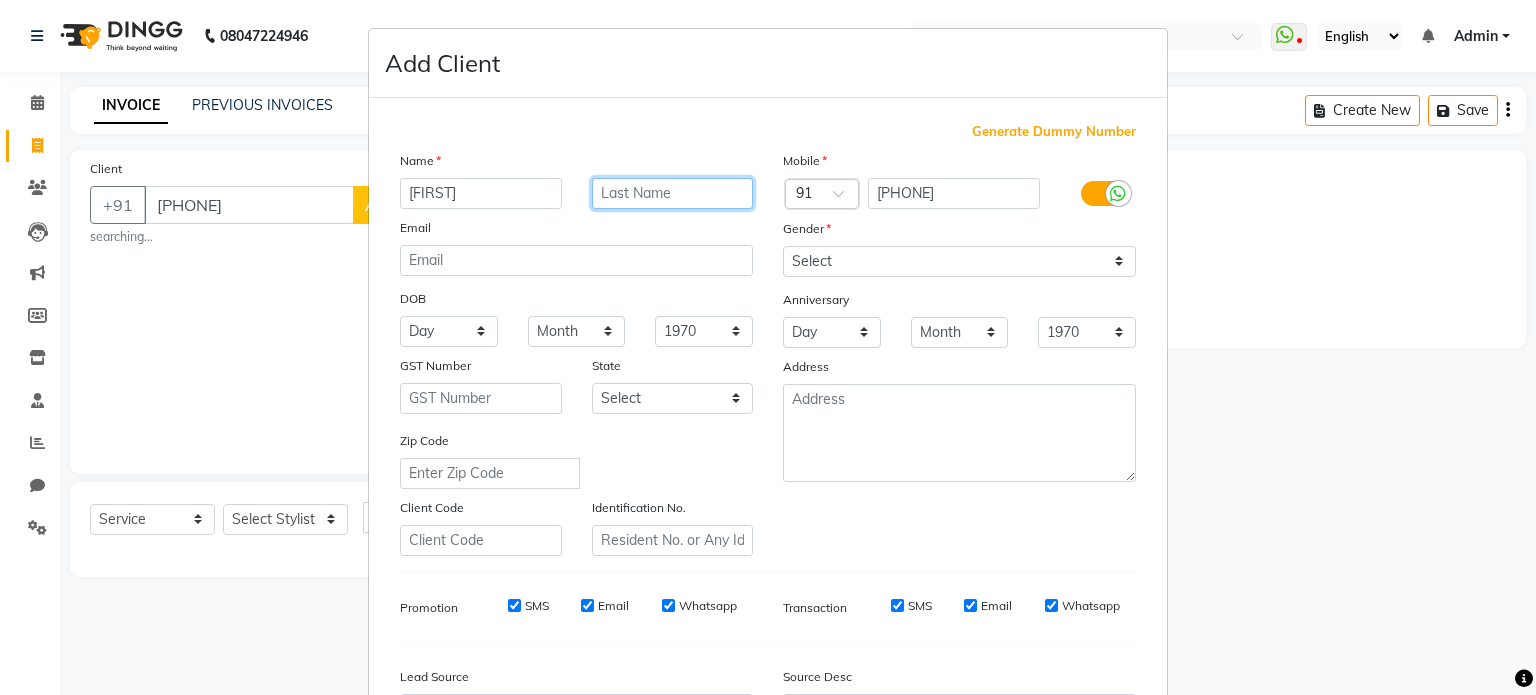 click at bounding box center (673, 193) 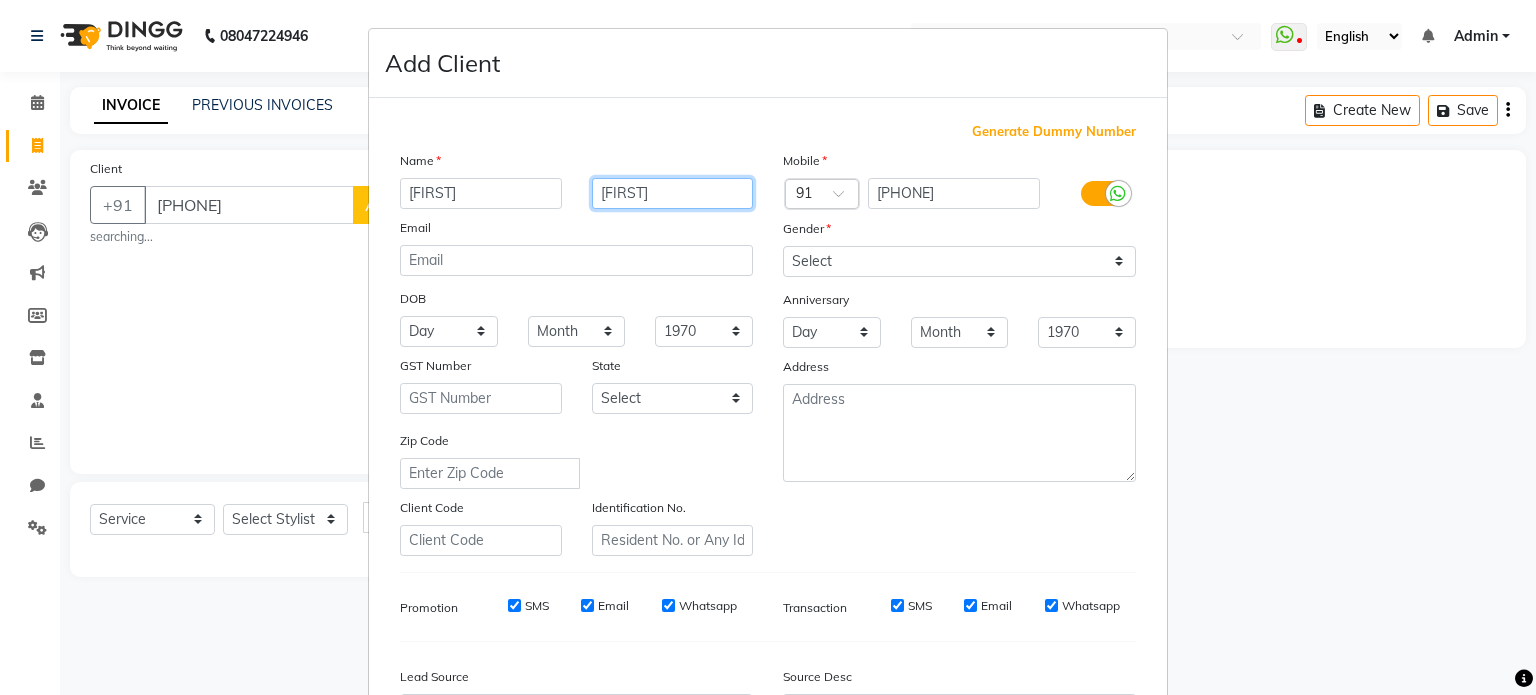 type on "[FIRST]" 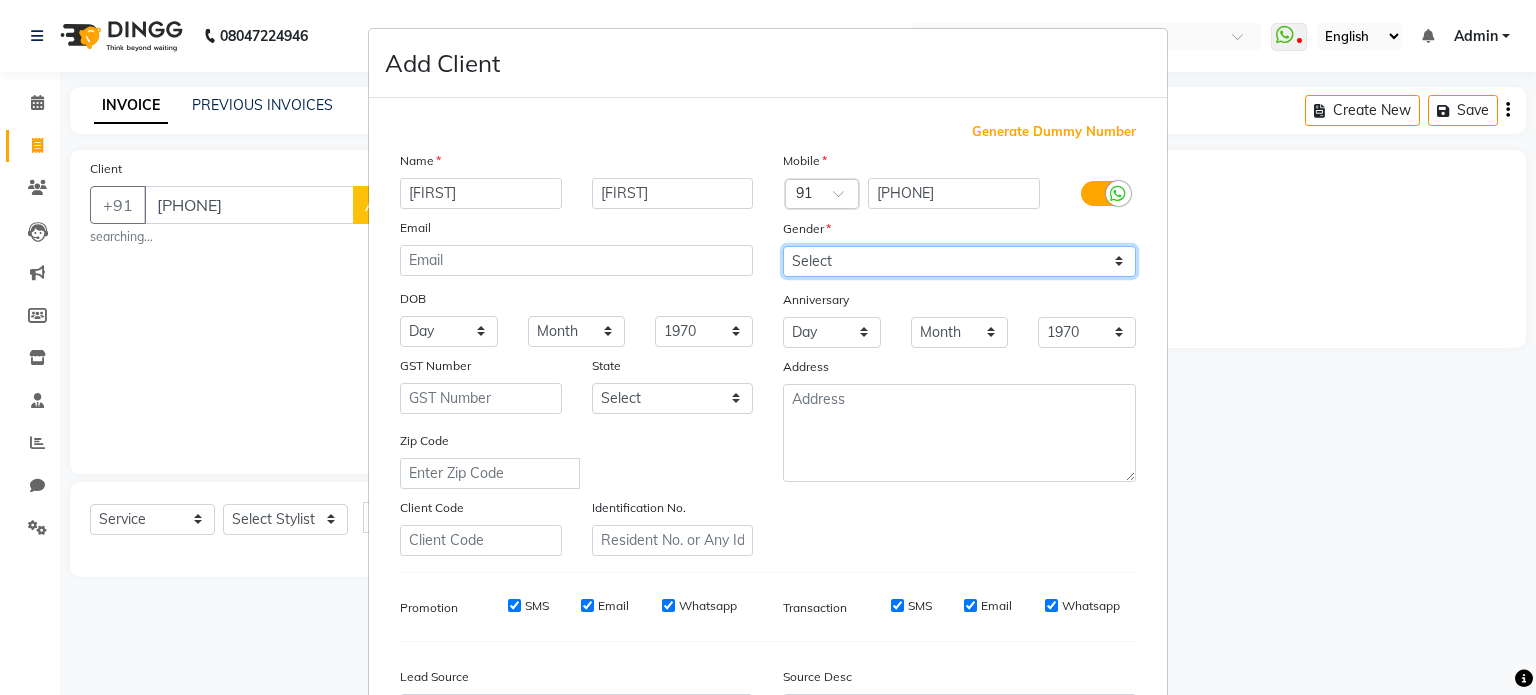 click on "Select Male Female Other Prefer Not To Say" at bounding box center [959, 261] 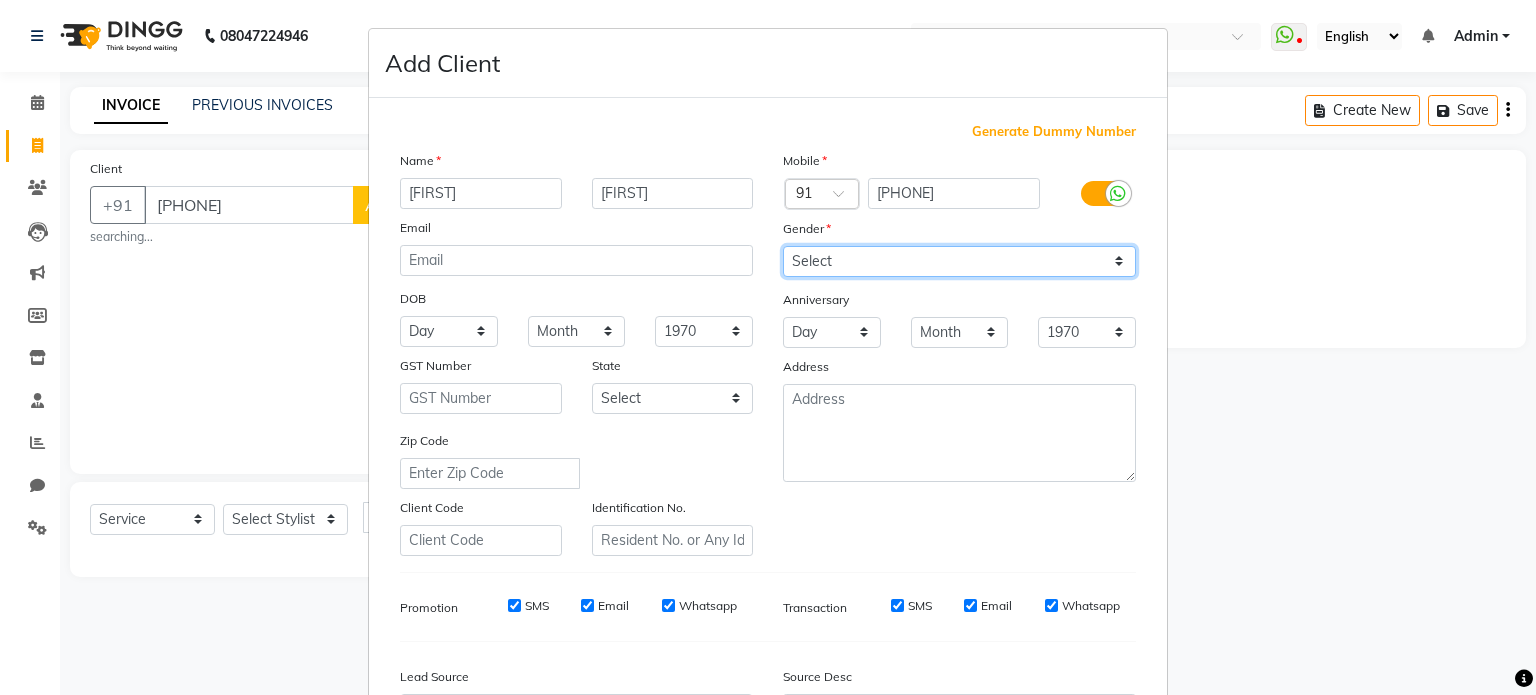 select on "female" 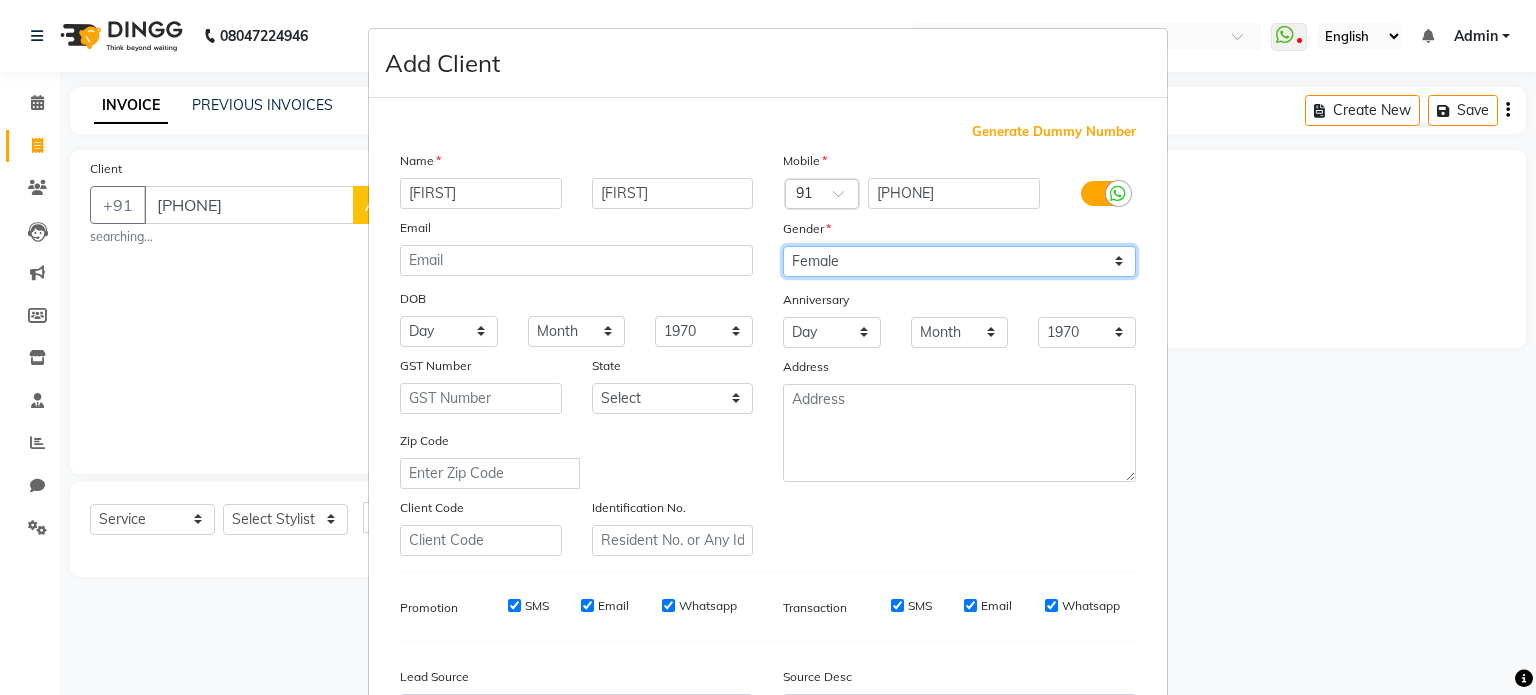 click on "Select Male Female Other Prefer Not To Say" at bounding box center [959, 261] 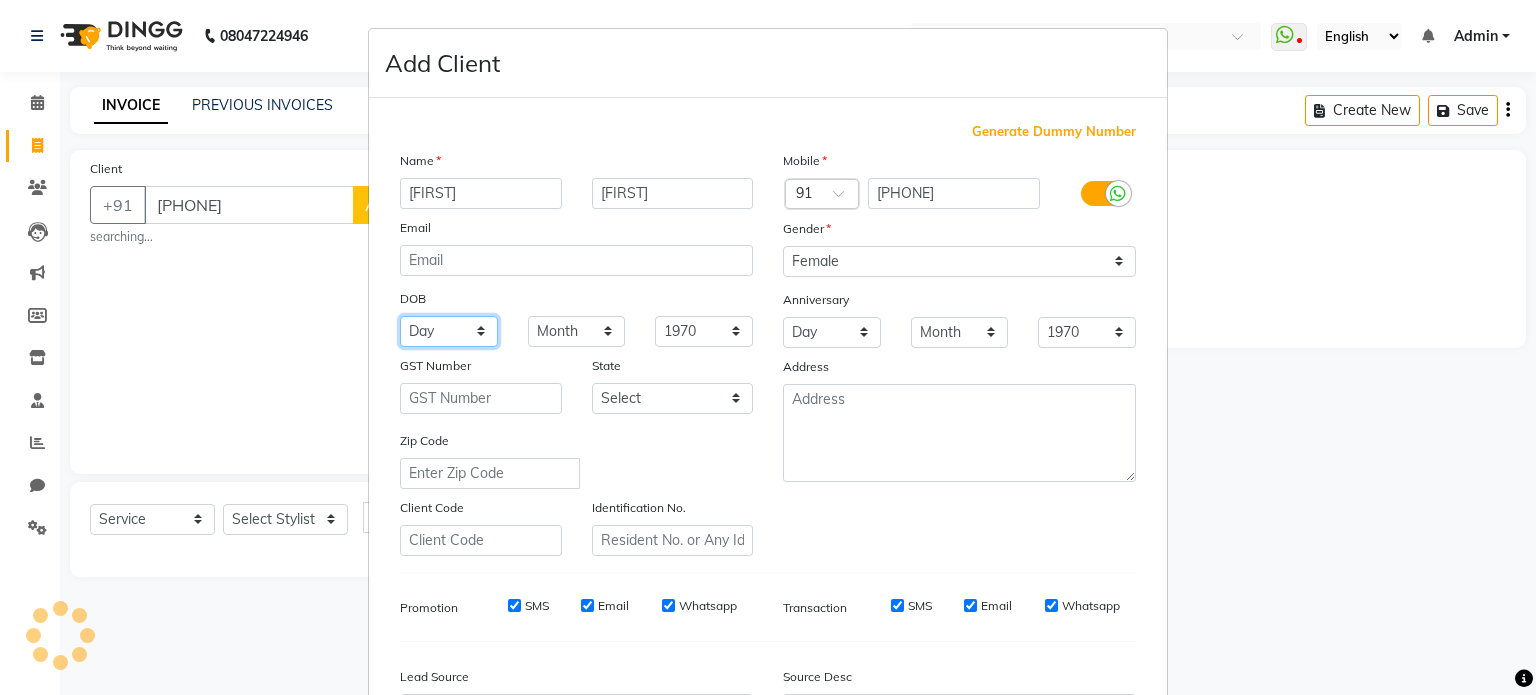 click on "Day 01 02 03 04 05 06 07 08 09 10 11 12 13 14 15 16 17 18 19 20 21 22 23 24 25 26 27 28 29 30 31" at bounding box center [449, 331] 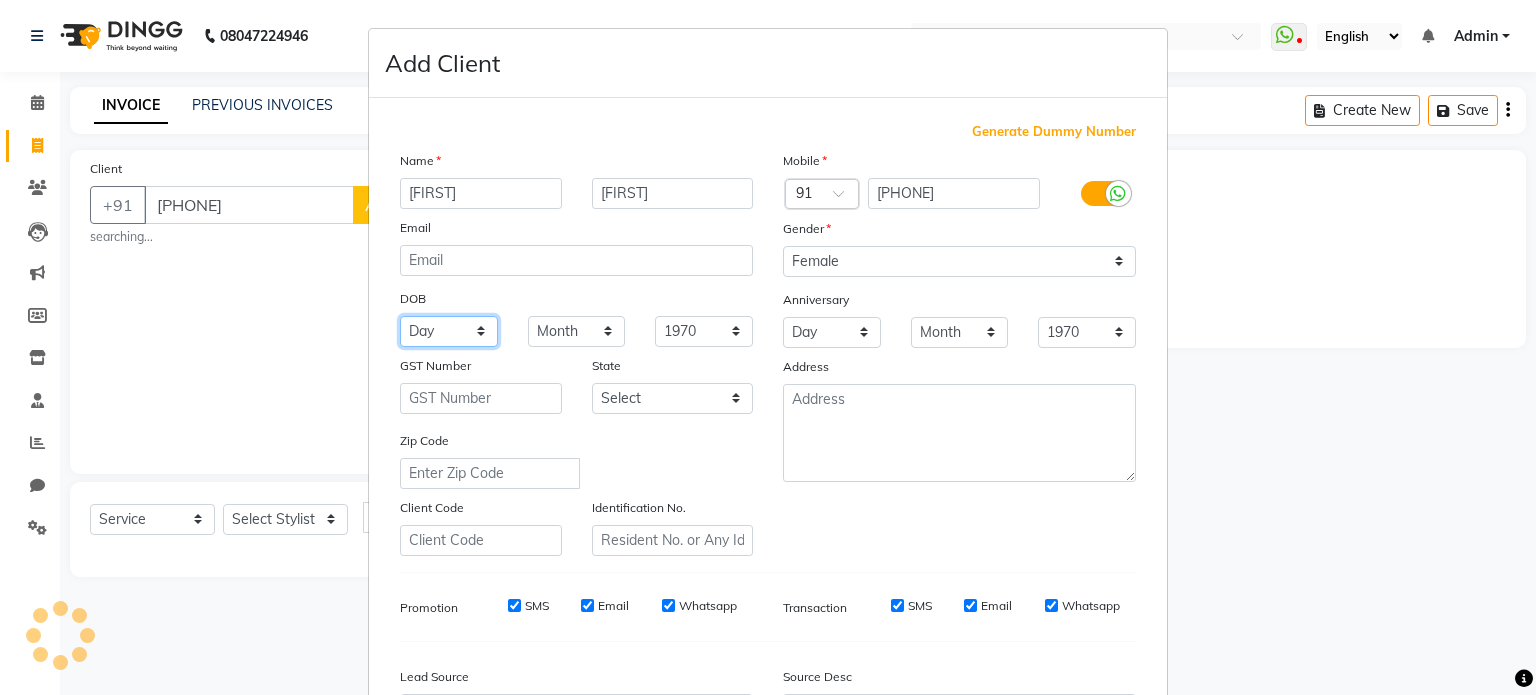 select on "06" 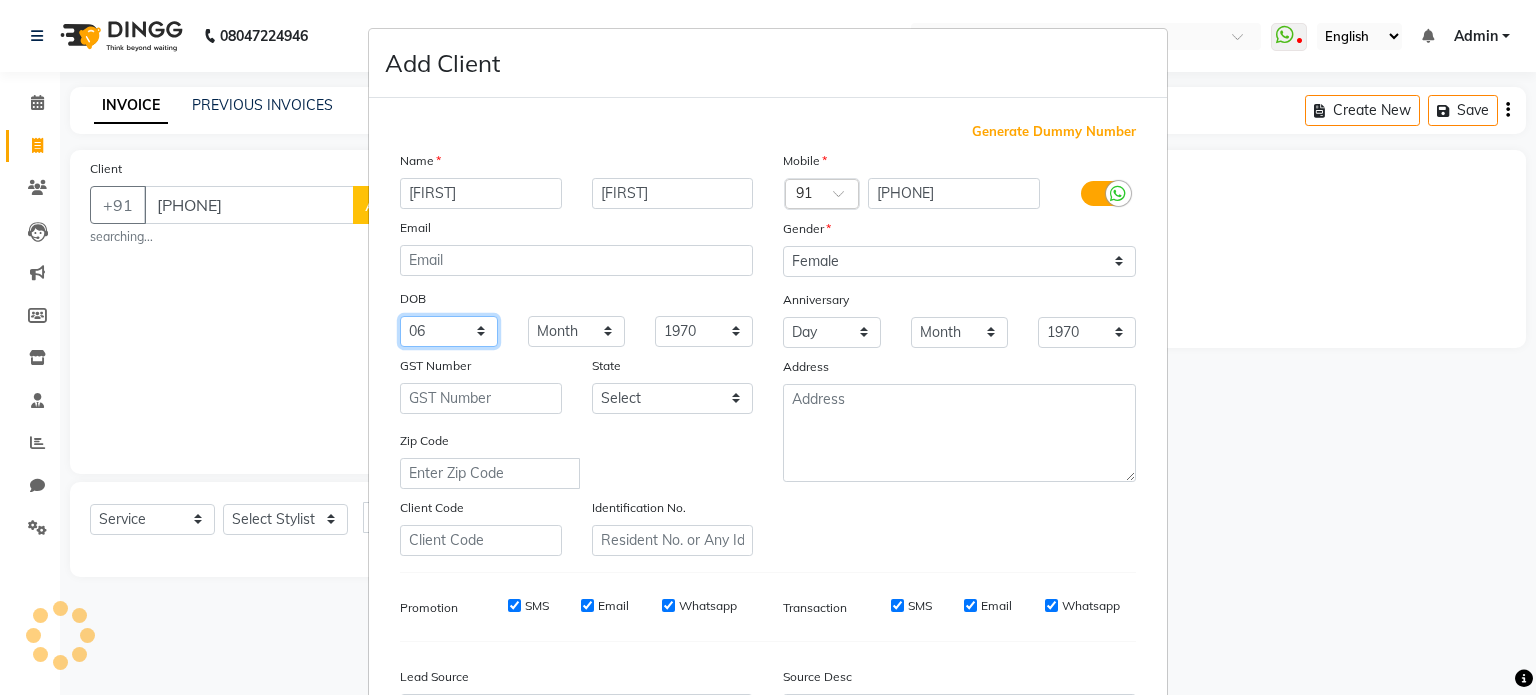 click on "Day 01 02 03 04 05 06 07 08 09 10 11 12 13 14 15 16 17 18 19 20 21 22 23 24 25 26 27 28 29 30 31" at bounding box center (449, 331) 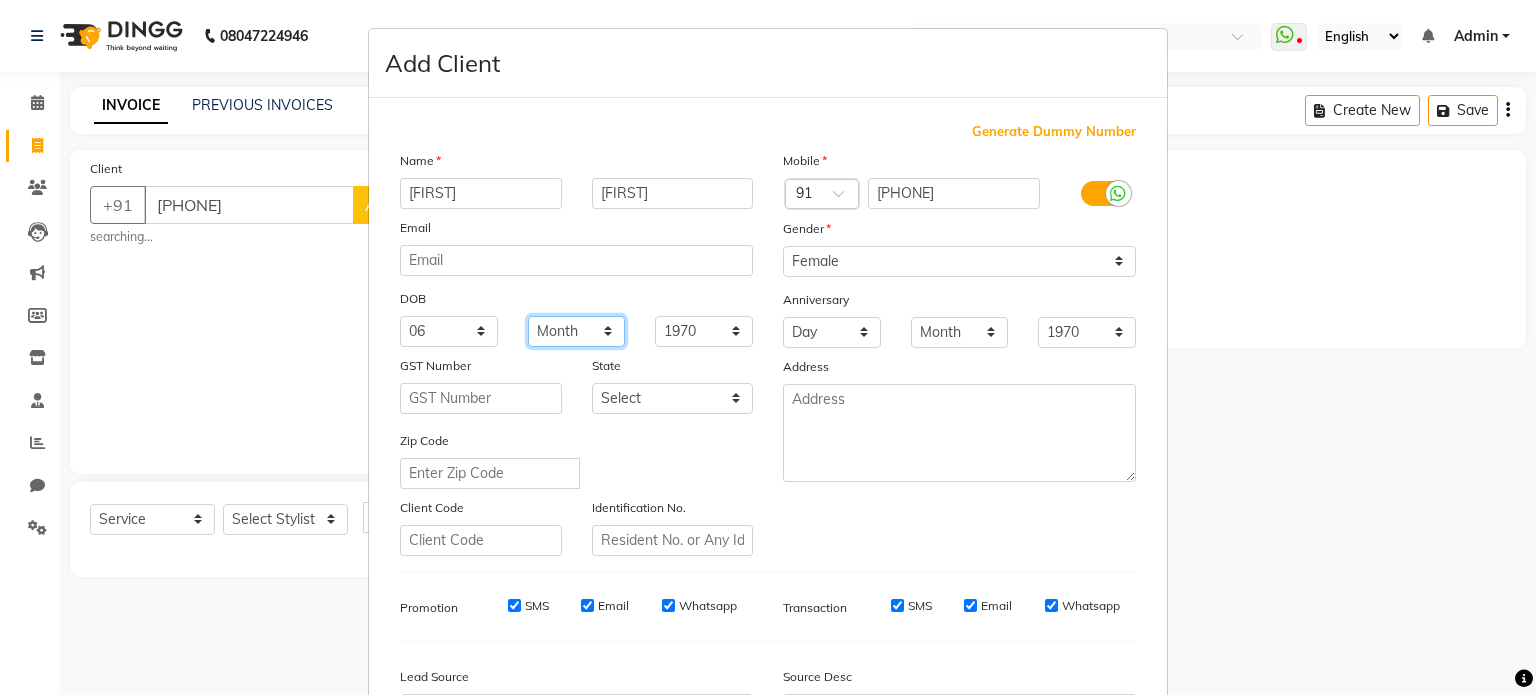click on "Month January February March April May June July August September October November December" at bounding box center (577, 331) 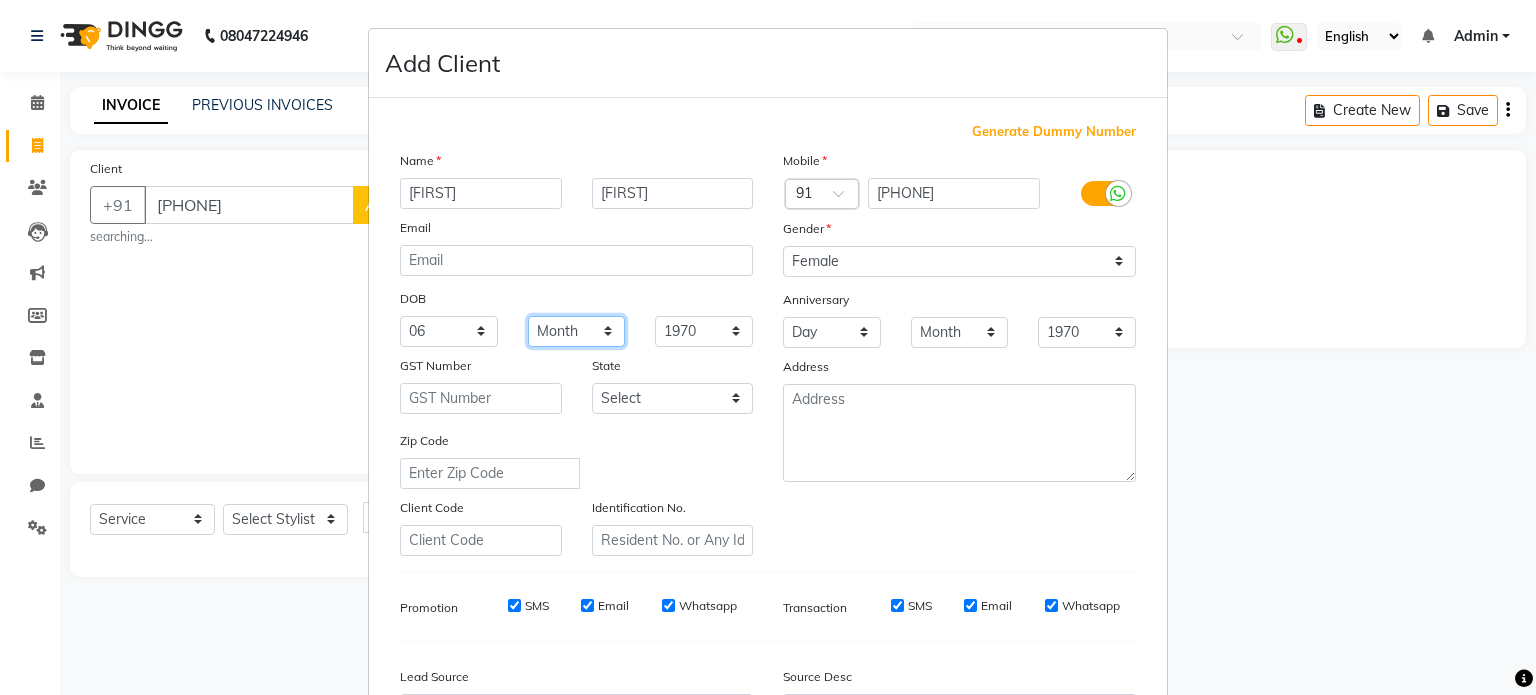 select on "11" 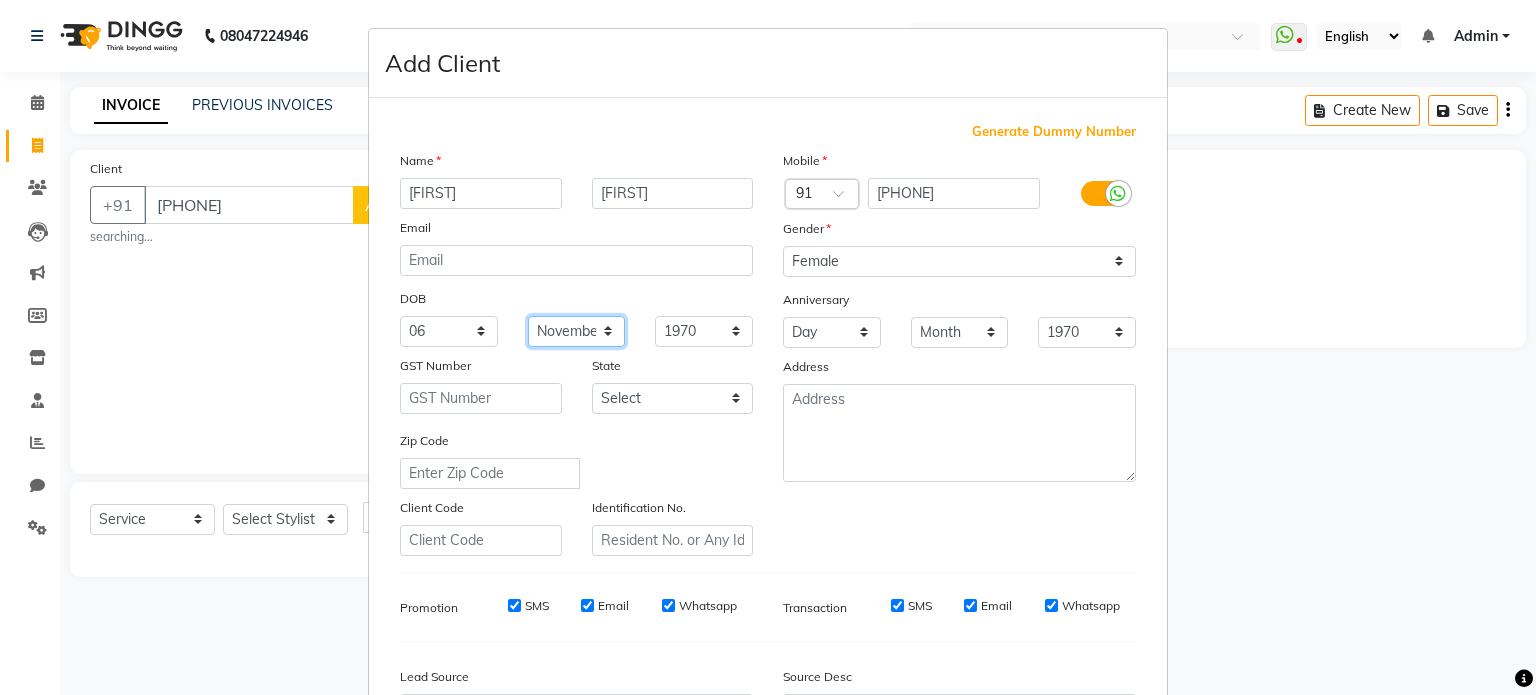 click on "Month January February March April May June July August September October November December" at bounding box center [577, 331] 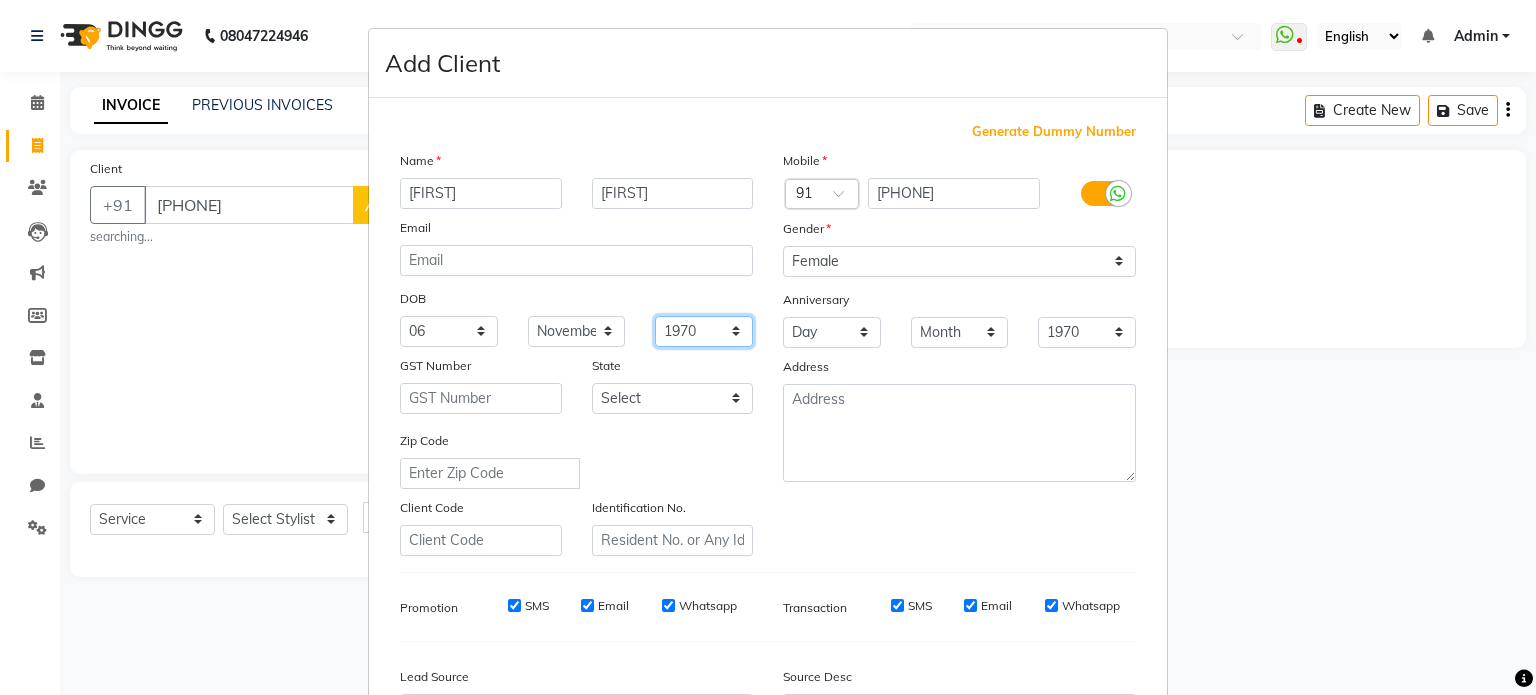 click on "1940 1941 1942 1943 1944 1945 1946 1947 1948 1949 1950 1951 1952 1953 1954 1955 1956 1957 1958 1959 1960 1961 1962 1963 1964 1965 1966 1967 1968 1969 1970 1971 1972 1973 1974 1975 1976 1977 1978 1979 1980 1981 1982 1983 1984 1985 1986 1987 1988 1989 1990 1991 1992 1993 1994 1995 1996 1997 1998 1999 2000 2001 2002 2003 2004 2005 2006 2007 2008 2009 2010 2011 2012 2013 2014 2015 2016 2017 2018 2019 2020 2021 2022 2023 2024" at bounding box center [704, 331] 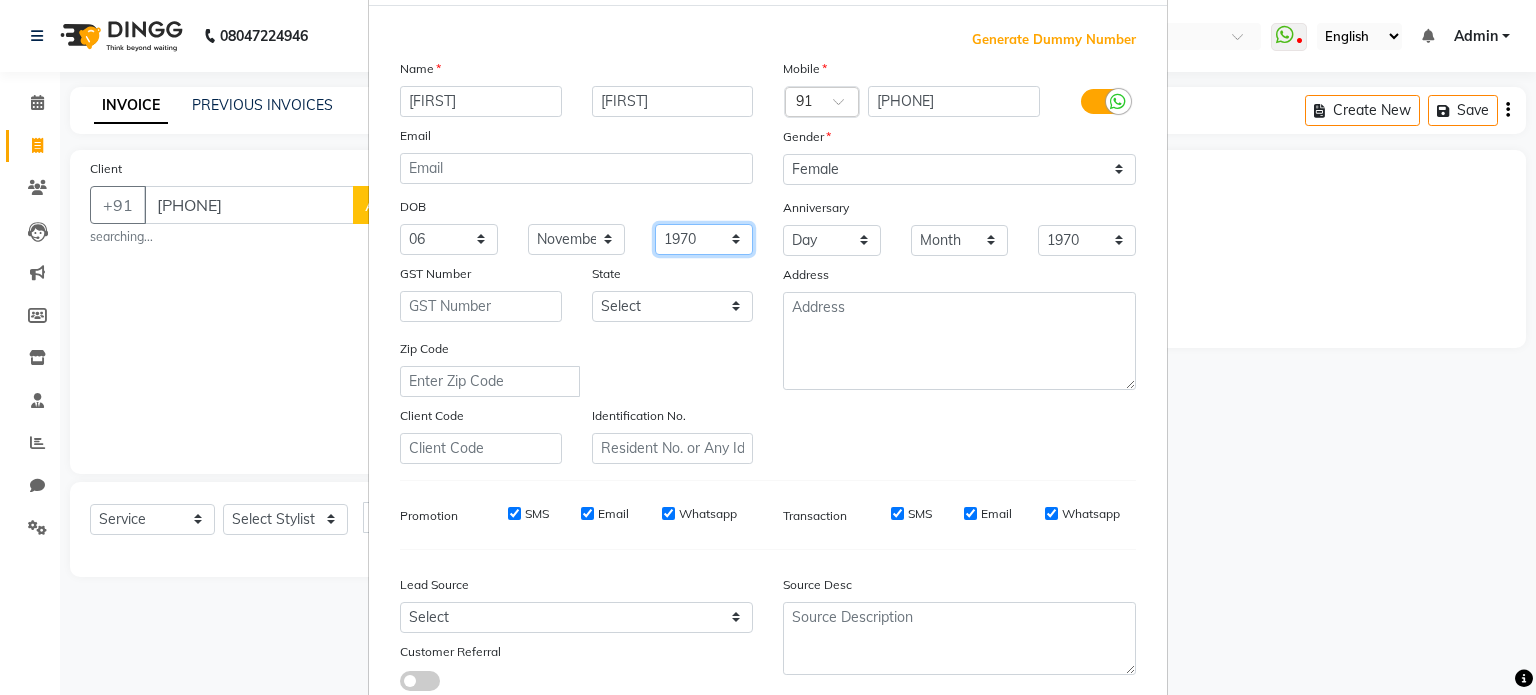scroll, scrollTop: 88, scrollLeft: 0, axis: vertical 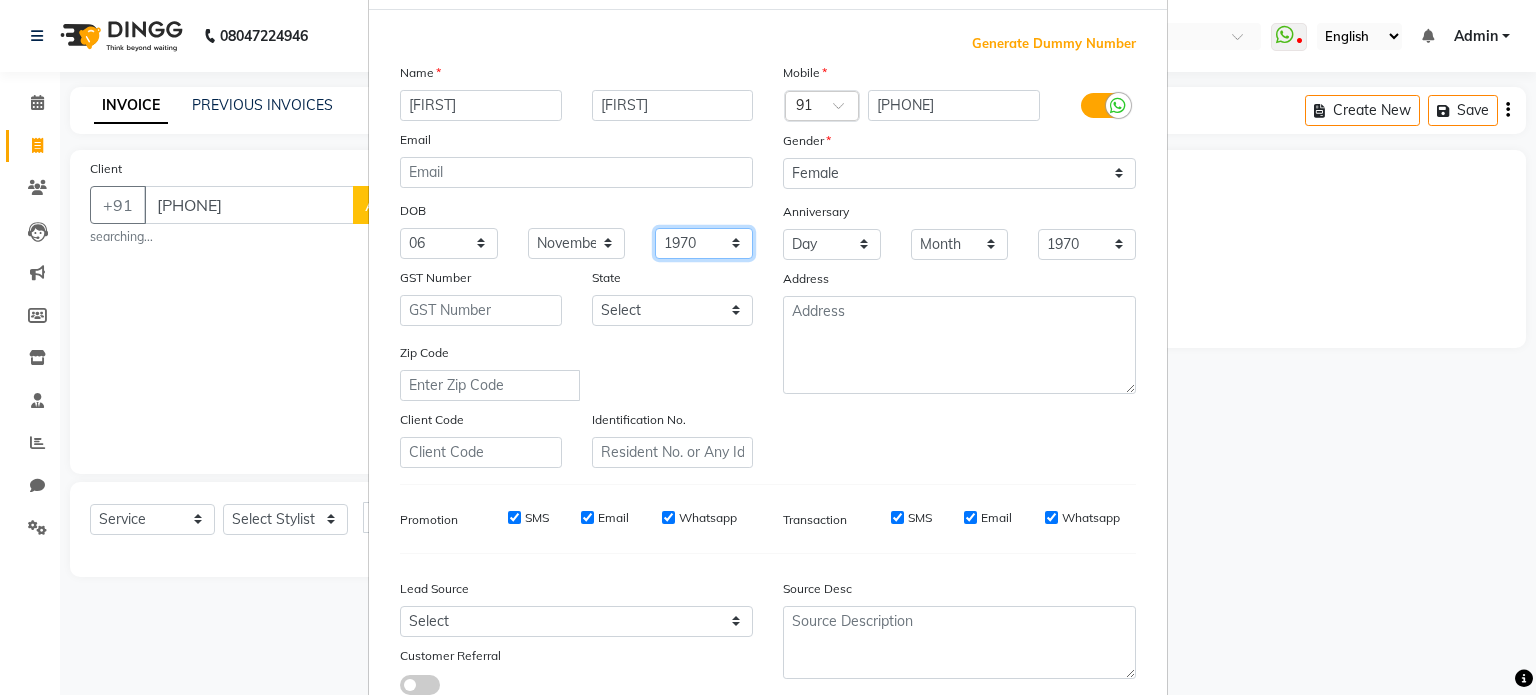 click on "1940 1941 1942 1943 1944 1945 1946 1947 1948 1949 1950 1951 1952 1953 1954 1955 1956 1957 1958 1959 1960 1961 1962 1963 1964 1965 1966 1967 1968 1969 1970 1971 1972 1973 1974 1975 1976 1977 1978 1979 1980 1981 1982 1983 1984 1985 1986 1987 1988 1989 1990 1991 1992 1993 1994 1995 1996 1997 1998 1999 2000 2001 2002 2003 2004 2005 2006 2007 2008 2009 2010 2011 2012 2013 2014 2015 2016 2017 2018 2019 2020 2021 2022 2023 2024" at bounding box center [704, 243] 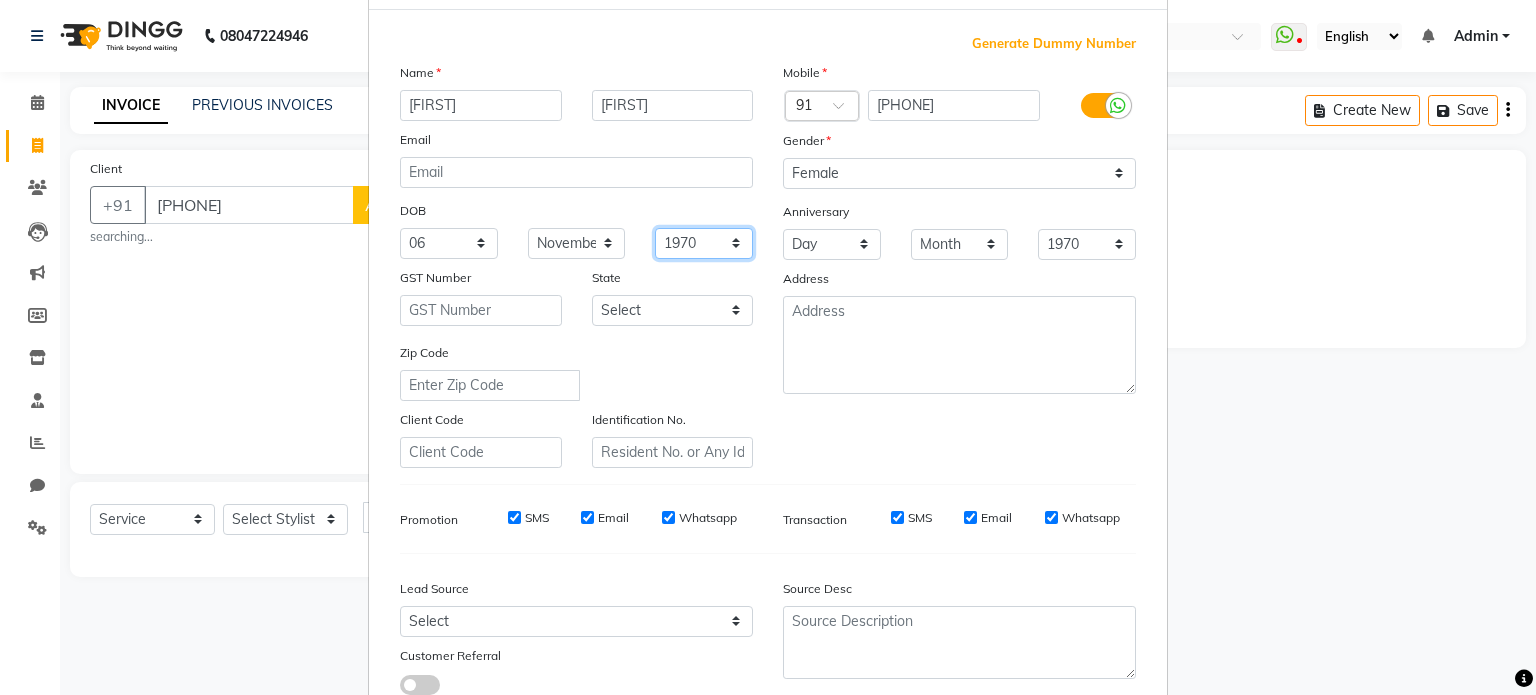 select on "1994" 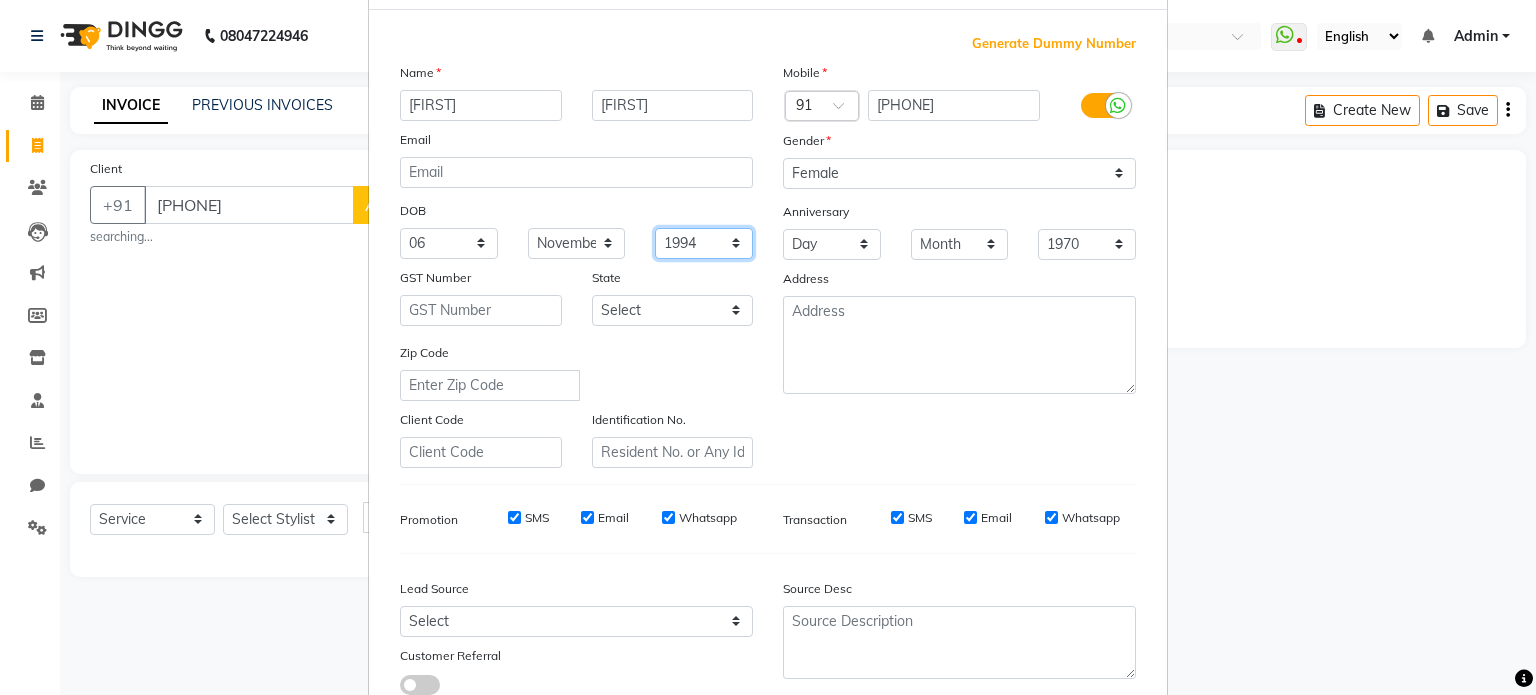 click on "1940 1941 1942 1943 1944 1945 1946 1947 1948 1949 1950 1951 1952 1953 1954 1955 1956 1957 1958 1959 1960 1961 1962 1963 1964 1965 1966 1967 1968 1969 1970 1971 1972 1973 1974 1975 1976 1977 1978 1979 1980 1981 1982 1983 1984 1985 1986 1987 1988 1989 1990 1991 1992 1993 1994 1995 1996 1997 1998 1999 2000 2001 2002 2003 2004 2005 2006 2007 2008 2009 2010 2011 2012 2013 2014 2015 2016 2017 2018 2019 2020 2021 2022 2023 2024" at bounding box center (704, 243) 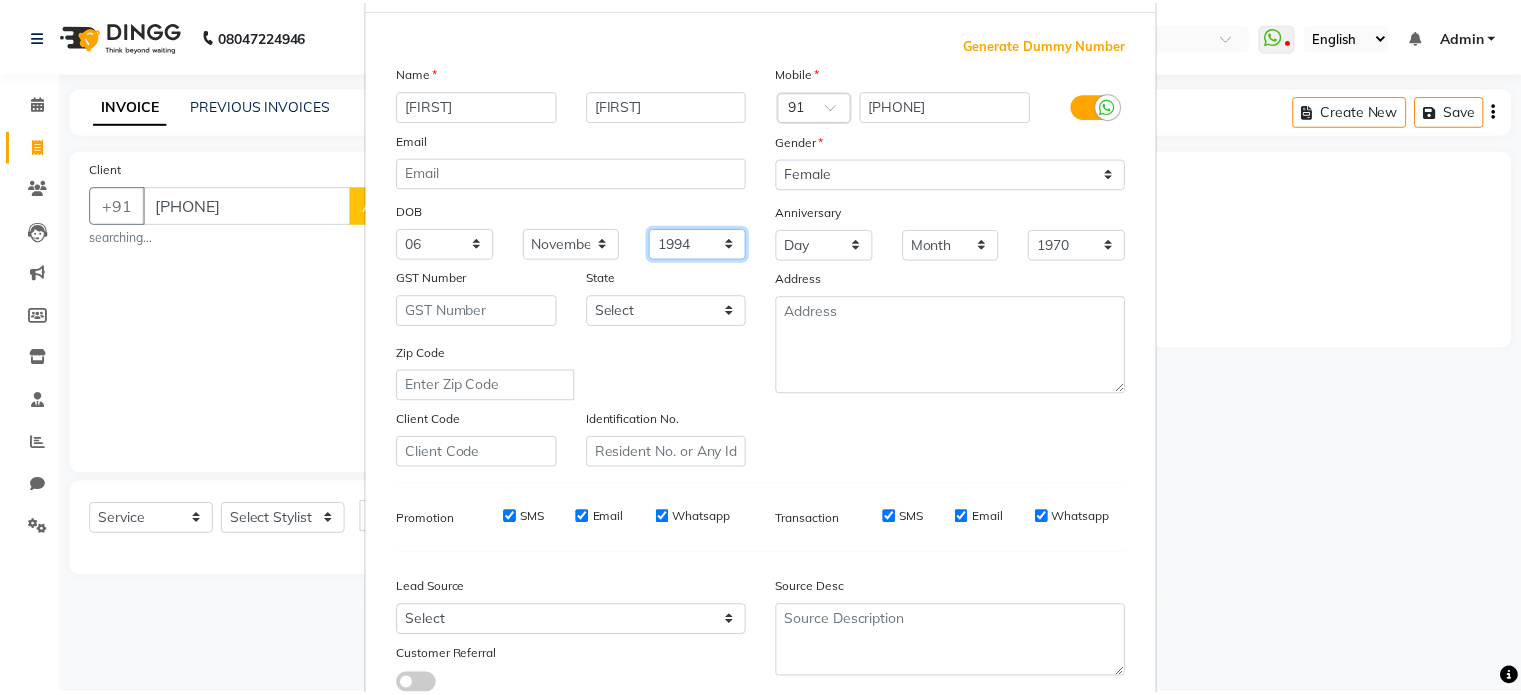 scroll, scrollTop: 237, scrollLeft: 0, axis: vertical 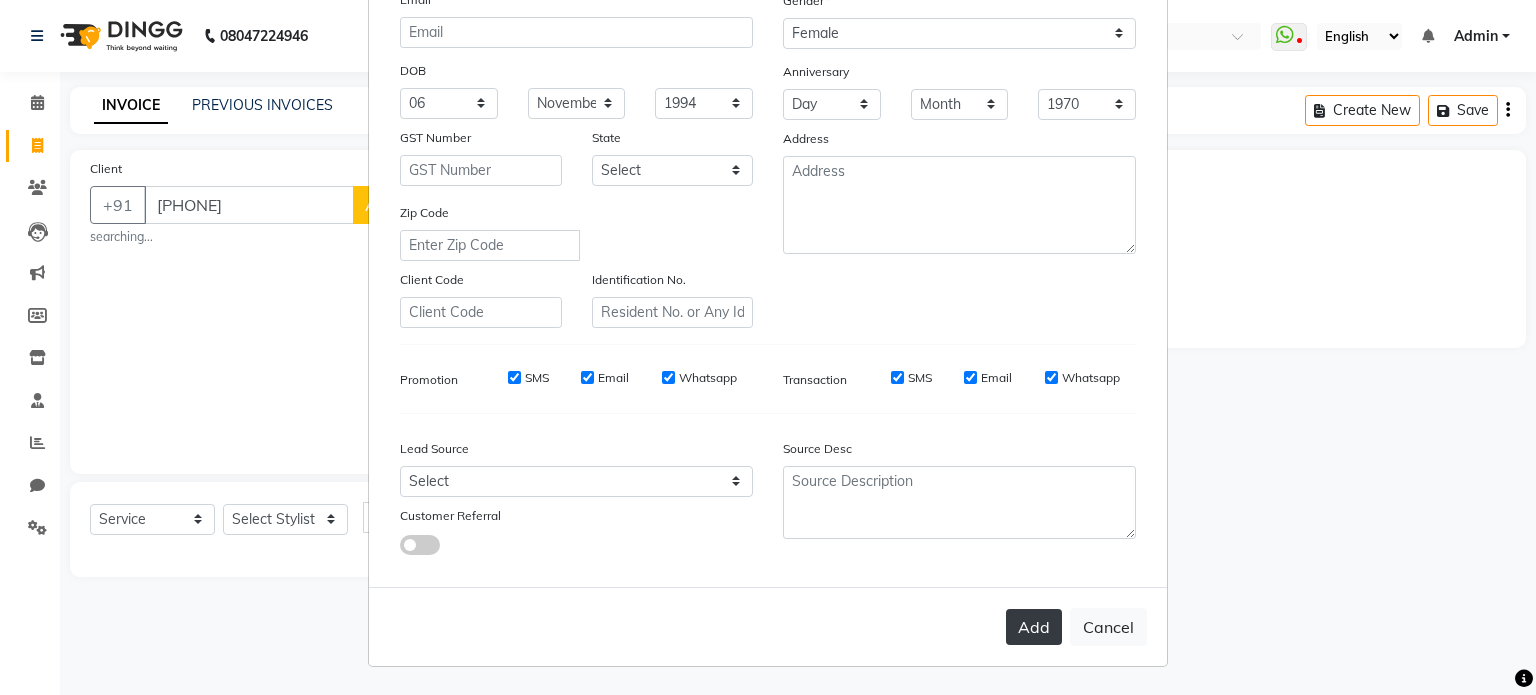click on "Add" at bounding box center (1034, 627) 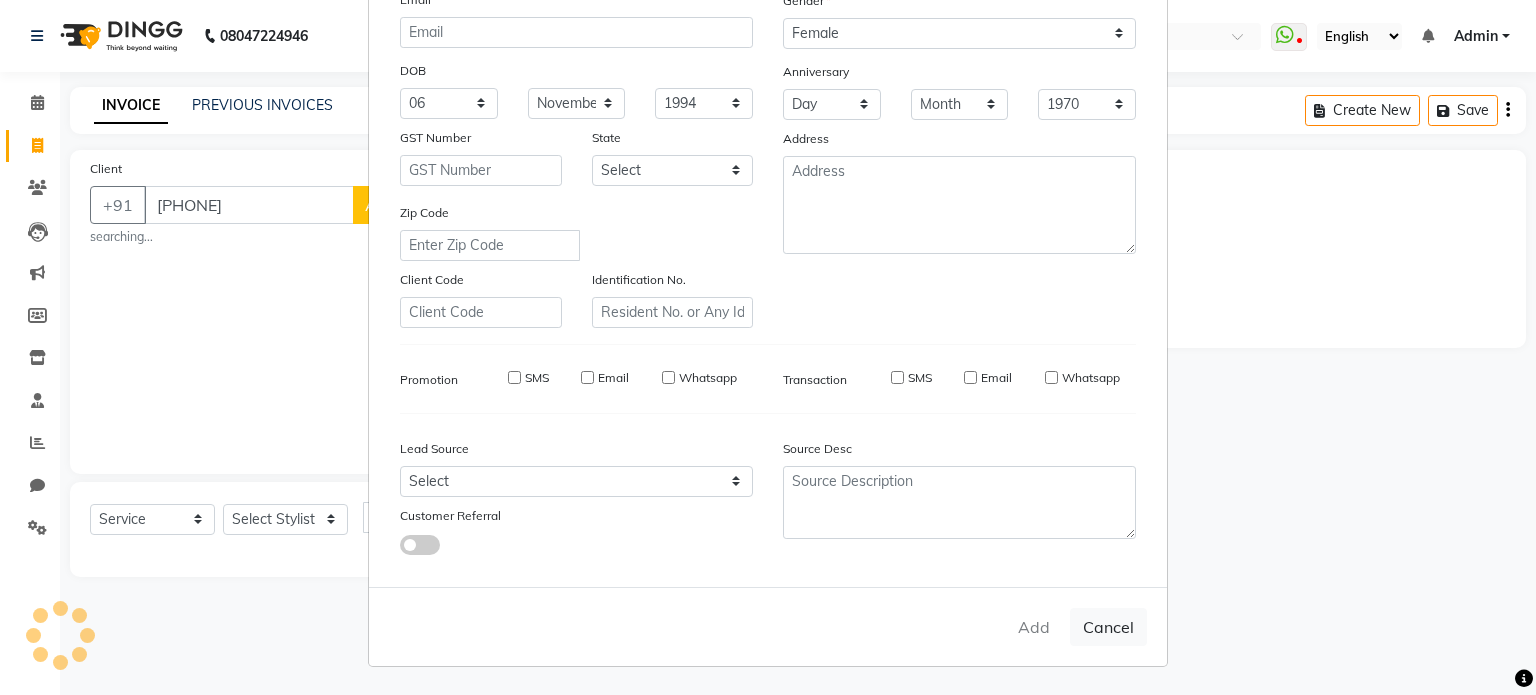 type 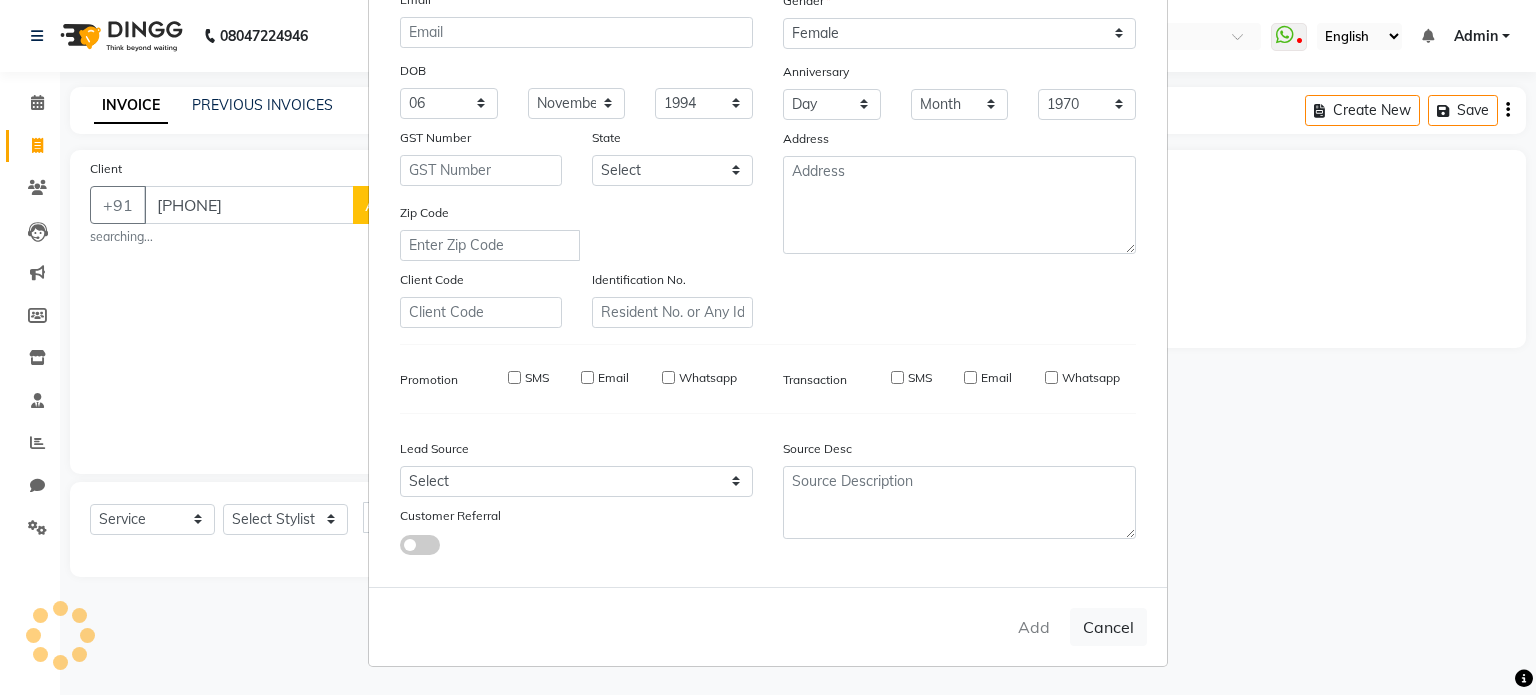 type 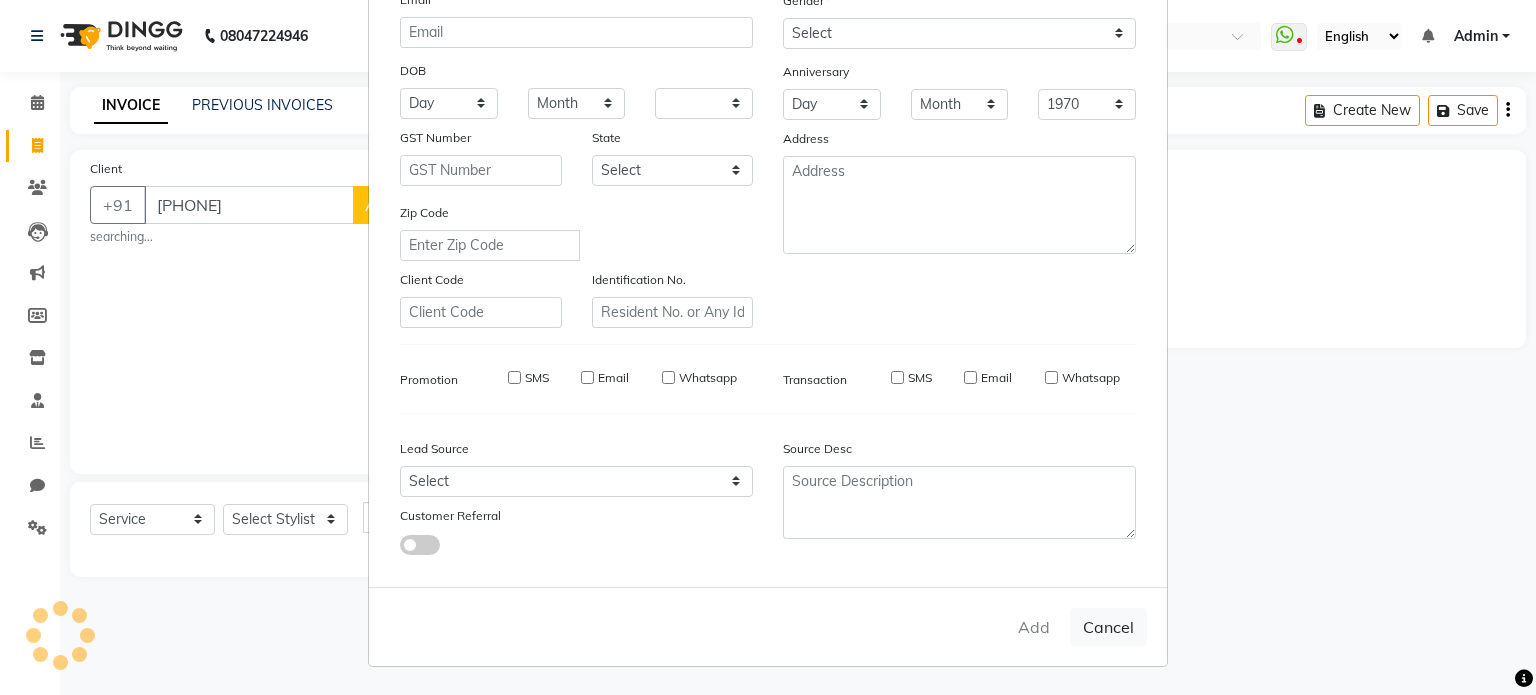 select 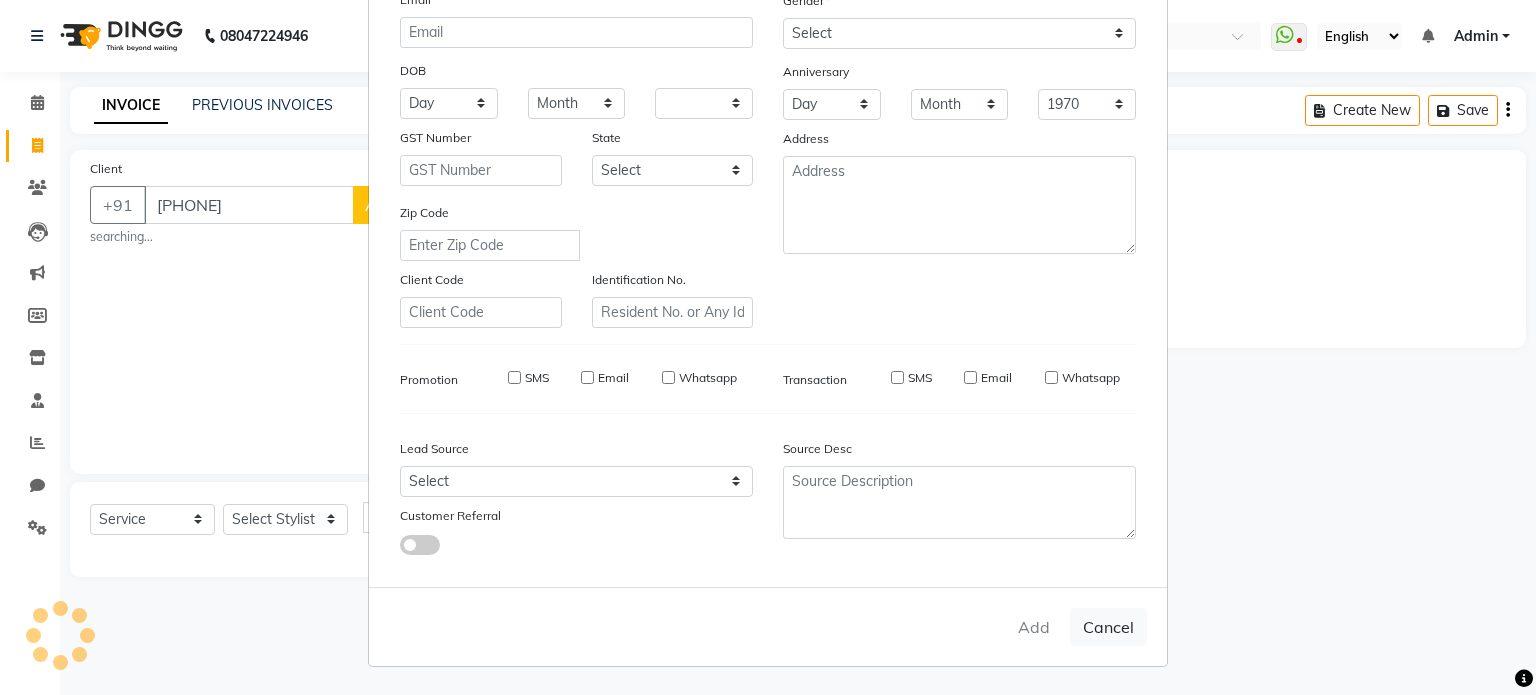 select 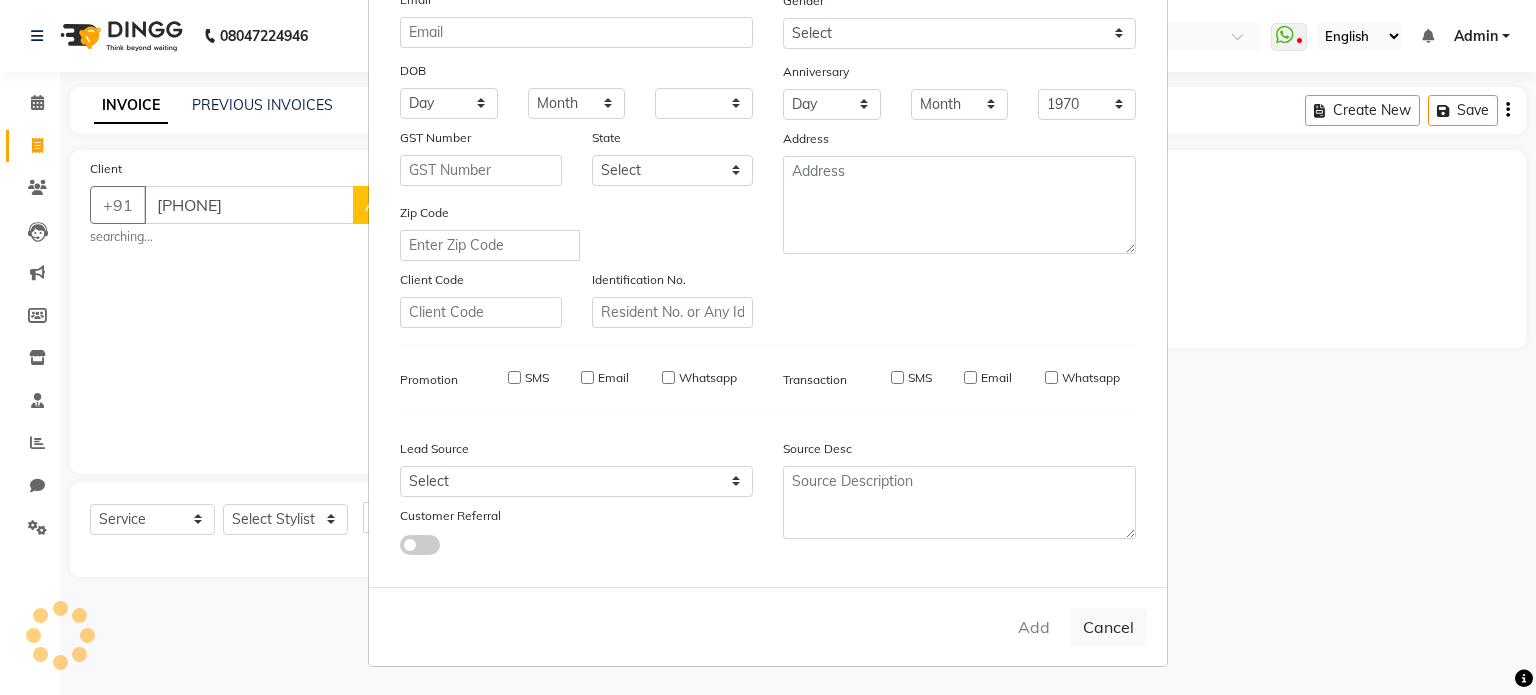 select 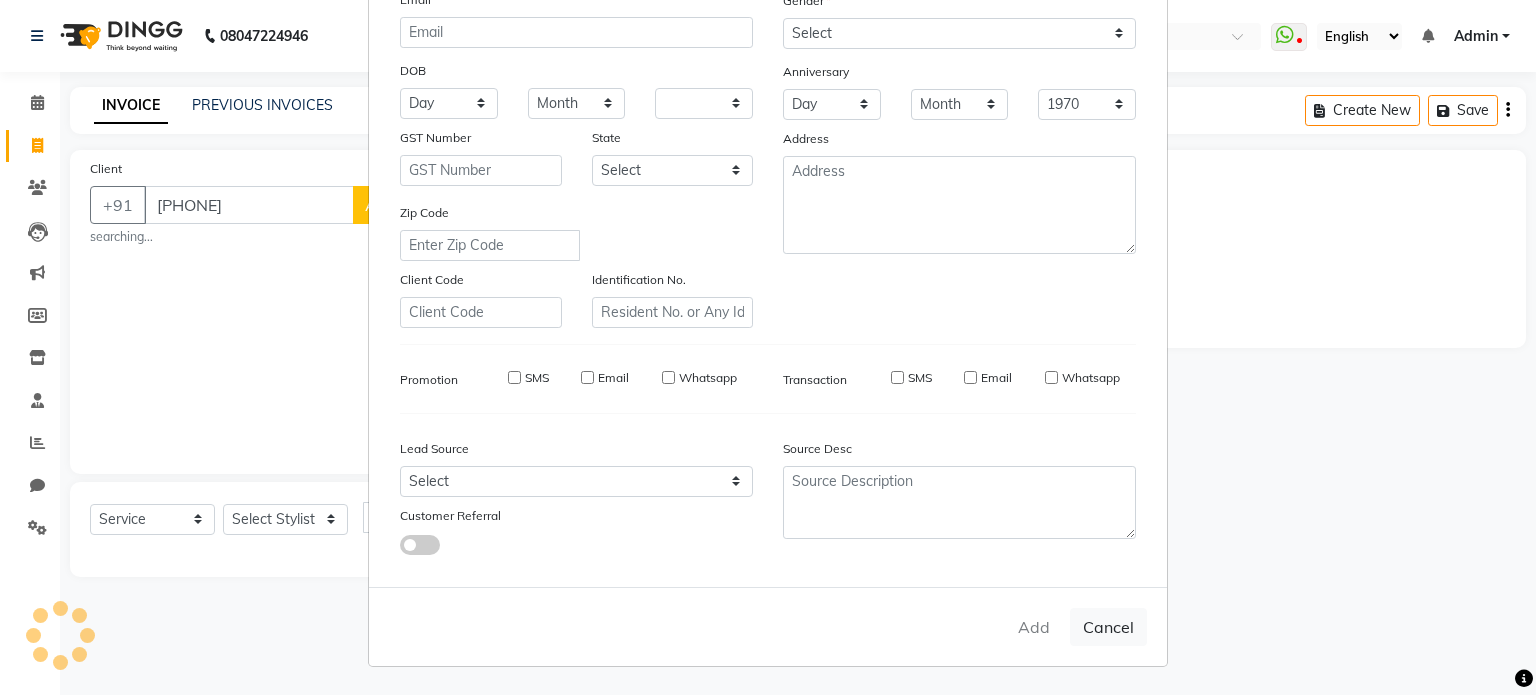 checkbox on "false" 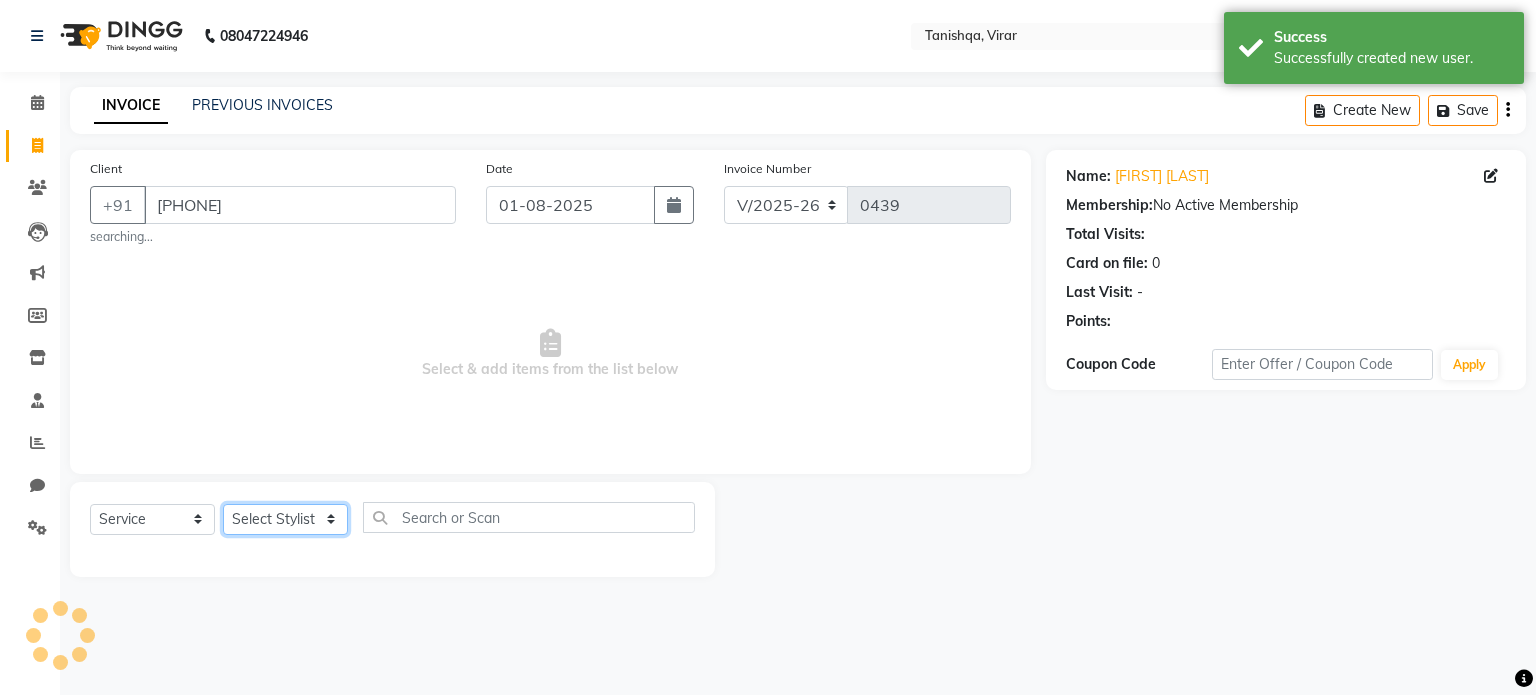 click on "Select Stylist [FIRST] [FIRST] [FIRST] [FIRST]  [FIRST] [LAST]" 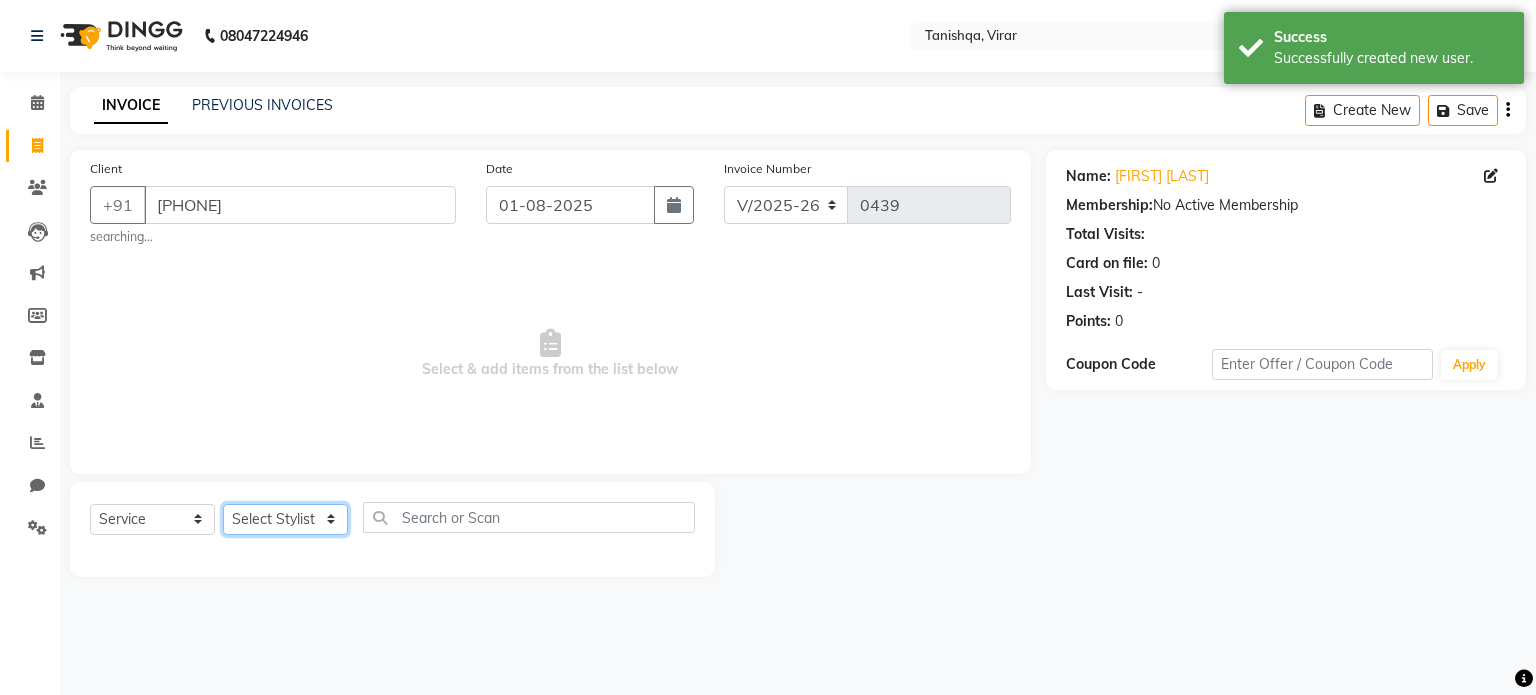 select on "75949" 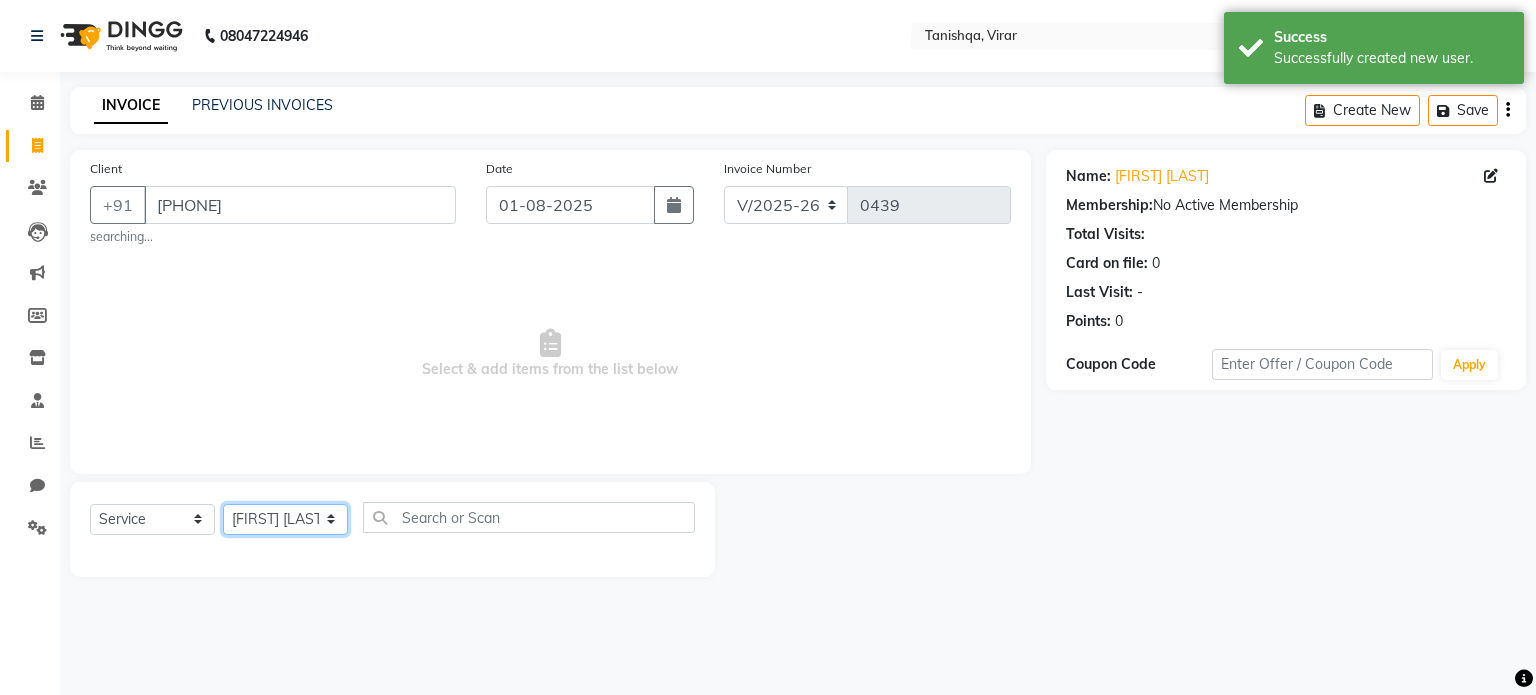 click on "Select Stylist [FIRST] [FIRST] [FIRST] [FIRST]  [FIRST] [LAST]" 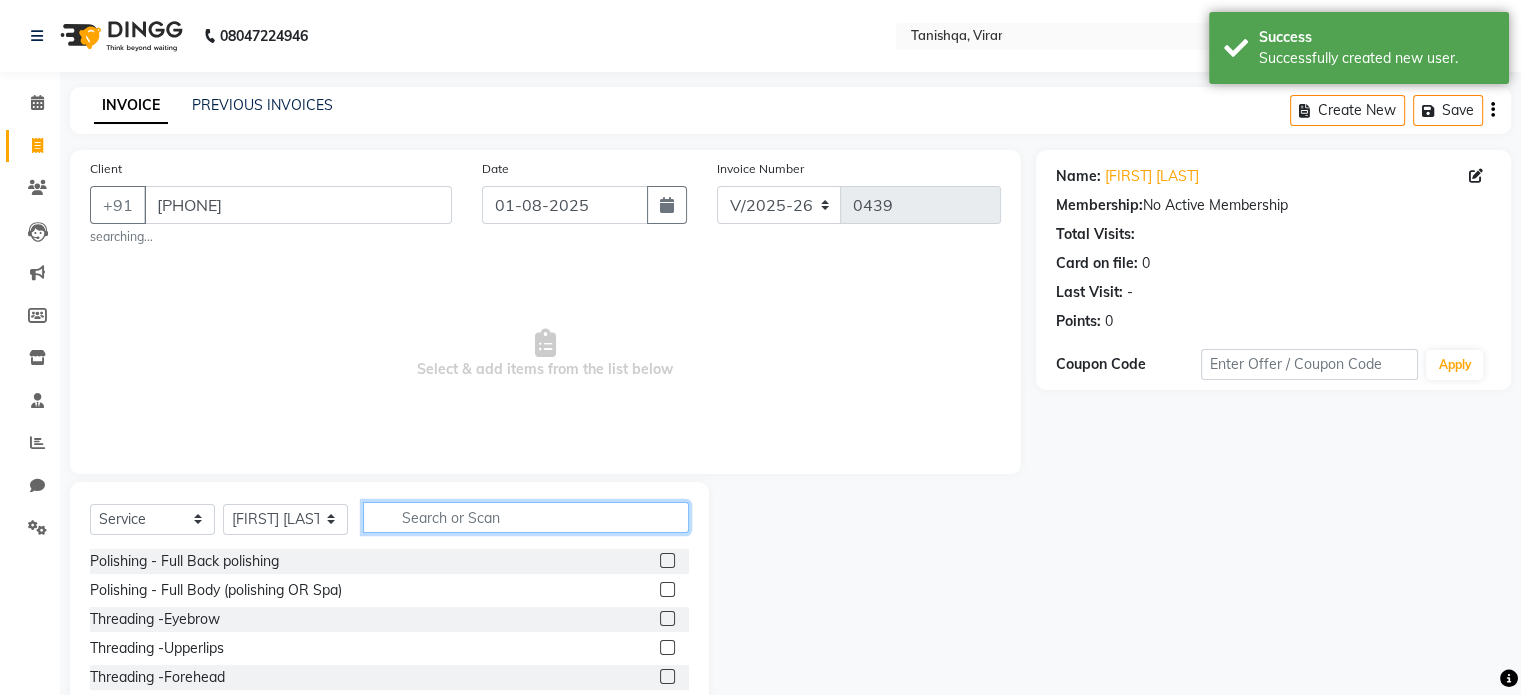 click 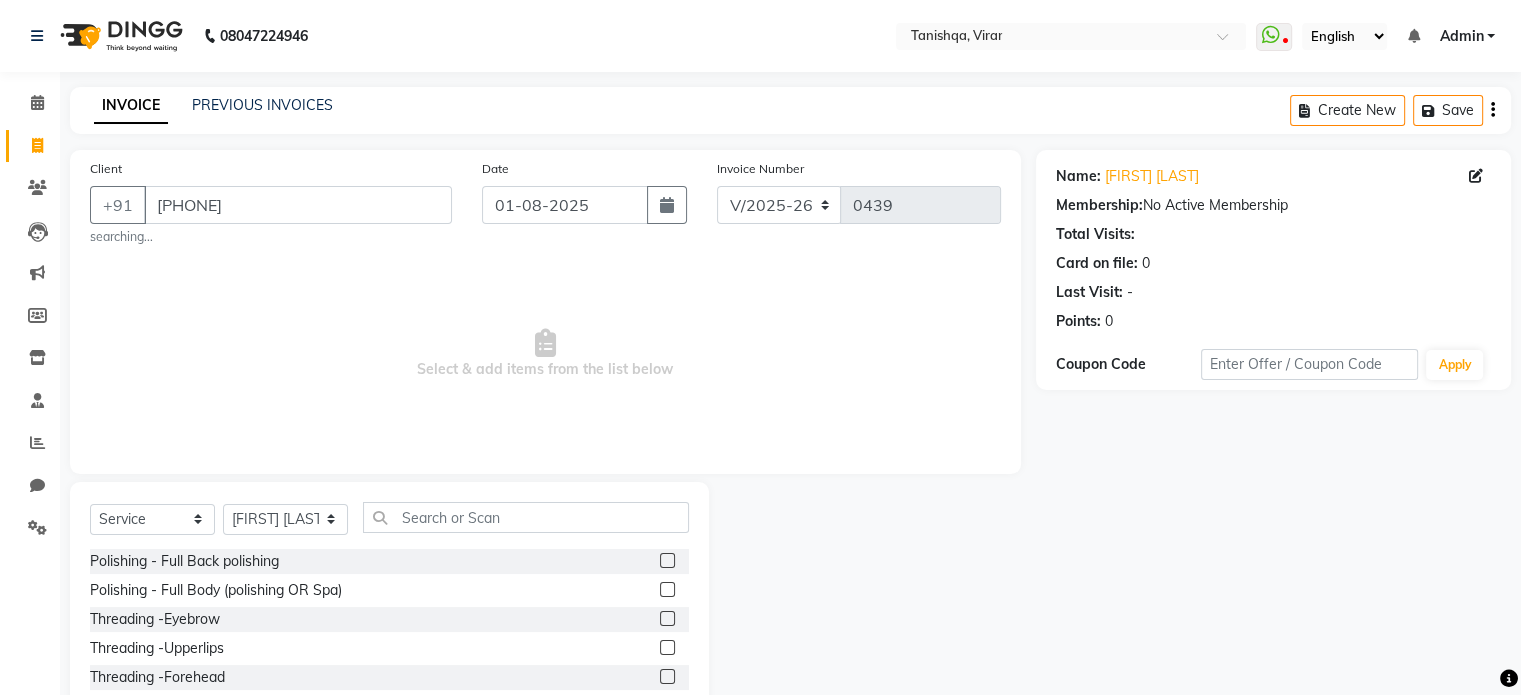 click on "Threading -Eyebrow" 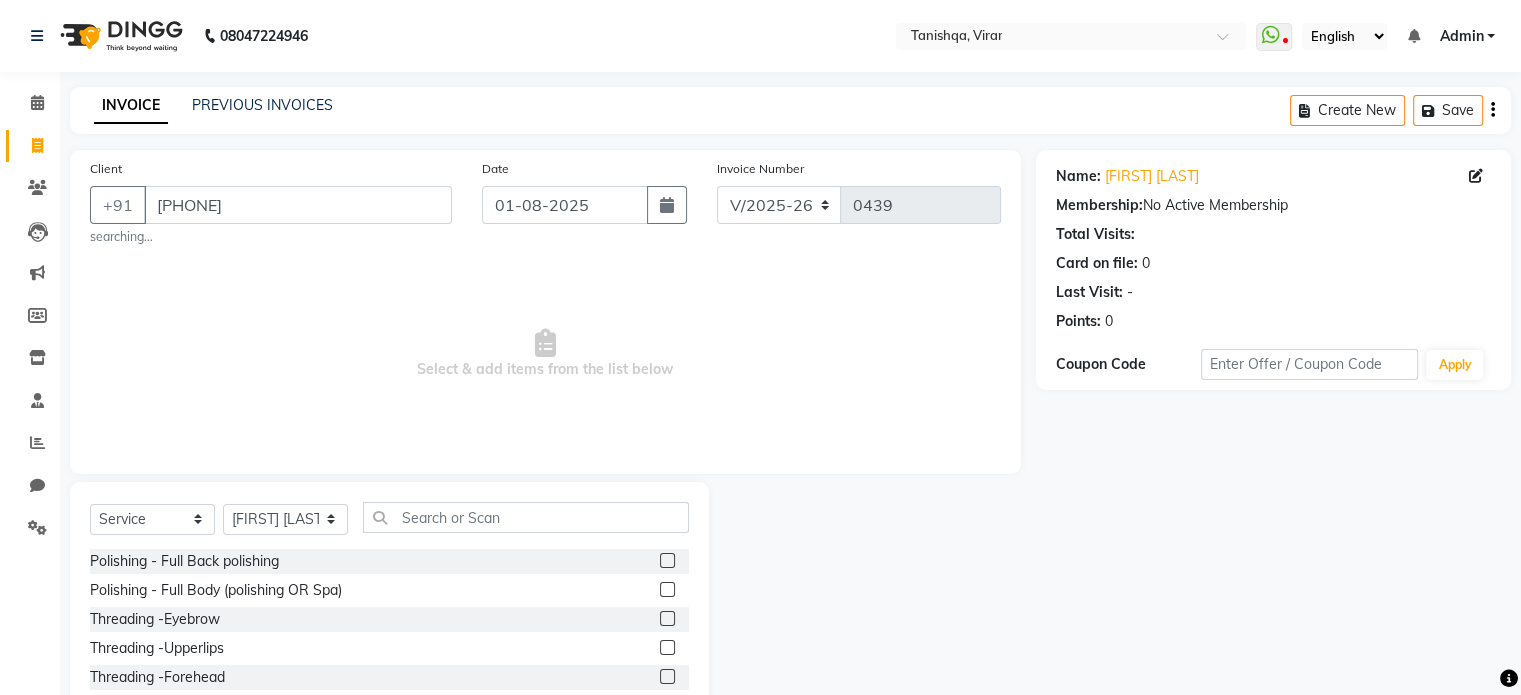 click 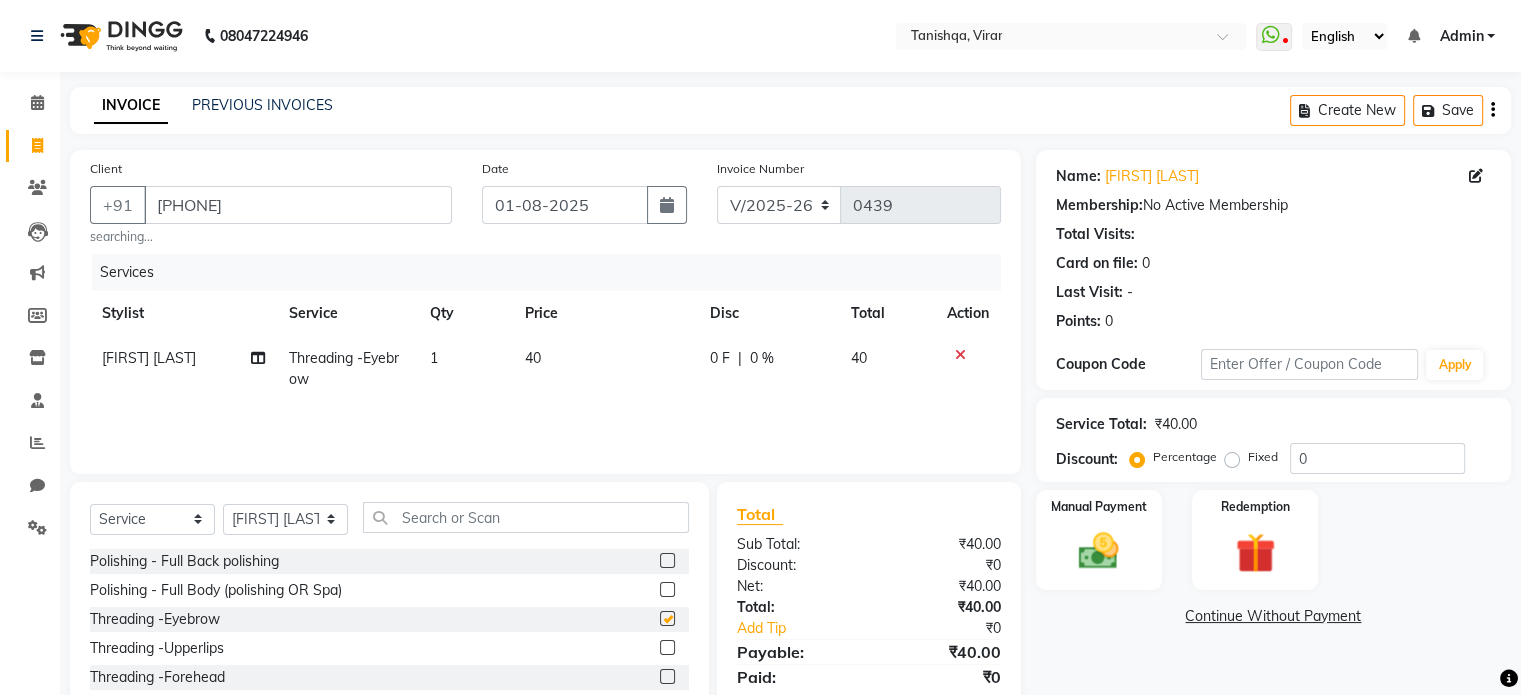 checkbox on "false" 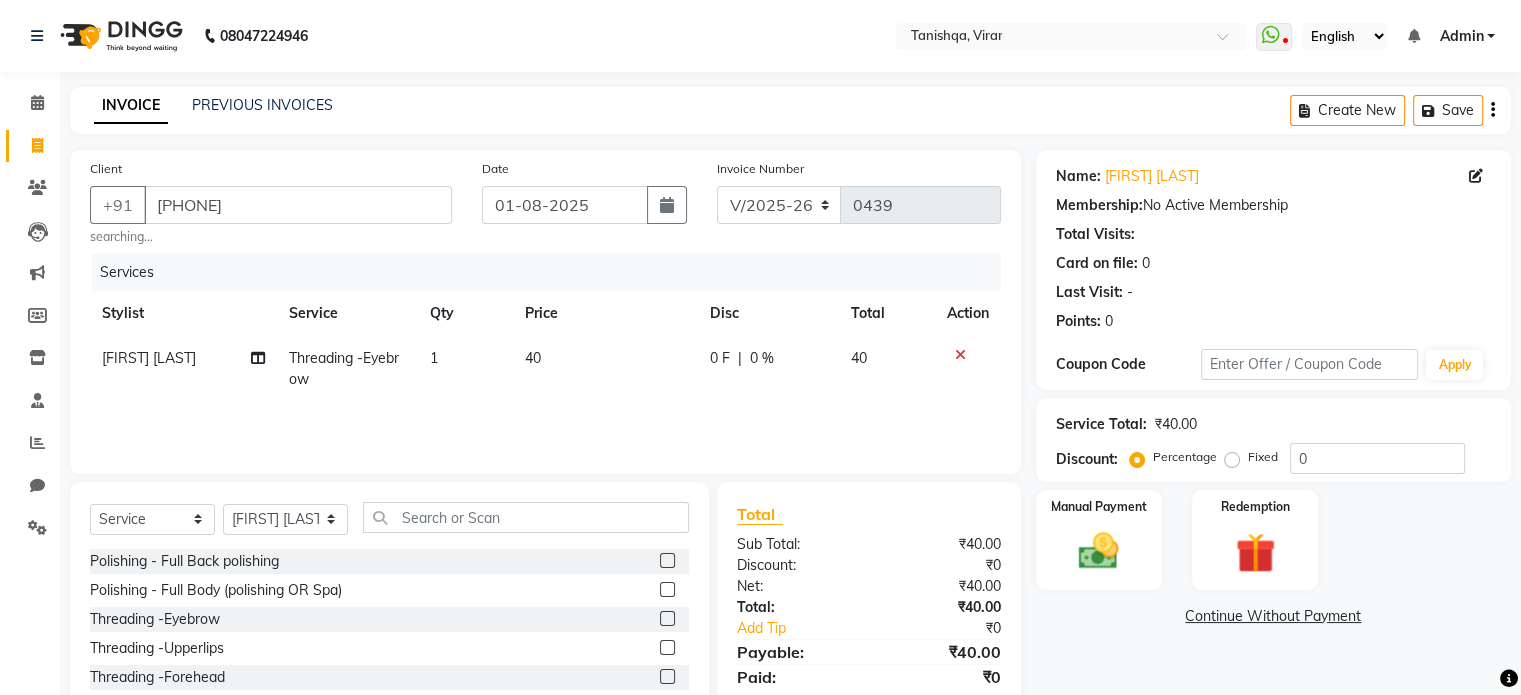 click on "1" 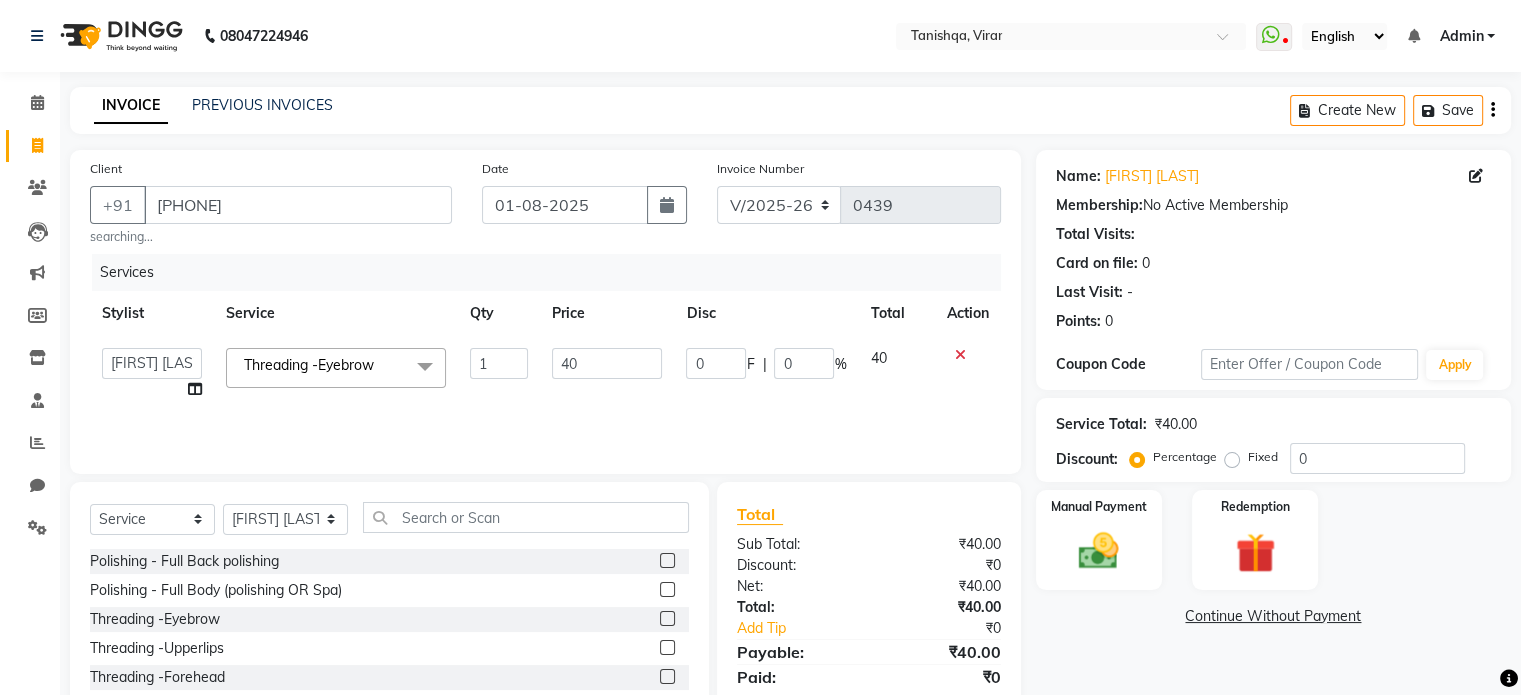 click 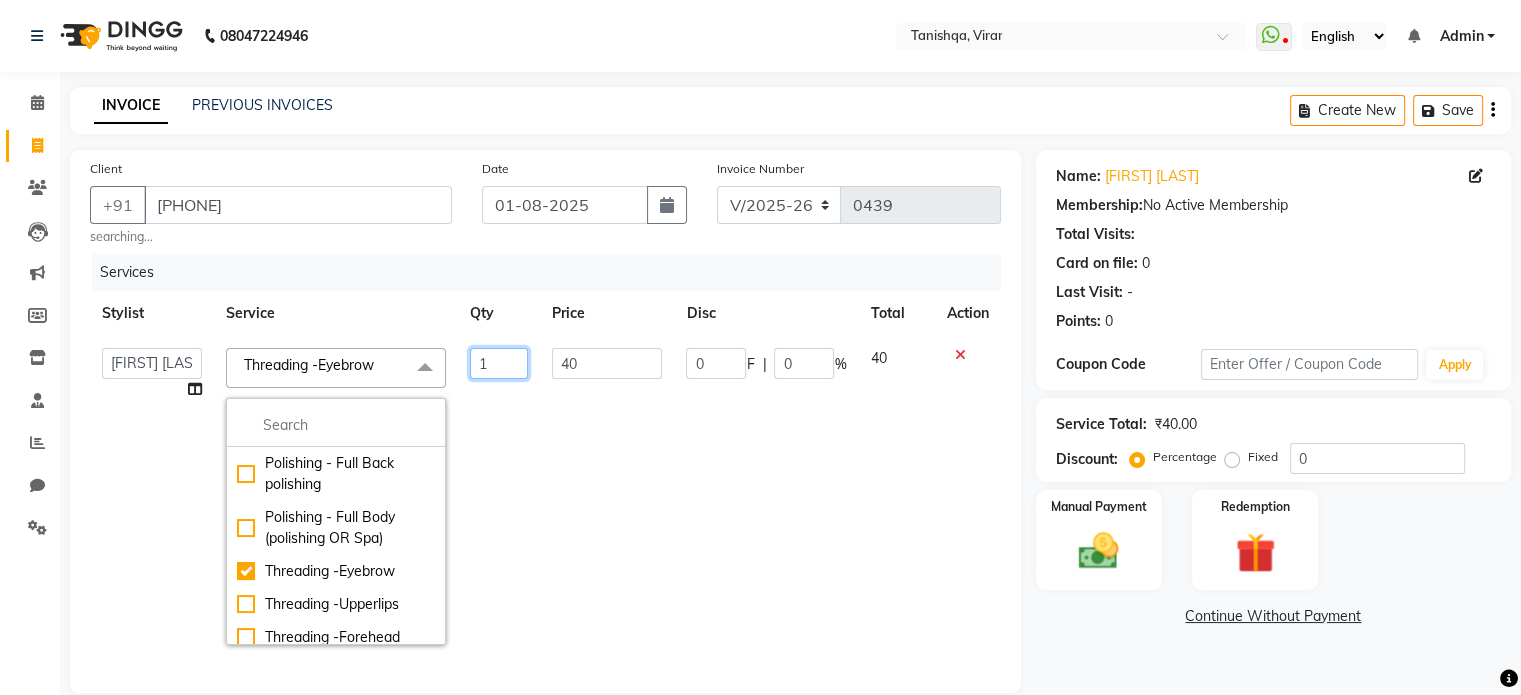 click on "1" 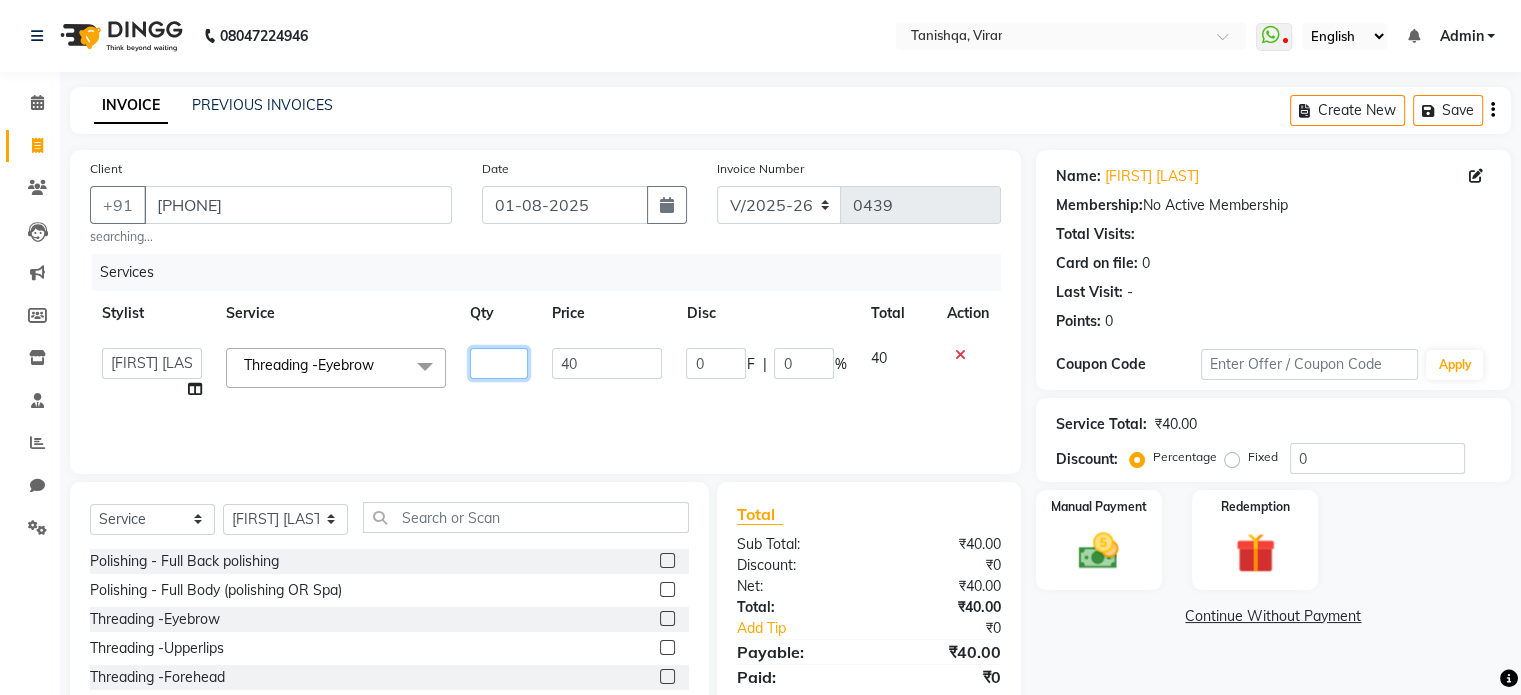 type on "2" 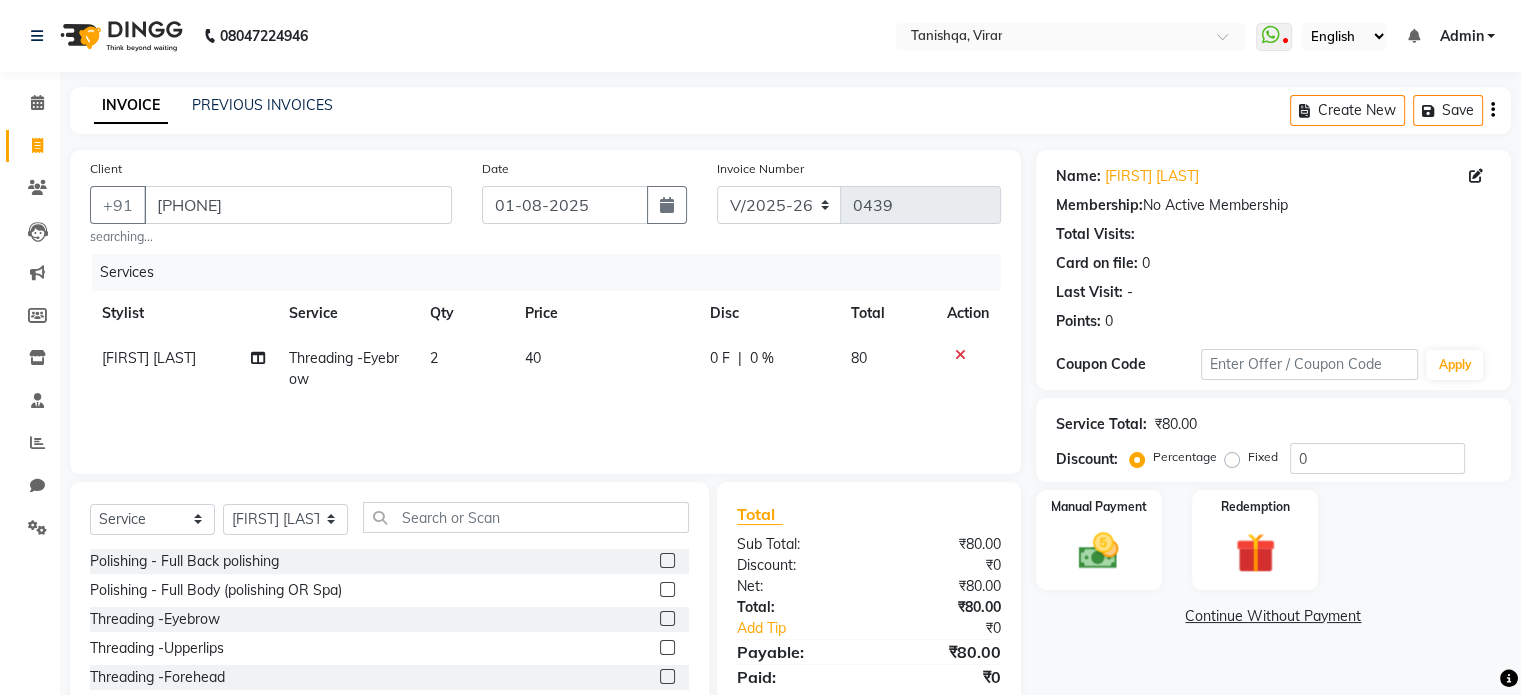 click on "Continue Without Payment" 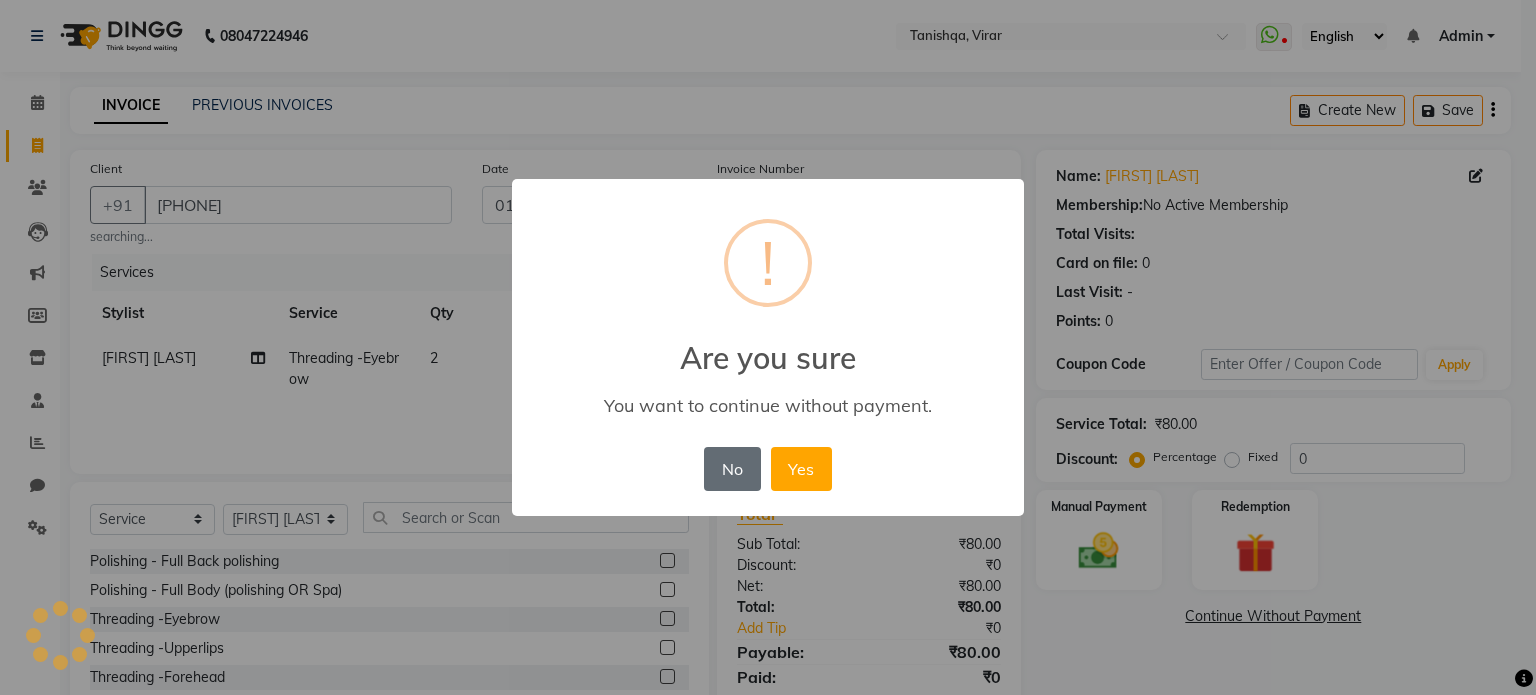 click on "No" at bounding box center (732, 469) 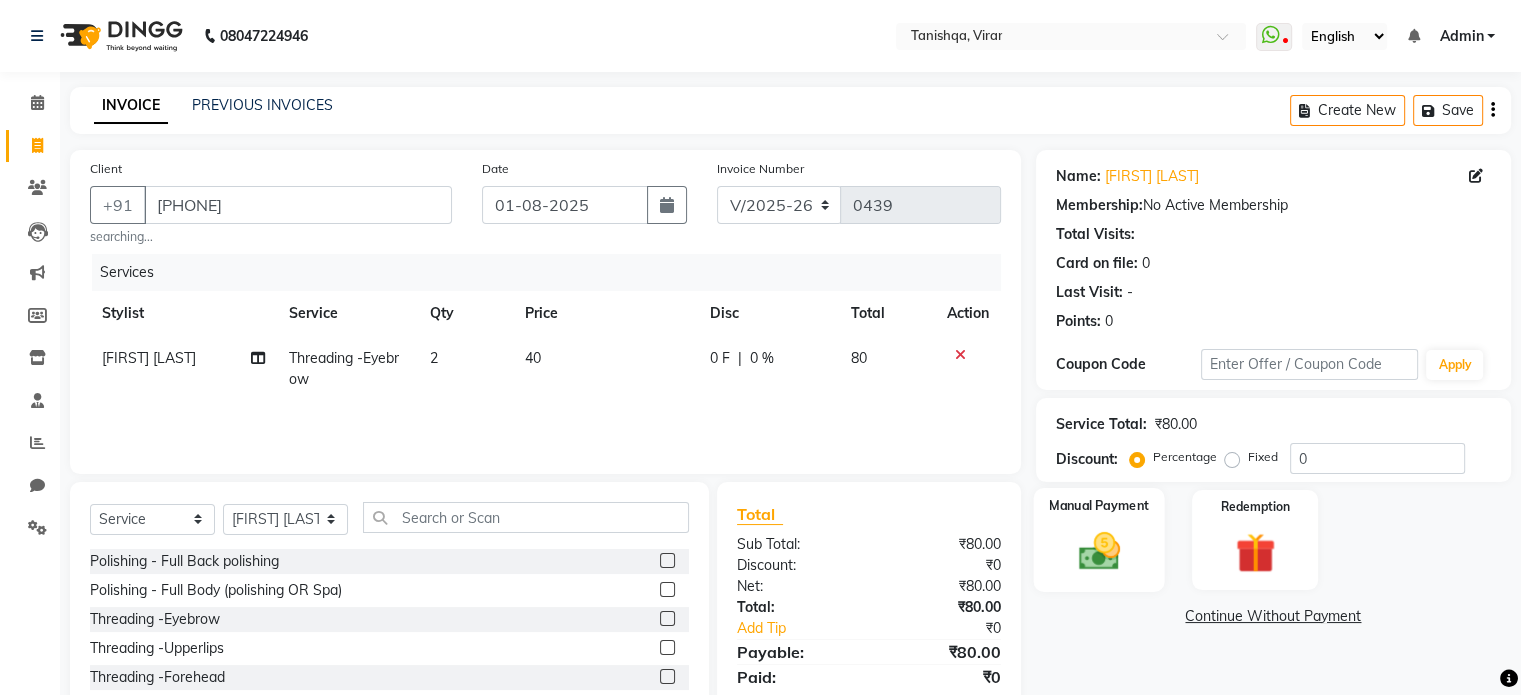 click 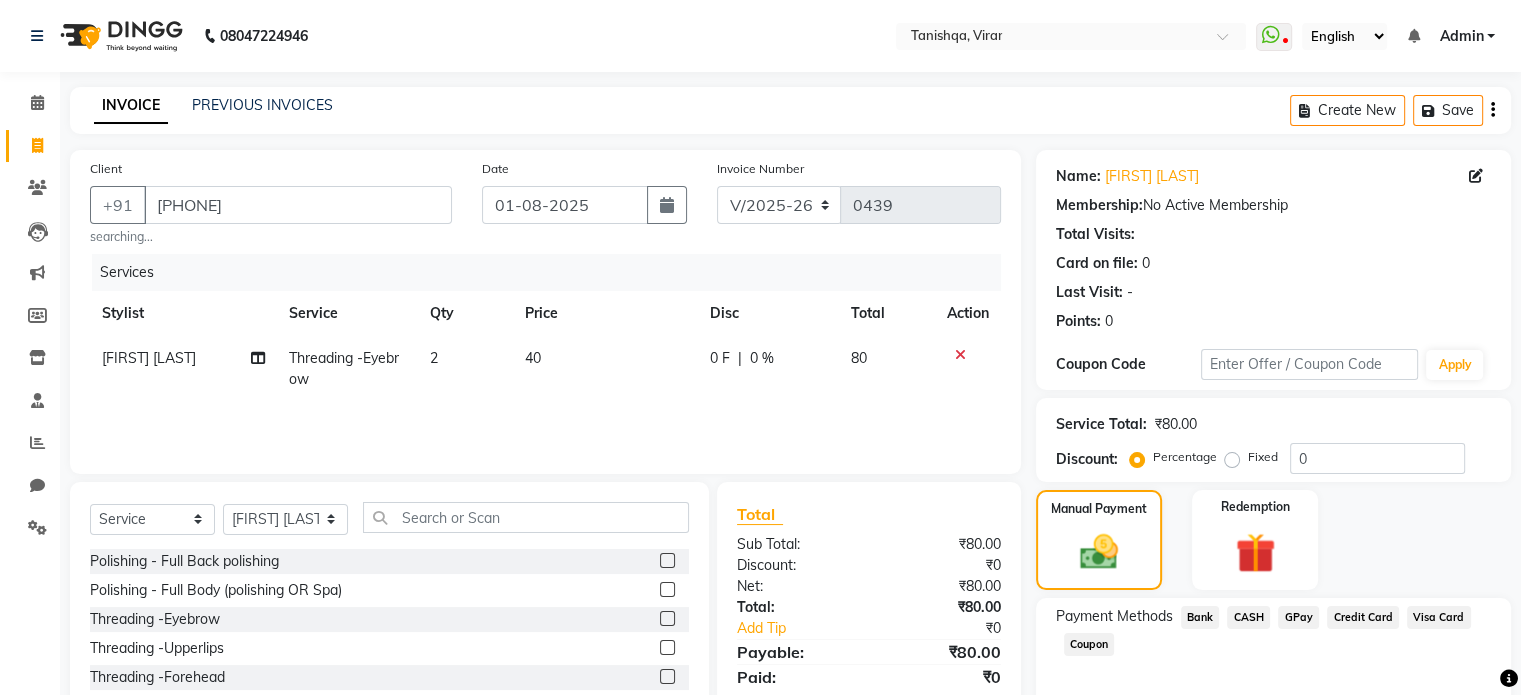 click on "CASH" 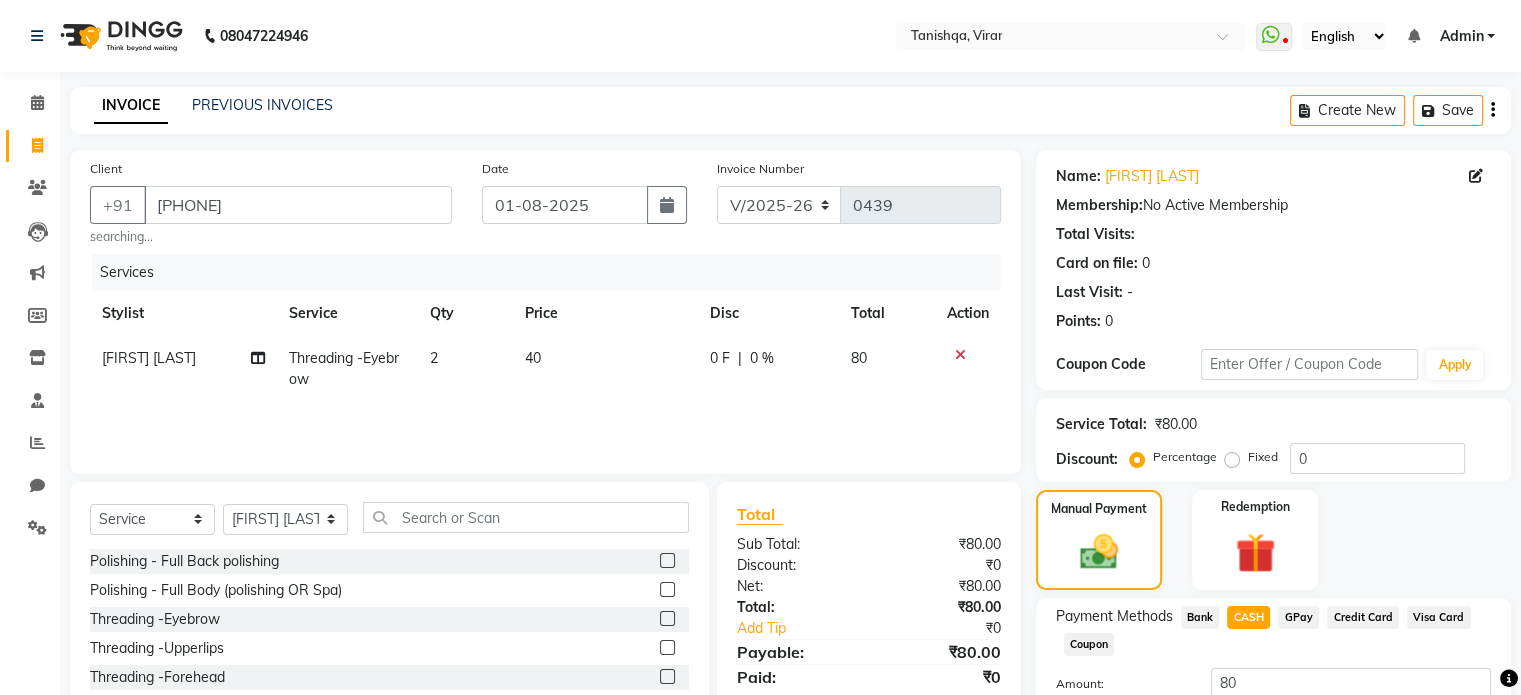 scroll, scrollTop: 152, scrollLeft: 0, axis: vertical 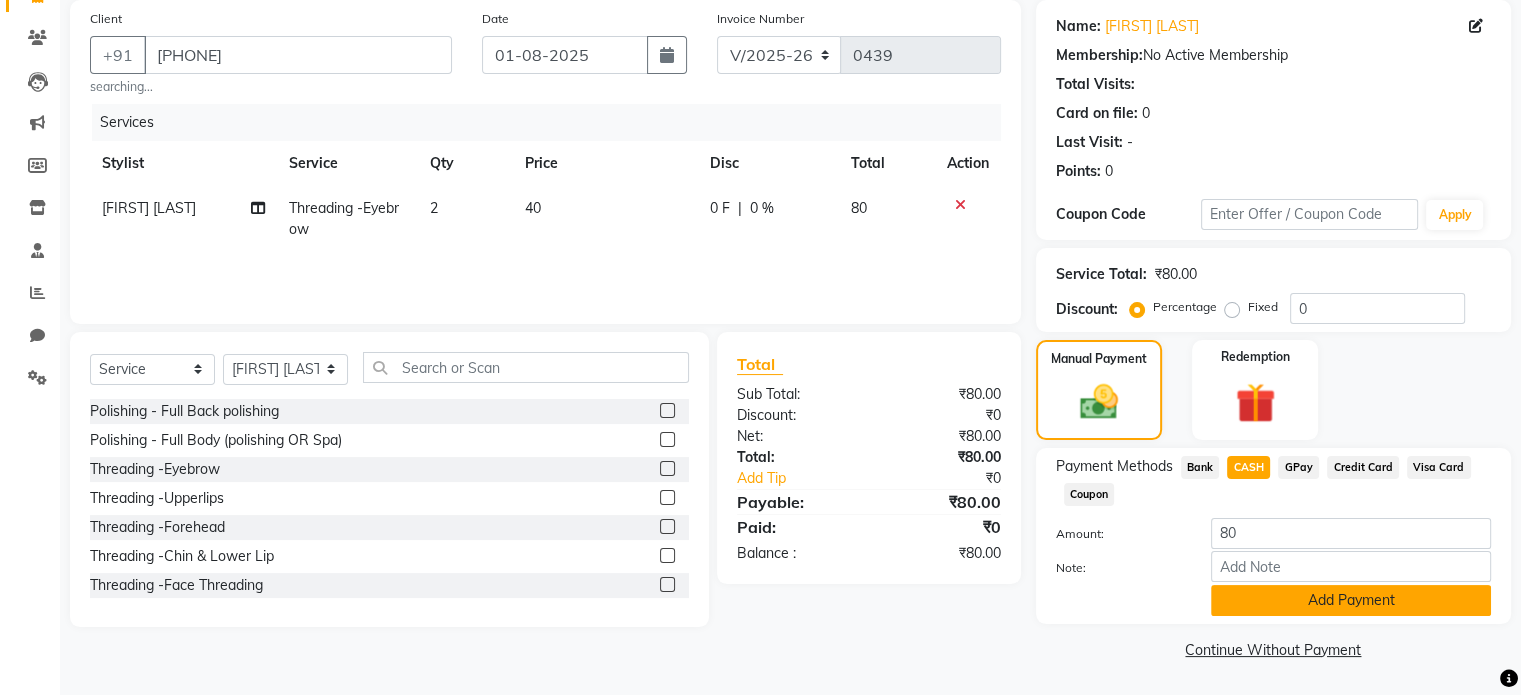 click on "Add Payment" 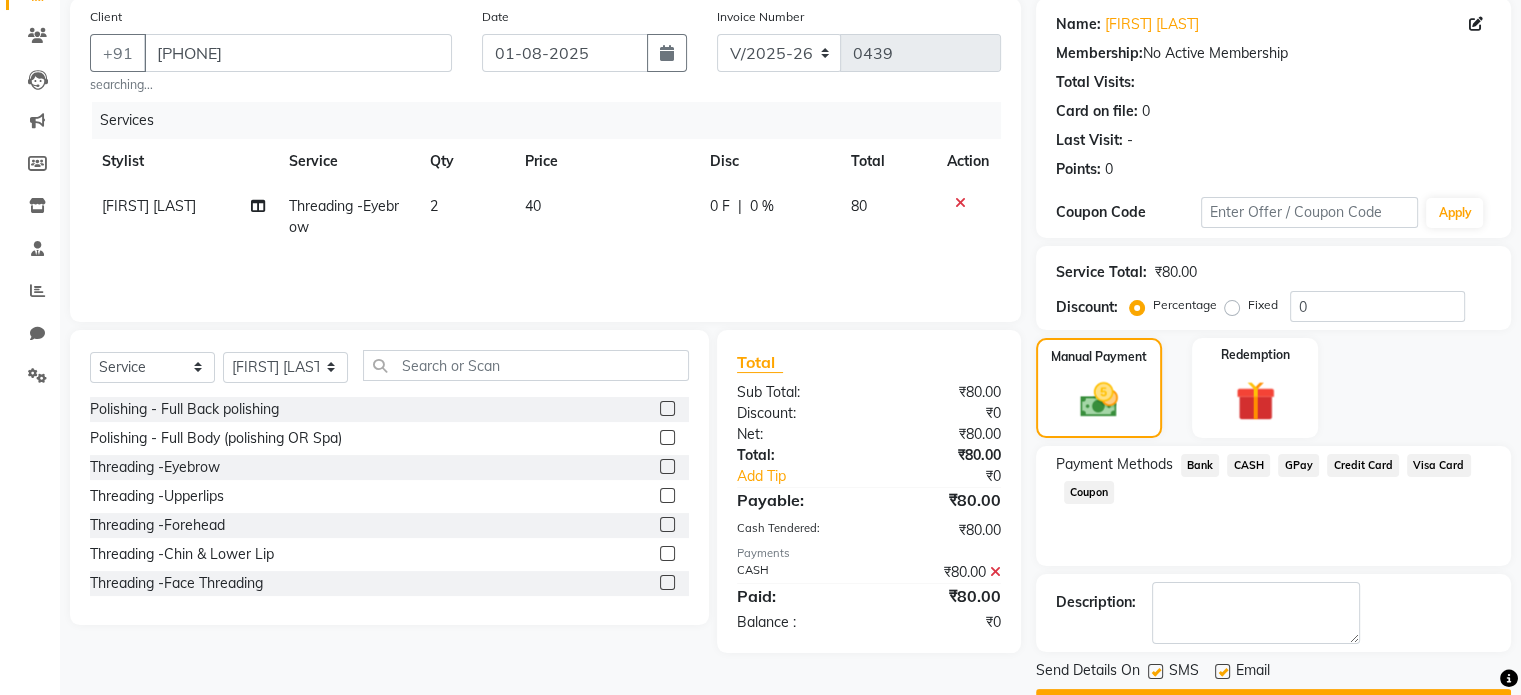 scroll, scrollTop: 205, scrollLeft: 0, axis: vertical 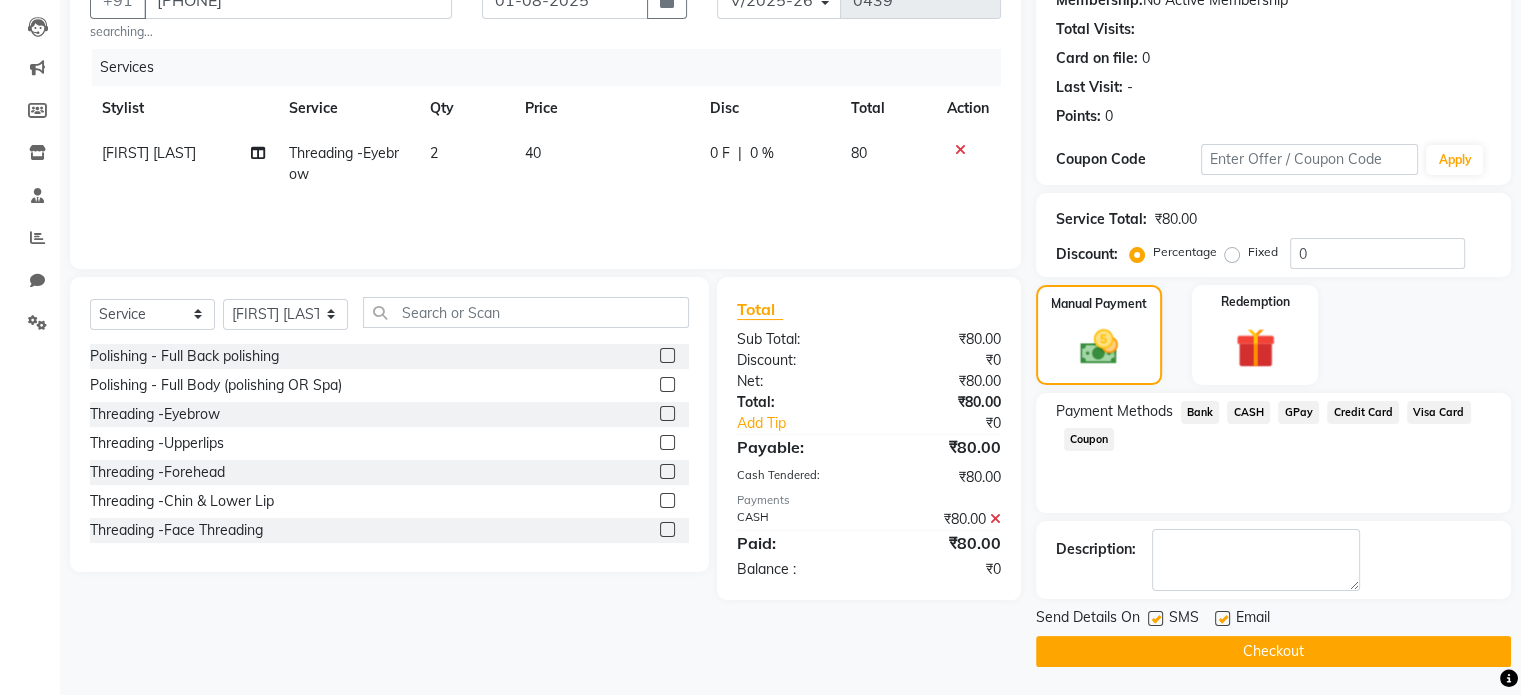 click on "Checkout" 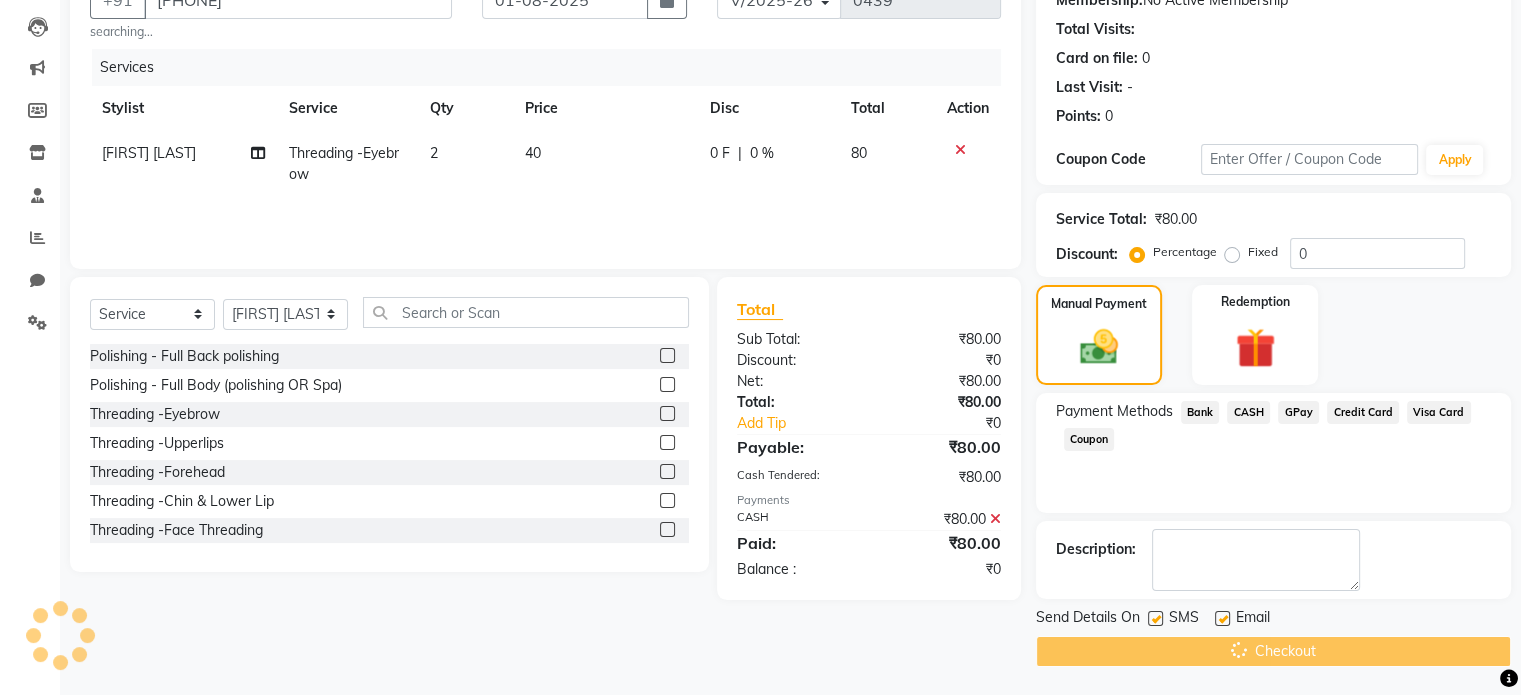 scroll, scrollTop: 0, scrollLeft: 0, axis: both 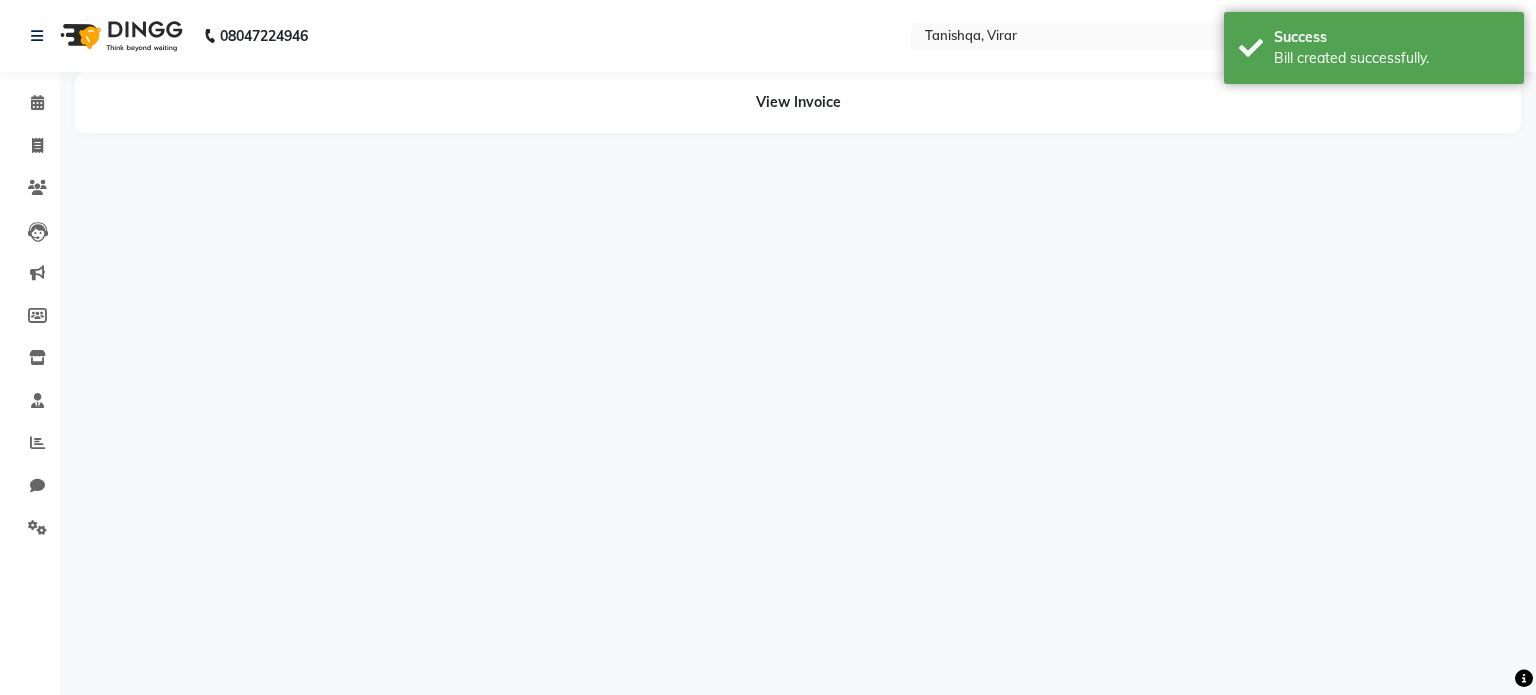 click on "[NUMBER] [STREET], [COLONY], [LANDMARK], [LOCATION]  WhatsApp Status  ✕ Status:  Disconnected Most Recent Message: [DATE]     [TIME]  [TIME]  [NUMBER] Whatsapp Settings English ENGLISH Español العربية मराठी हिंदी ગુજરાતી தமிழ் 中文 Notifications nothing to show Admin Manage Profile Change Password Sign out  Version:3.15.7  ☀ [FIRST], [LOCATION]  Calendar  Invoice  Clients  Leads   Marketing  Members  Inventory  Staff  Reports  Chat  Settings Completed InProgress Upcoming Dropped Tentative Check-In Confirm Bookings Generate Report Segments Page Builder  View Invoice" at bounding box center (768, 347) 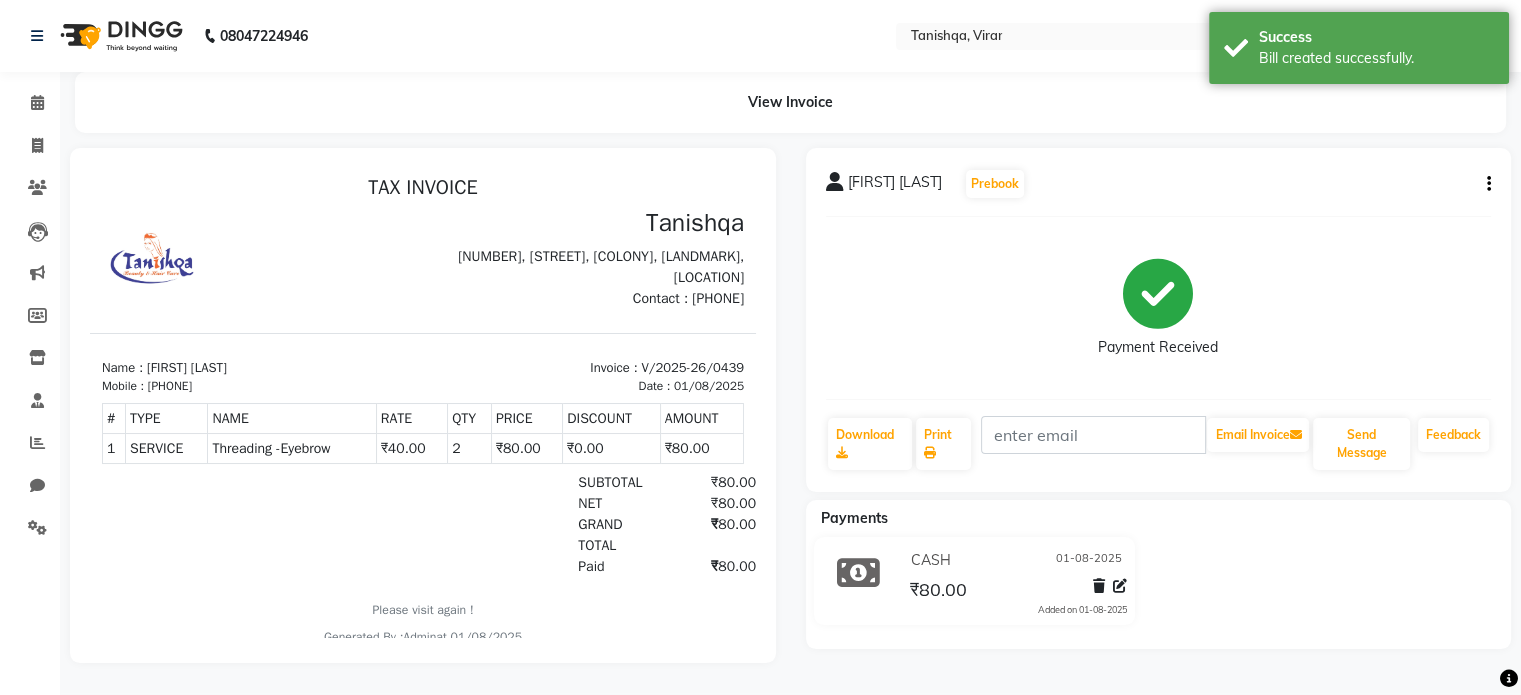 scroll, scrollTop: 0, scrollLeft: 0, axis: both 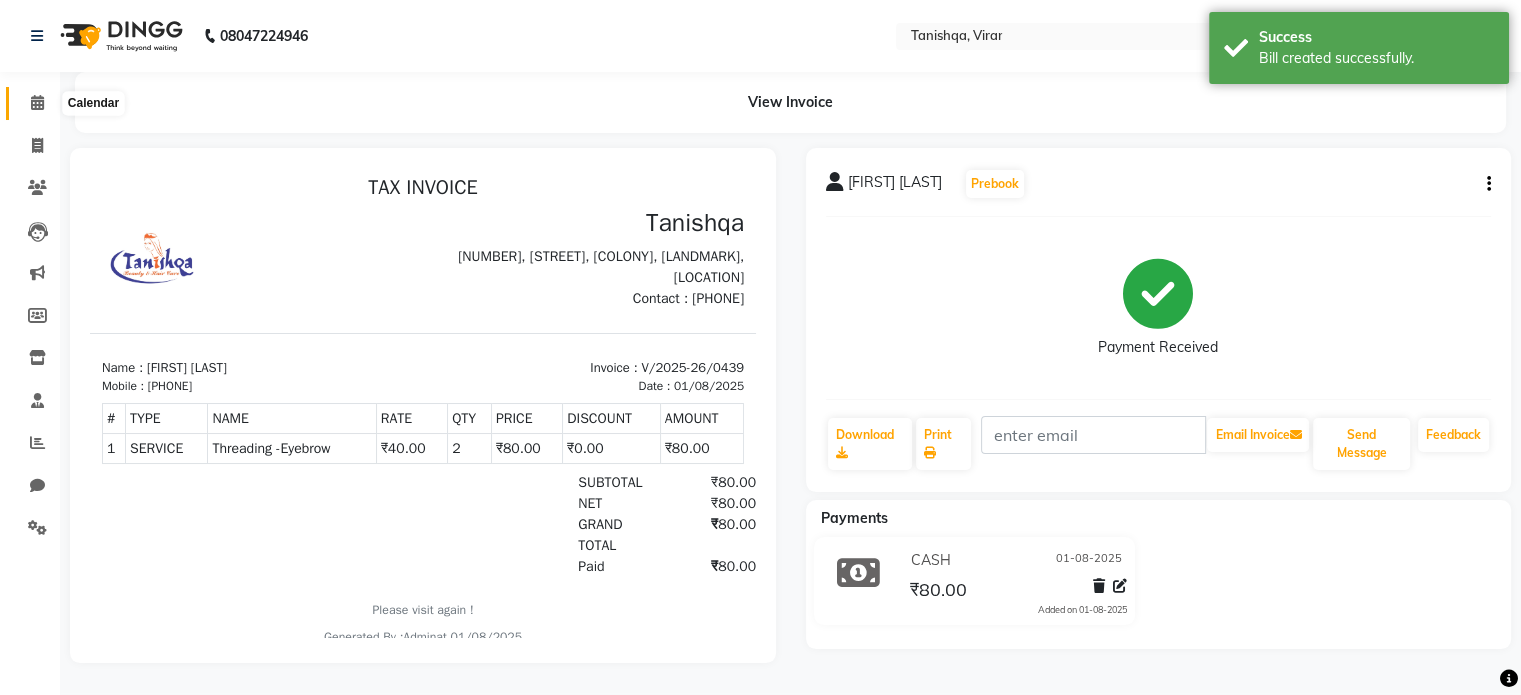 click 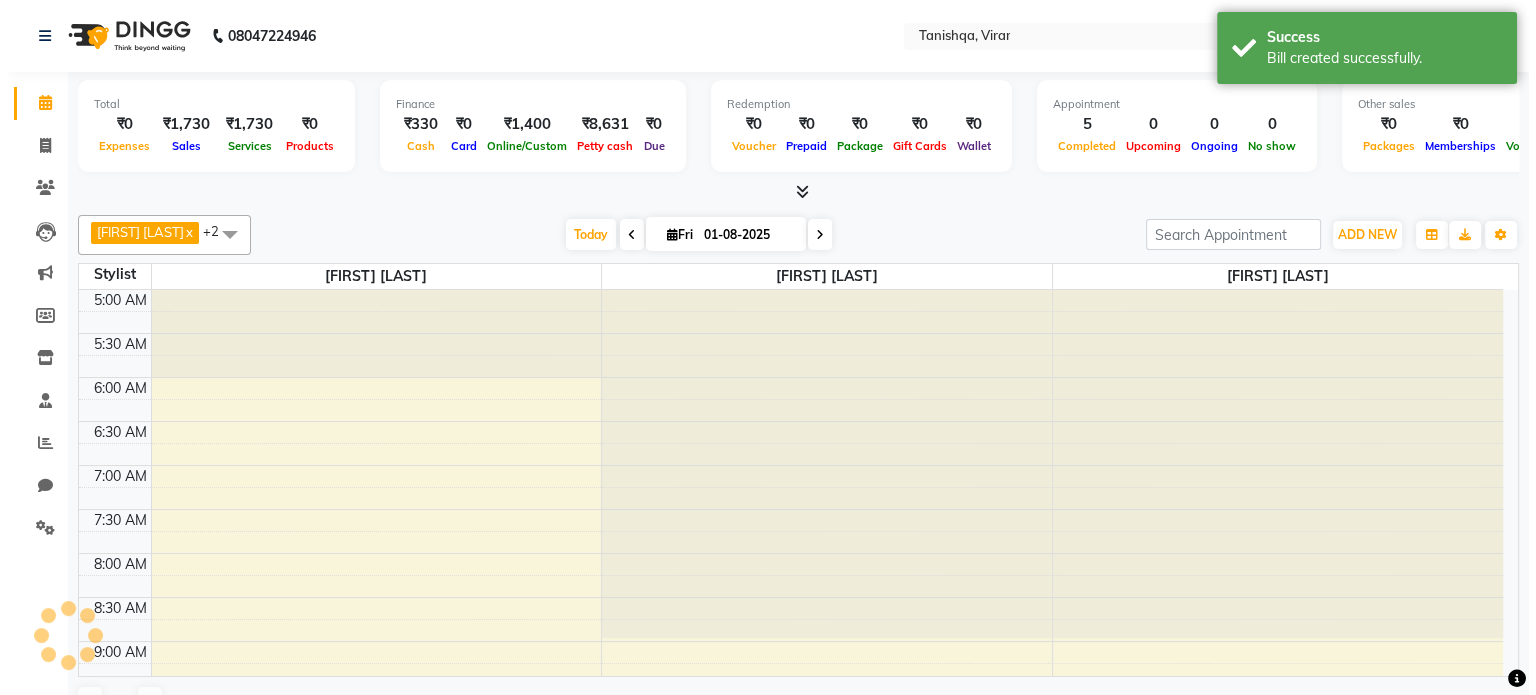 scroll, scrollTop: 88, scrollLeft: 0, axis: vertical 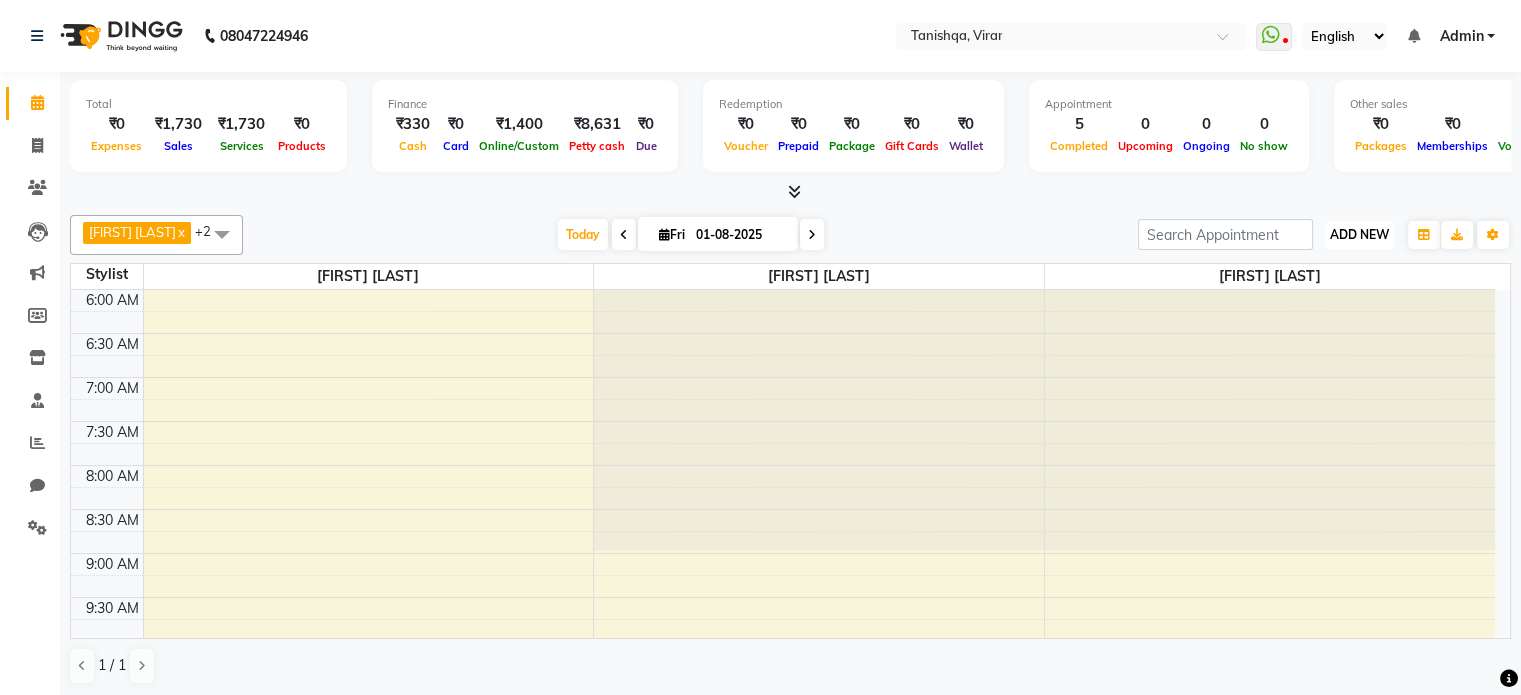 click on "ADD NEW" at bounding box center [1359, 234] 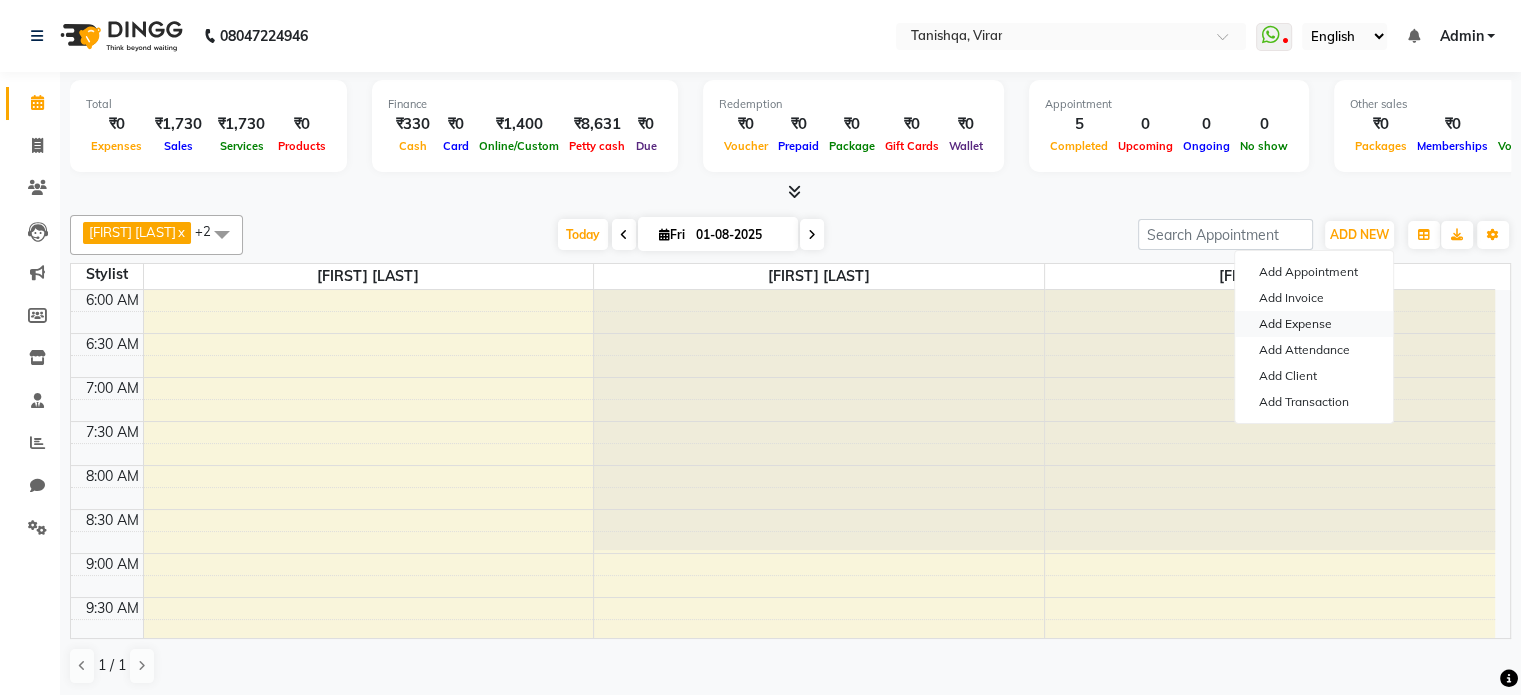 click on "Add Expense" at bounding box center (1314, 324) 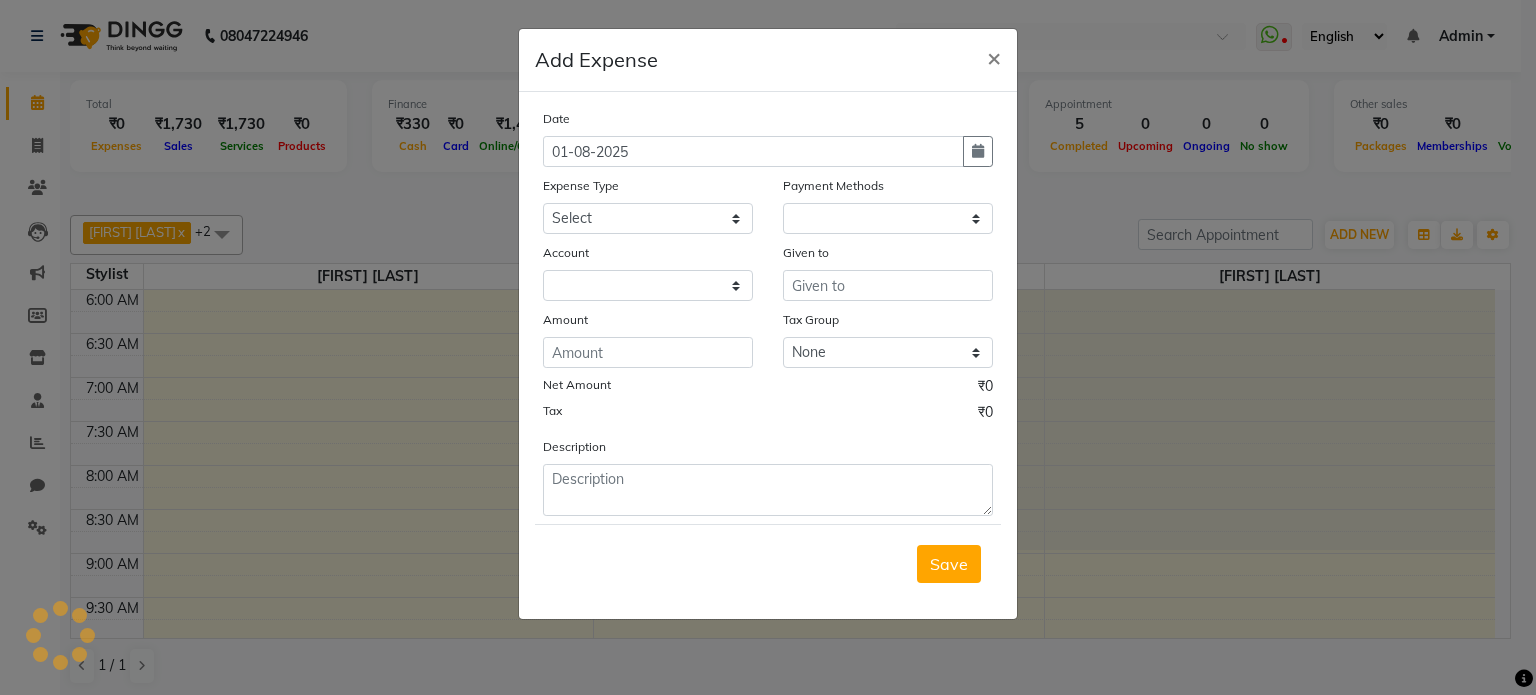 select on "1" 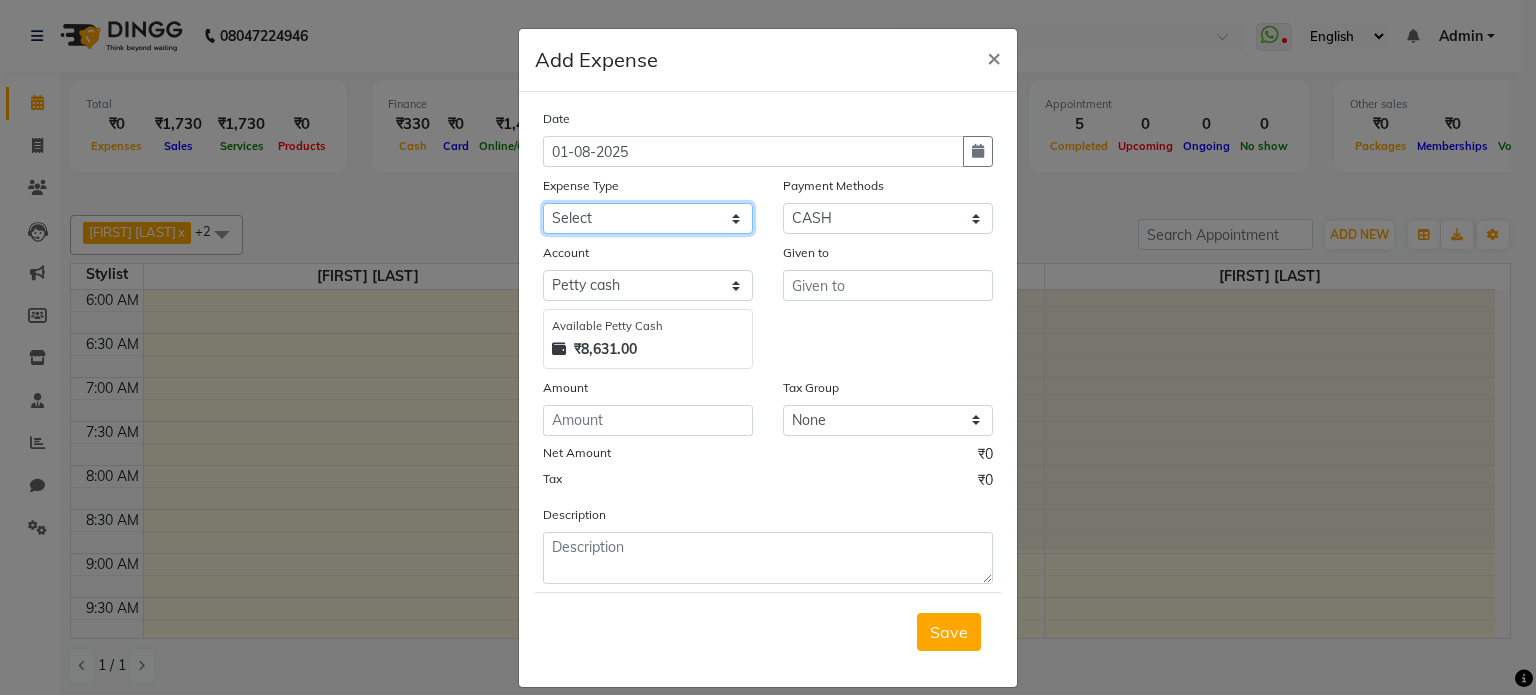 click on "Select Advance Salary Bank charges Car maintenance  Cash transfer to bank Cash transfer to hub Client Snacks Clinical charges Equipment Fuel Govt fee Incentive Insurance International purchase Loan Repayment Maintenance Marketing Miscellaneous MRA Other Pantry Party payment Product Rent Salary Staff Snacks Tax Tea & Refreshment Utilities" 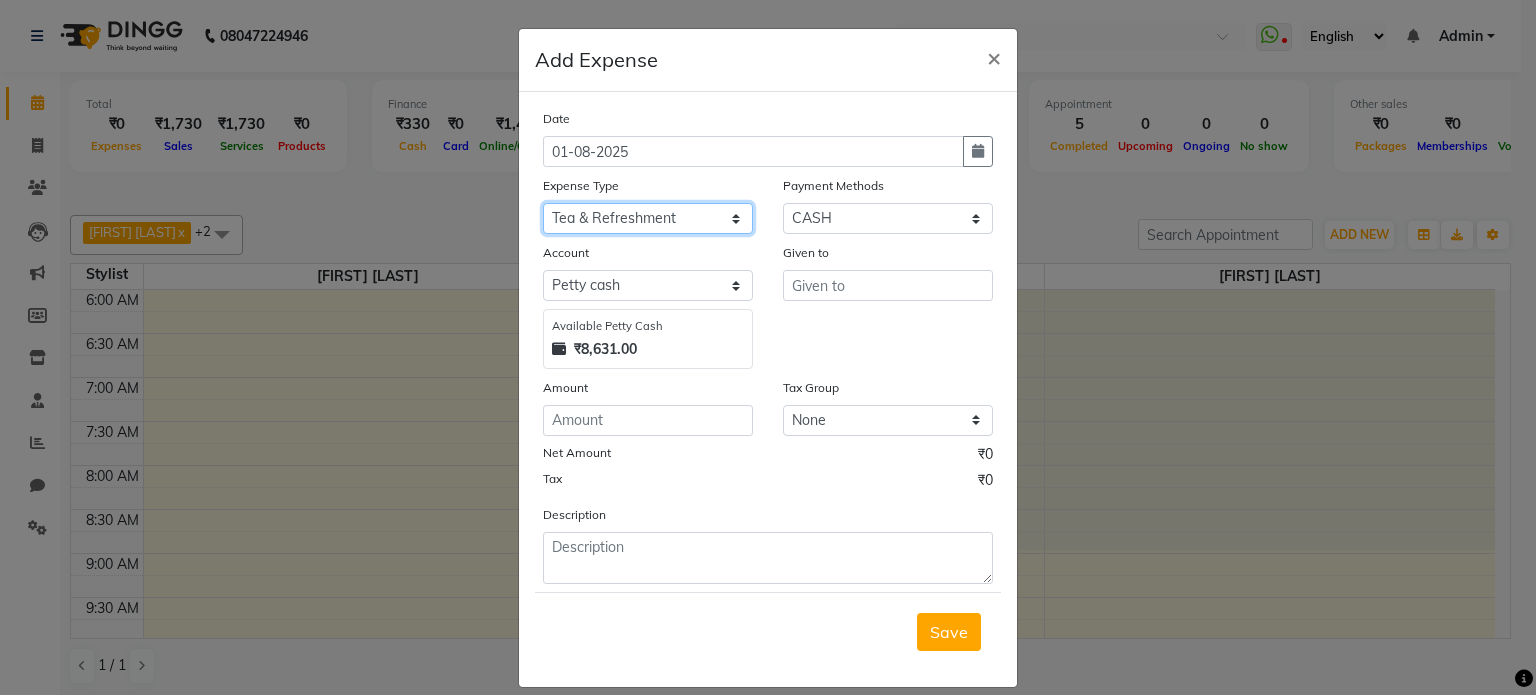 click on "Select Advance Salary Bank charges Car maintenance  Cash transfer to bank Cash transfer to hub Client Snacks Clinical charges Equipment Fuel Govt fee Incentive Insurance International purchase Loan Repayment Maintenance Marketing Miscellaneous MRA Other Pantry Party payment Product Rent Salary Staff Snacks Tax Tea & Refreshment Utilities" 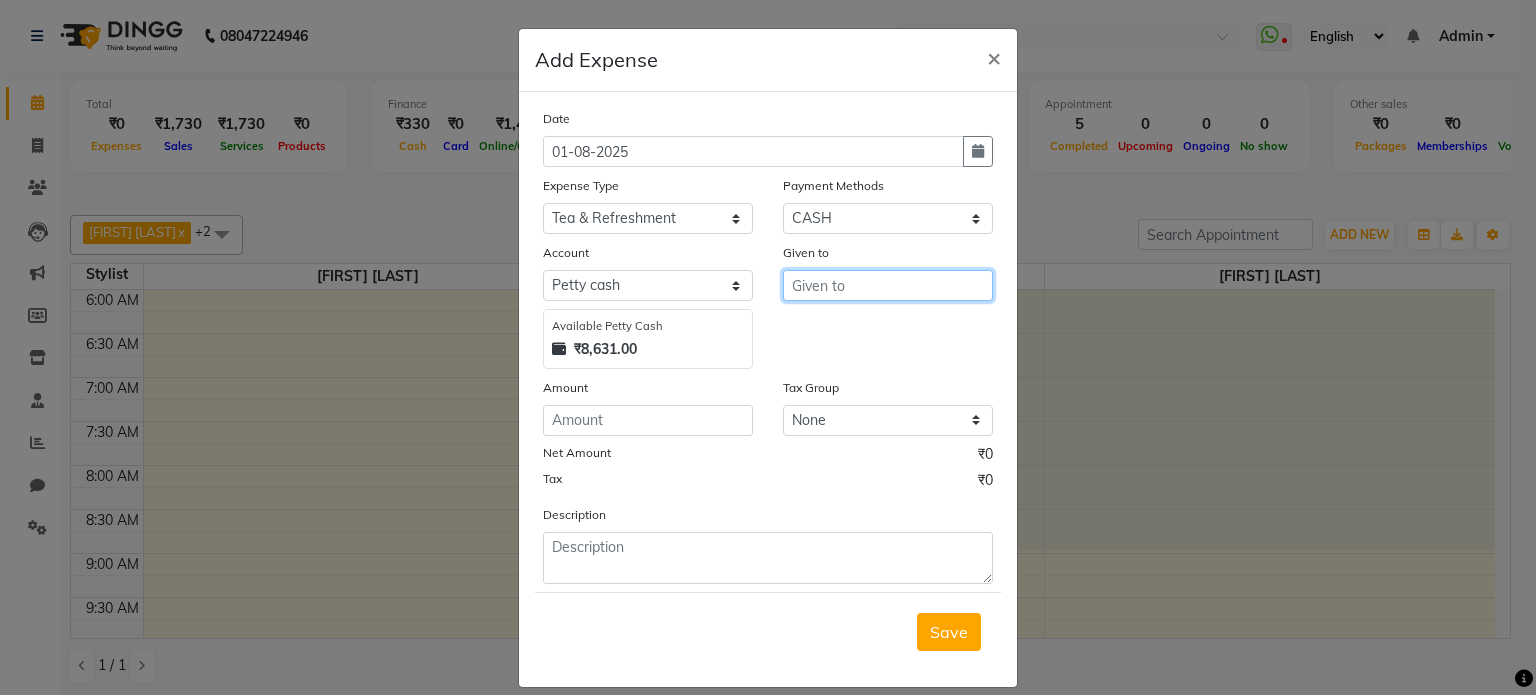 click at bounding box center (888, 285) 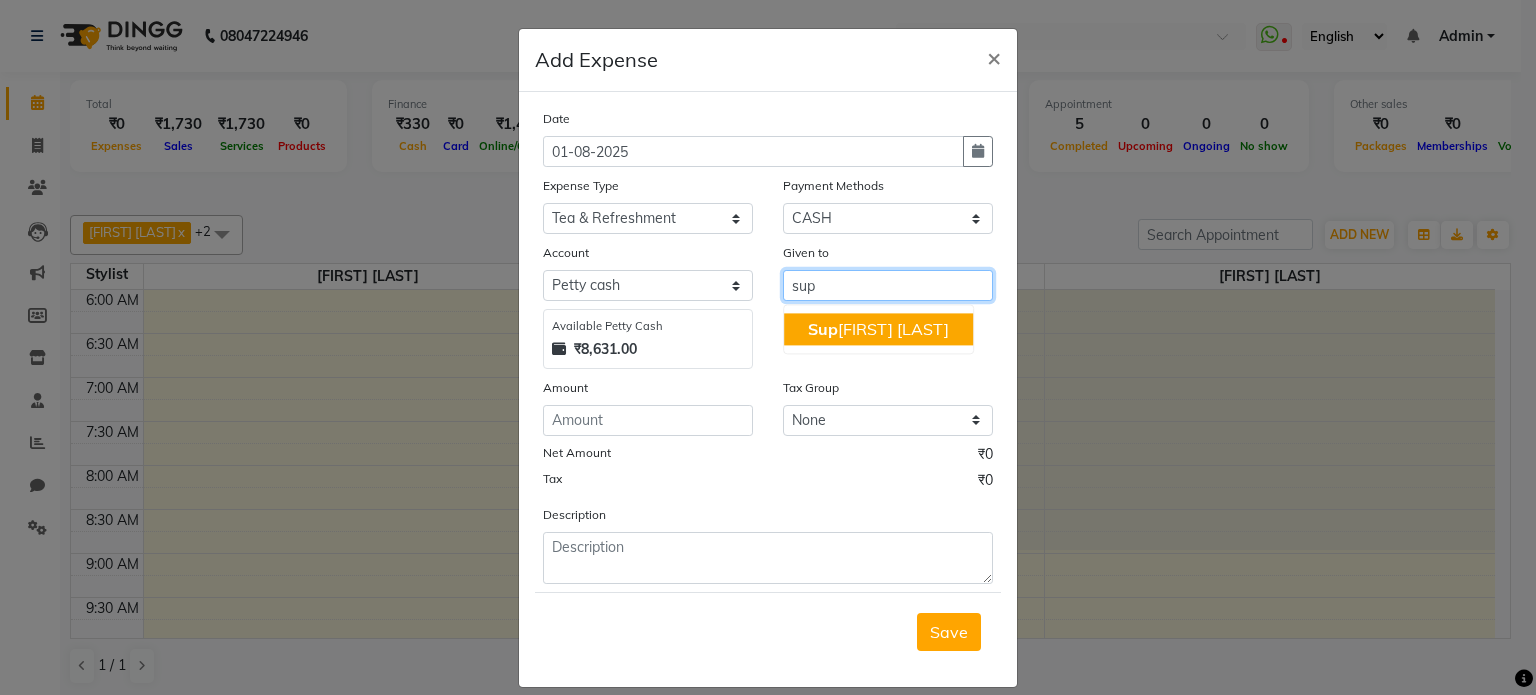 click on "[FIRST] [LAST]" at bounding box center (878, 329) 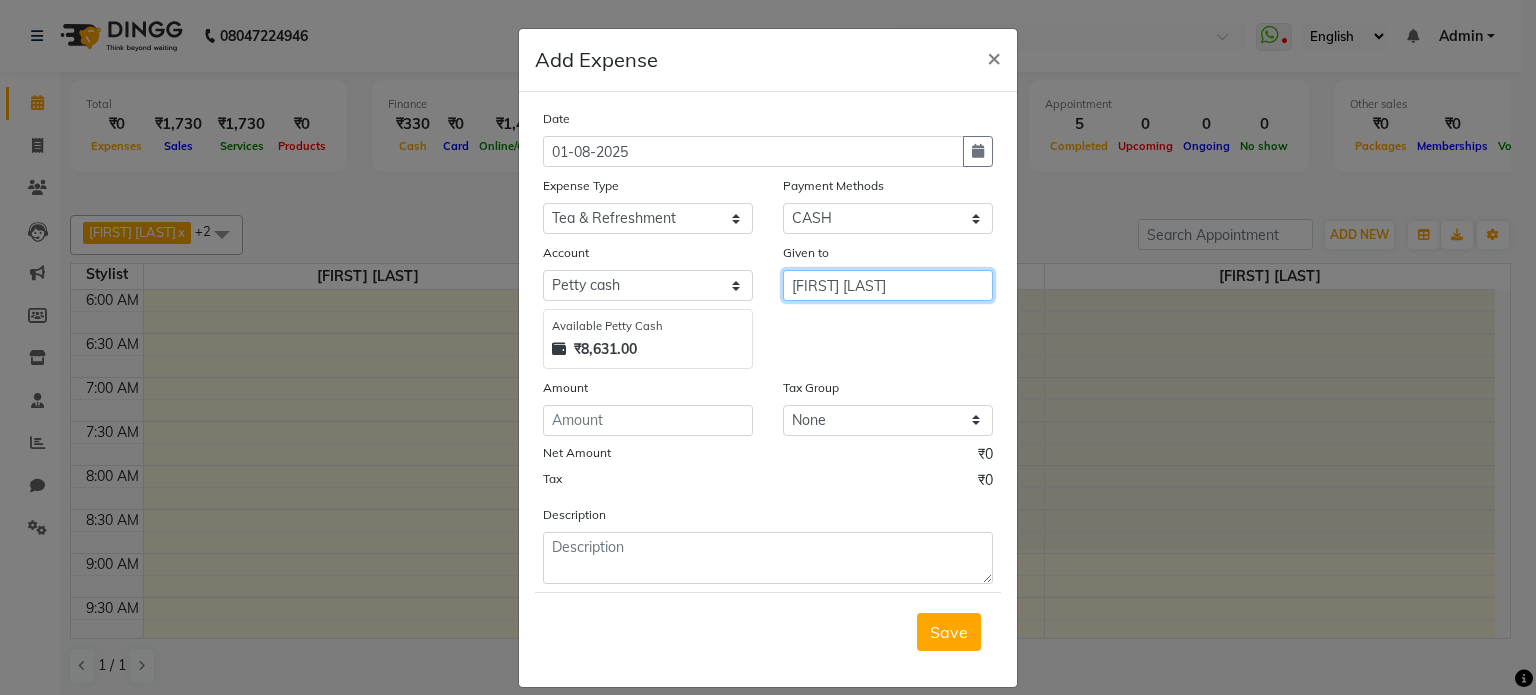 type on "[FIRST] [LAST]" 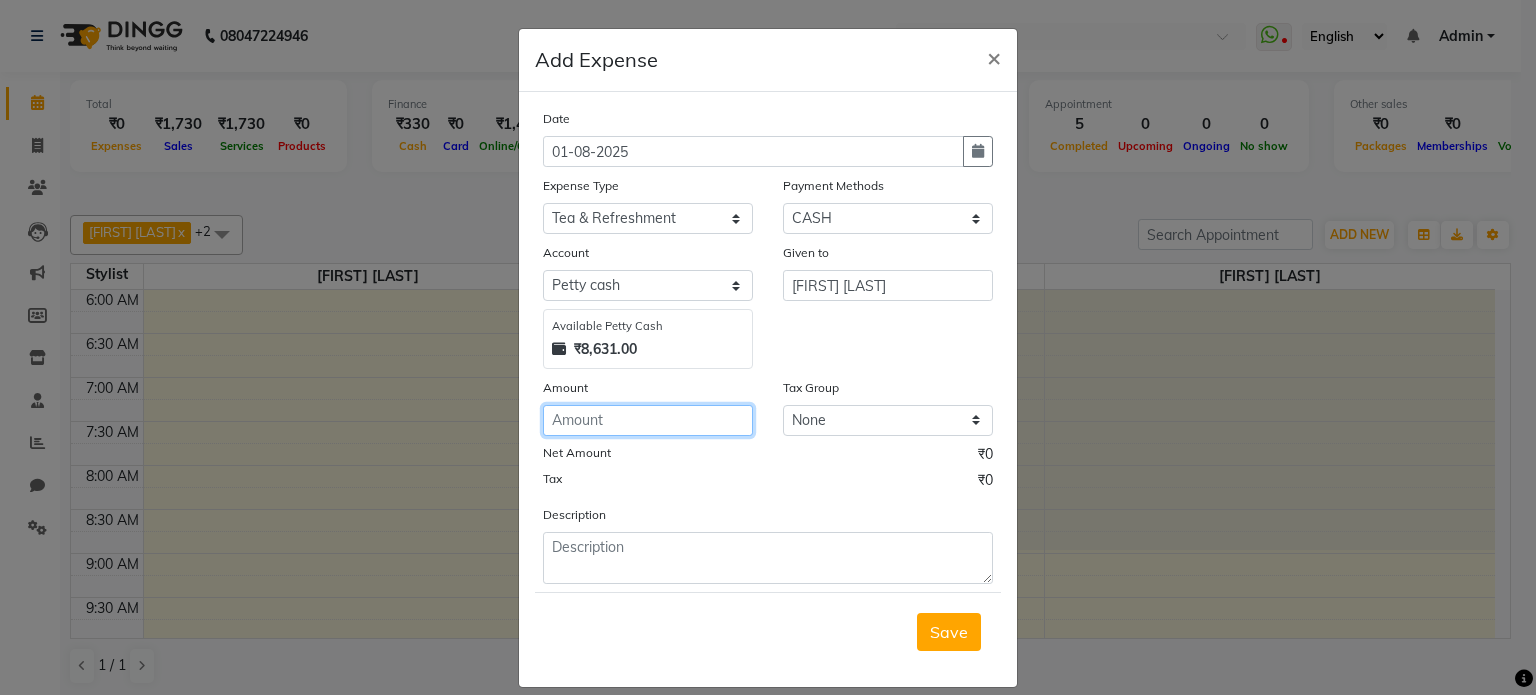 click 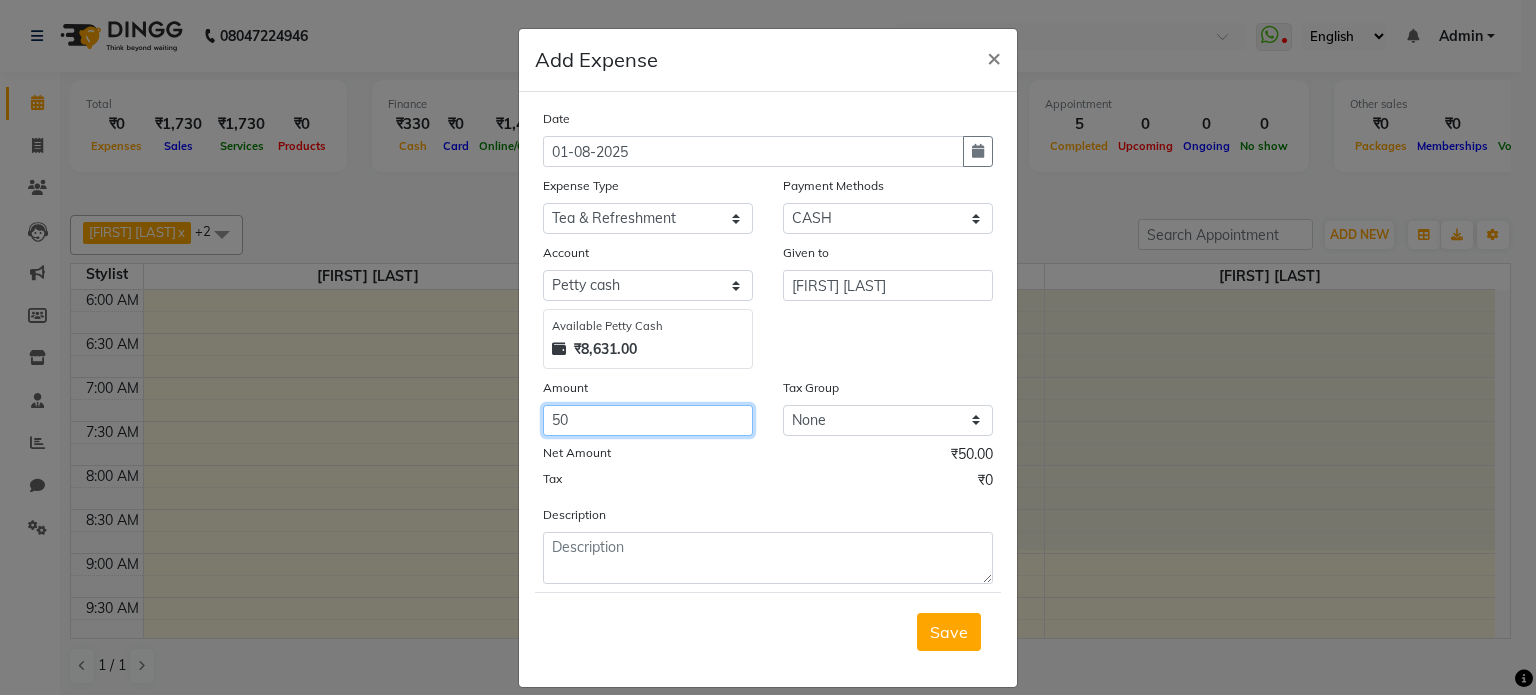 type on "50" 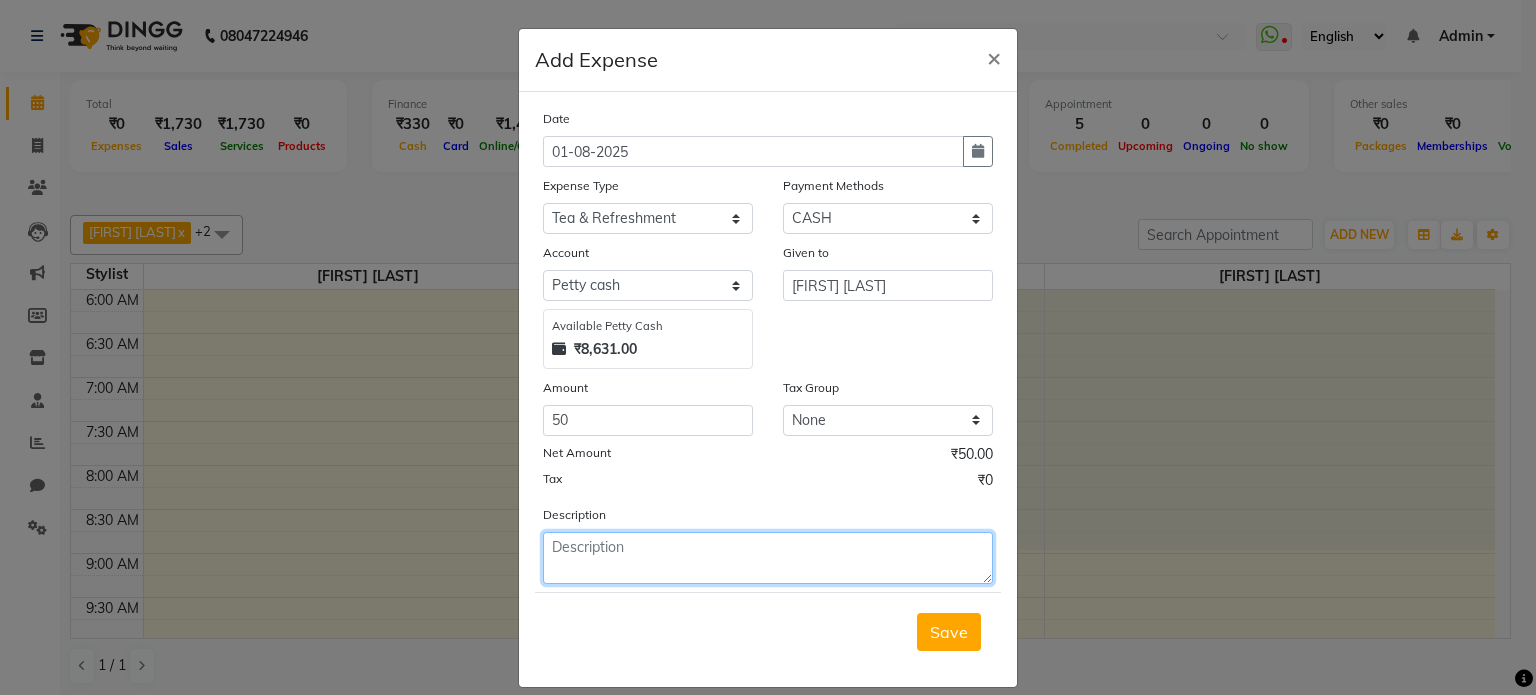 click 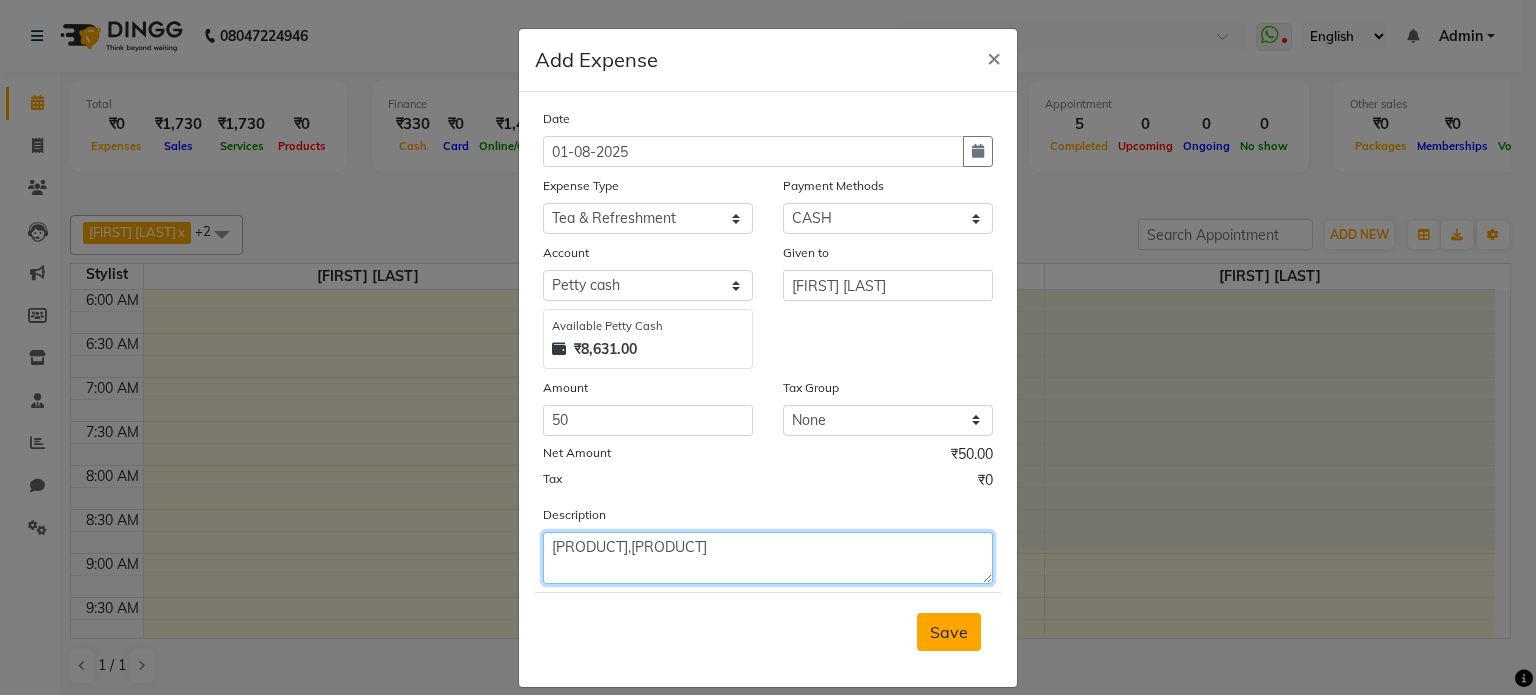 type on "[PRODUCT],[PRODUCT]" 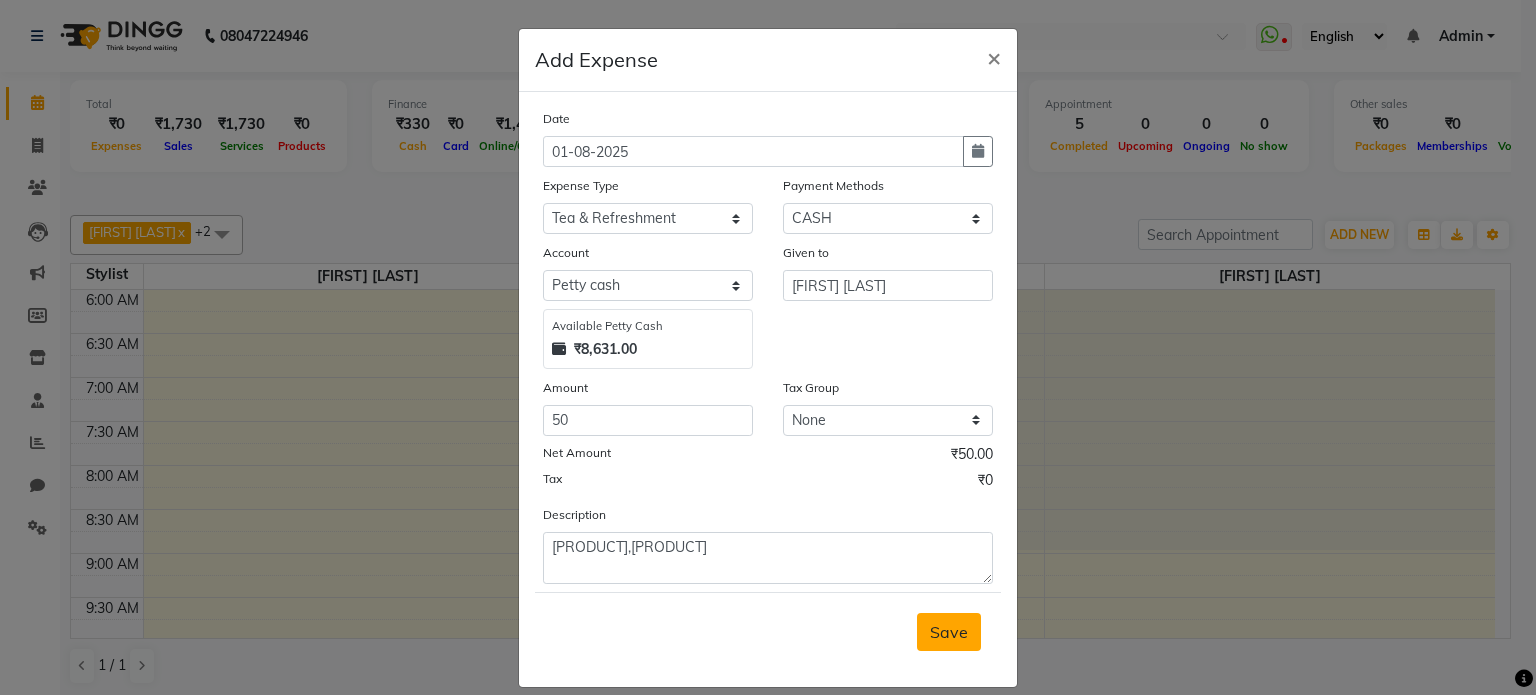 click on "Save" at bounding box center (949, 632) 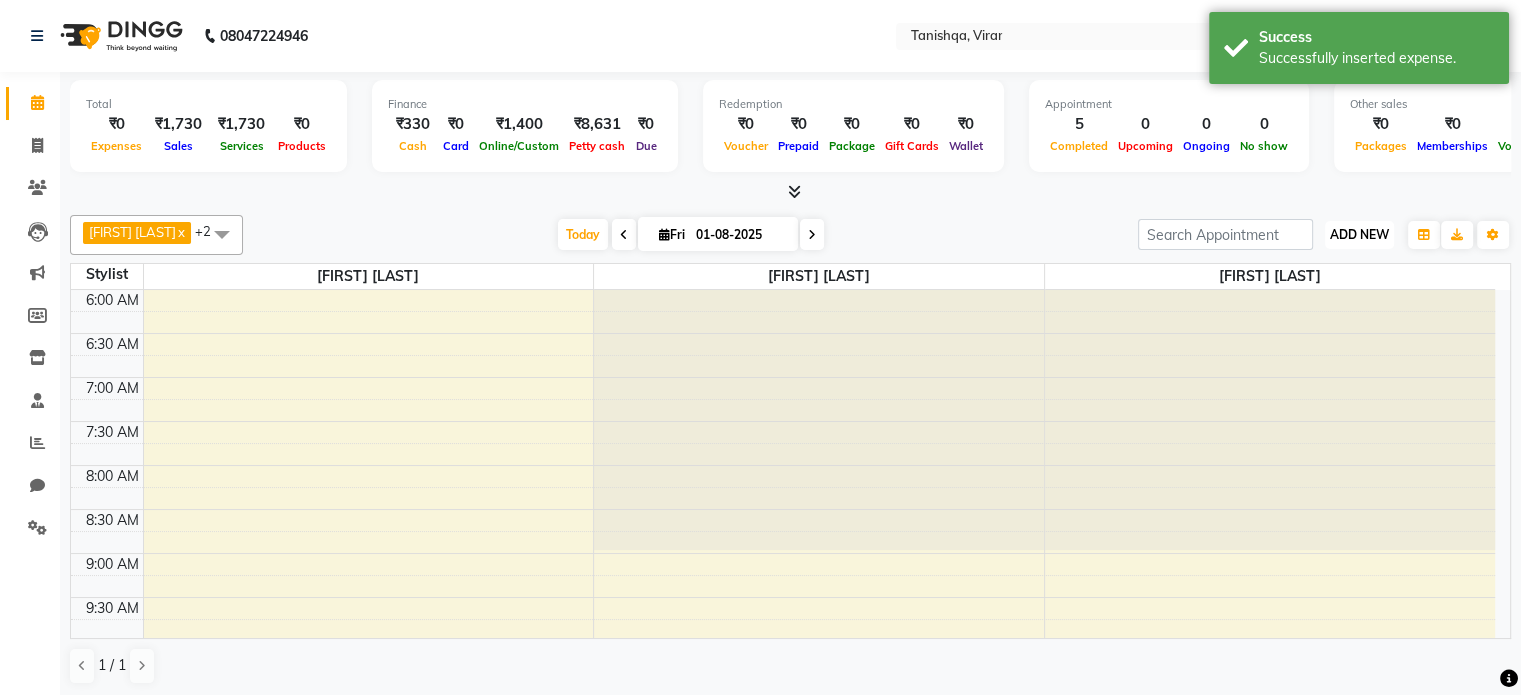click on "ADD NEW" at bounding box center [1359, 234] 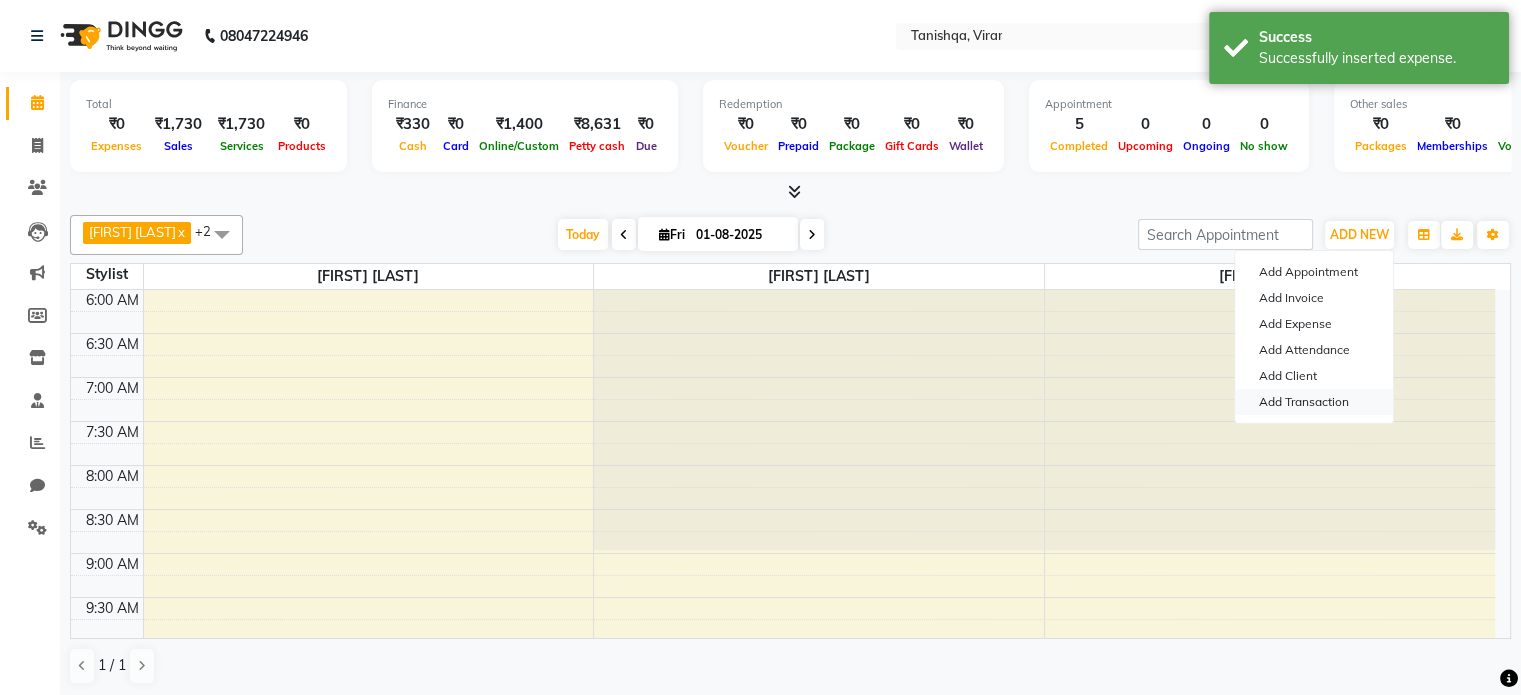 click on "Add Transaction" at bounding box center (1314, 402) 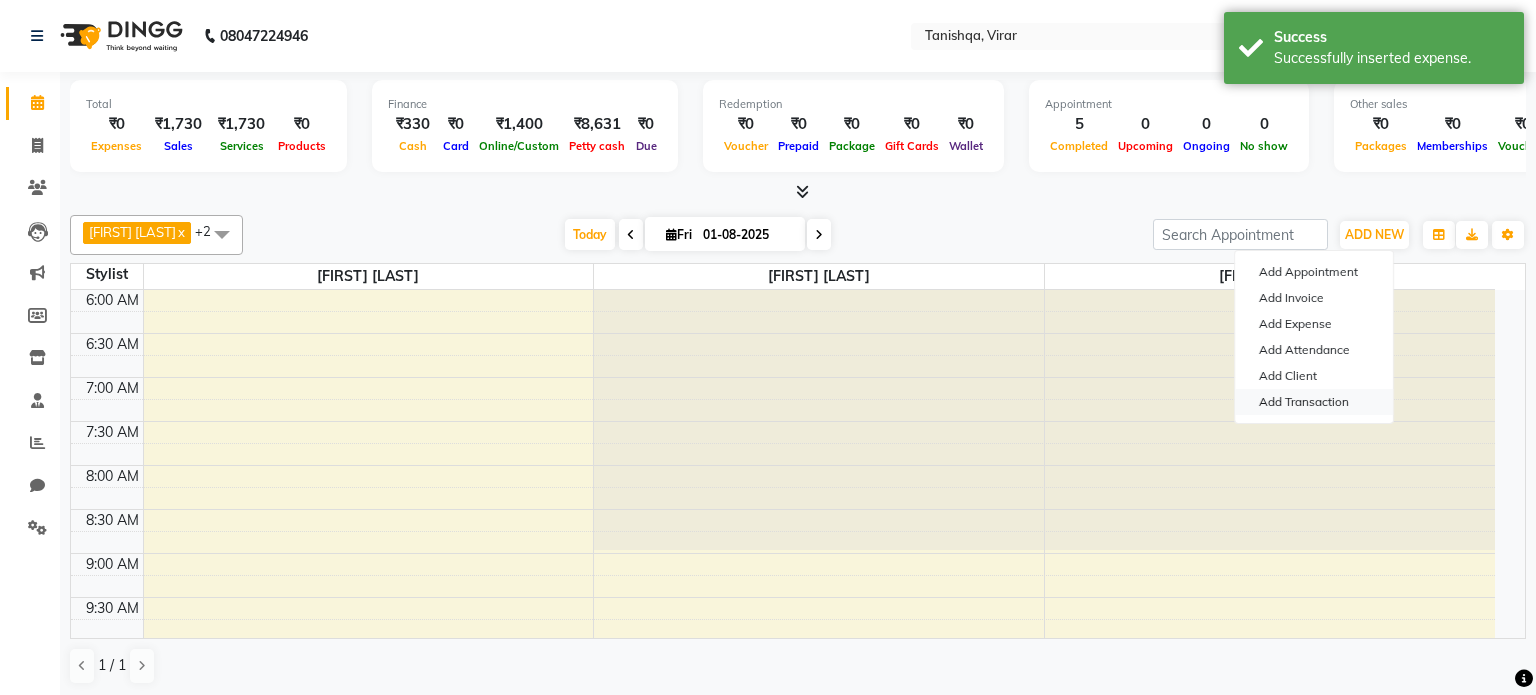 select on "direct" 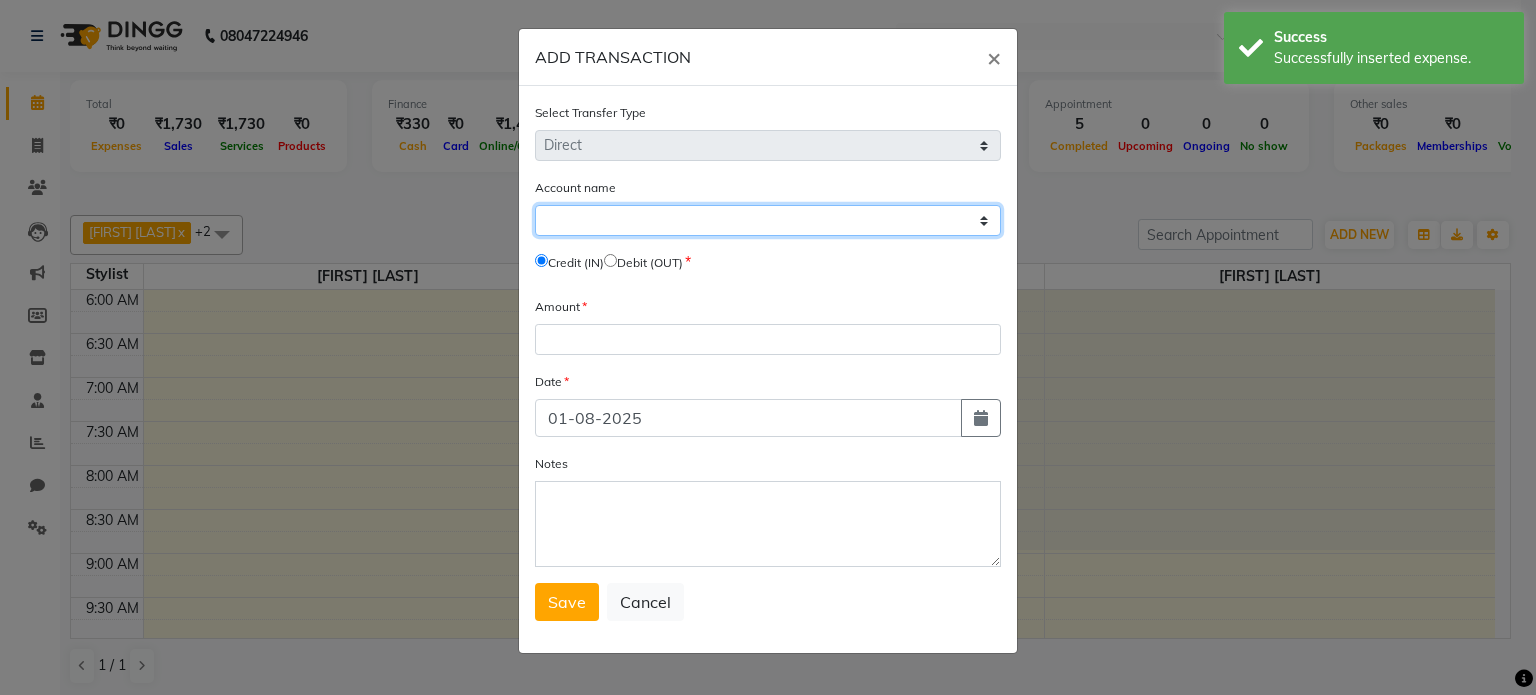 click on "Select Petty Cash Default Account" 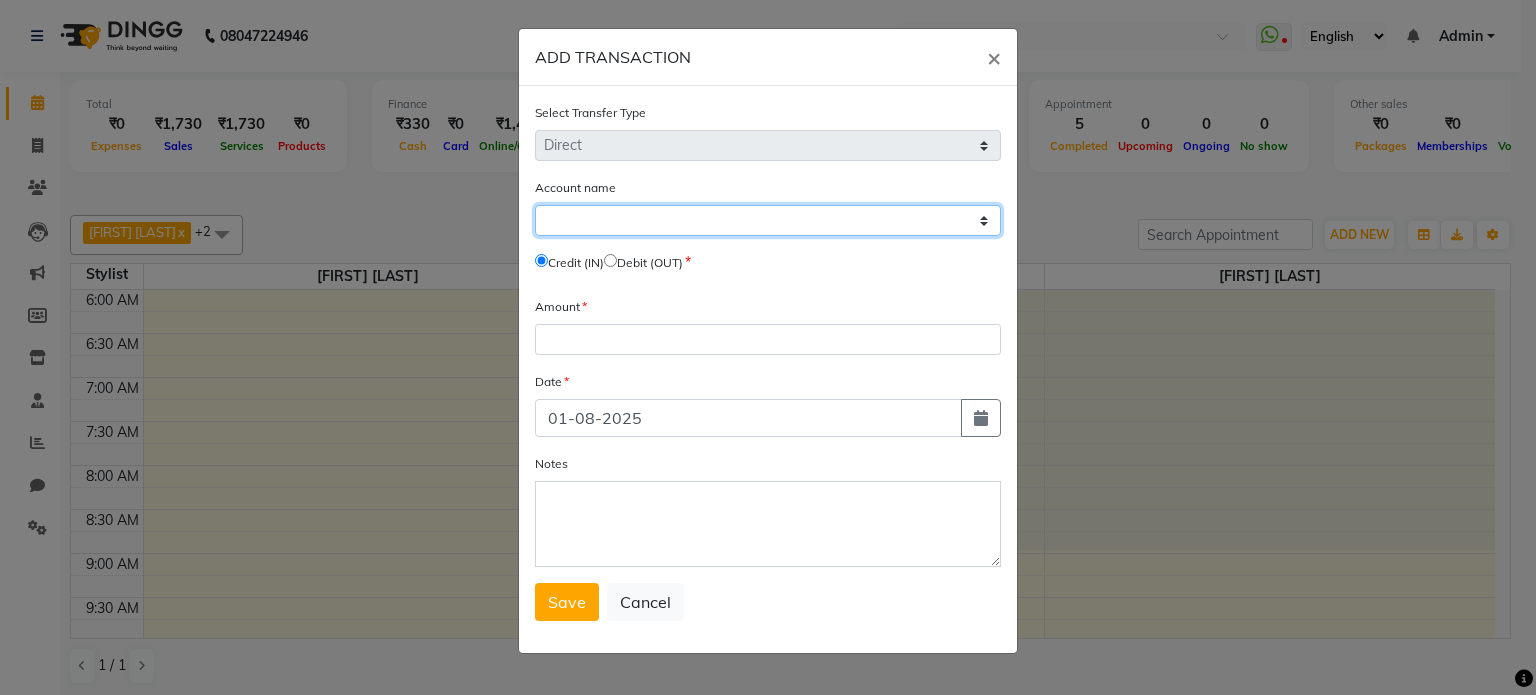 select on "7279" 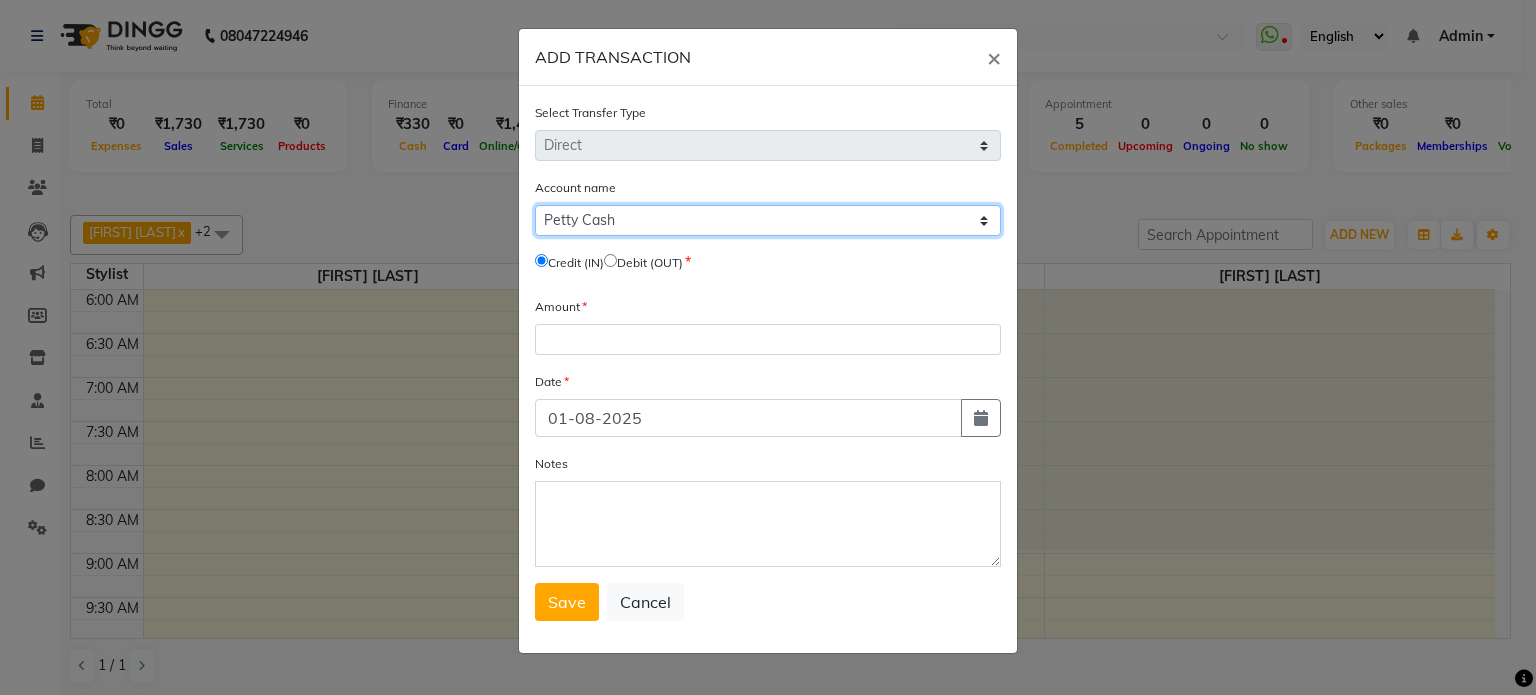 click on "Select Petty Cash Default Account" 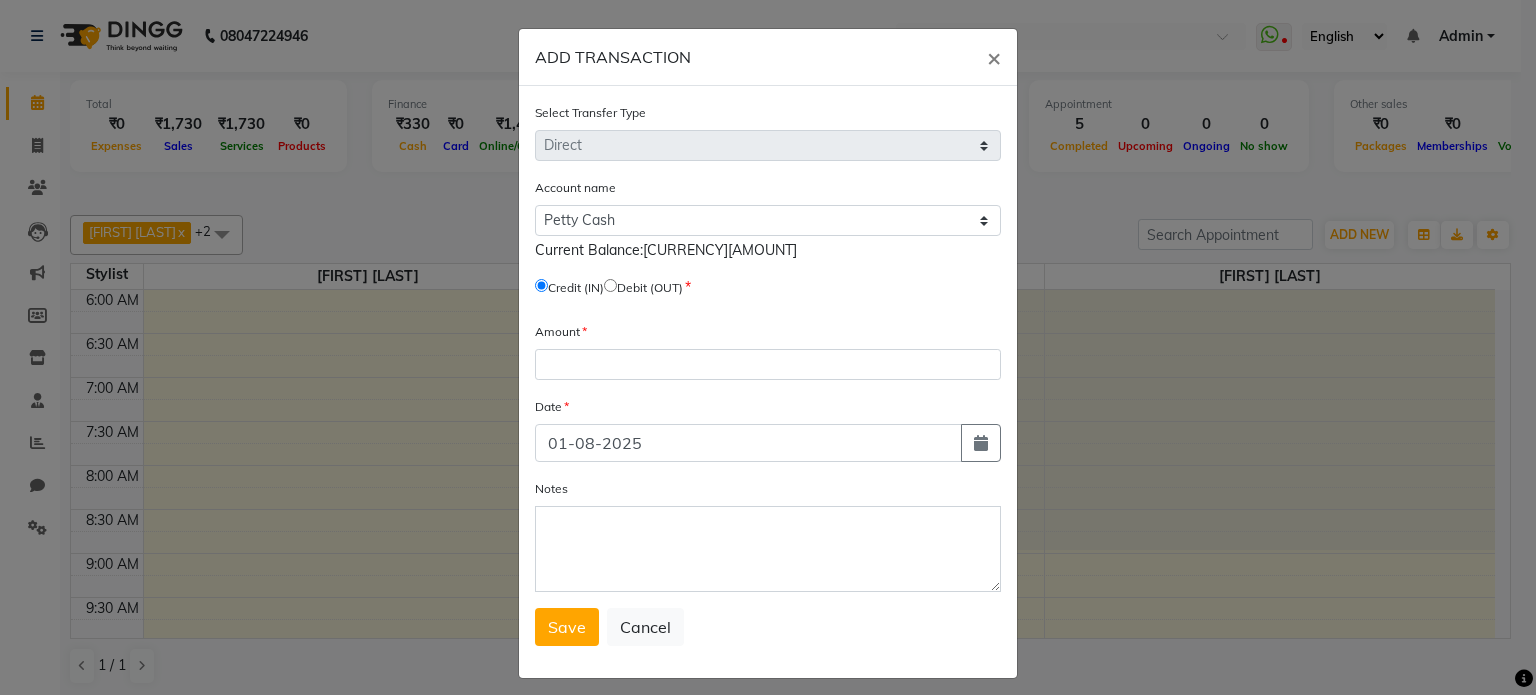 click 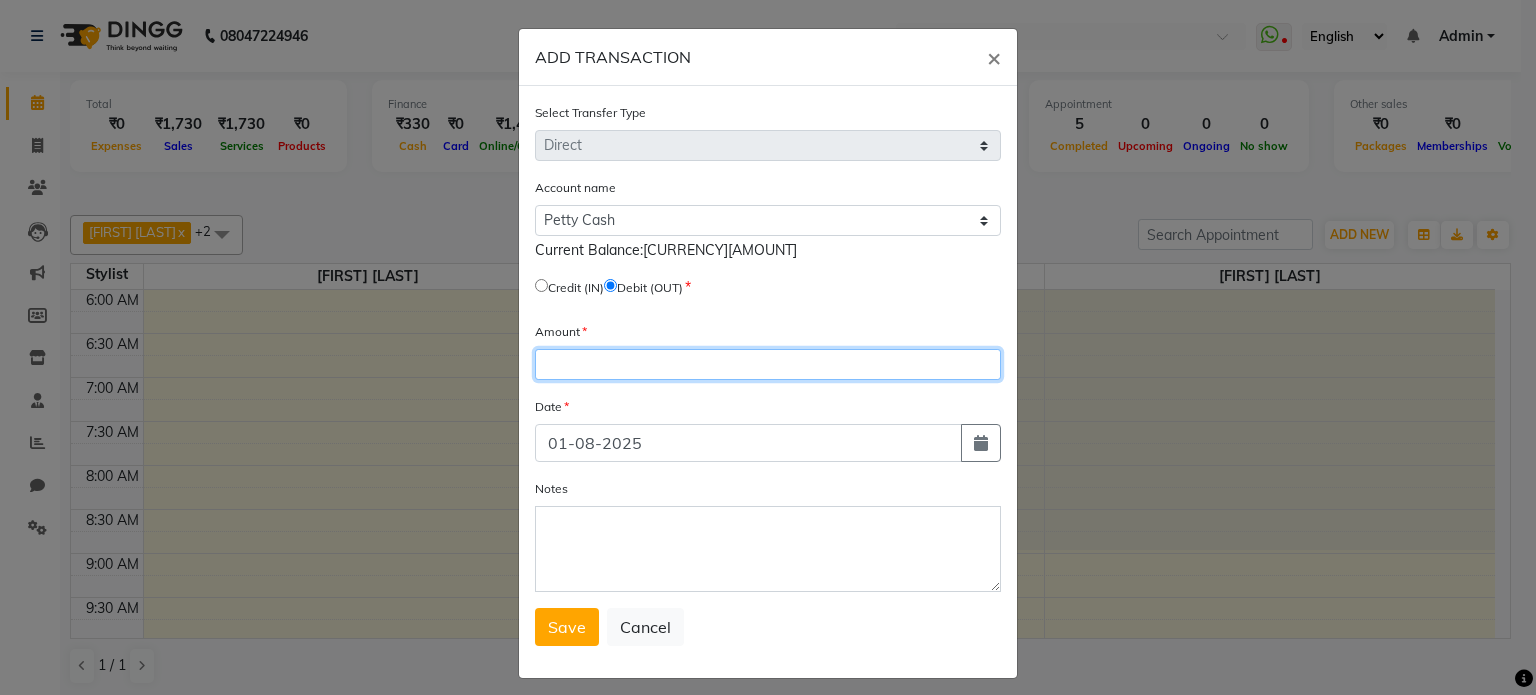 click 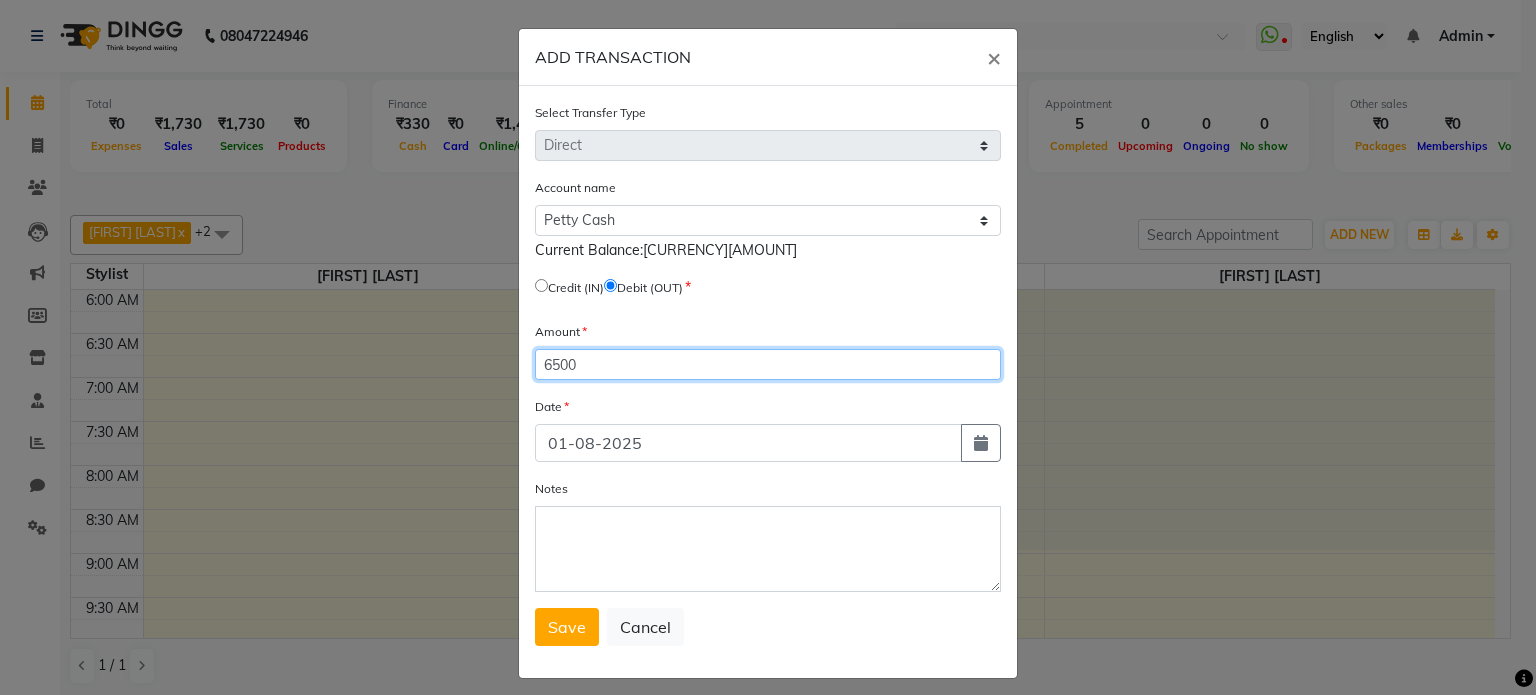 type on "6500" 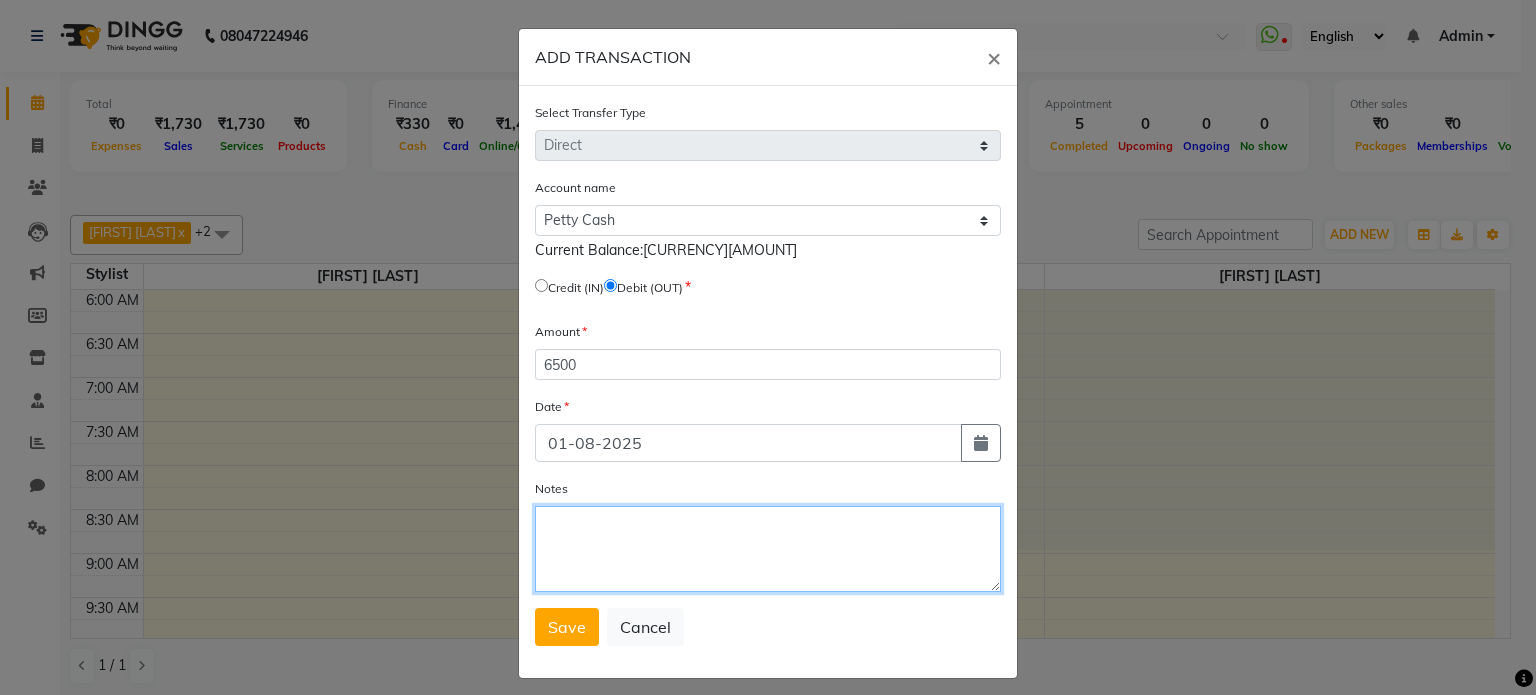 click on "Notes" at bounding box center [768, 549] 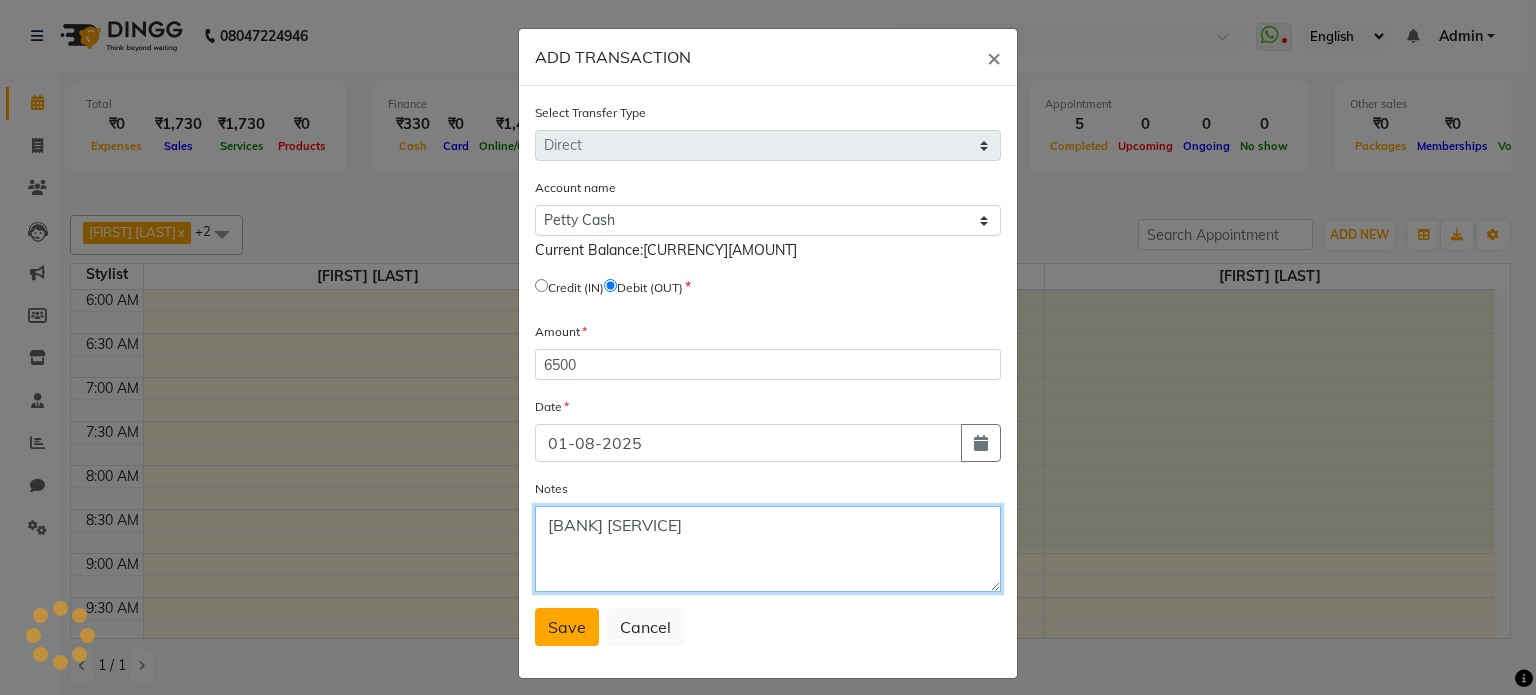 type on "[BANK] [SERVICE]" 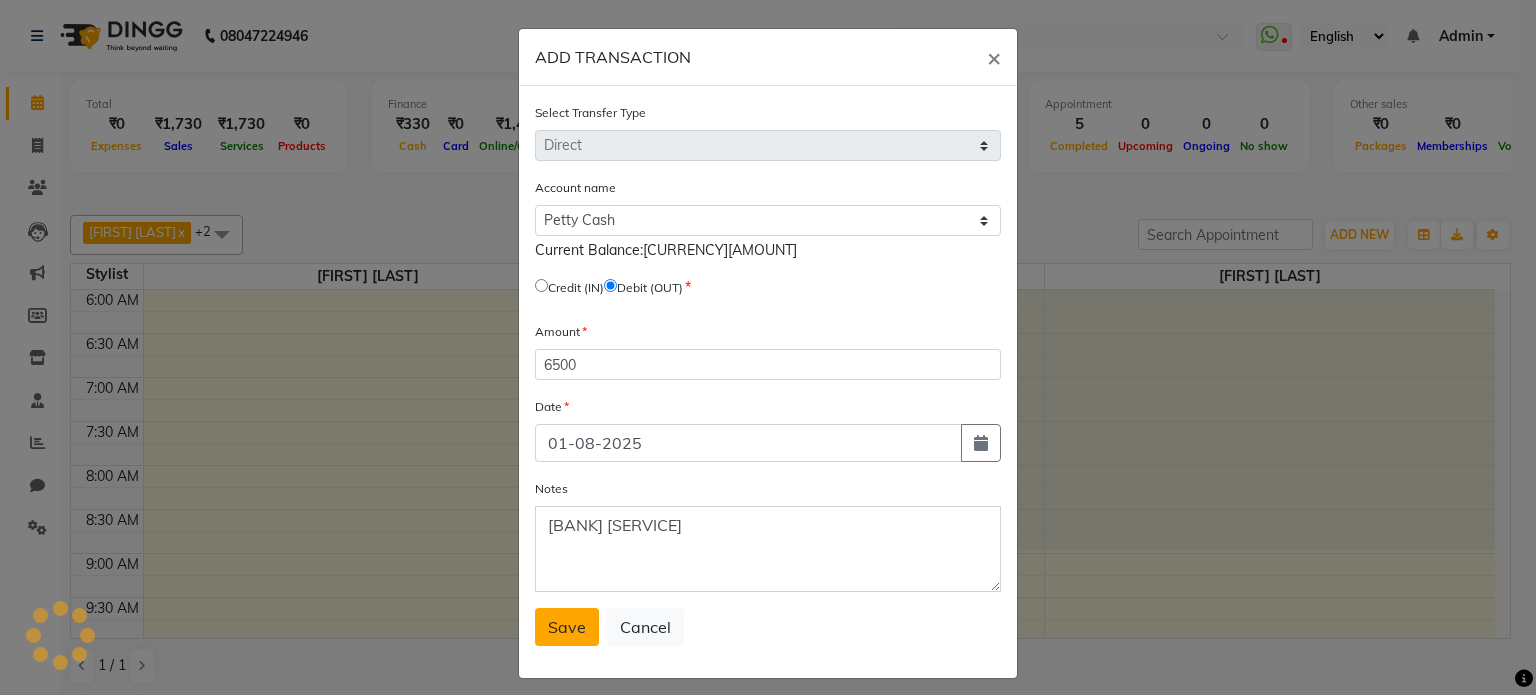click on "Save" at bounding box center [567, 627] 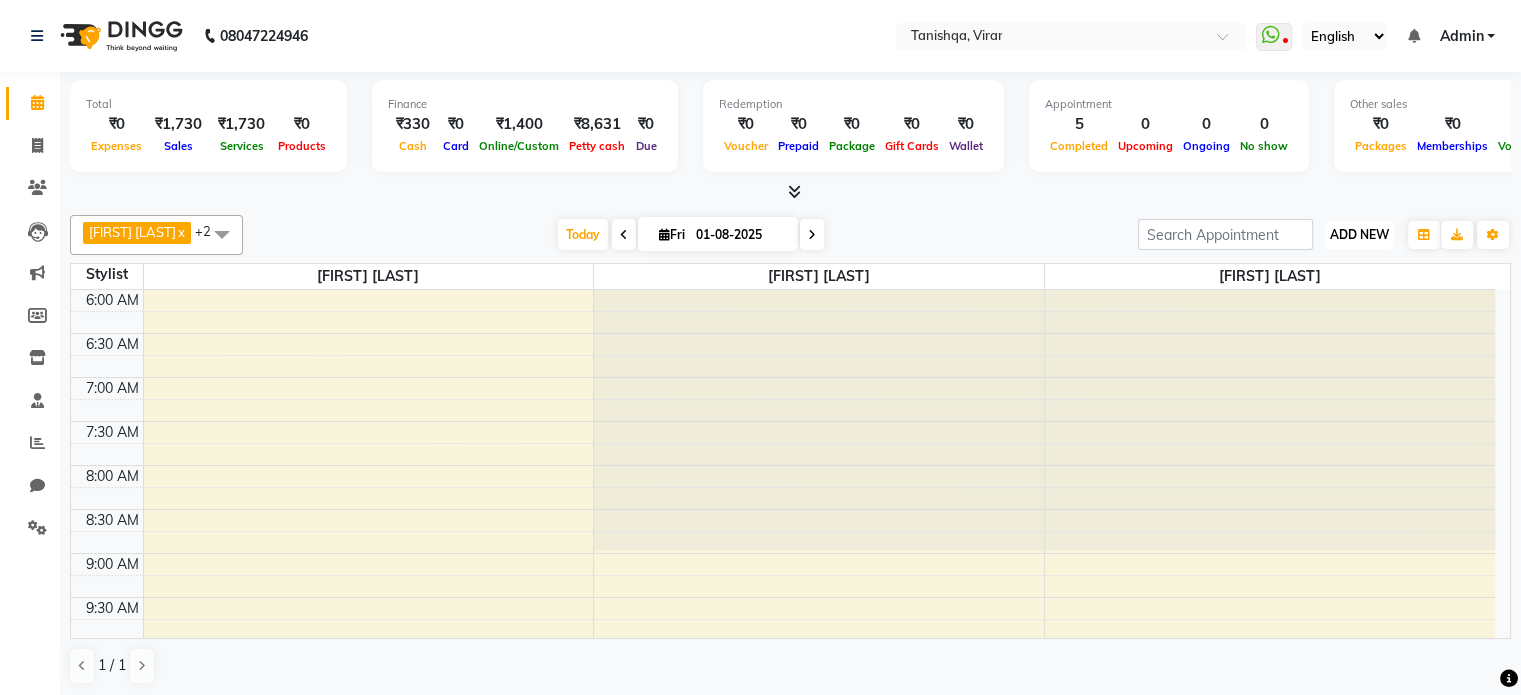 click on "ADD NEW" at bounding box center [1359, 234] 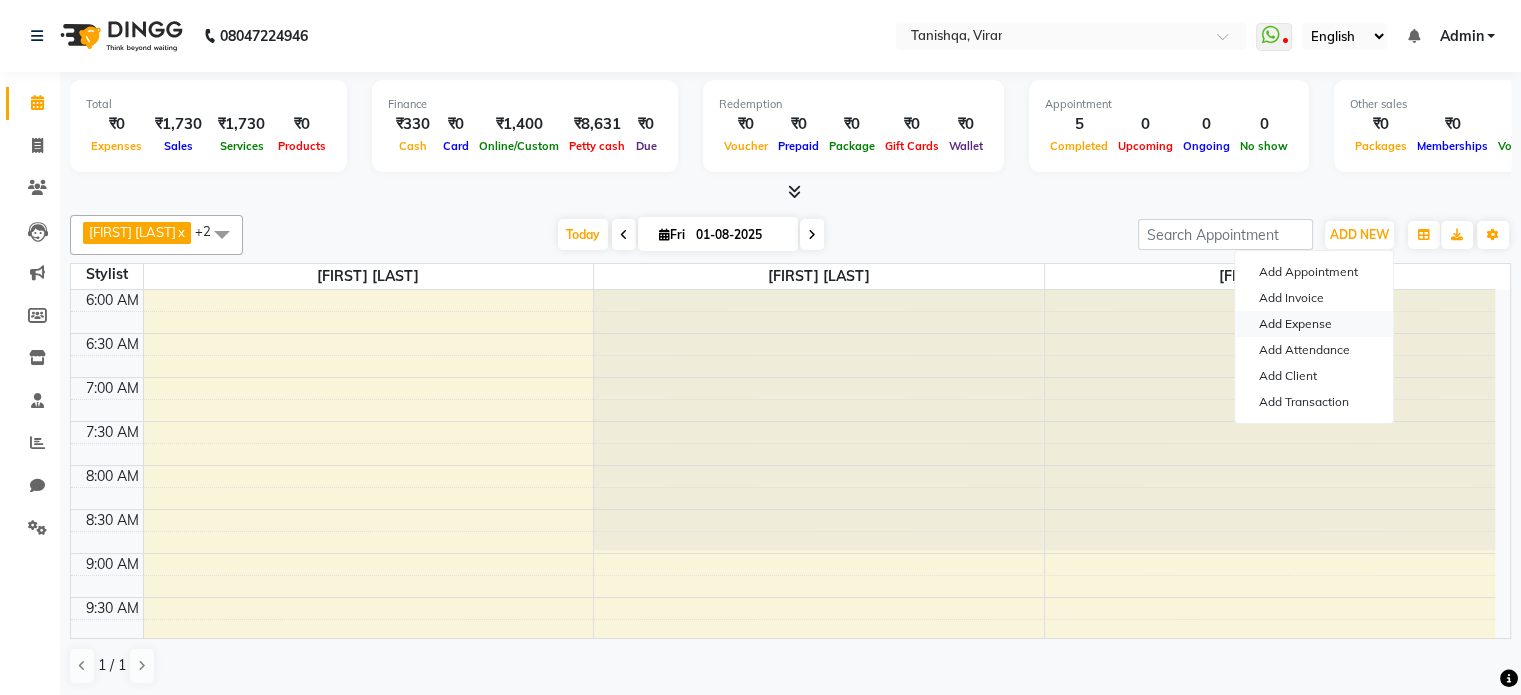 click on "Add Expense" at bounding box center [1314, 324] 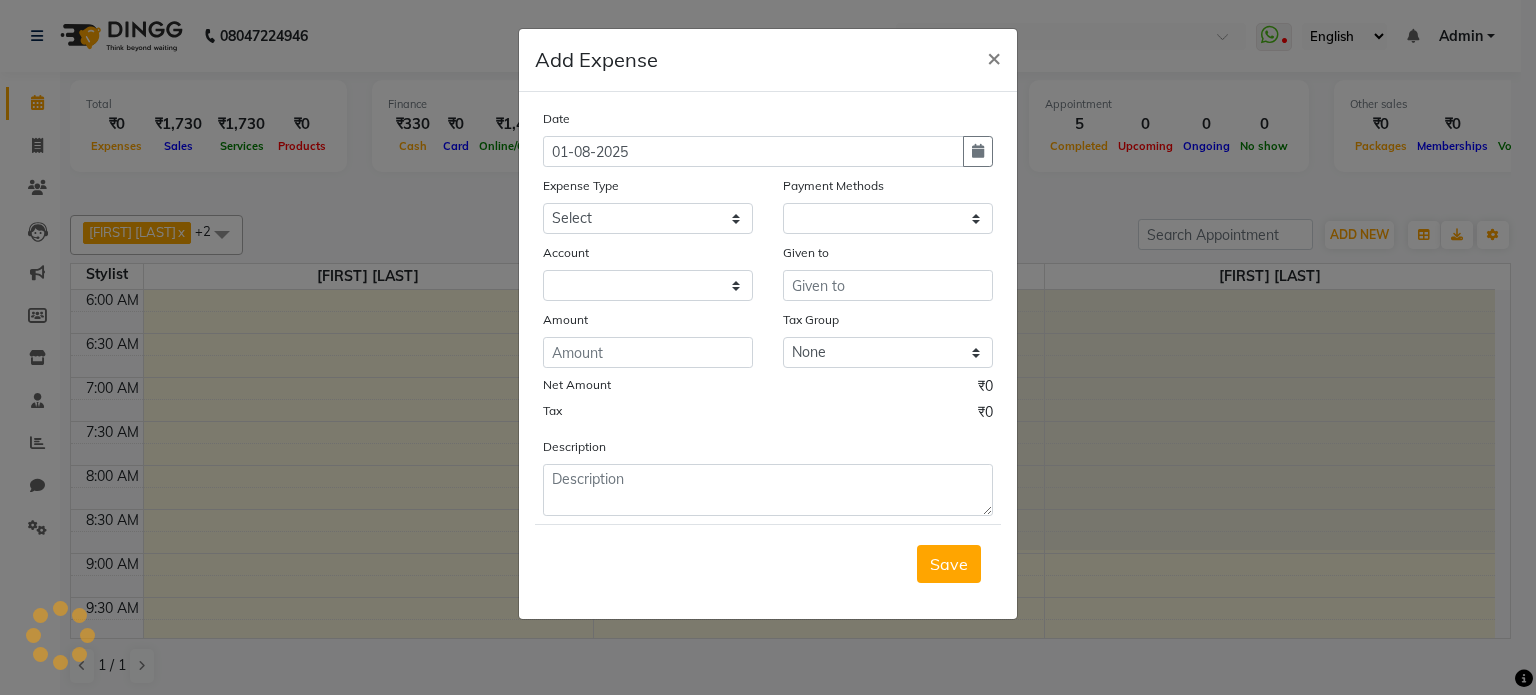 select on "1" 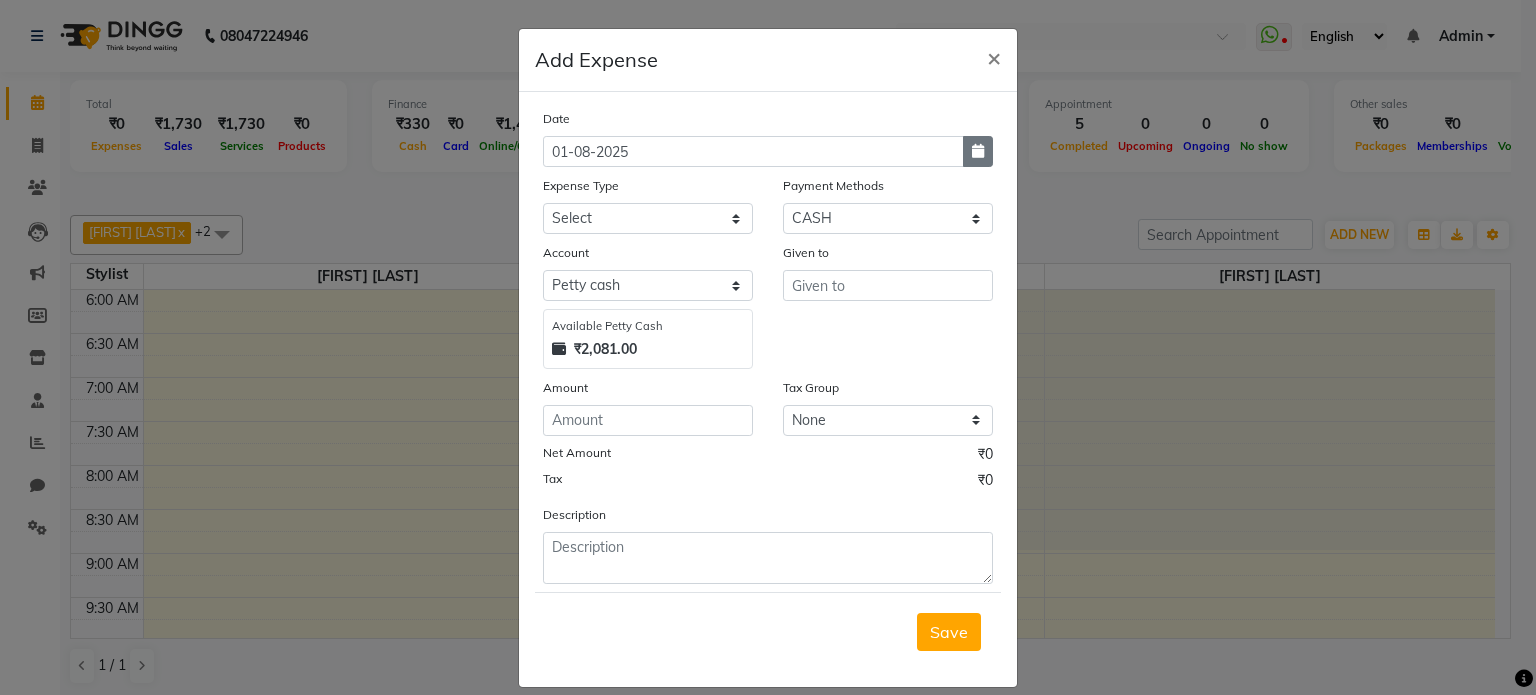 click 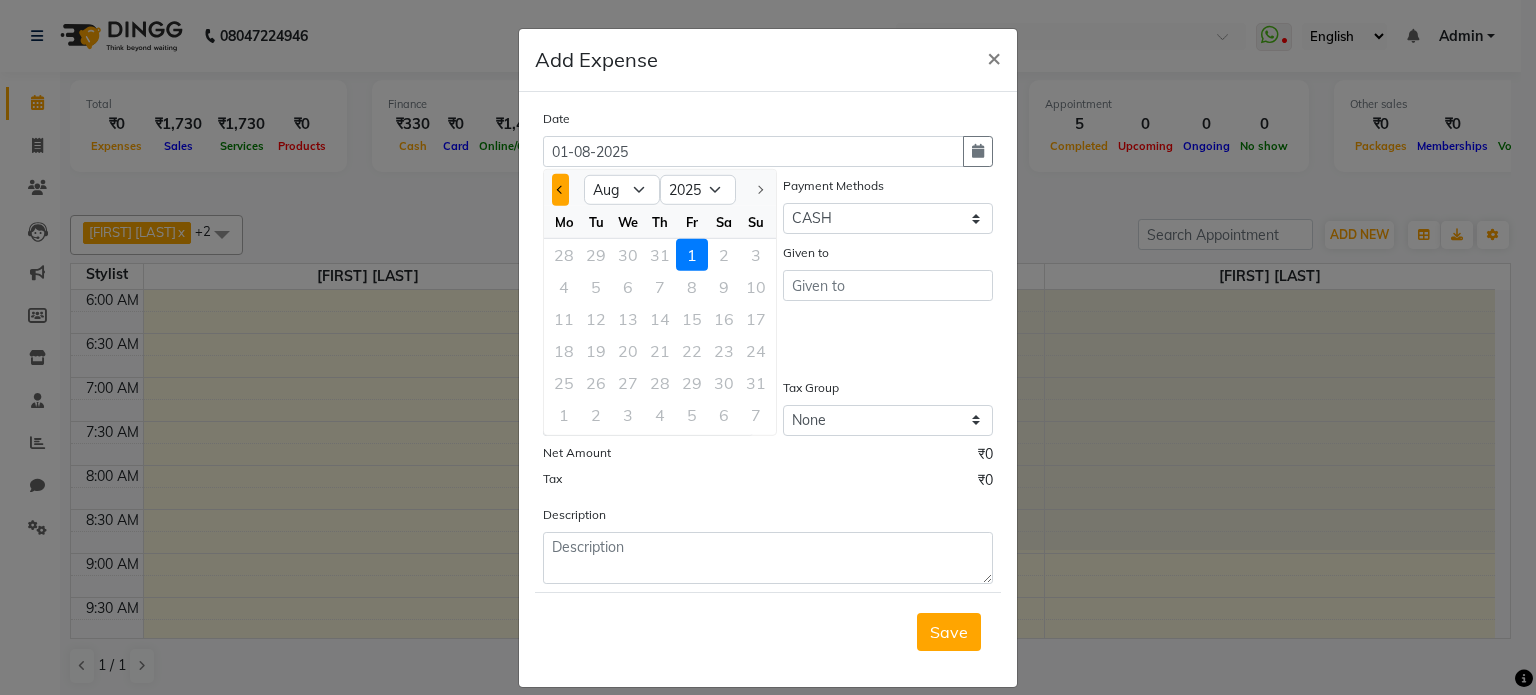 click 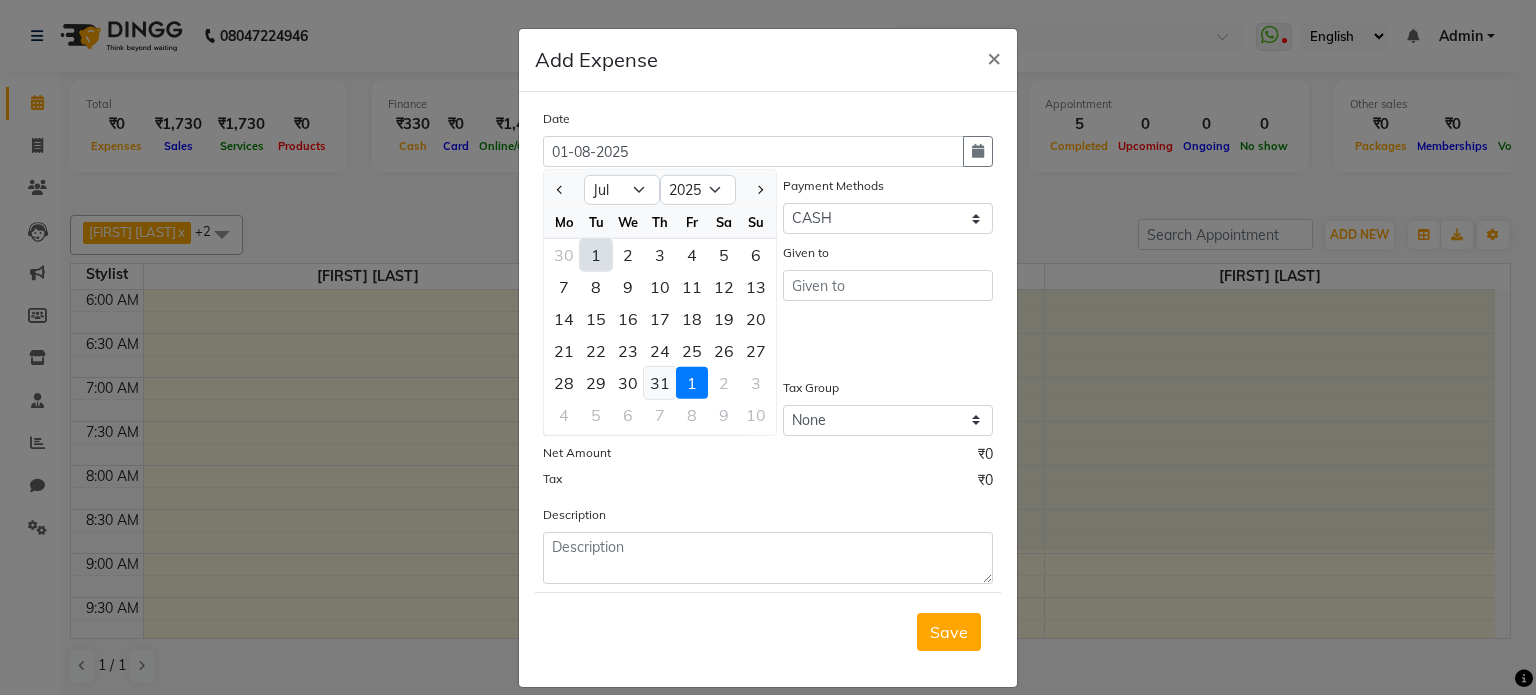 click on "31" 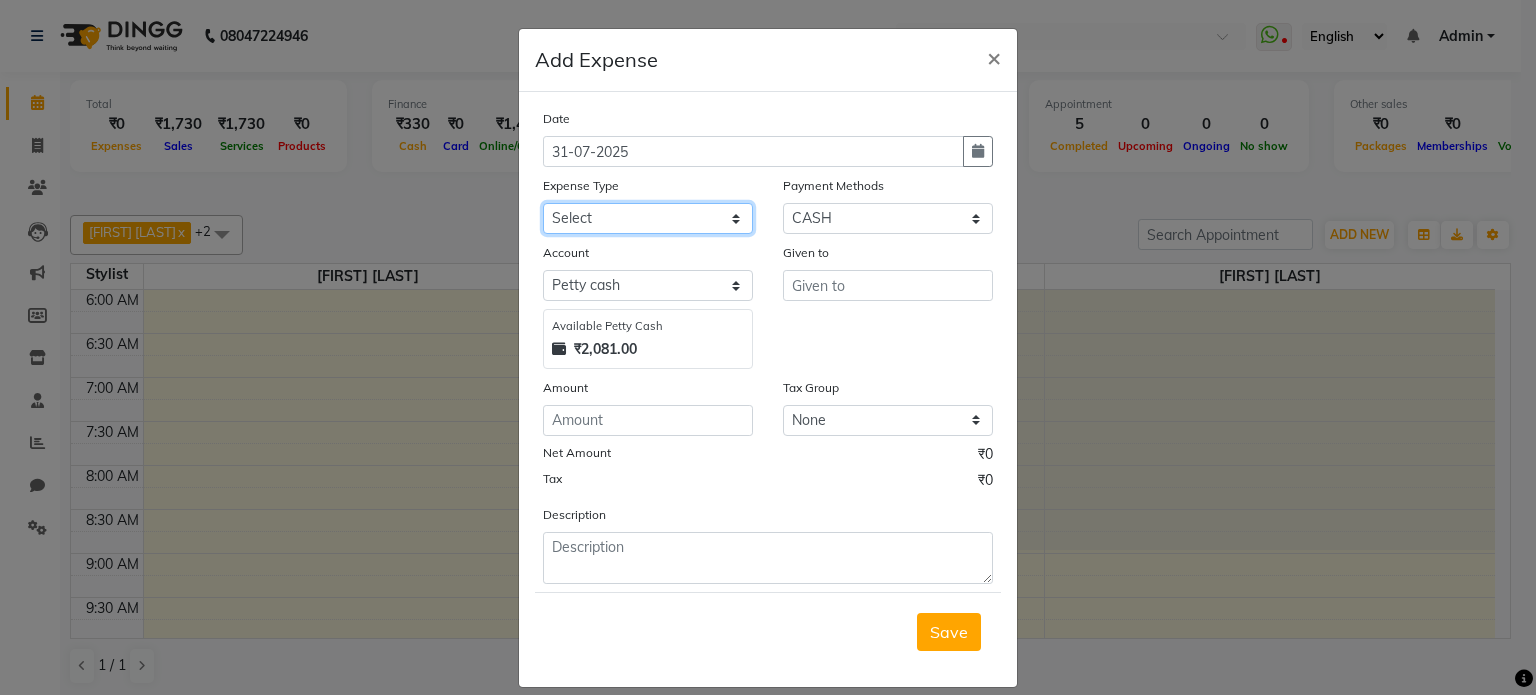 click on "Select Advance Salary Bank charges Car maintenance  Cash transfer to bank Cash transfer to hub Client Snacks Clinical charges Equipment Fuel Govt fee Incentive Insurance International purchase Loan Repayment Maintenance Marketing Miscellaneous MRA Other Pantry Party payment Product Rent Salary Staff Snacks Tax Tea & Refreshment Utilities" 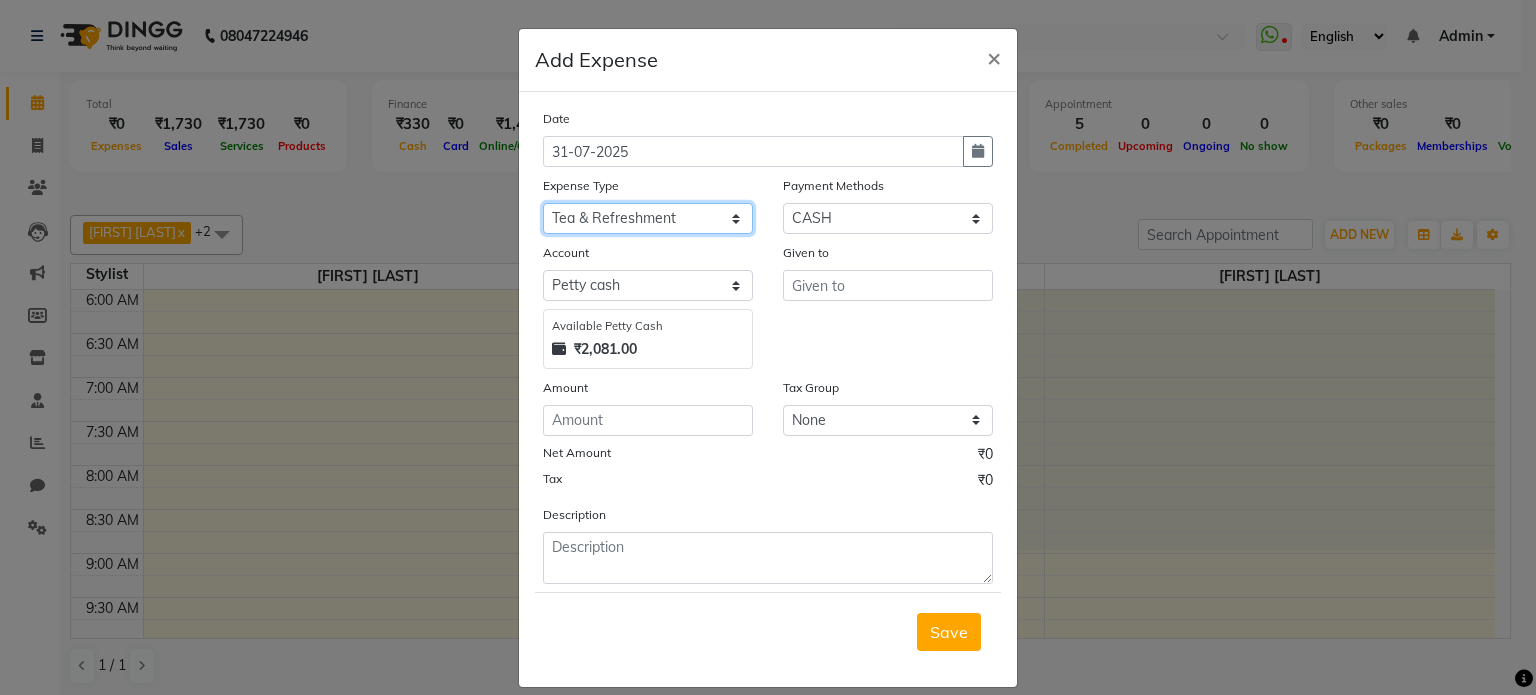 click on "Select Advance Salary Bank charges Car maintenance  Cash transfer to bank Cash transfer to hub Client Snacks Clinical charges Equipment Fuel Govt fee Incentive Insurance International purchase Loan Repayment Maintenance Marketing Miscellaneous MRA Other Pantry Party payment Product Rent Salary Staff Snacks Tax Tea & Refreshment Utilities" 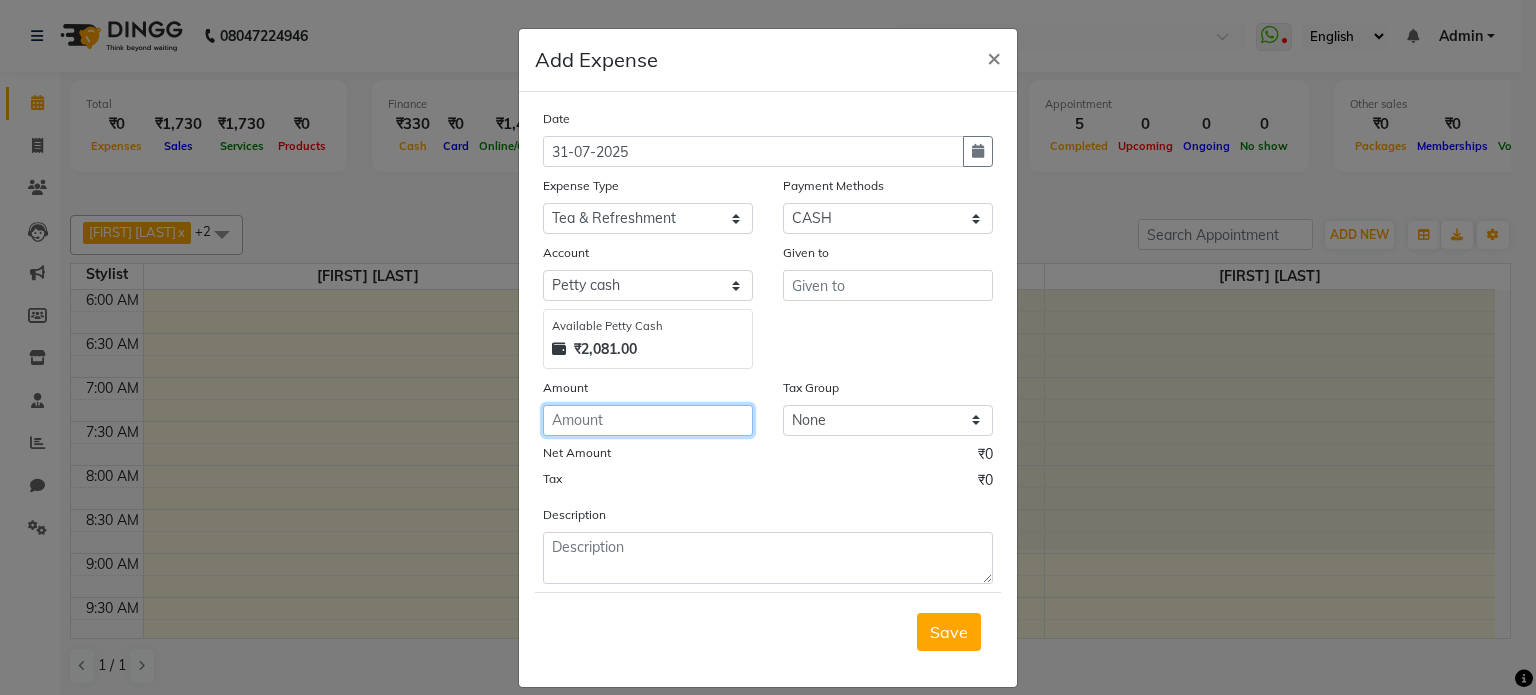 click 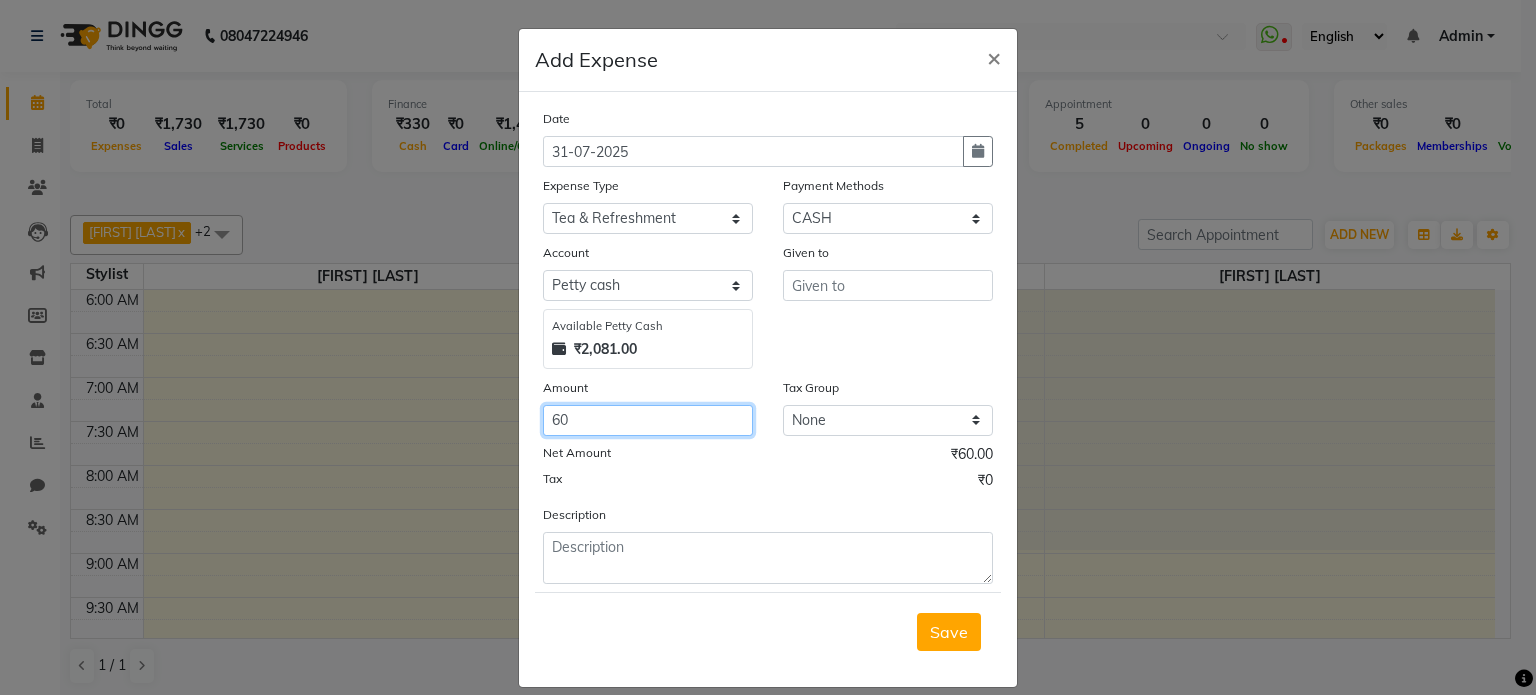 type on "60" 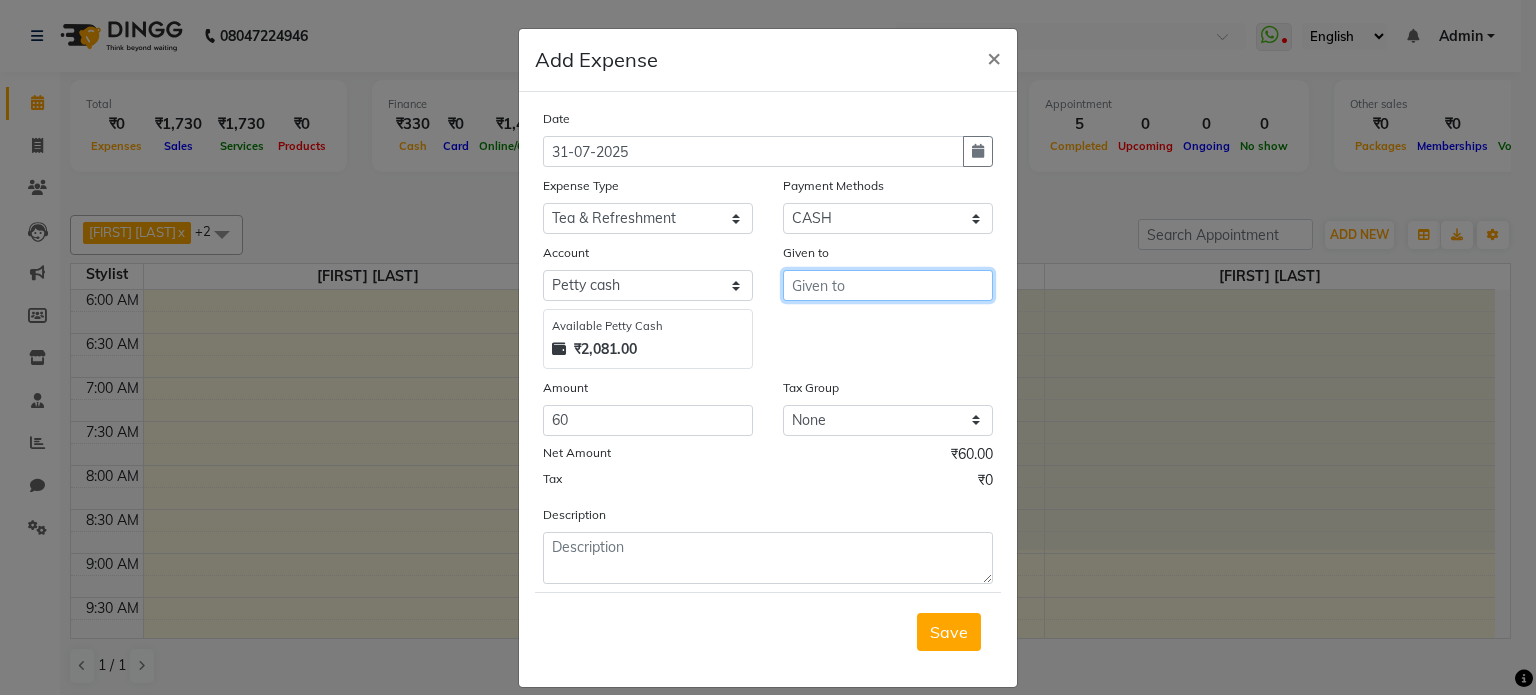 click at bounding box center [888, 285] 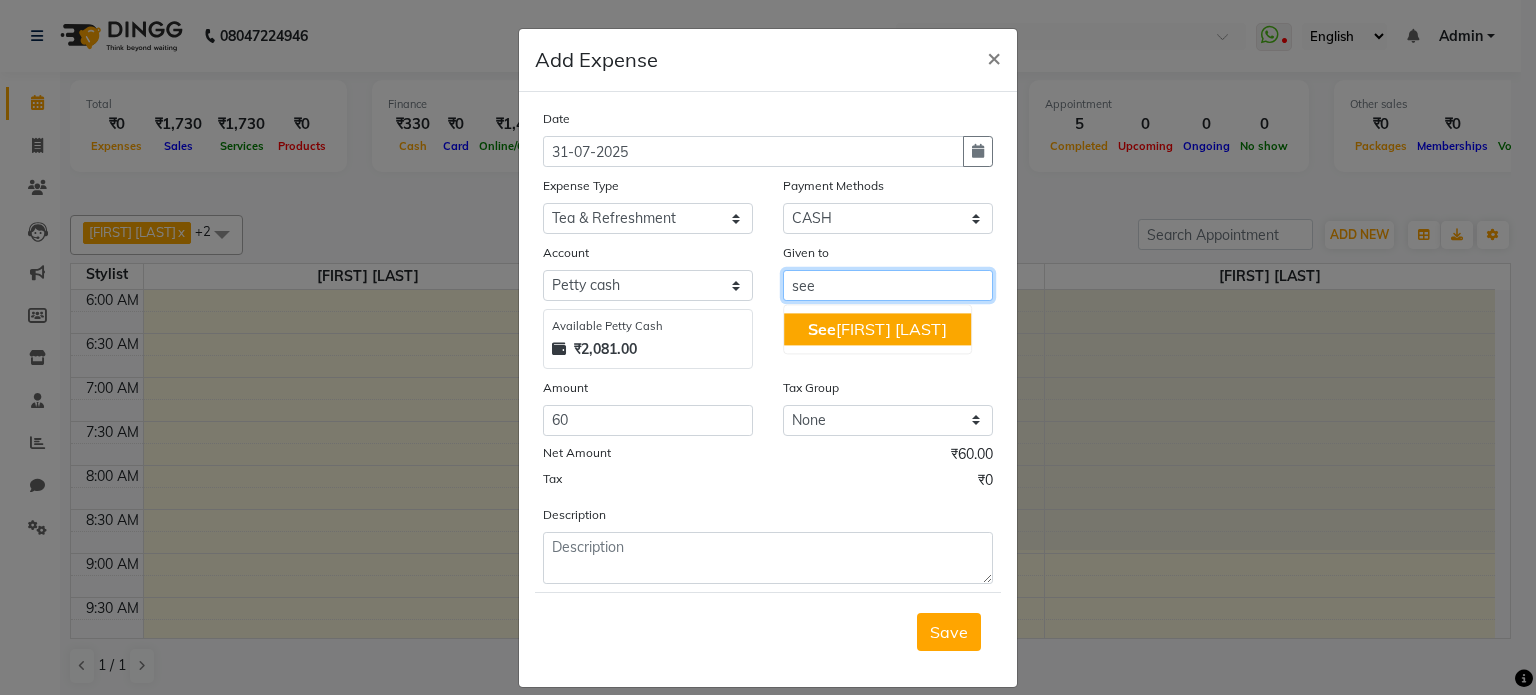 click on "[FIRST] [LAST]" at bounding box center (877, 329) 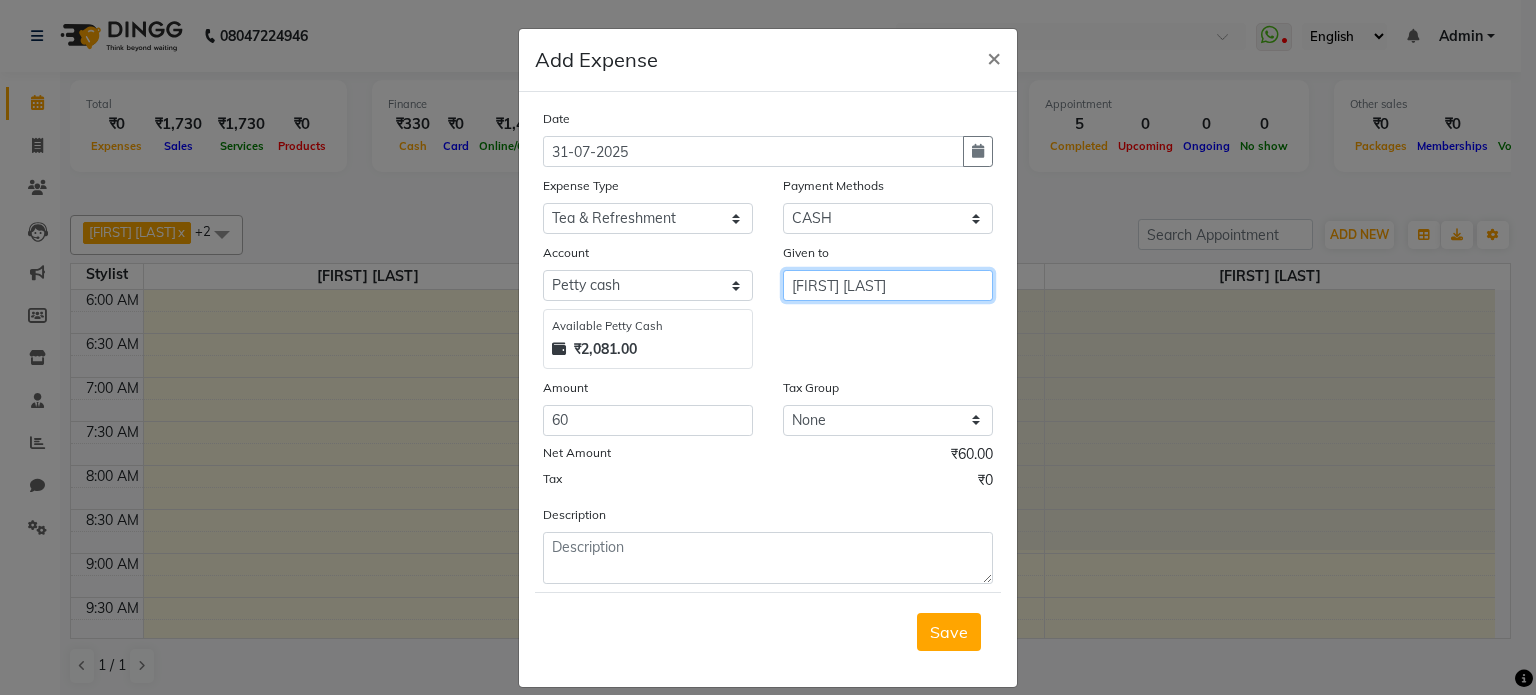 type on "[FIRST] [LAST]" 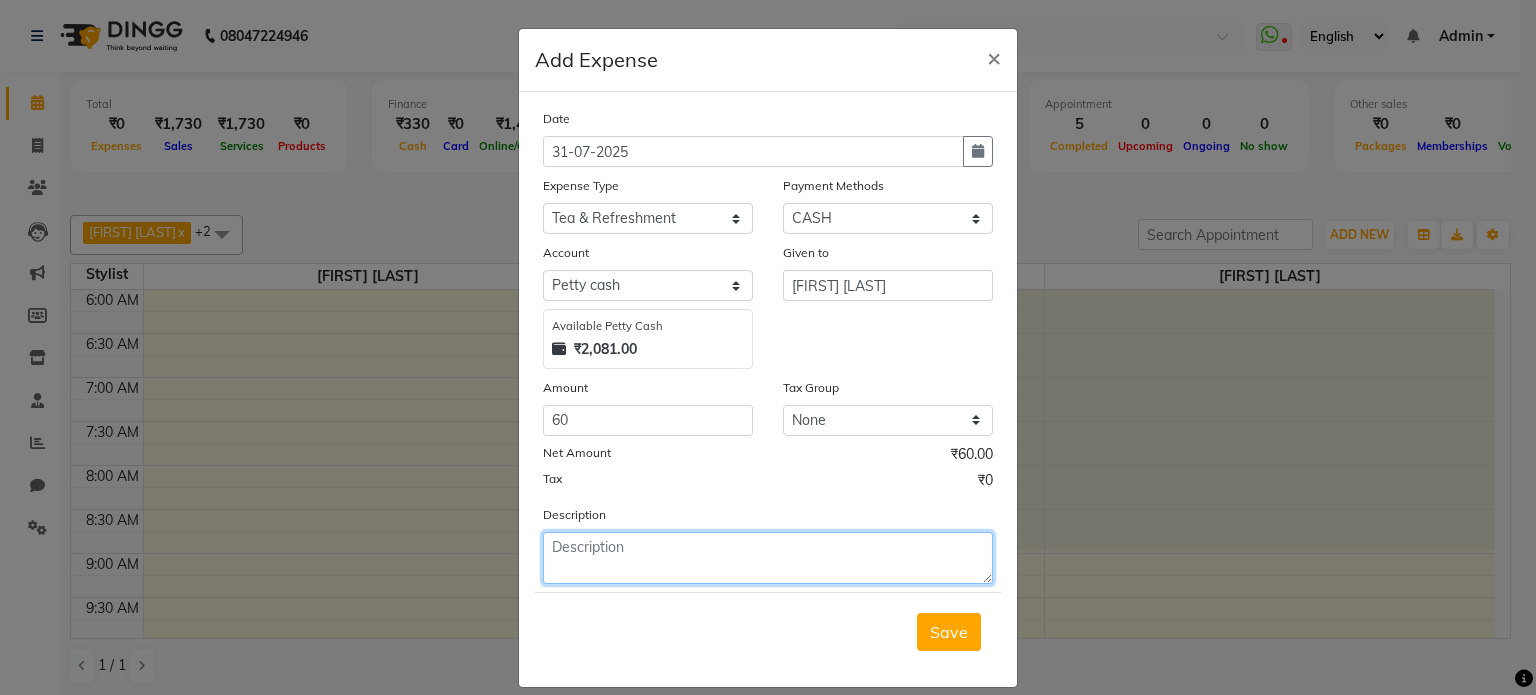 click 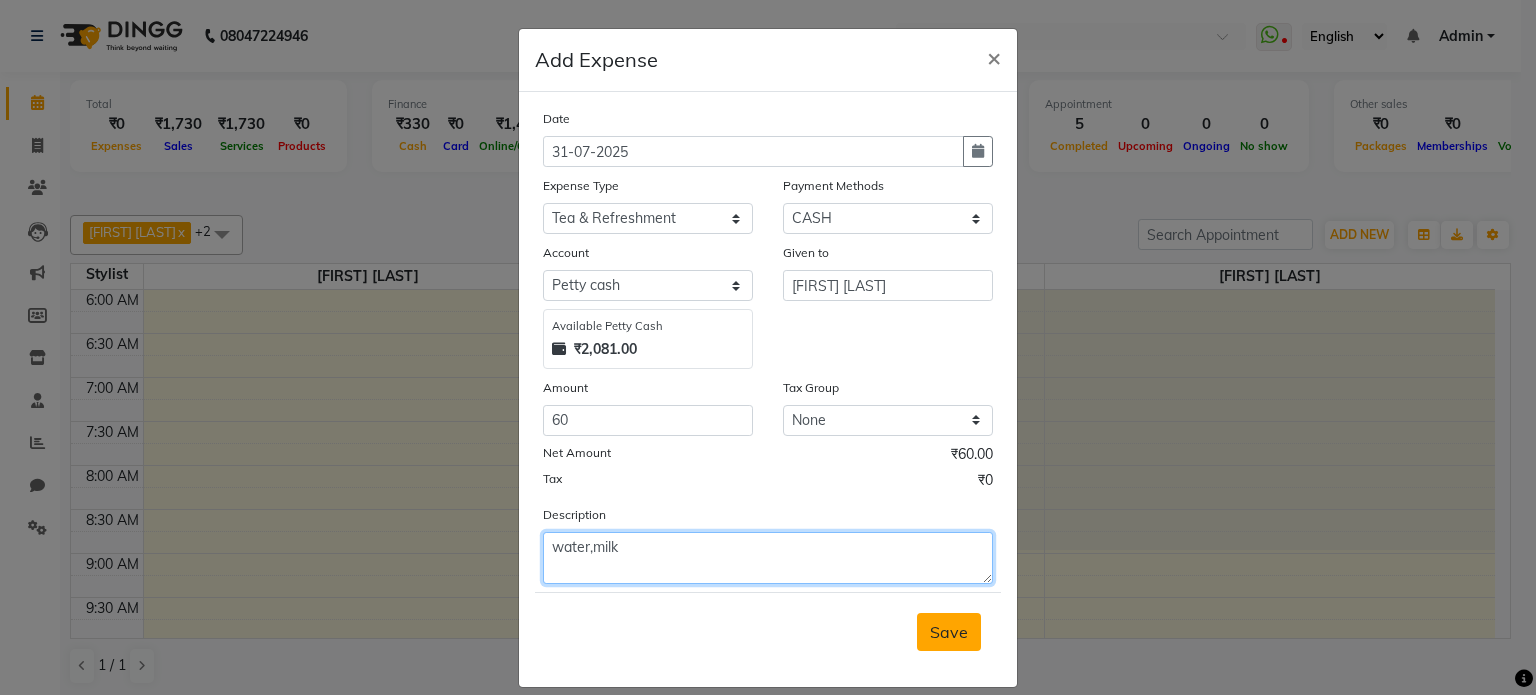 type on "water,milk" 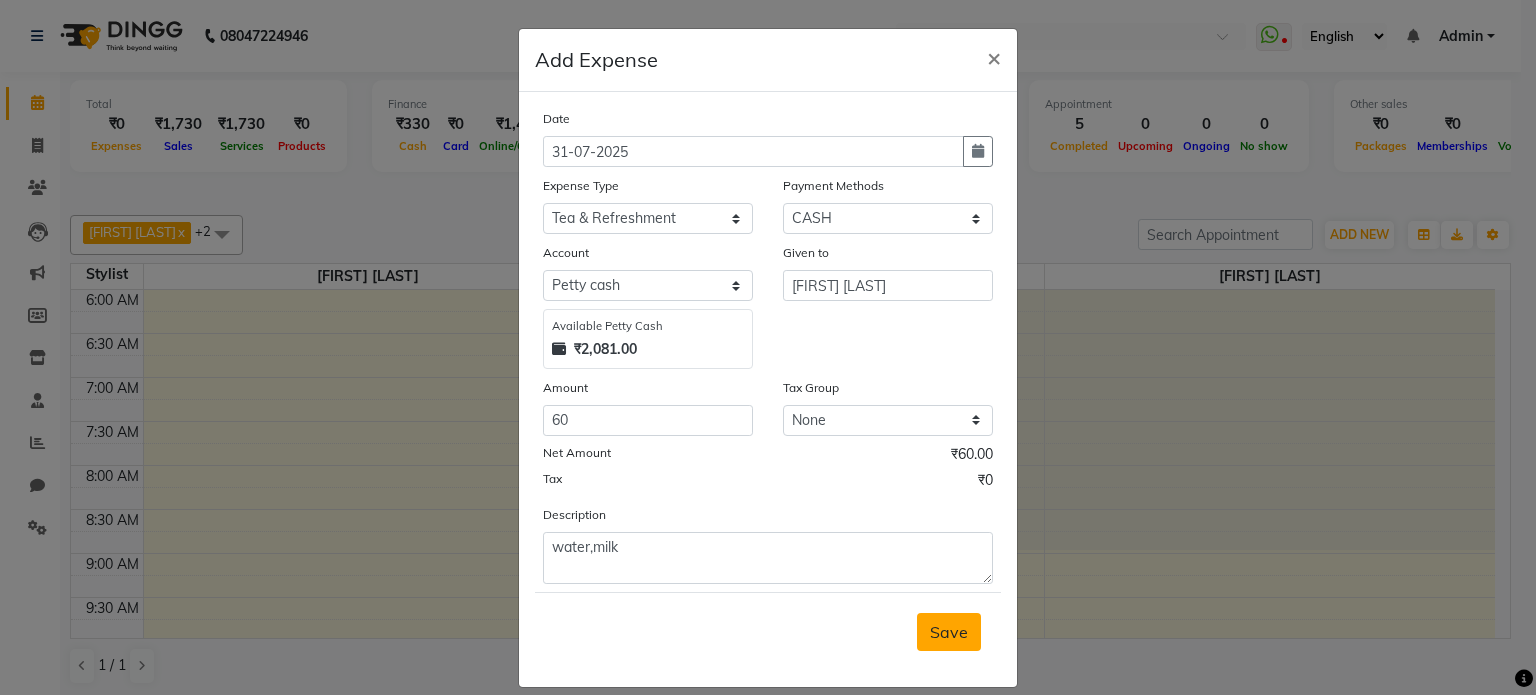 click on "Save" at bounding box center (949, 632) 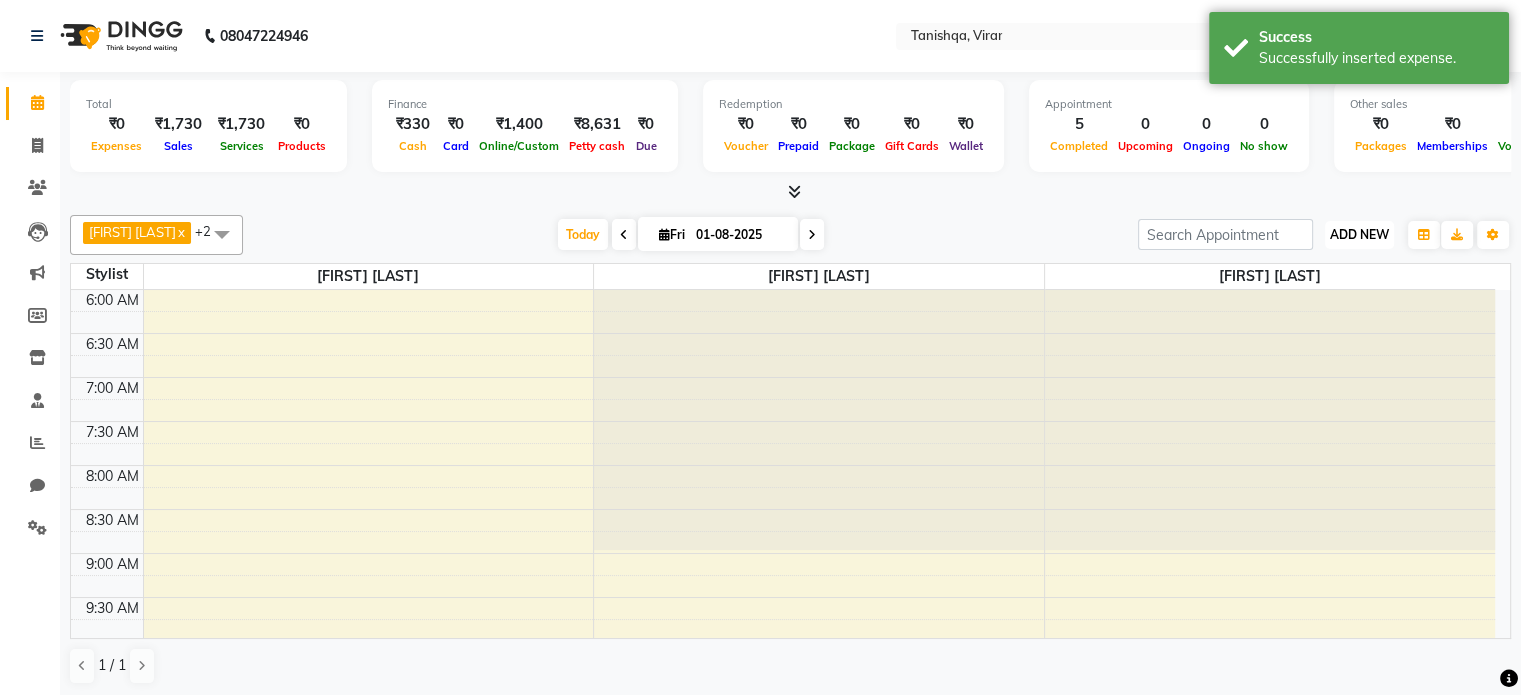 click on "ADD NEW" at bounding box center (1359, 234) 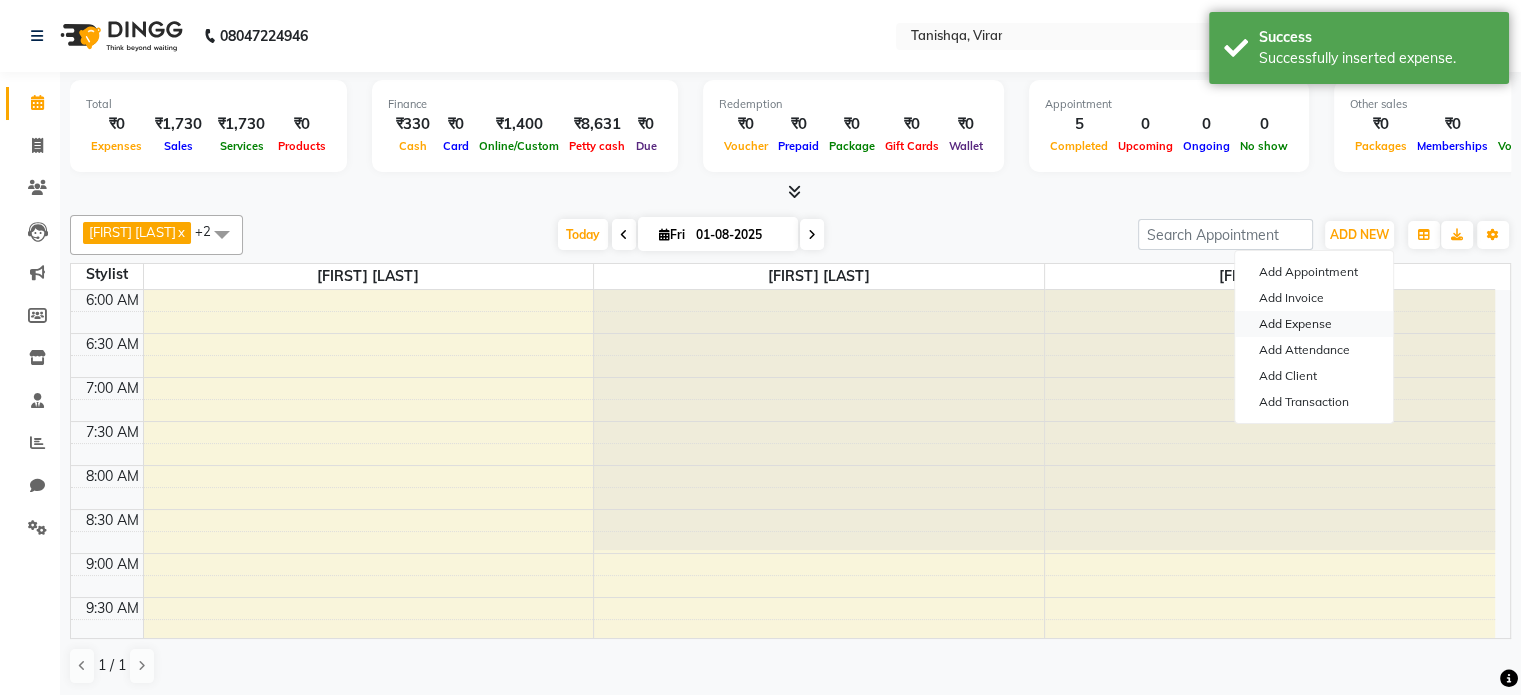 click on "Add Expense" at bounding box center [1314, 324] 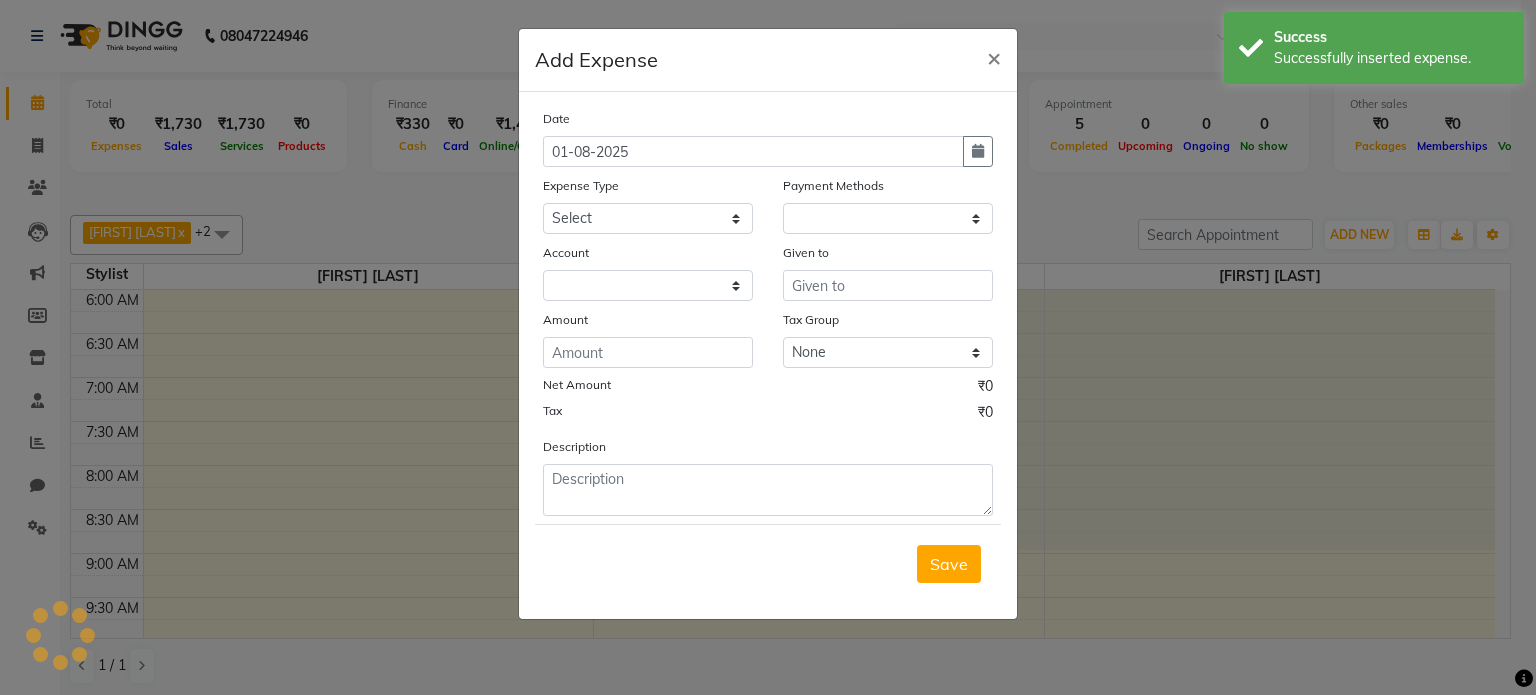 select on "1" 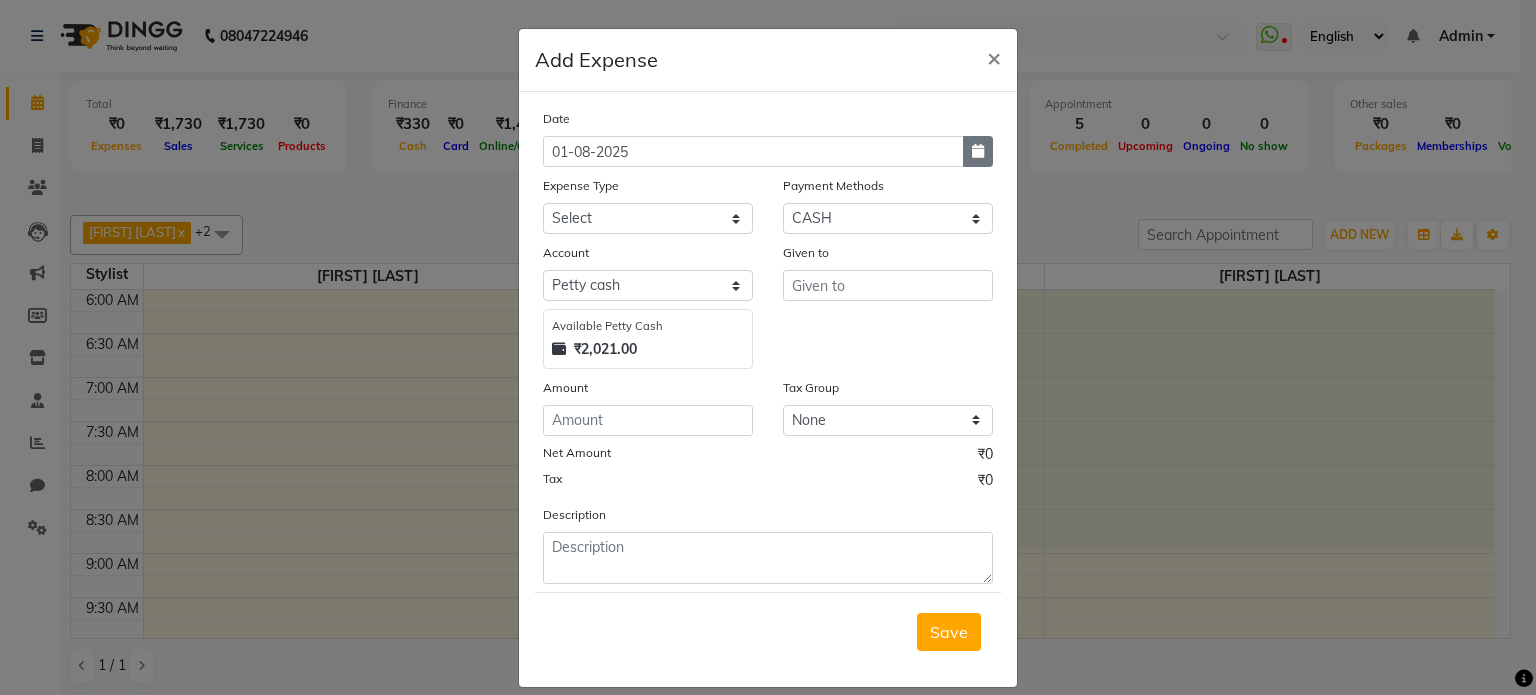 click 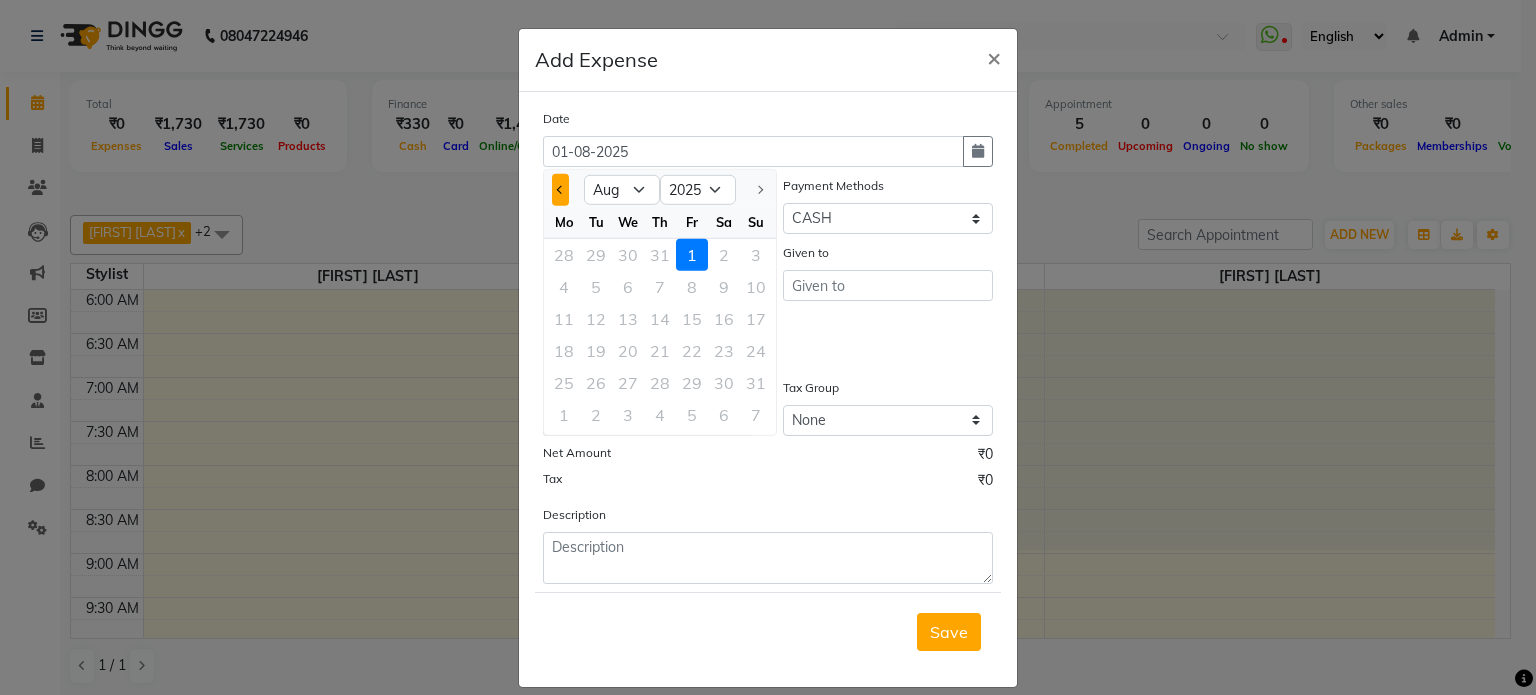 click 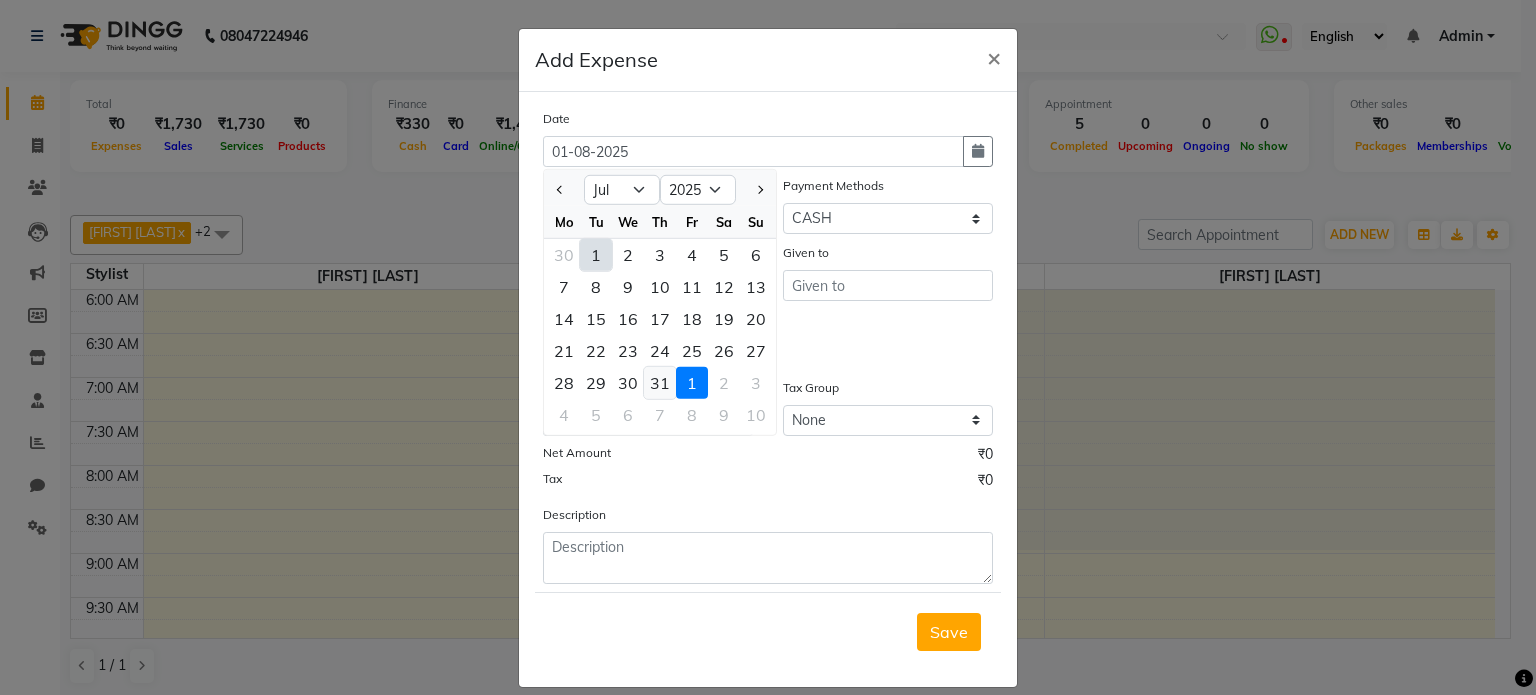 click on "31" 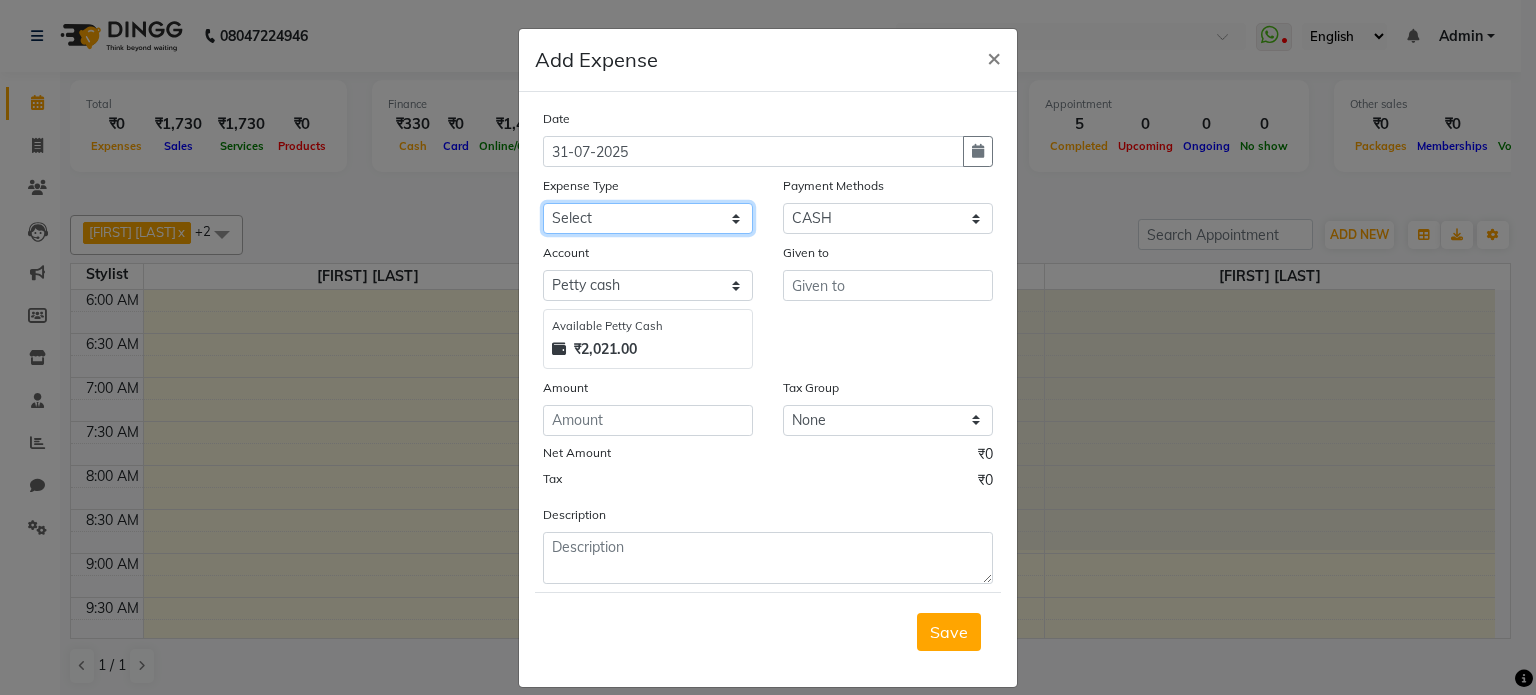 click on "Select Advance Salary Bank charges Car maintenance  Cash transfer to bank Cash transfer to hub Client Snacks Clinical charges Equipment Fuel Govt fee Incentive Insurance International purchase Loan Repayment Maintenance Marketing Miscellaneous MRA Other Pantry Party payment Product Rent Salary Staff Snacks Tax Tea & Refreshment Utilities" 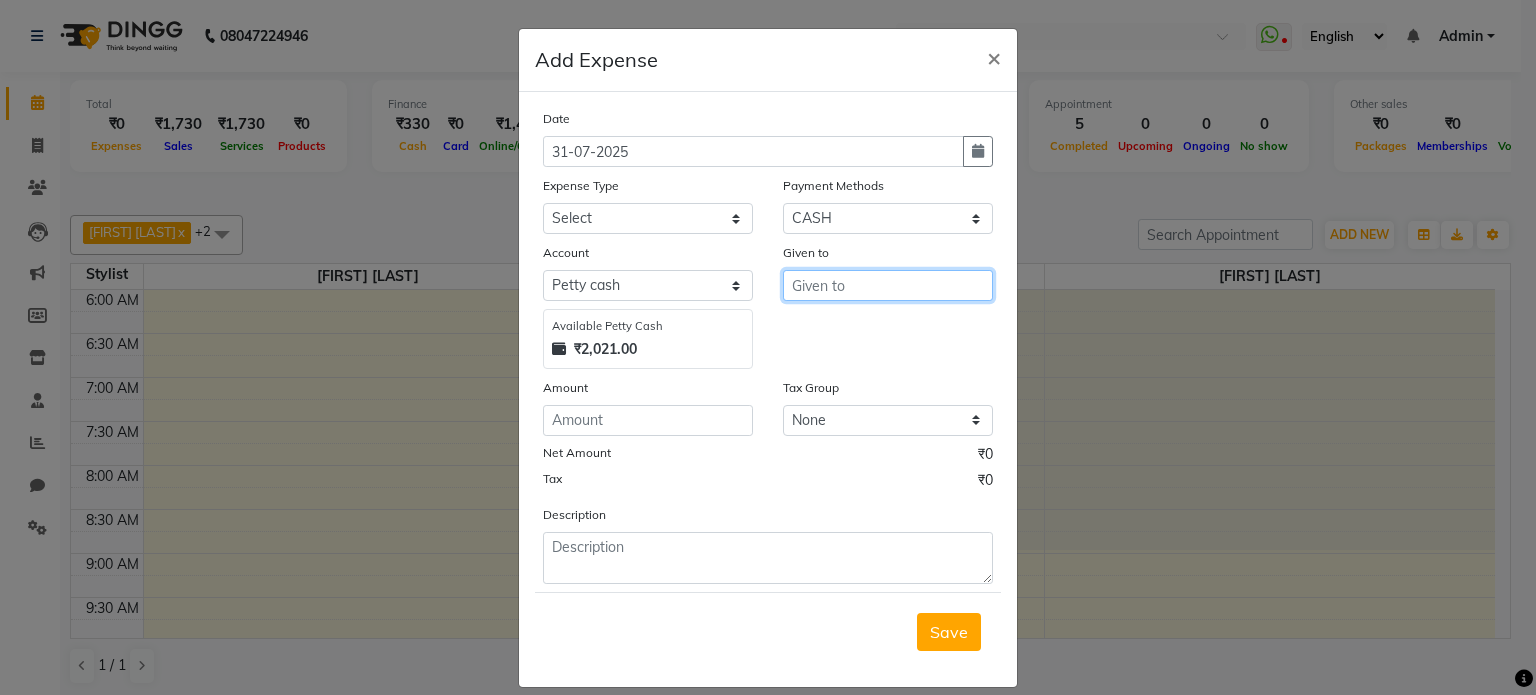 click at bounding box center [888, 285] 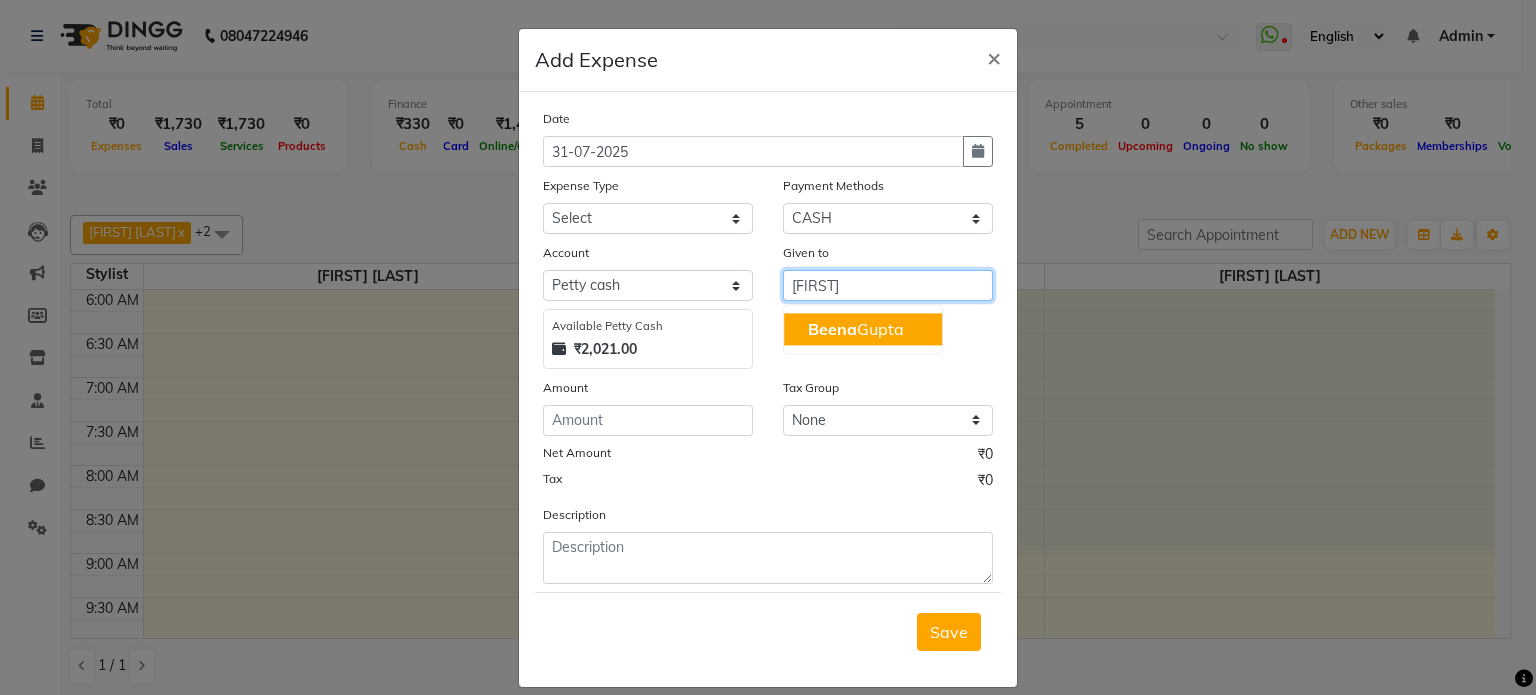 click on "[FIRST]  [LAST]" at bounding box center [856, 329] 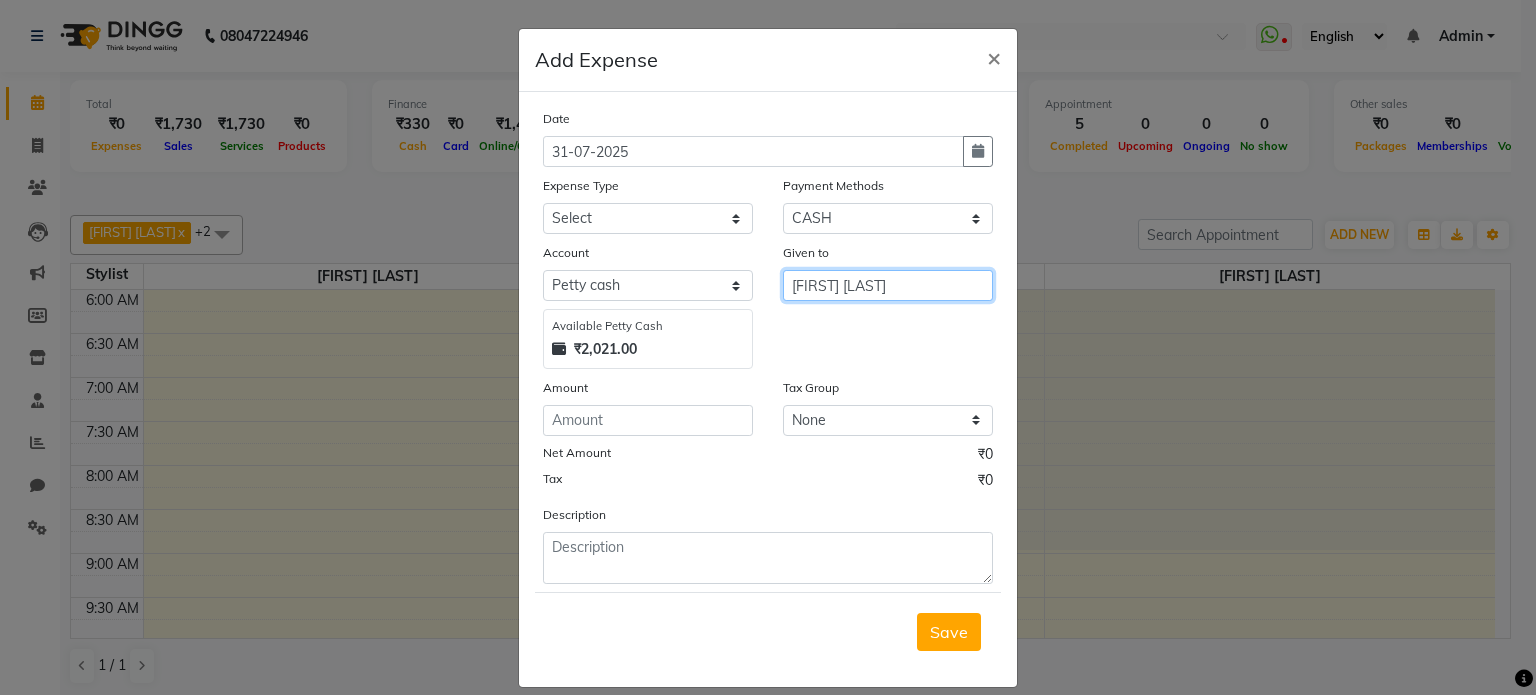 type on "[FIRST] [LAST]" 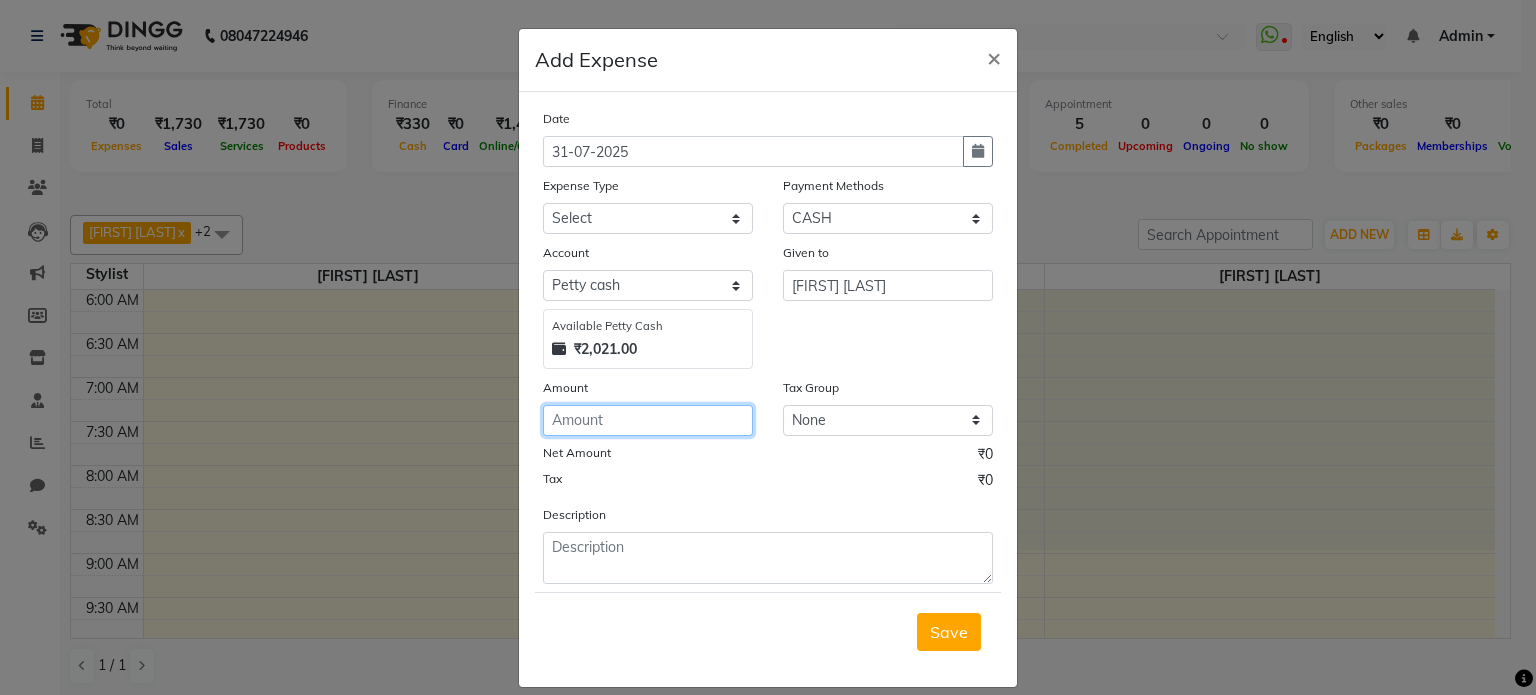 click 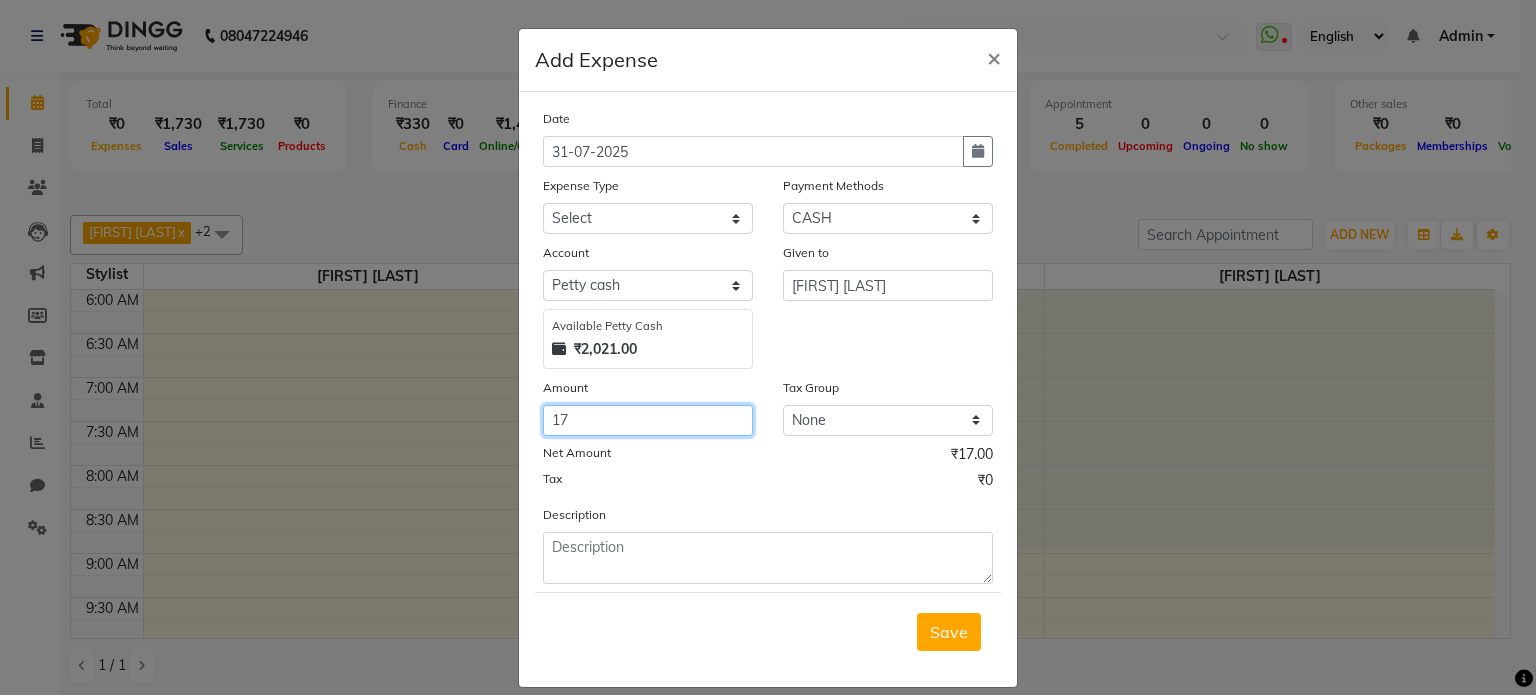 type on "1" 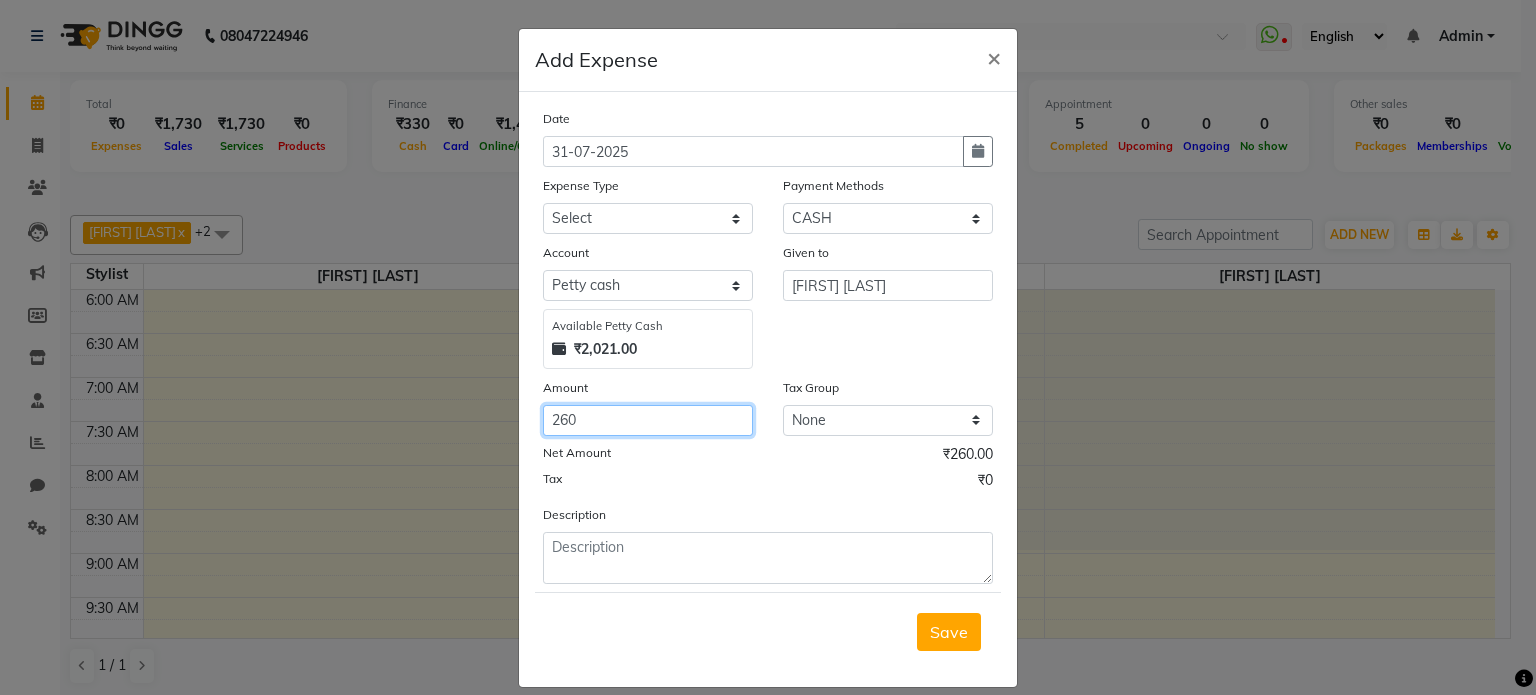 type on "260" 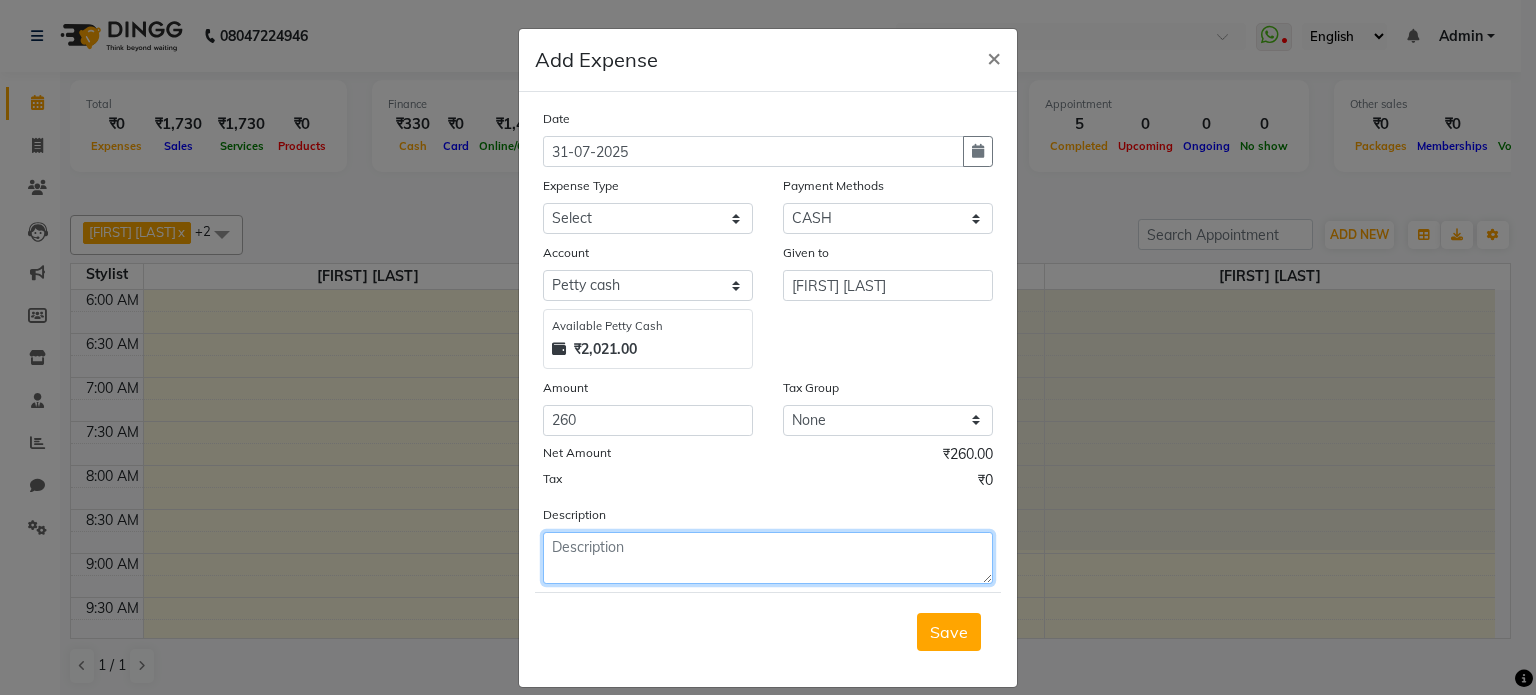 click 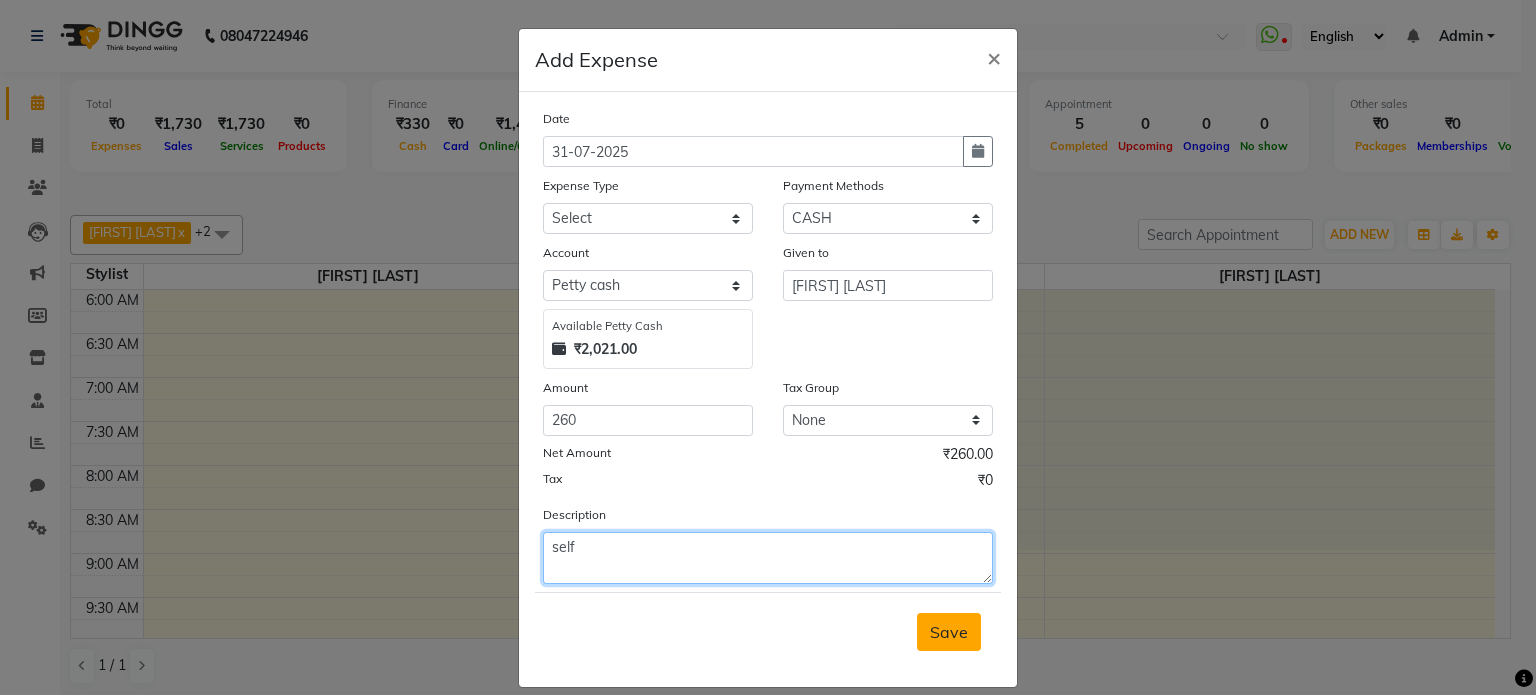 type on "self" 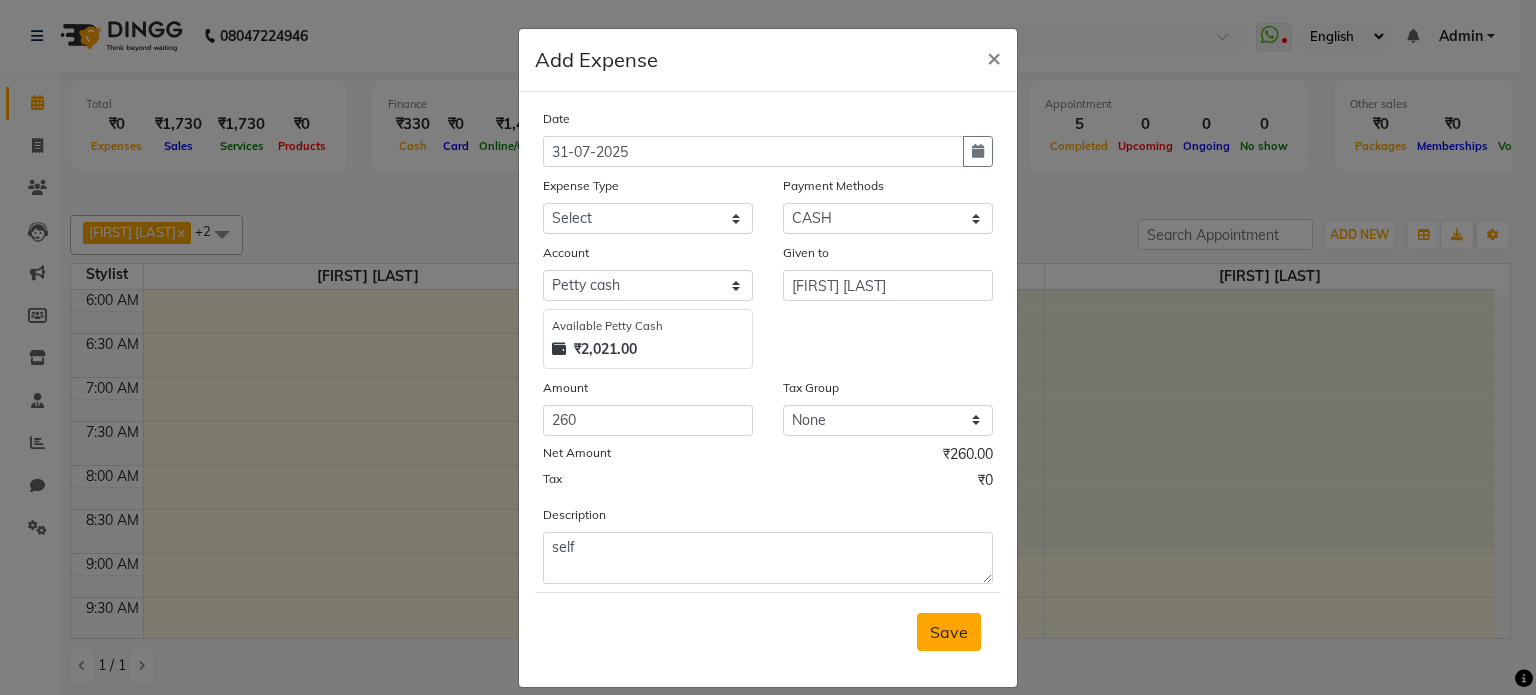 click on "Save" at bounding box center [949, 632] 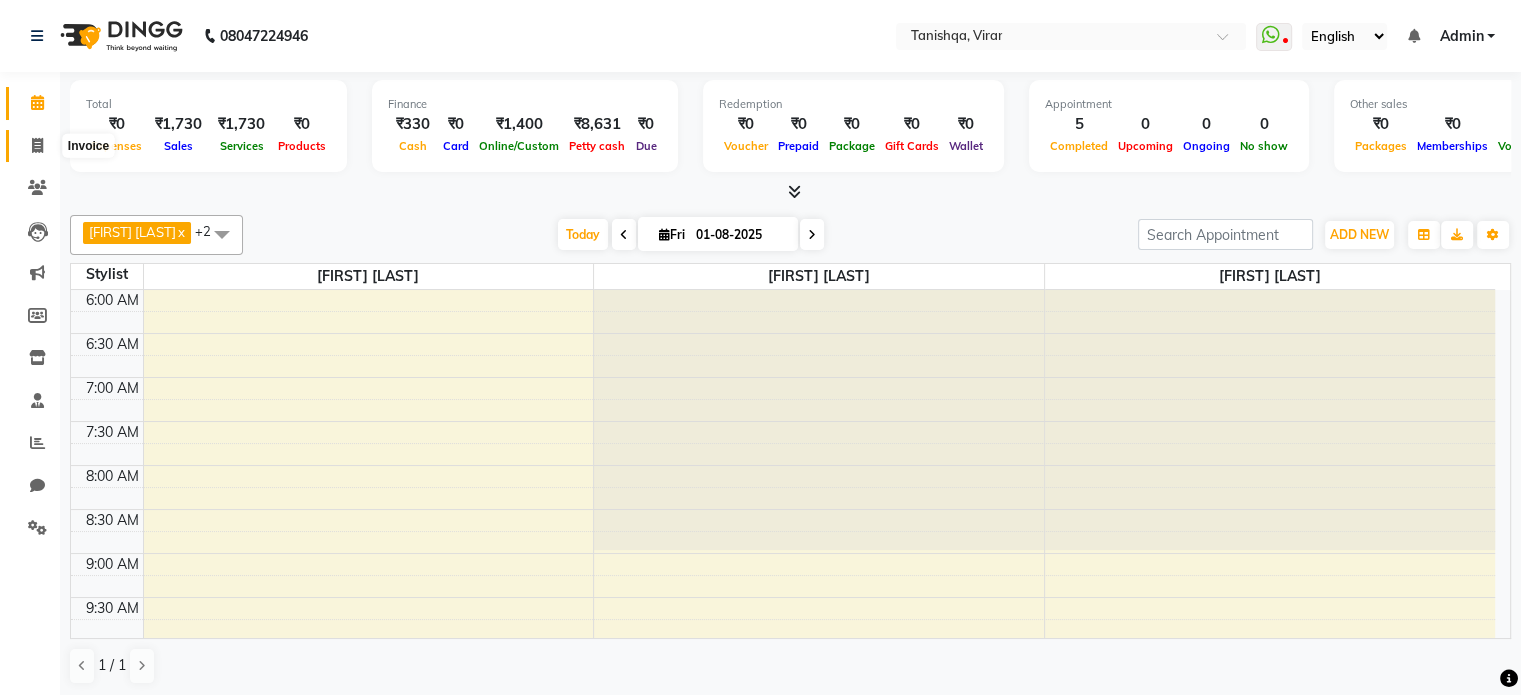 click 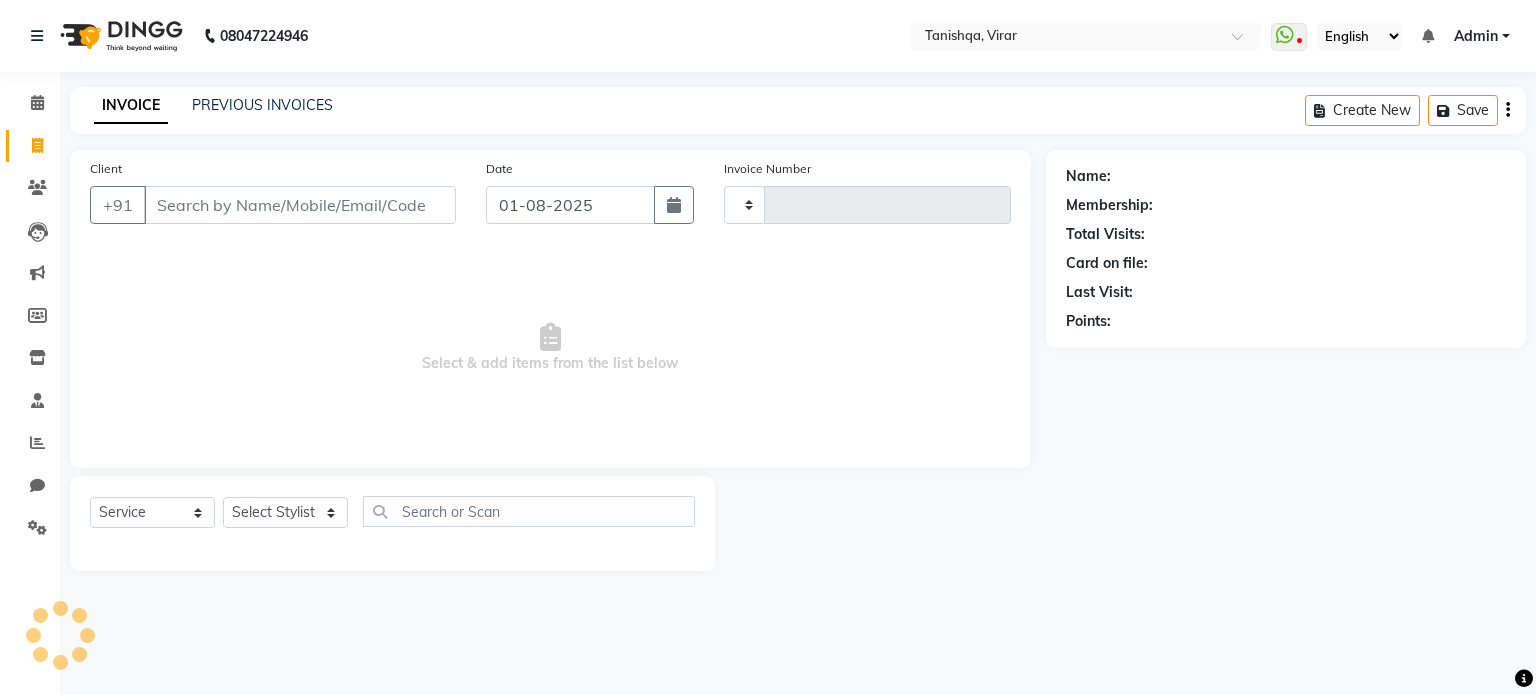 type on "0440" 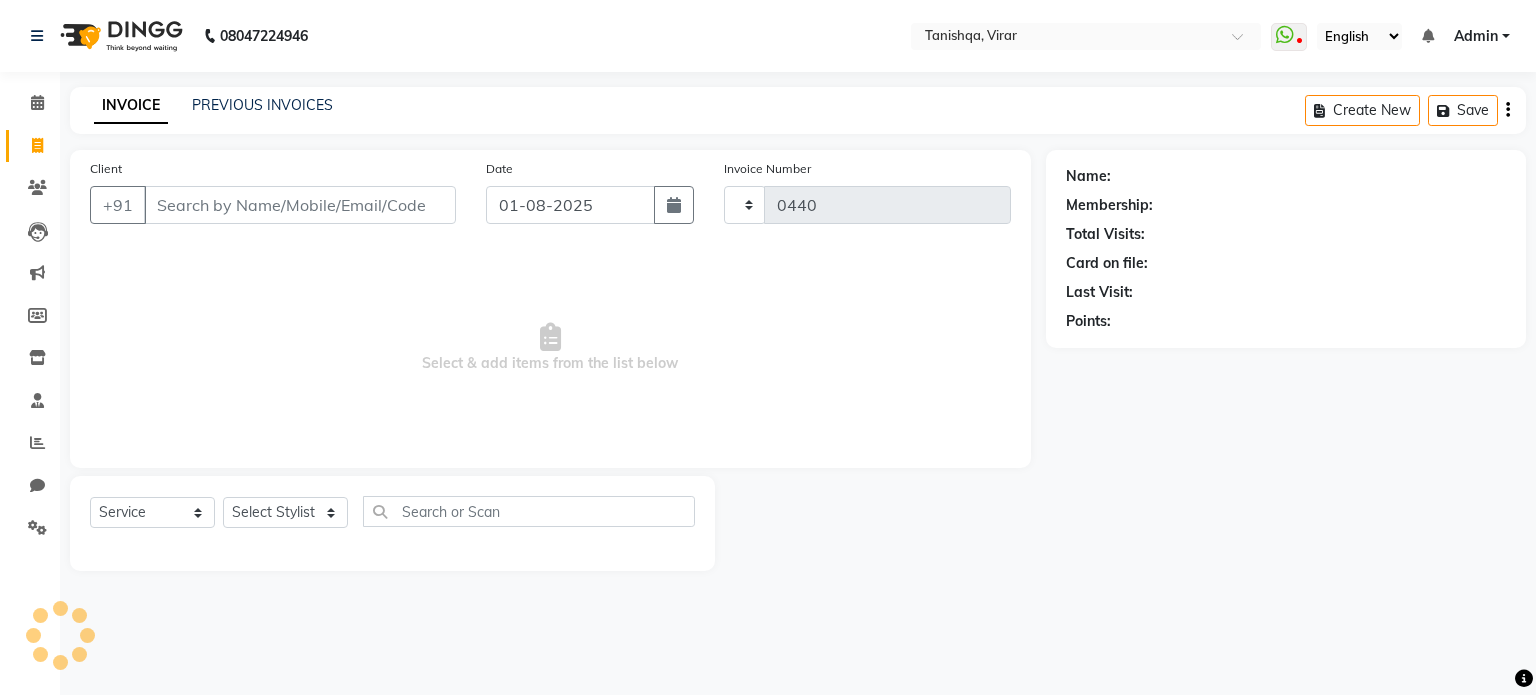 select on "8149" 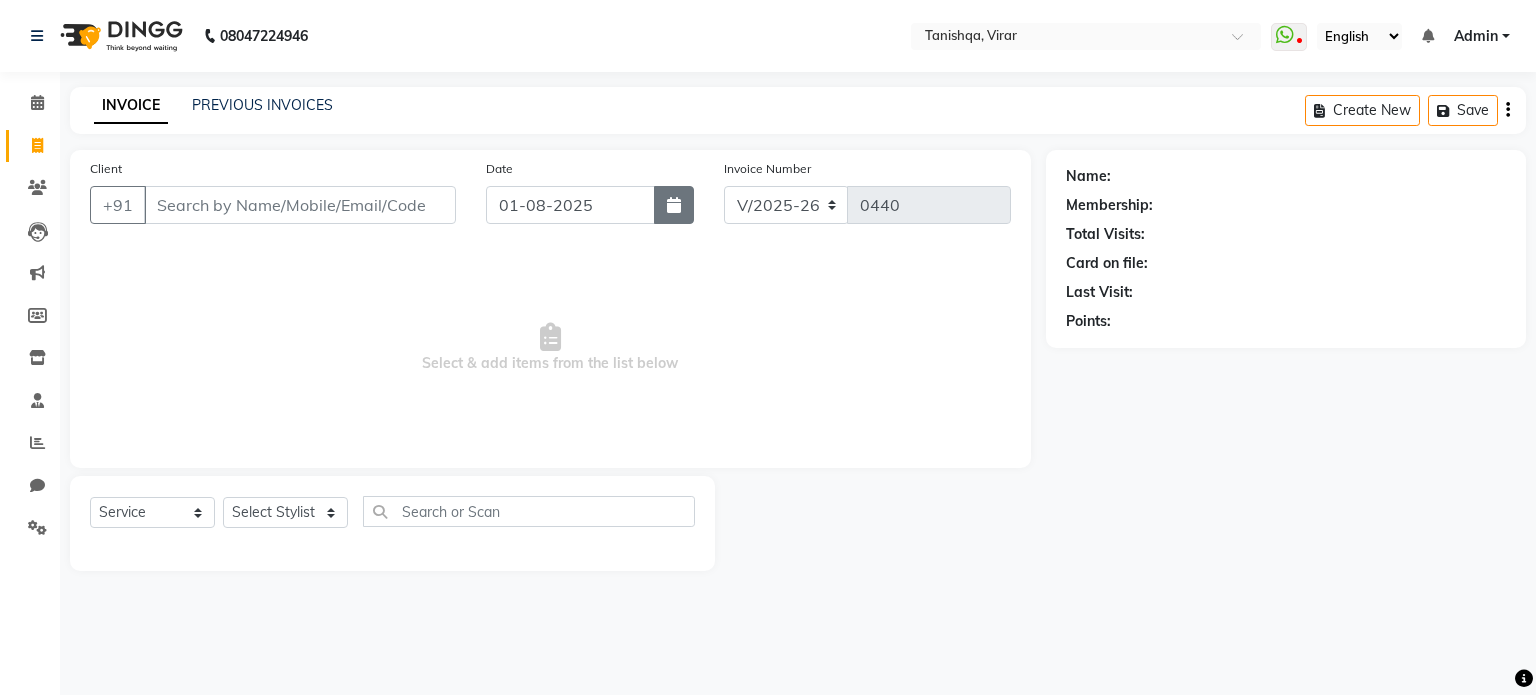 click 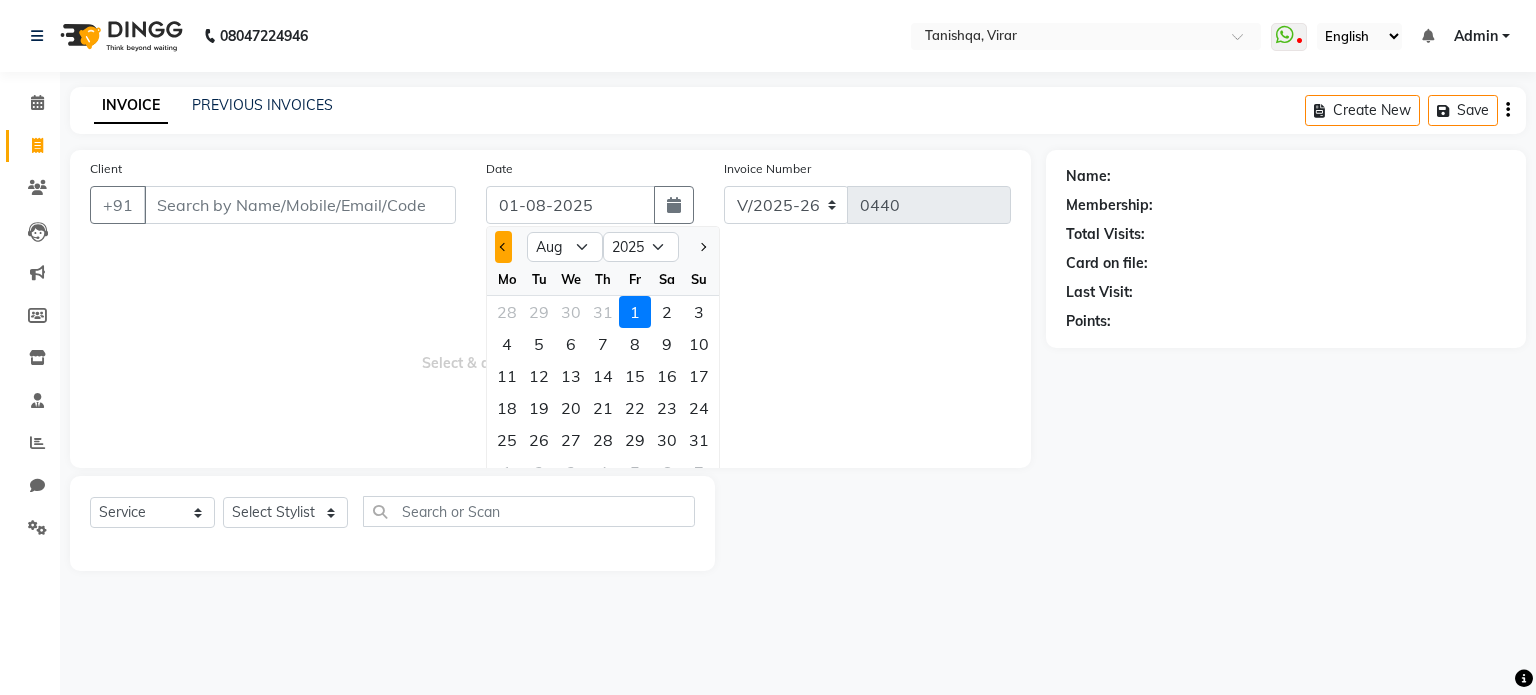 click 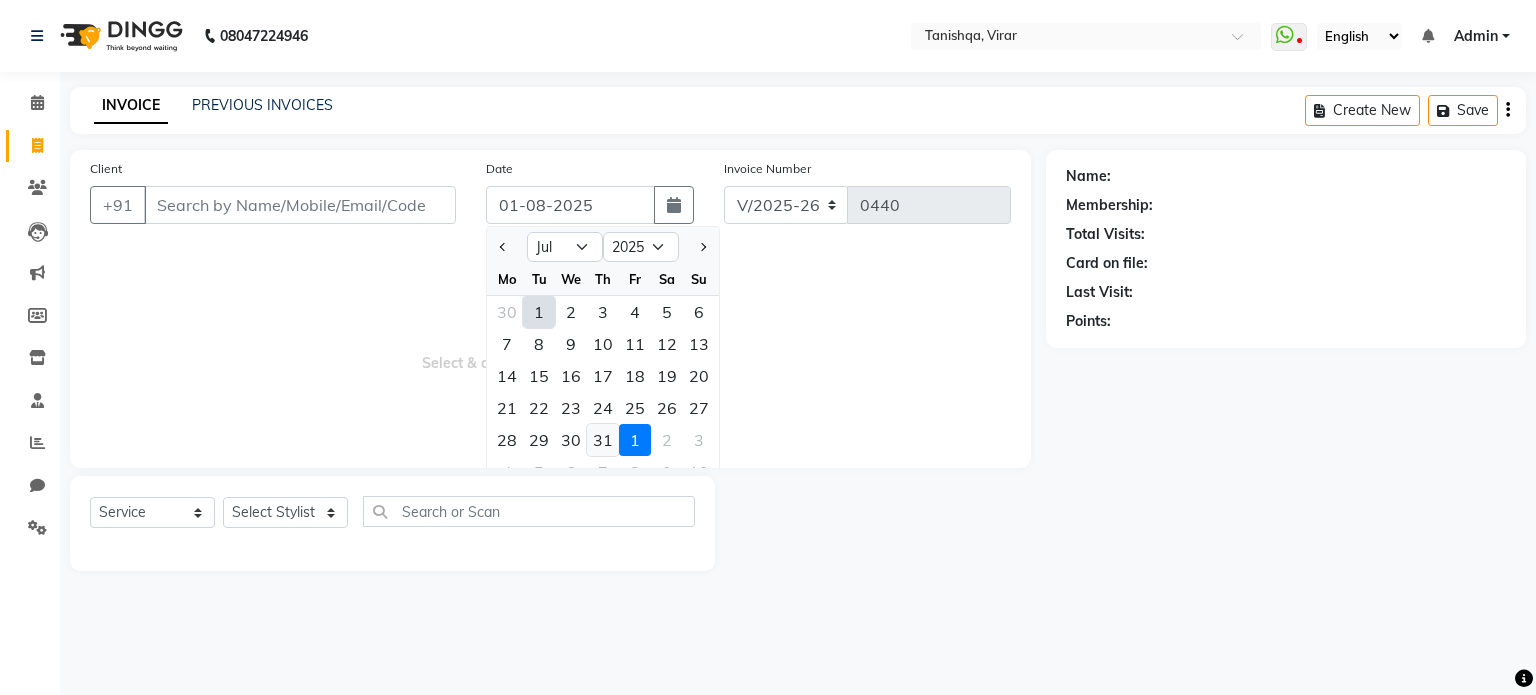 click on "31" 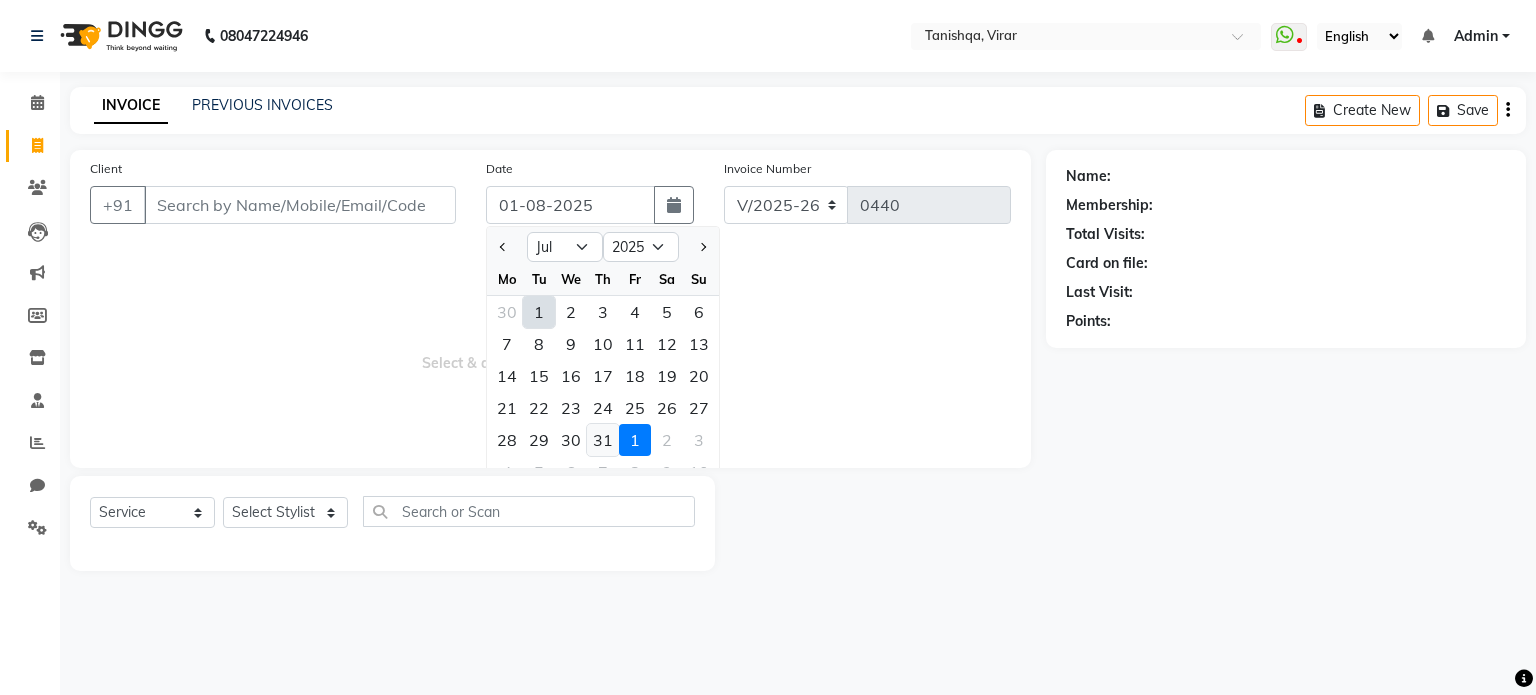 type on "31-07-2025" 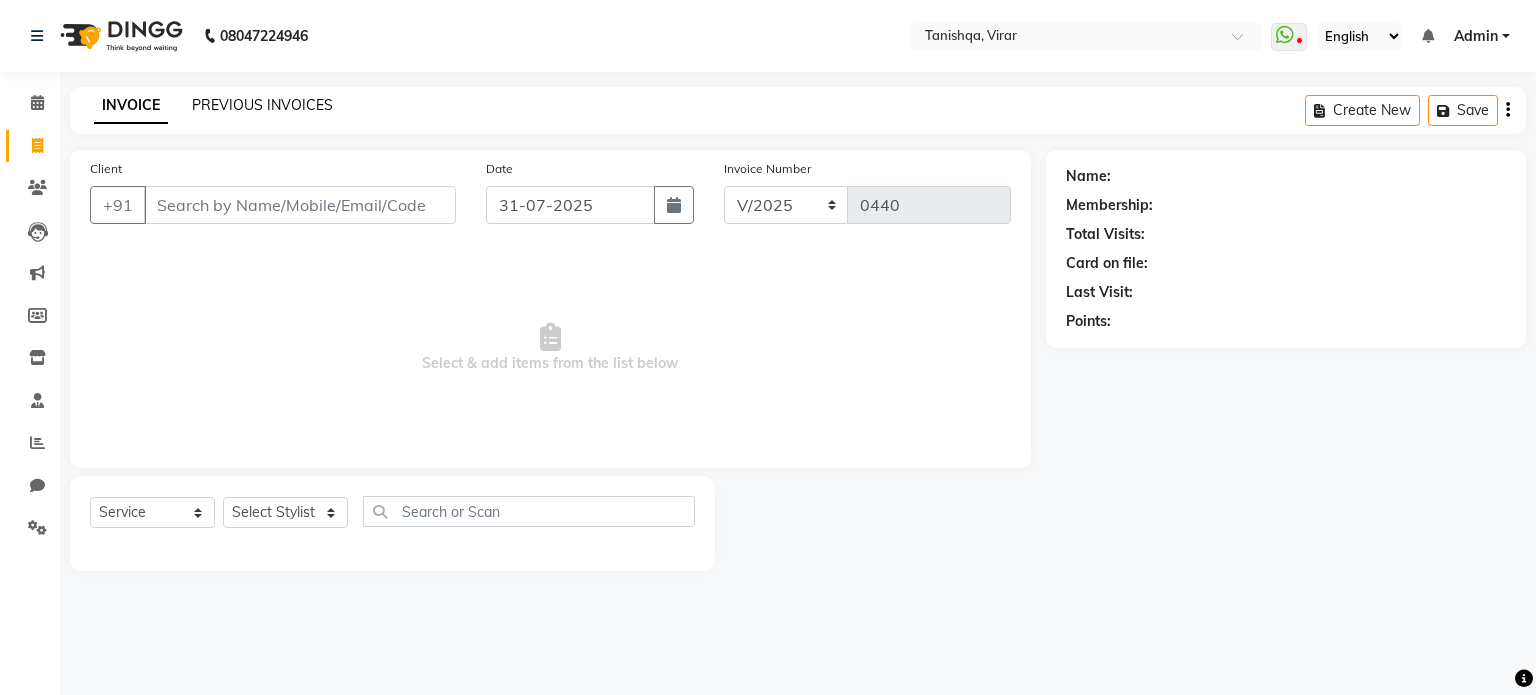 click on "PREVIOUS INVOICES" 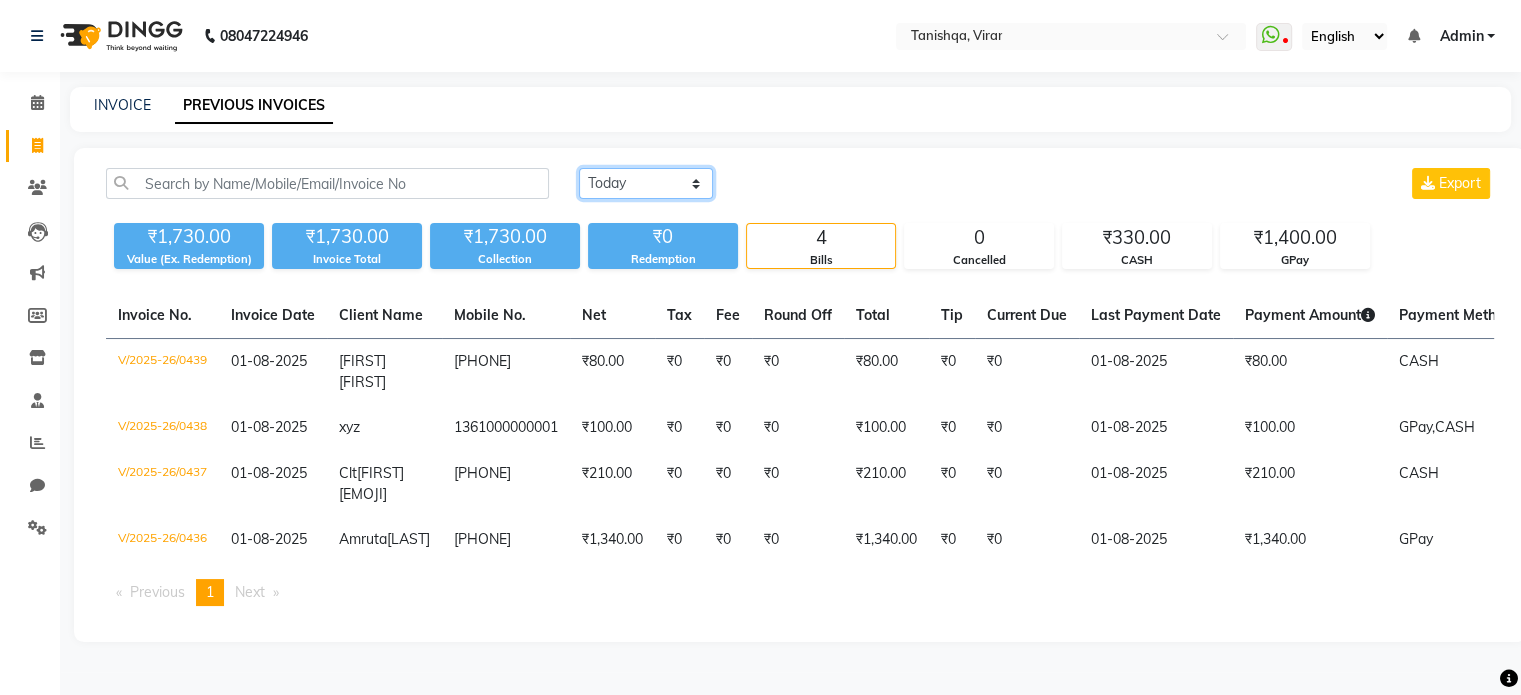 click on "Today Yesterday Custom Range" 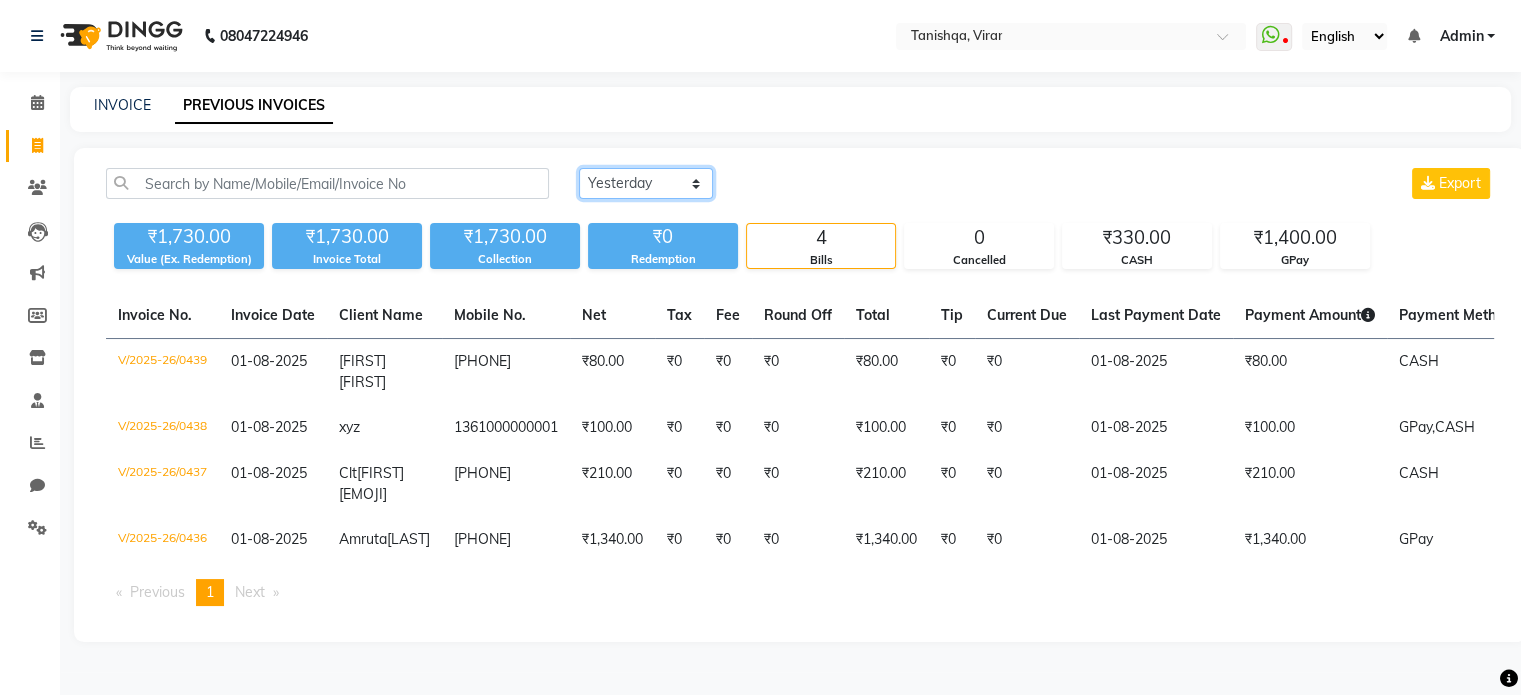 click on "Today Yesterday Custom Range" 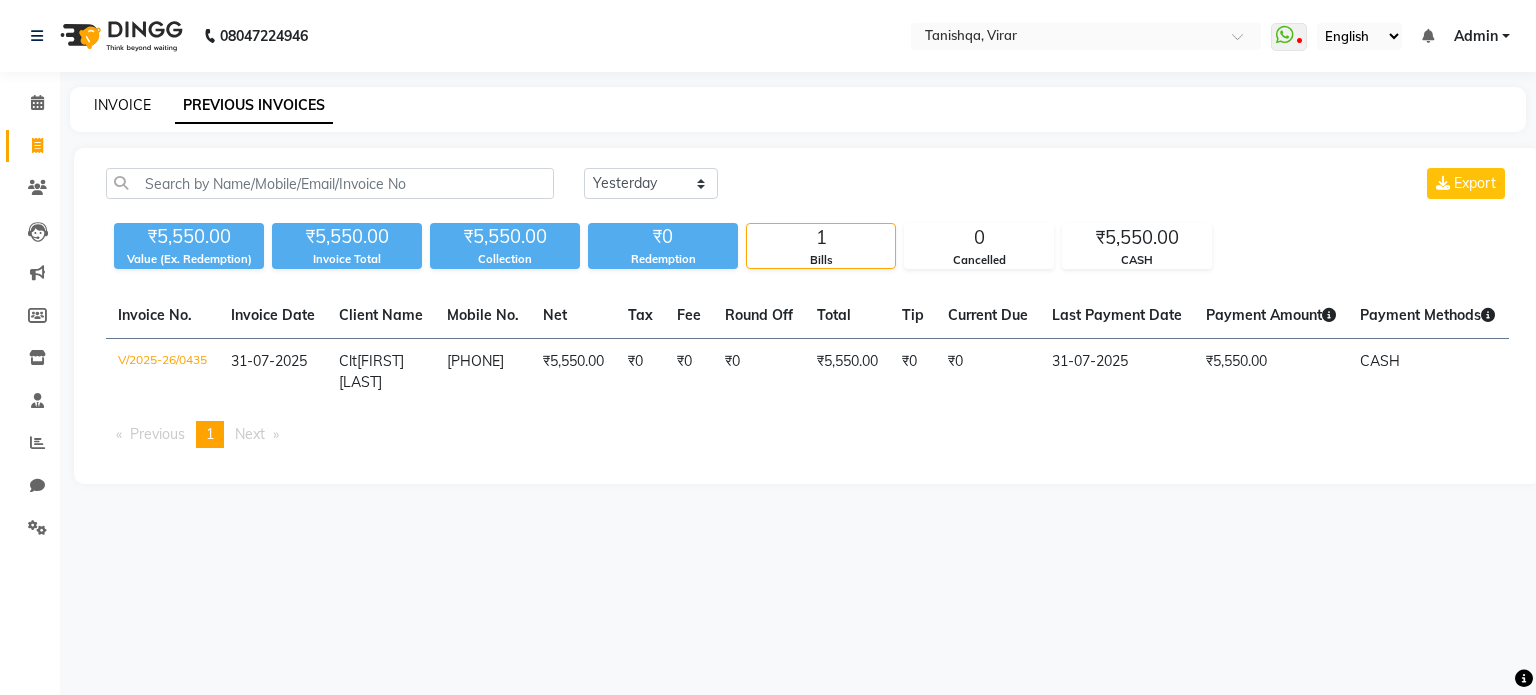 click on "INVOICE" 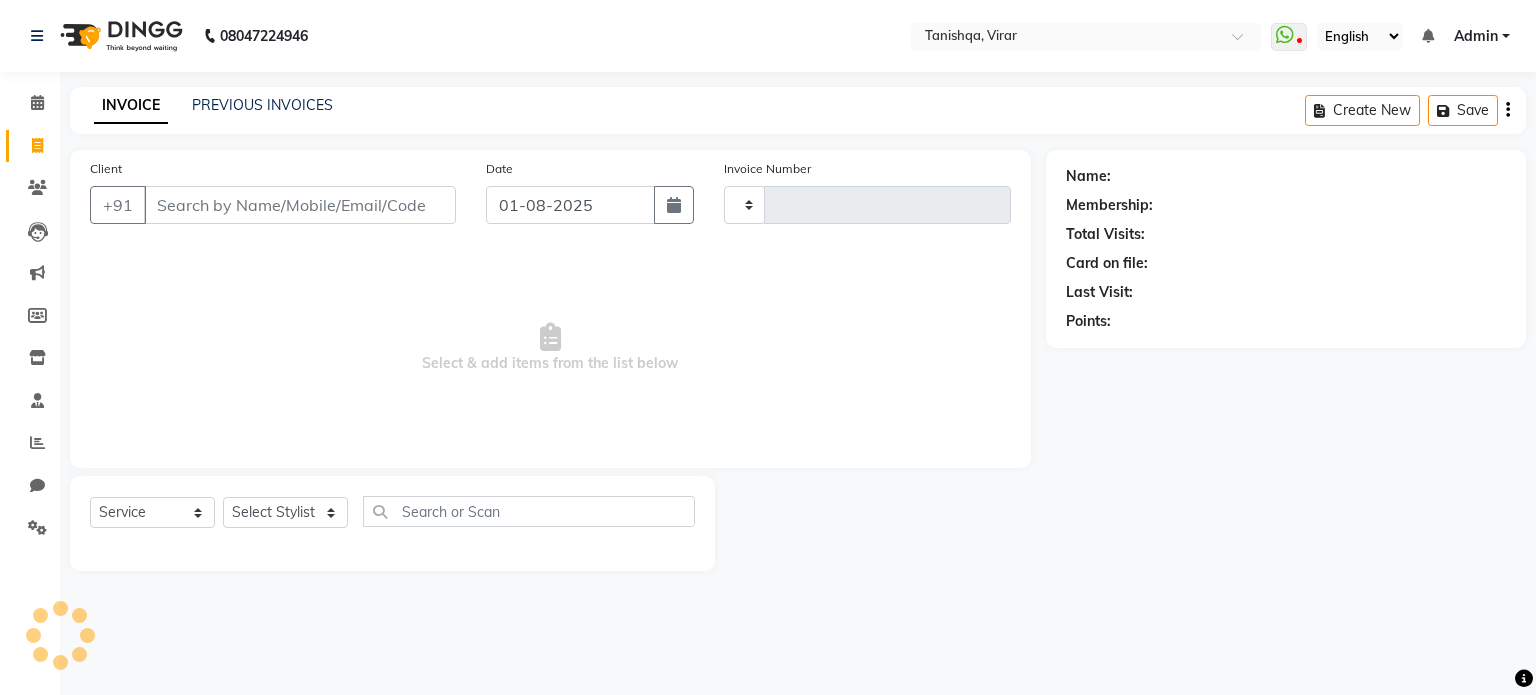 type on "0440" 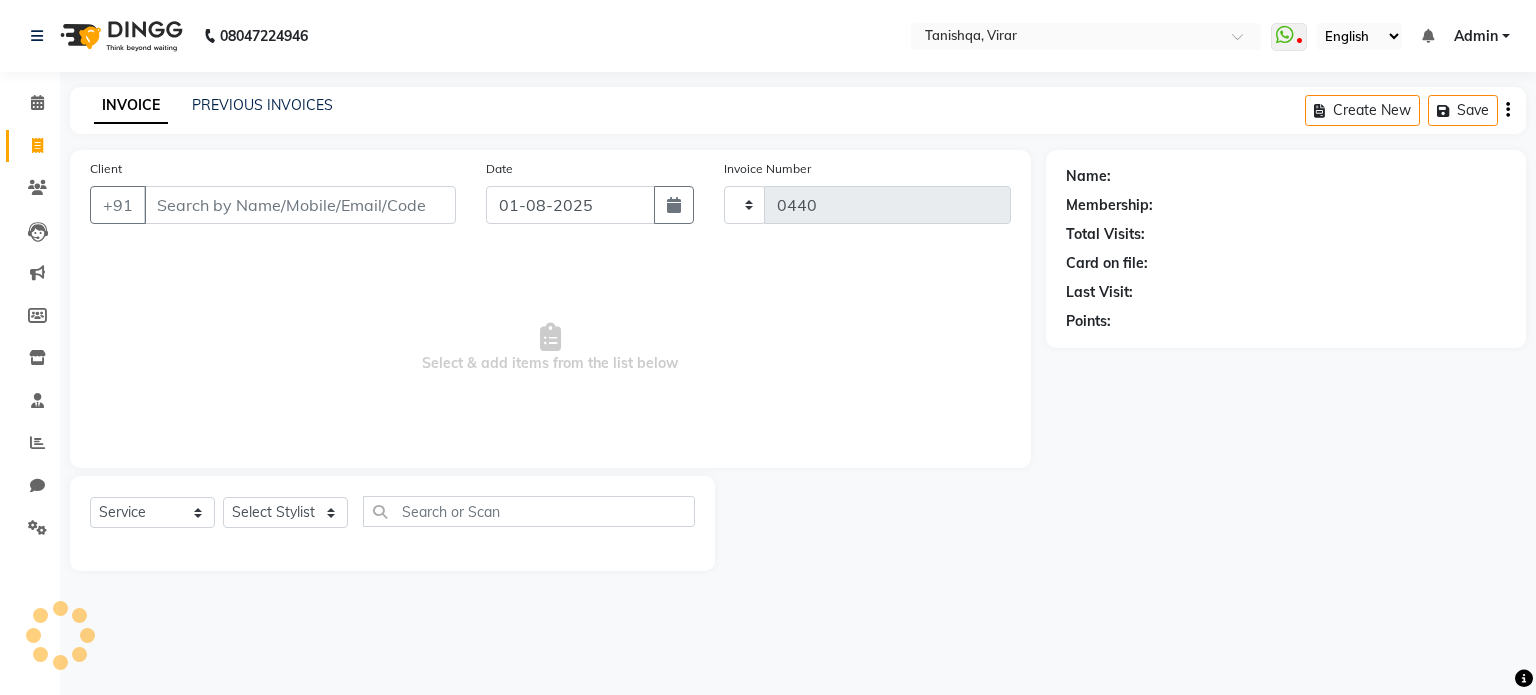 select on "8149" 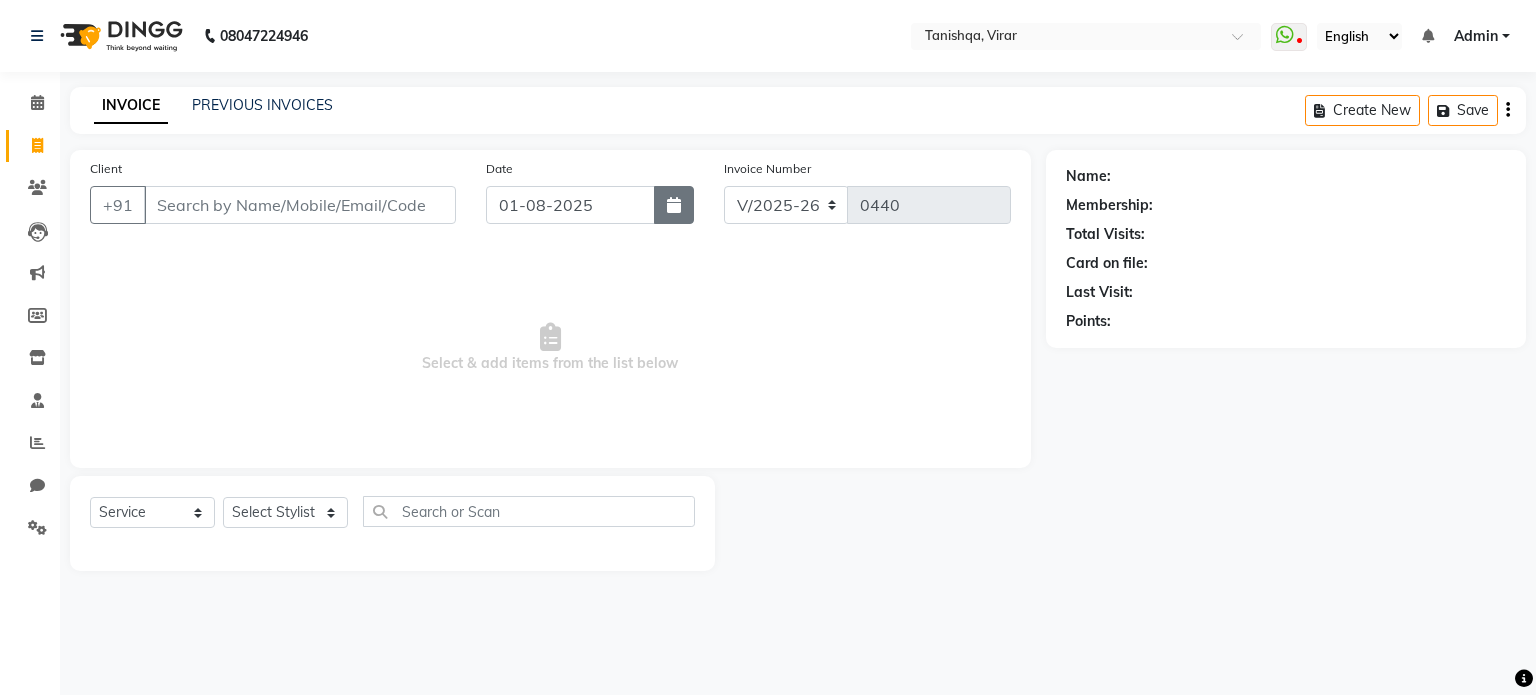 click 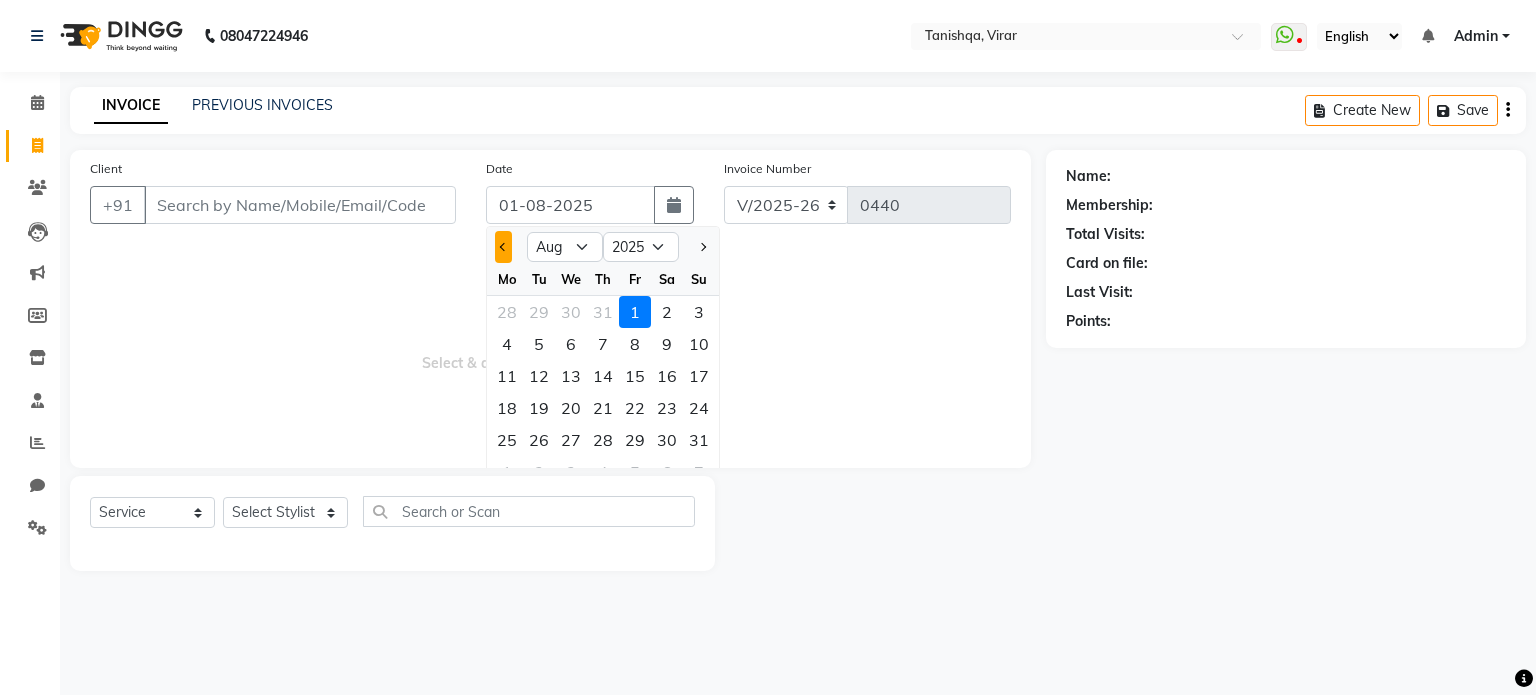 click 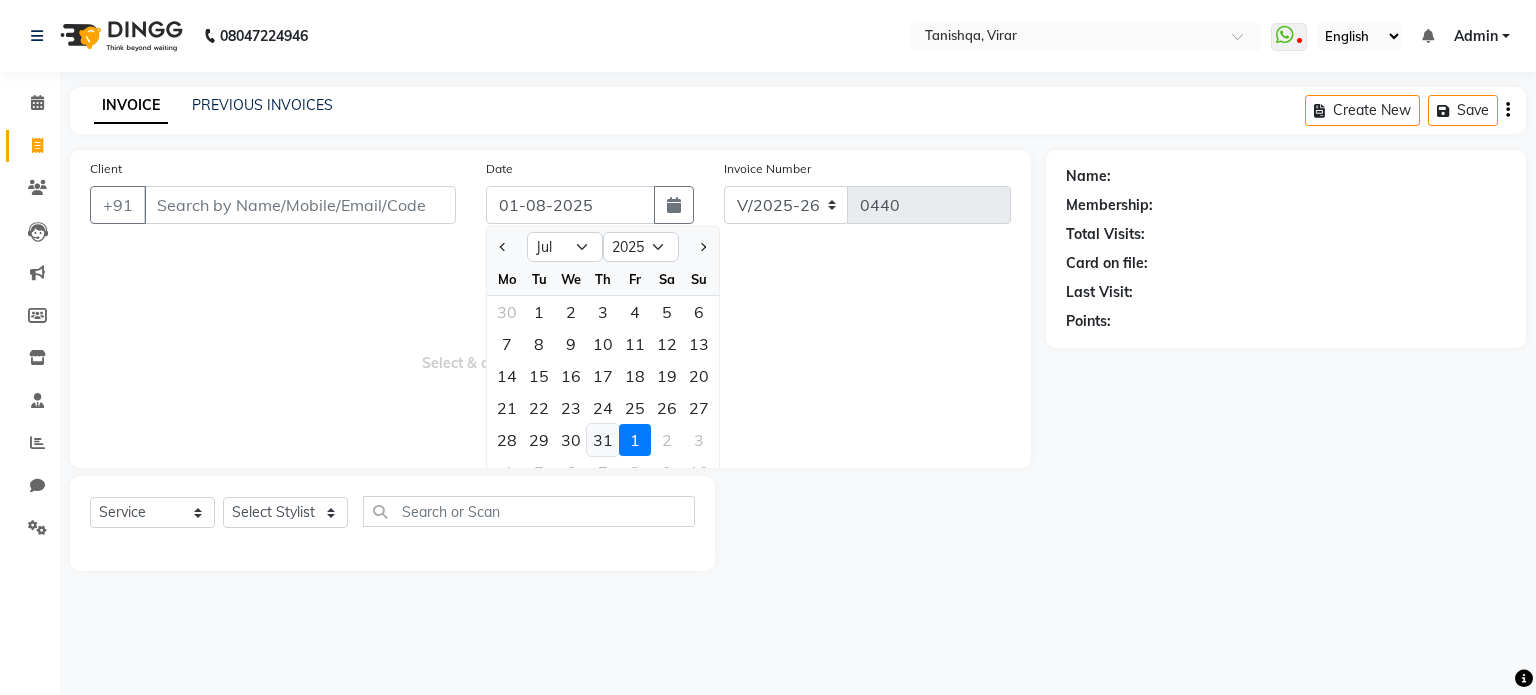 click on "31" 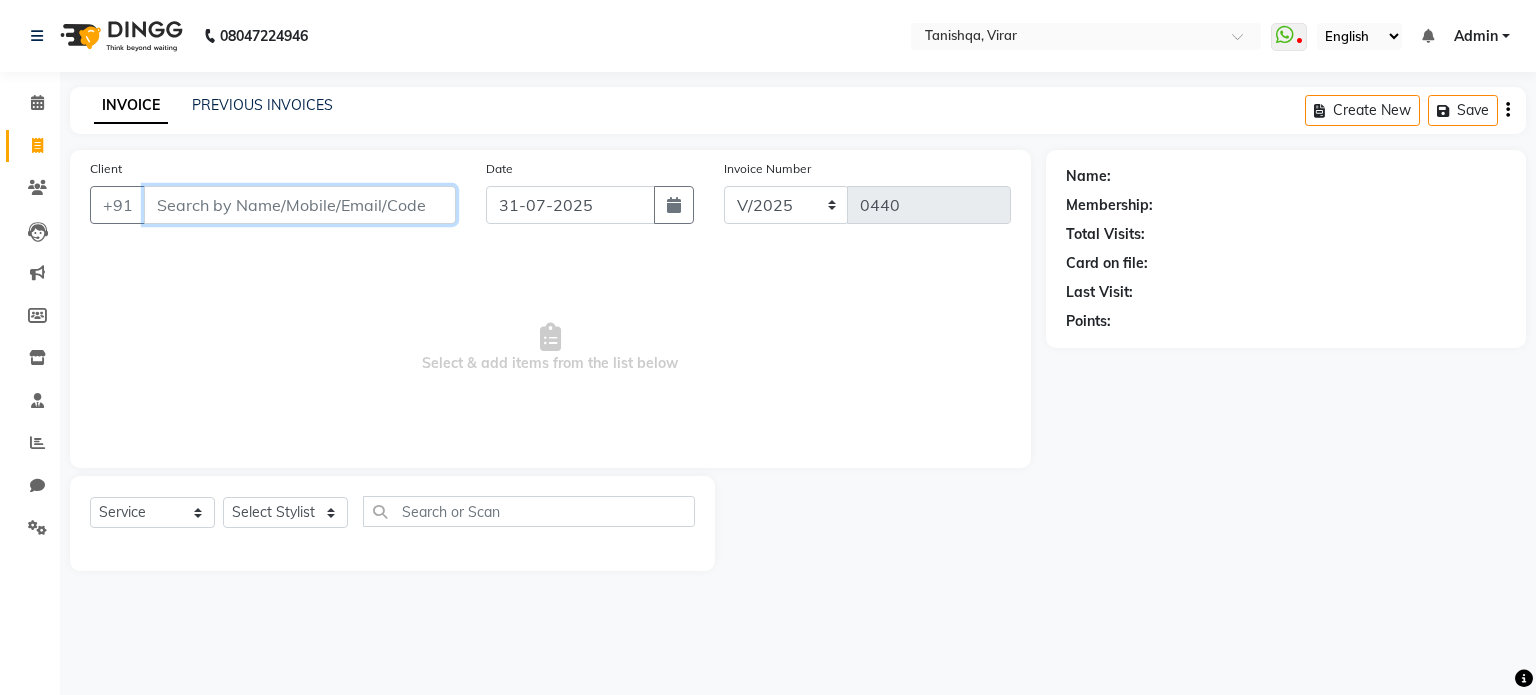 click on "Client" at bounding box center (300, 205) 